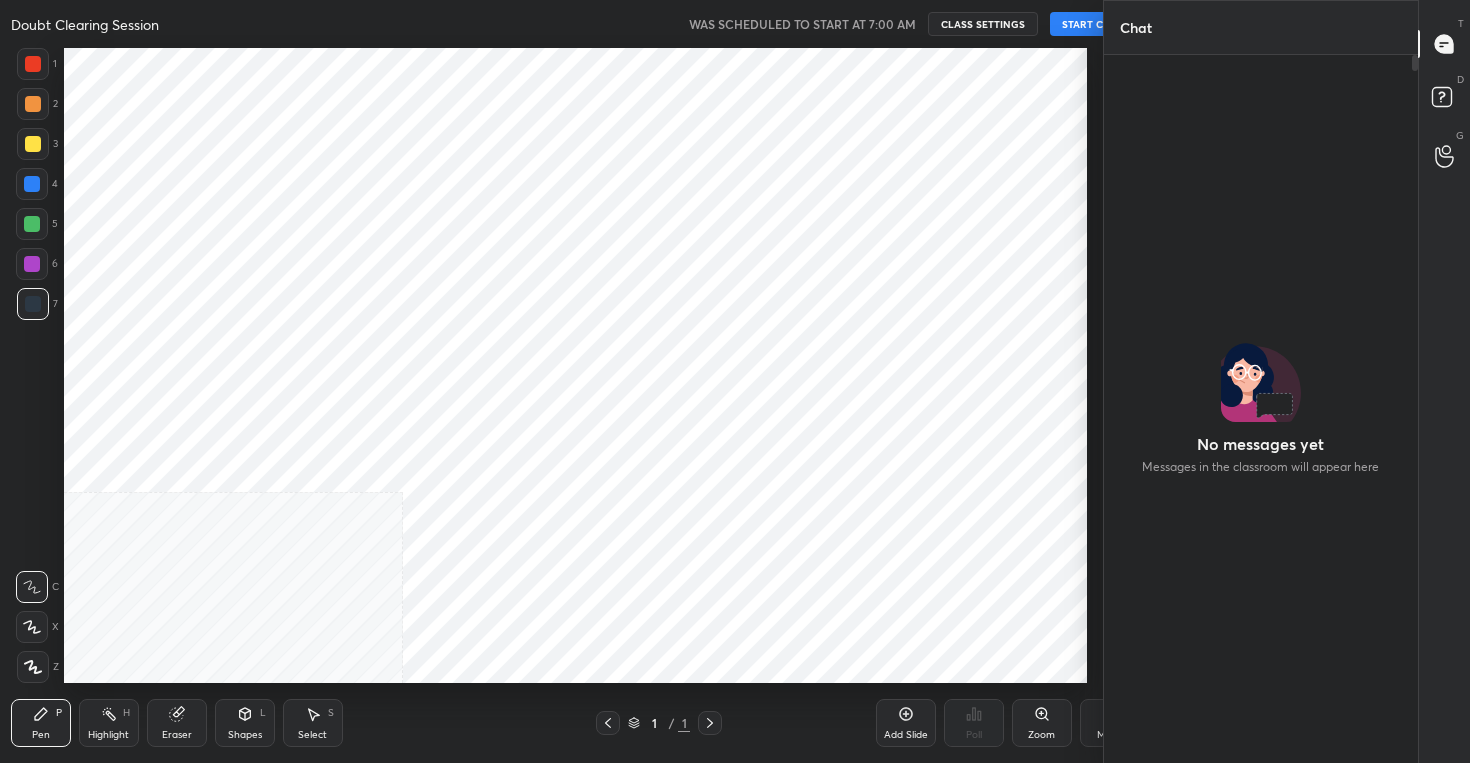scroll, scrollTop: 0, scrollLeft: 0, axis: both 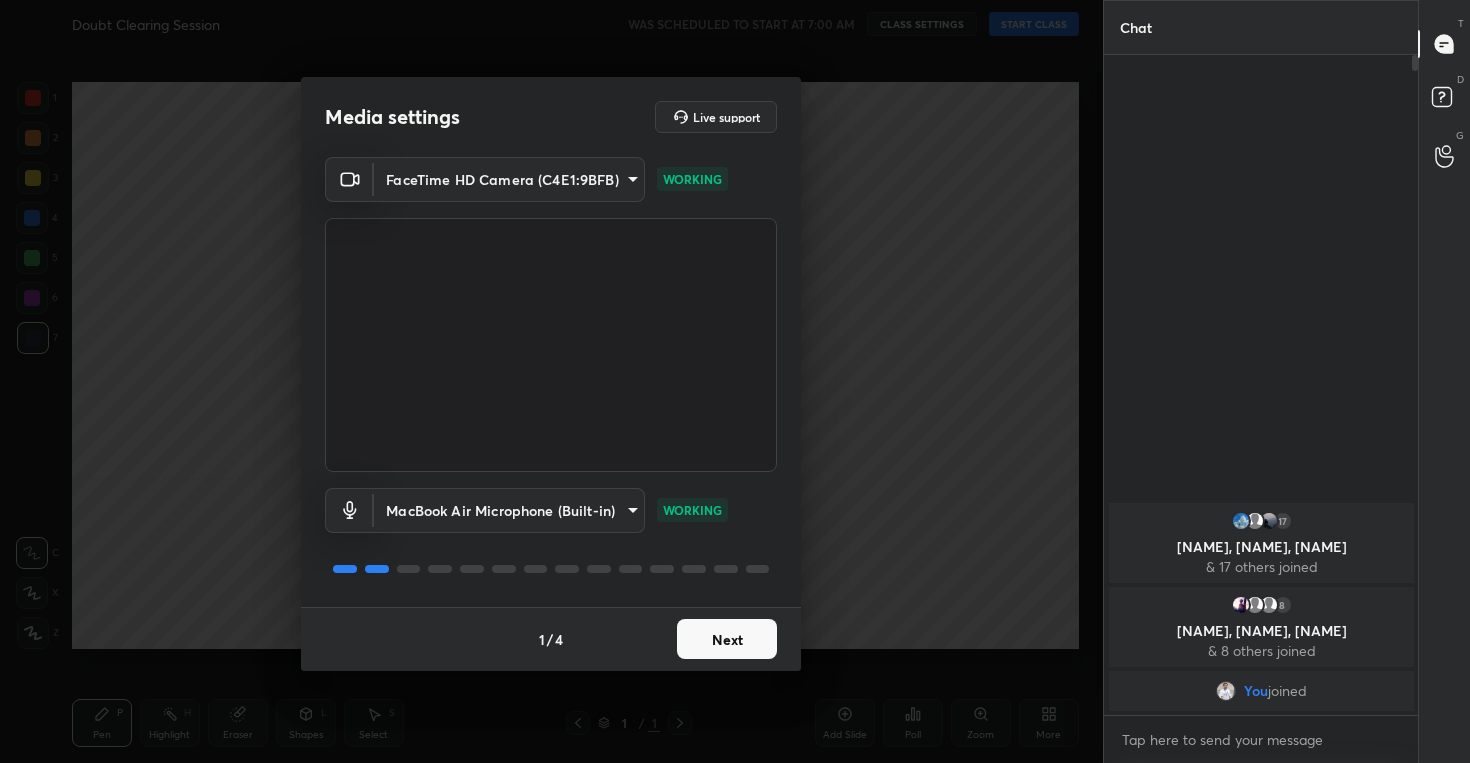 click on "Next" at bounding box center [727, 639] 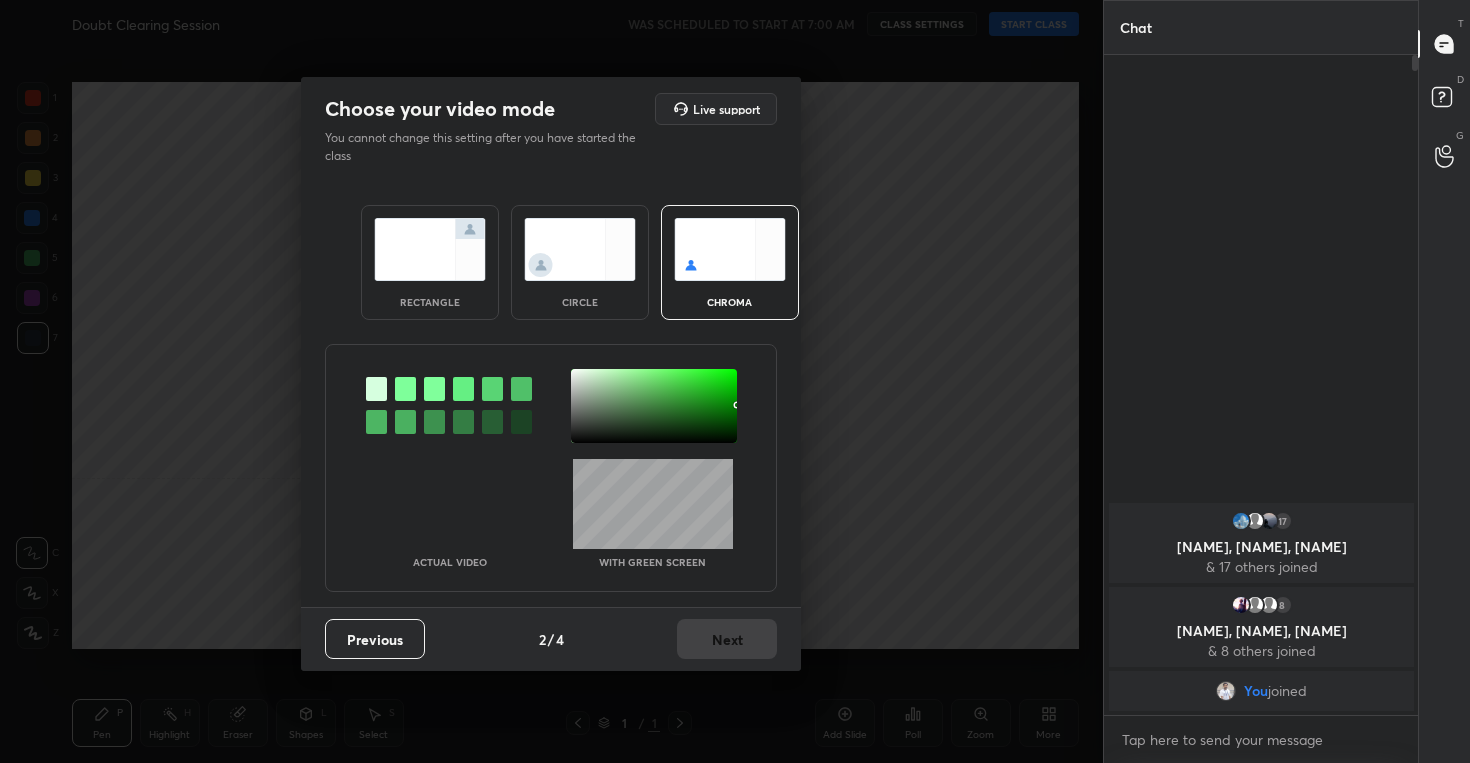 click at bounding box center (580, 249) 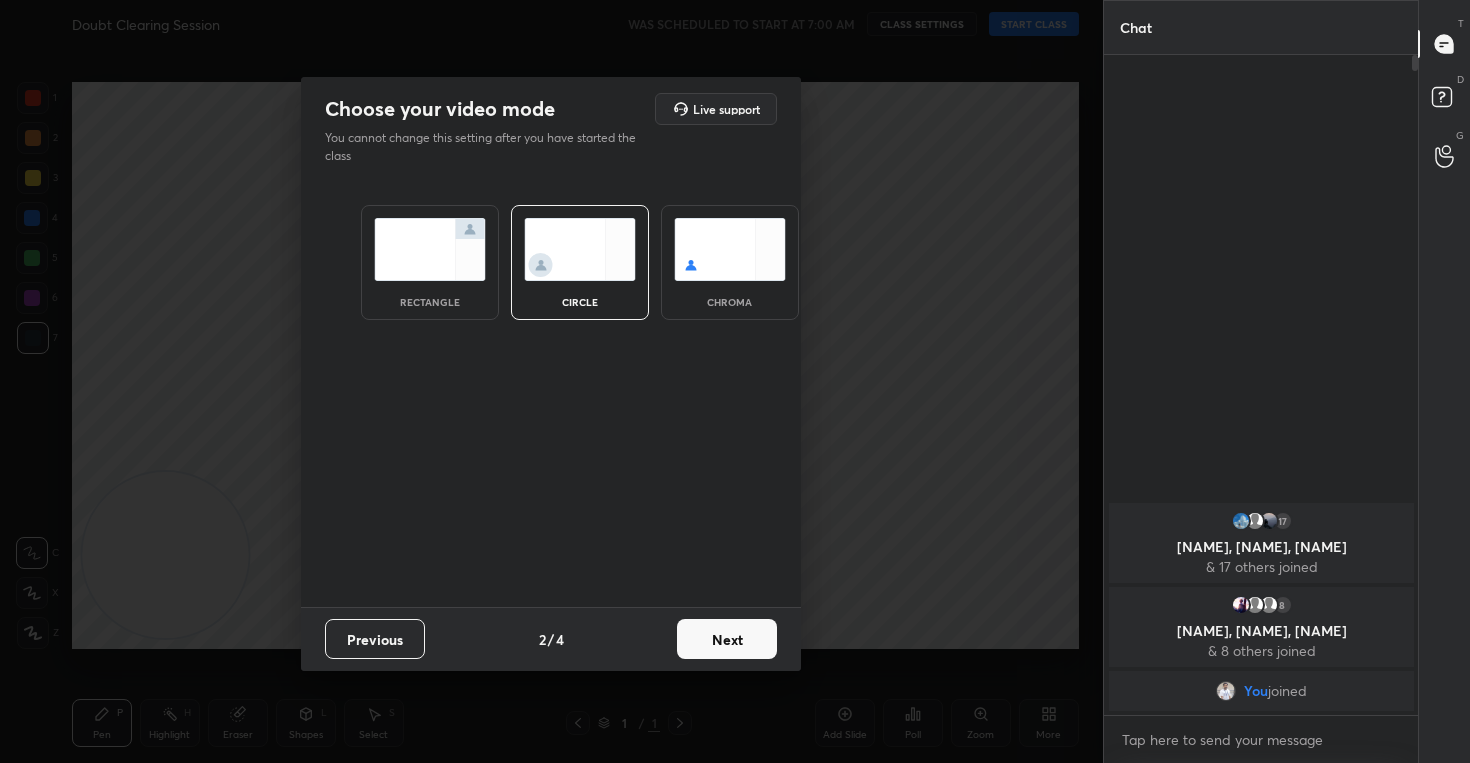click on "Next" at bounding box center [727, 639] 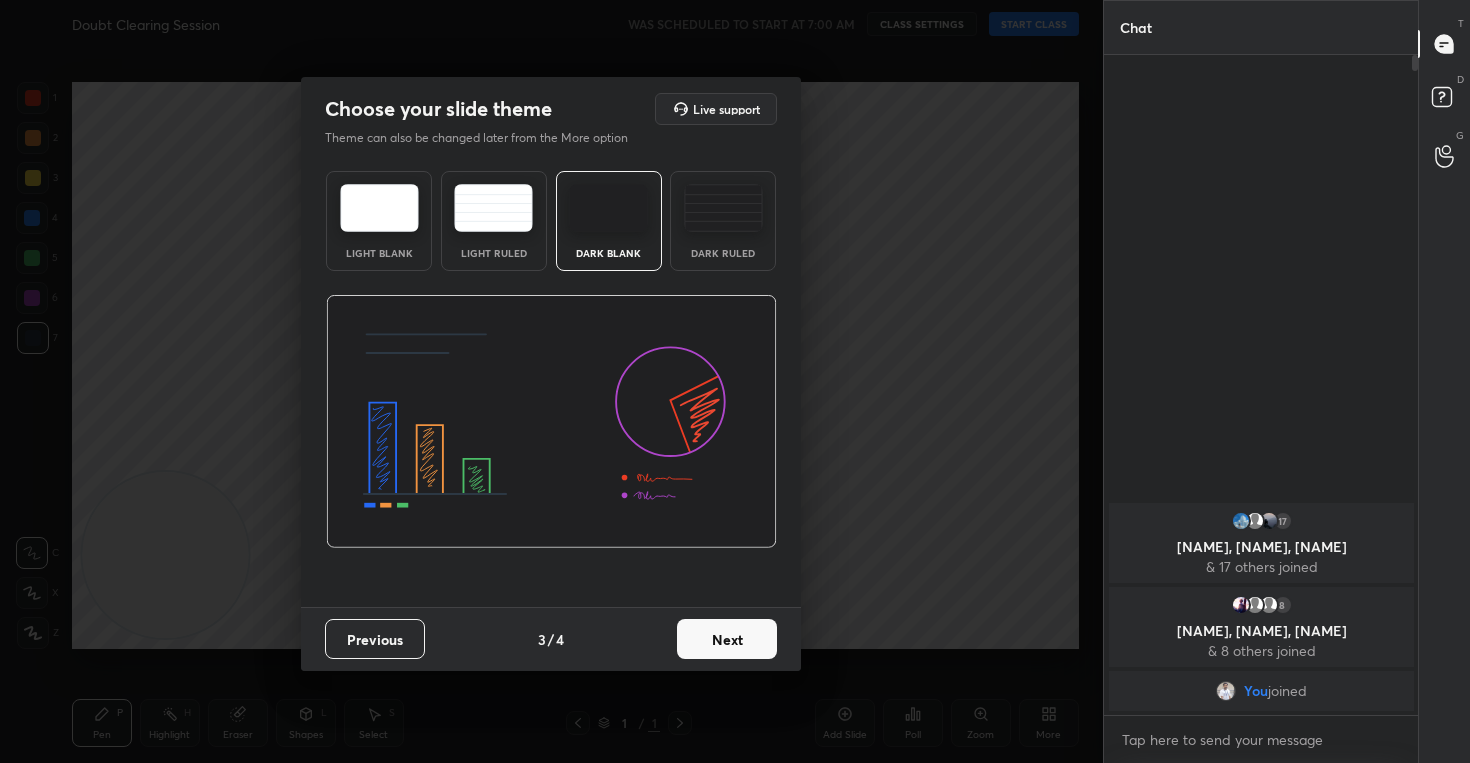 click on "Next" at bounding box center (727, 639) 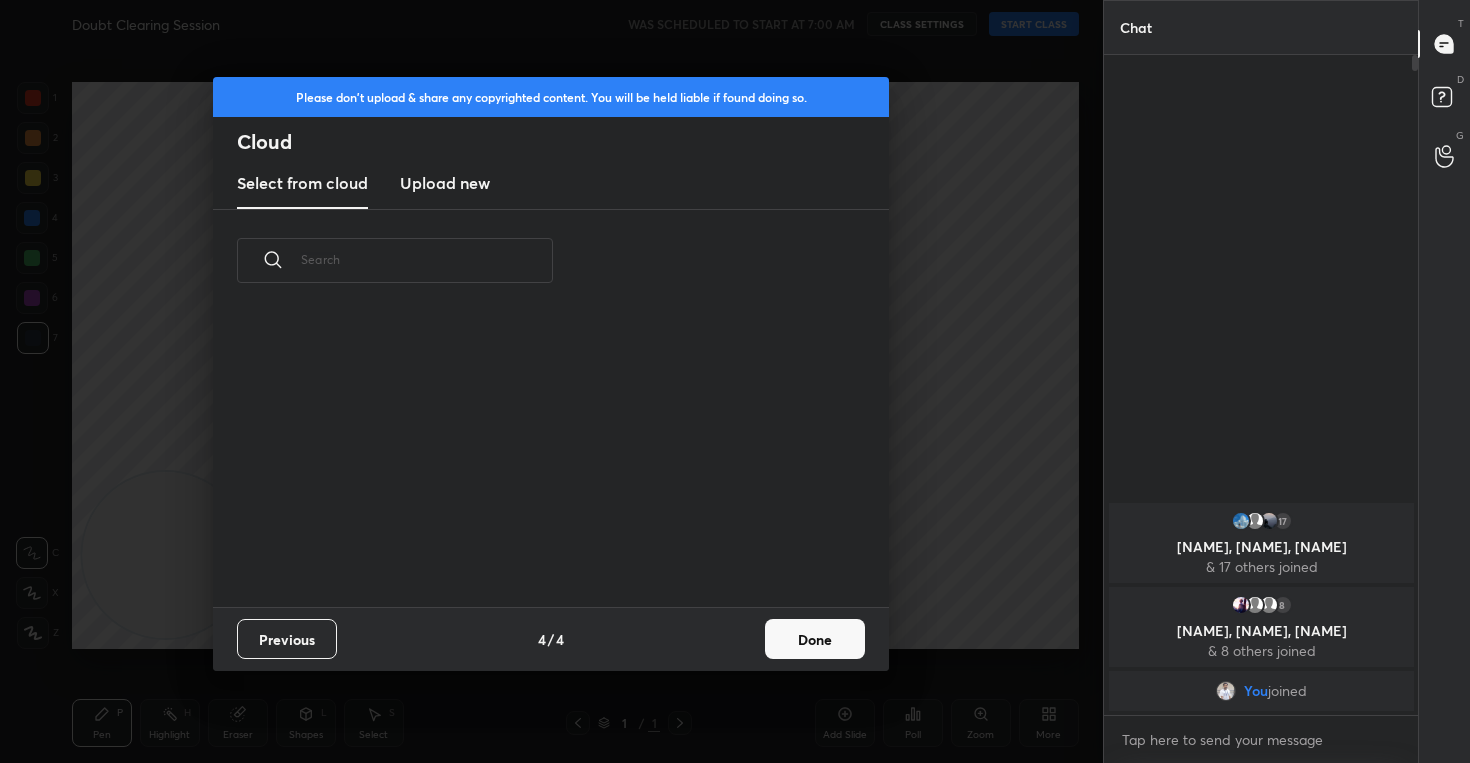 click on "Done" at bounding box center [815, 639] 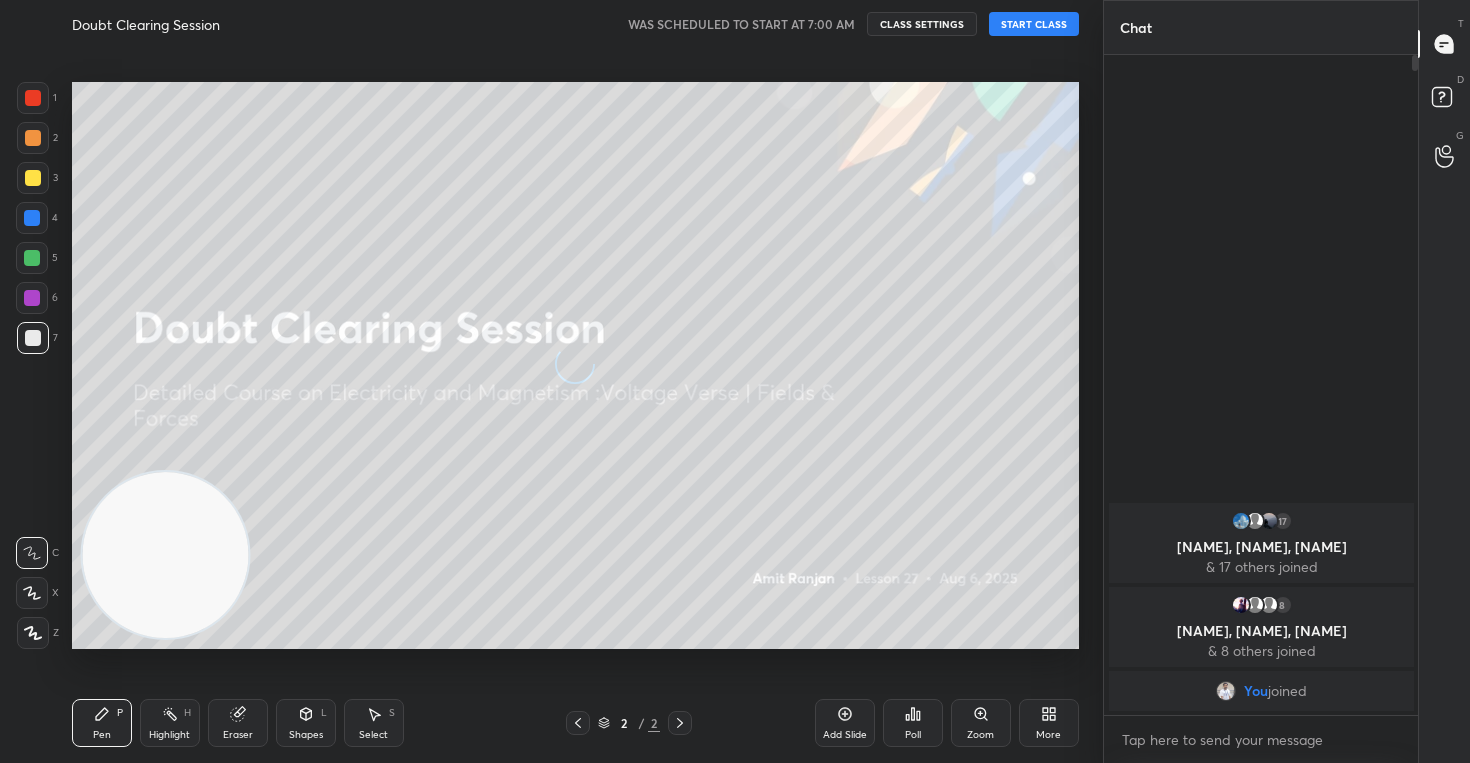 click on "START CLASS" at bounding box center (1034, 24) 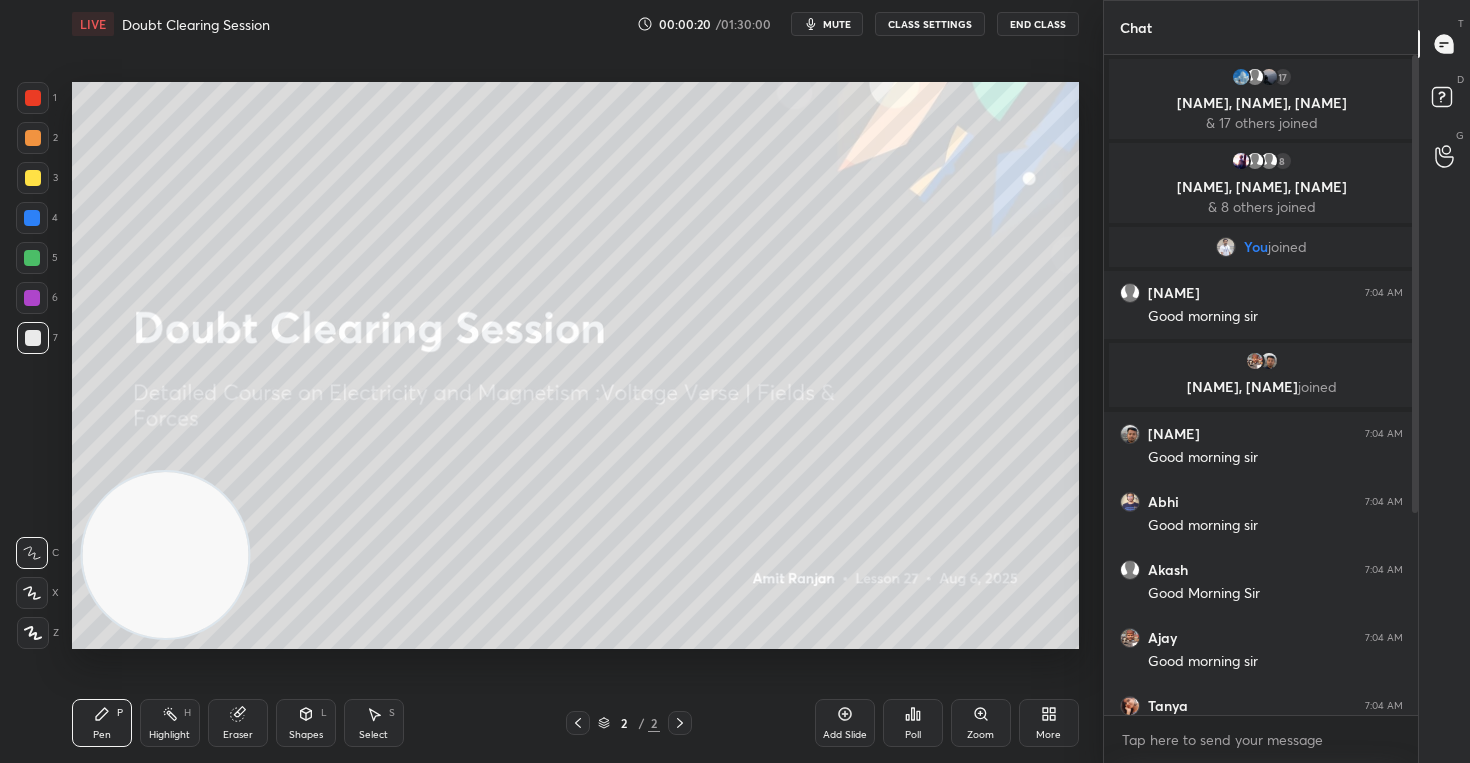 scroll, scrollTop: 613, scrollLeft: 308, axis: both 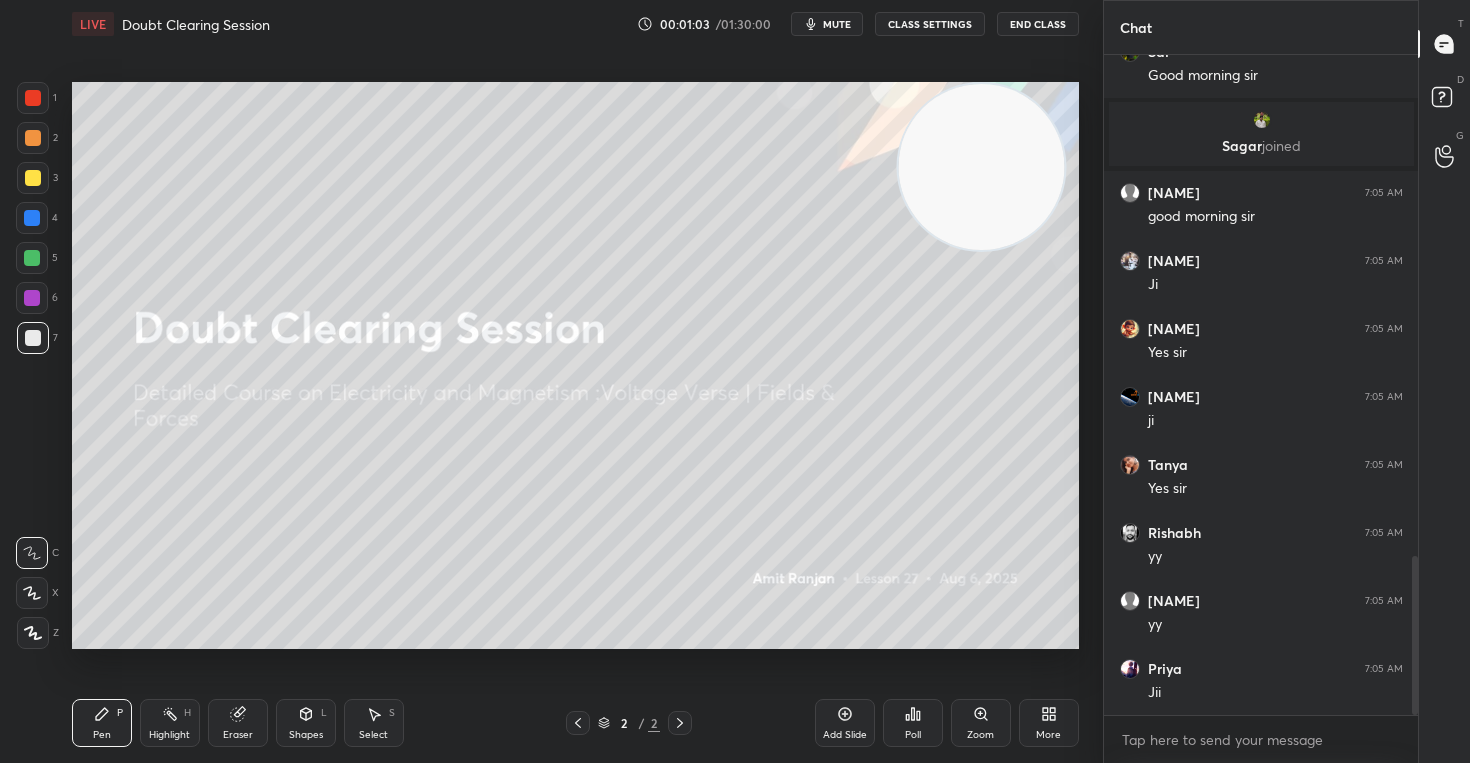 drag, startPoint x: 149, startPoint y: 544, endPoint x: 995, endPoint y: -30, distance: 1022.3463 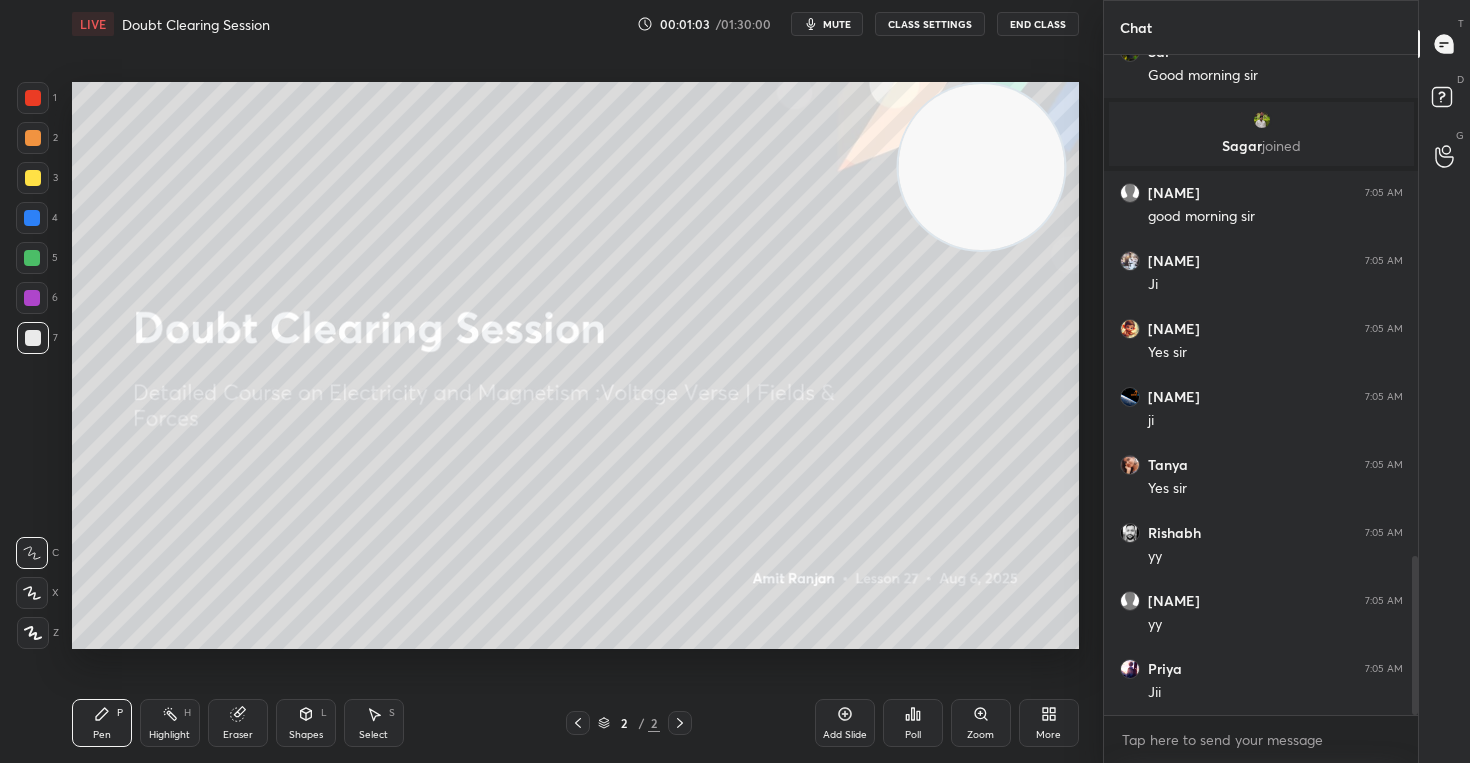 click on "1 2 3 4 5 6 7 C X Z C X Z E E Erase all   H H LIVE Doubt Clearing Session 00:01:03 /  01:30:00 mute CLASS SETTINGS End Class Setting up your live class Poll for   secs No correct answer Start poll Back Doubt Clearing Session • L27 of Detailed Course on Electricity and Magnetism :Voltage Verse | Fields & Forces [NAME] 7:05 AM Good morning sir [NAME] 7:05 AM Good morning sir [NAME]  joined [NAME] 7:05 AM good morning sir [NAME] 7:05 AM Ji [NAME] 7:05 AM Yes sir [NAME] 7:05 AM ji [NAME] 7:05 AM Yes sir [NAME] 7:05 AM yy [NAME] 7:05 AM yy [NAME] 7:05 AM Jii JUMP TO LATEST Enable hand raising Enable raise hand to speak to learners. Once enabled, chat will be turned off temporarily. Enable x   introducing Raise a hand with a doubt Now learners can raise their hand along with a doubt  How it works? Doubts asked by learners will show up here NEW DOUBTS ASKED No one has raised a hand yet Can't raise hand Got it T Messages (T) D Doubts (D) G" at bounding box center [735, 0] 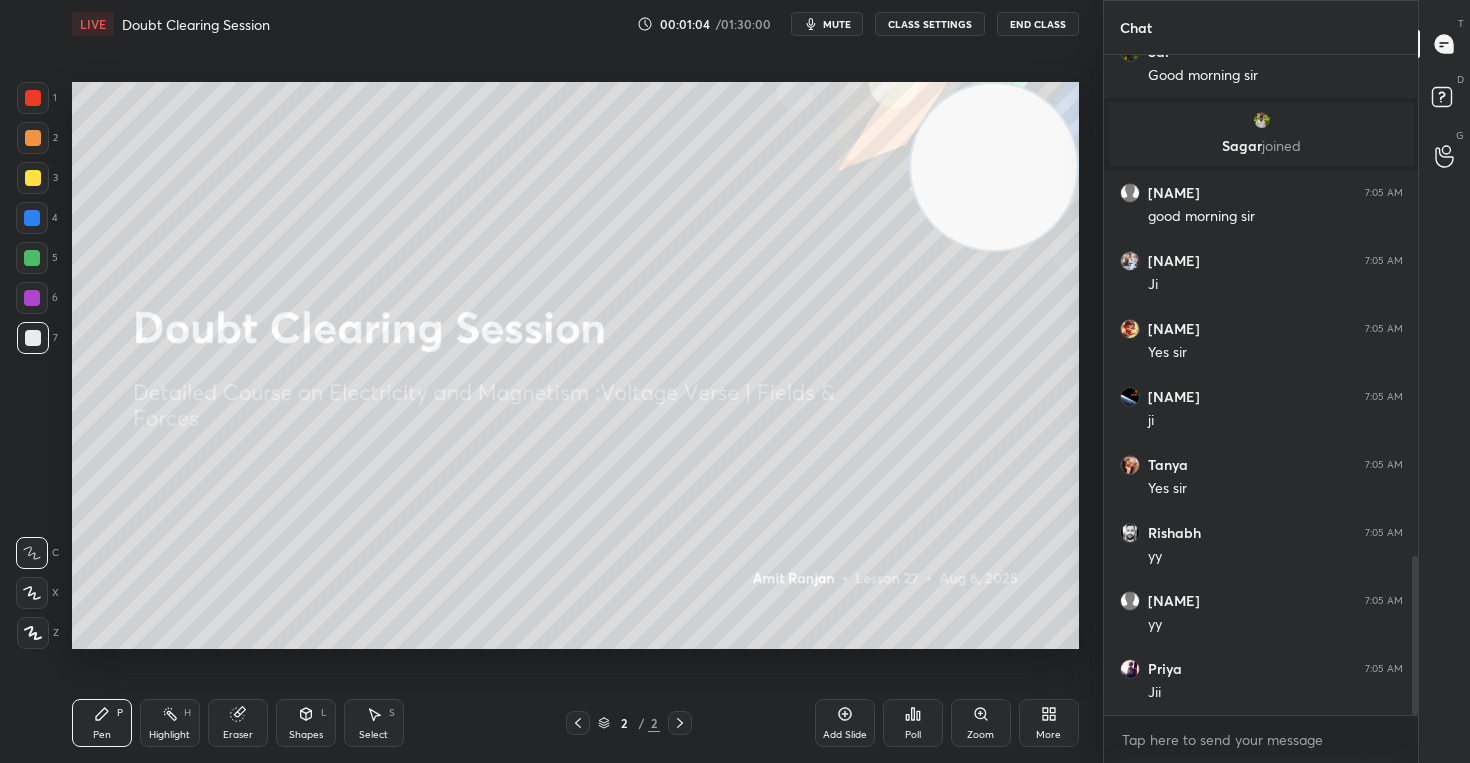 scroll, scrollTop: 2155, scrollLeft: 0, axis: vertical 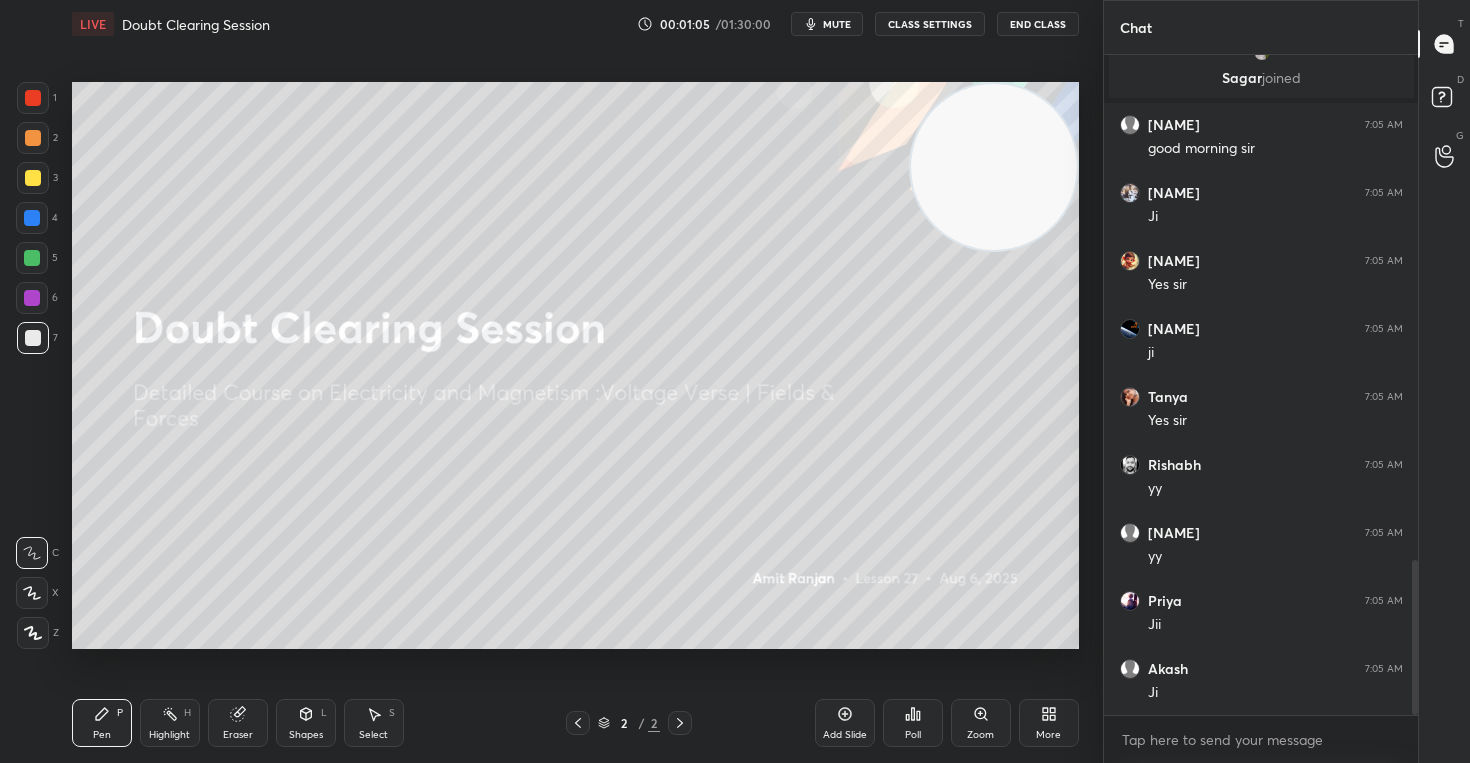 click 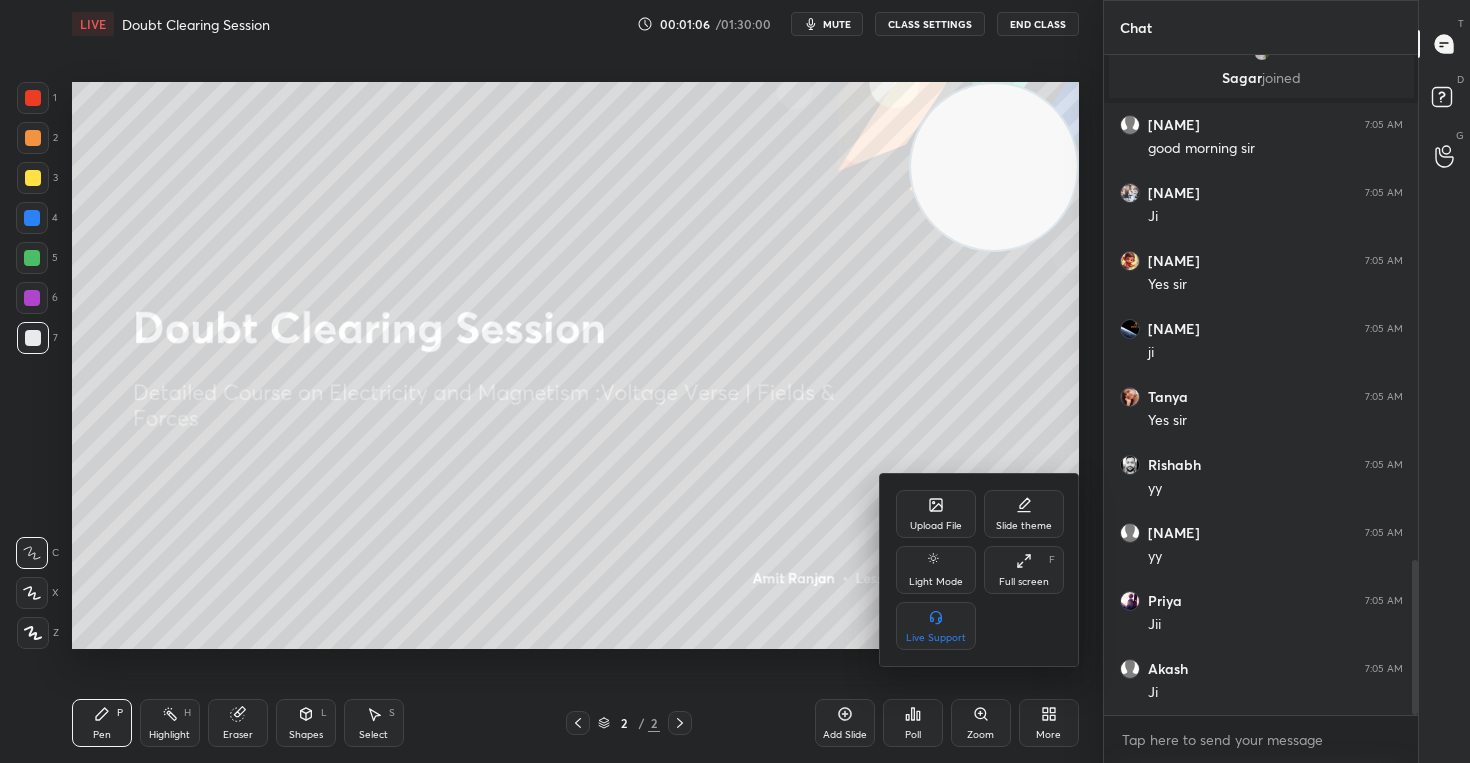 click 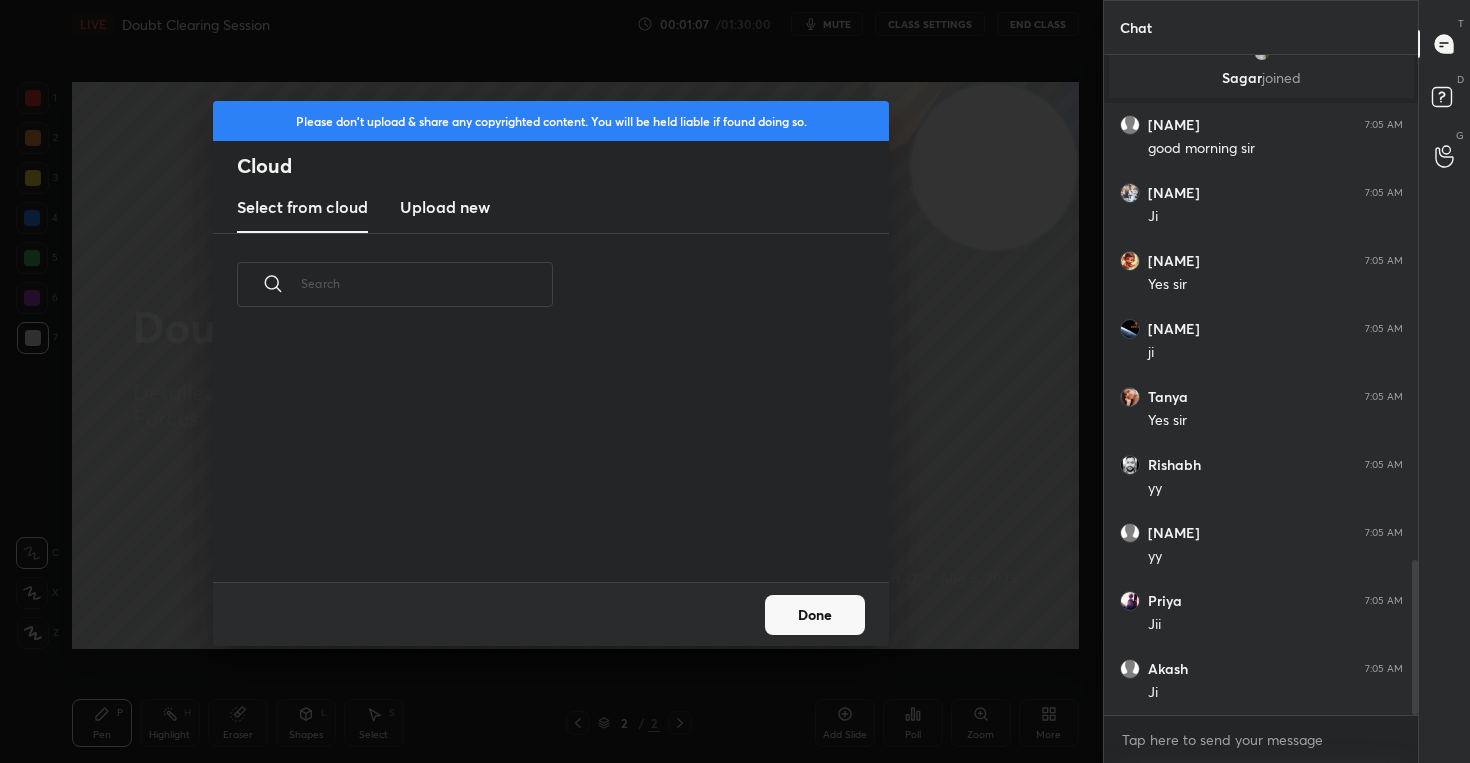 scroll, scrollTop: 2223, scrollLeft: 0, axis: vertical 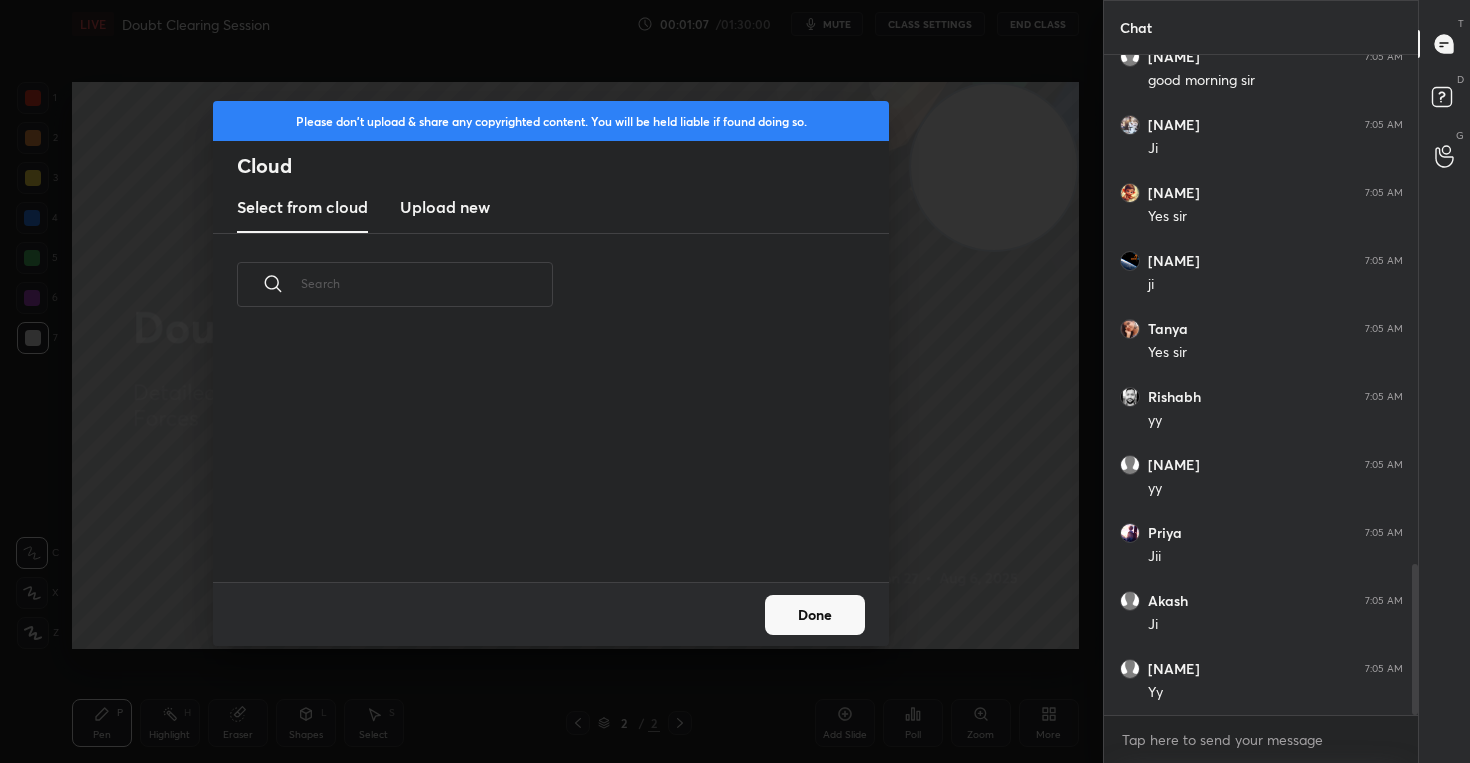 click on "Upload new" at bounding box center (445, 207) 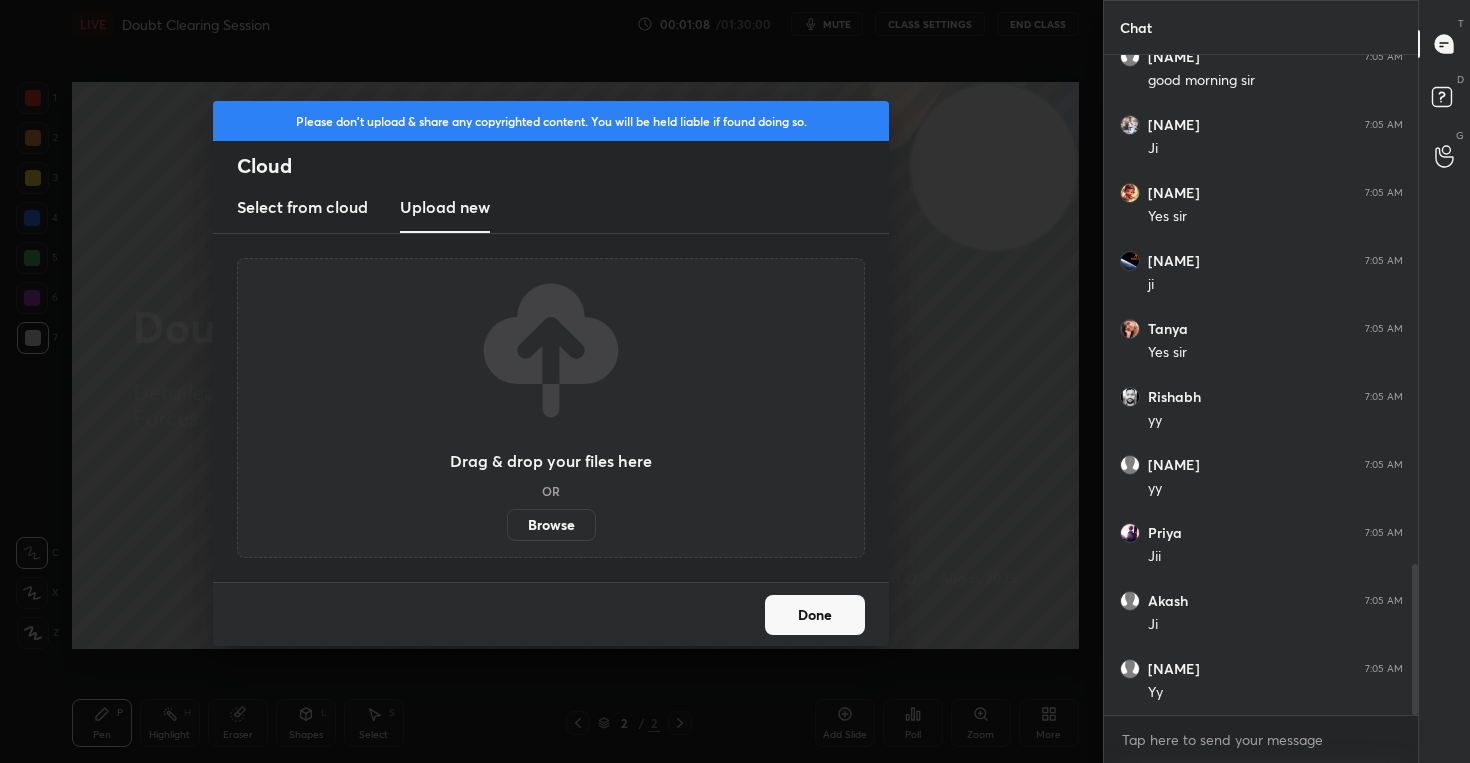 scroll, scrollTop: 2291, scrollLeft: 0, axis: vertical 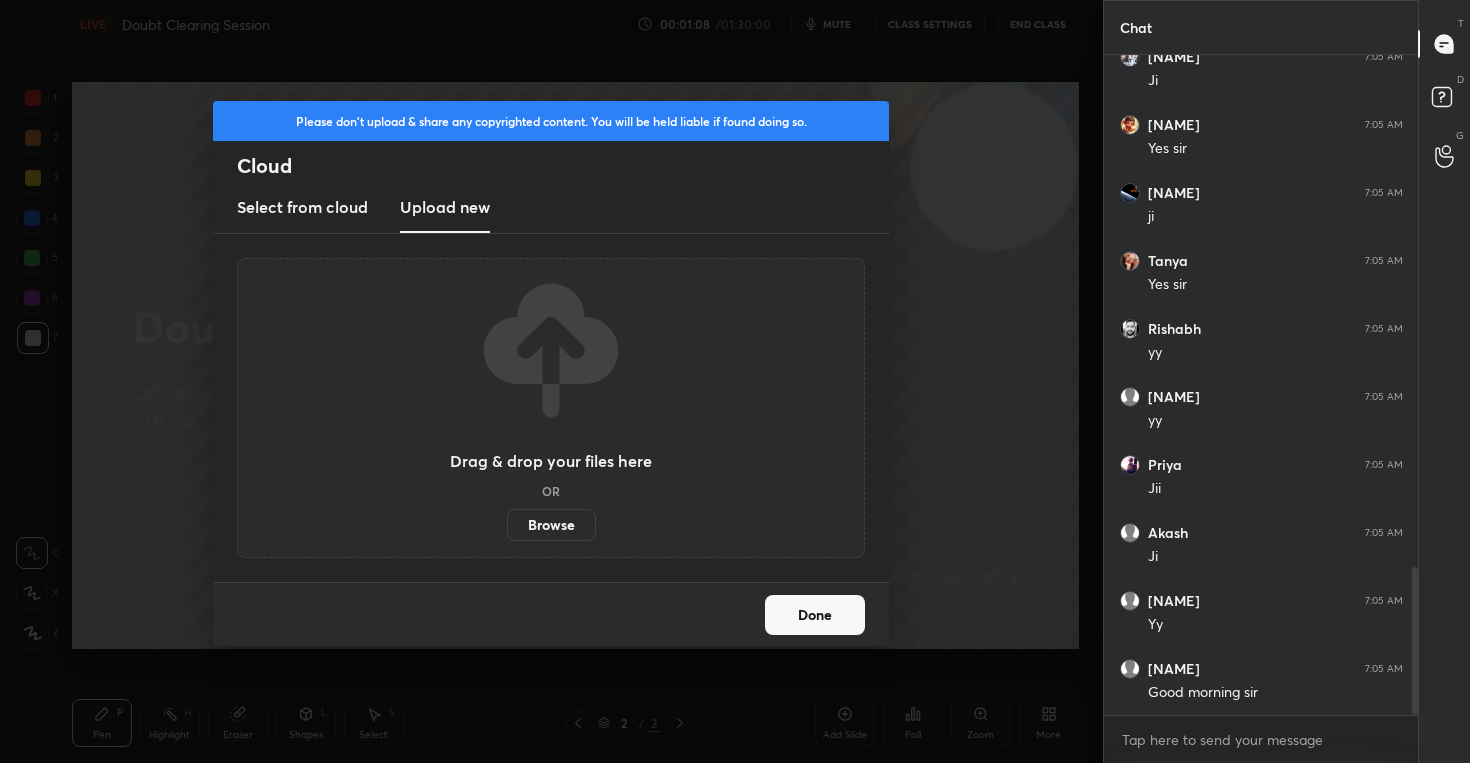 click on "Browse" at bounding box center [551, 525] 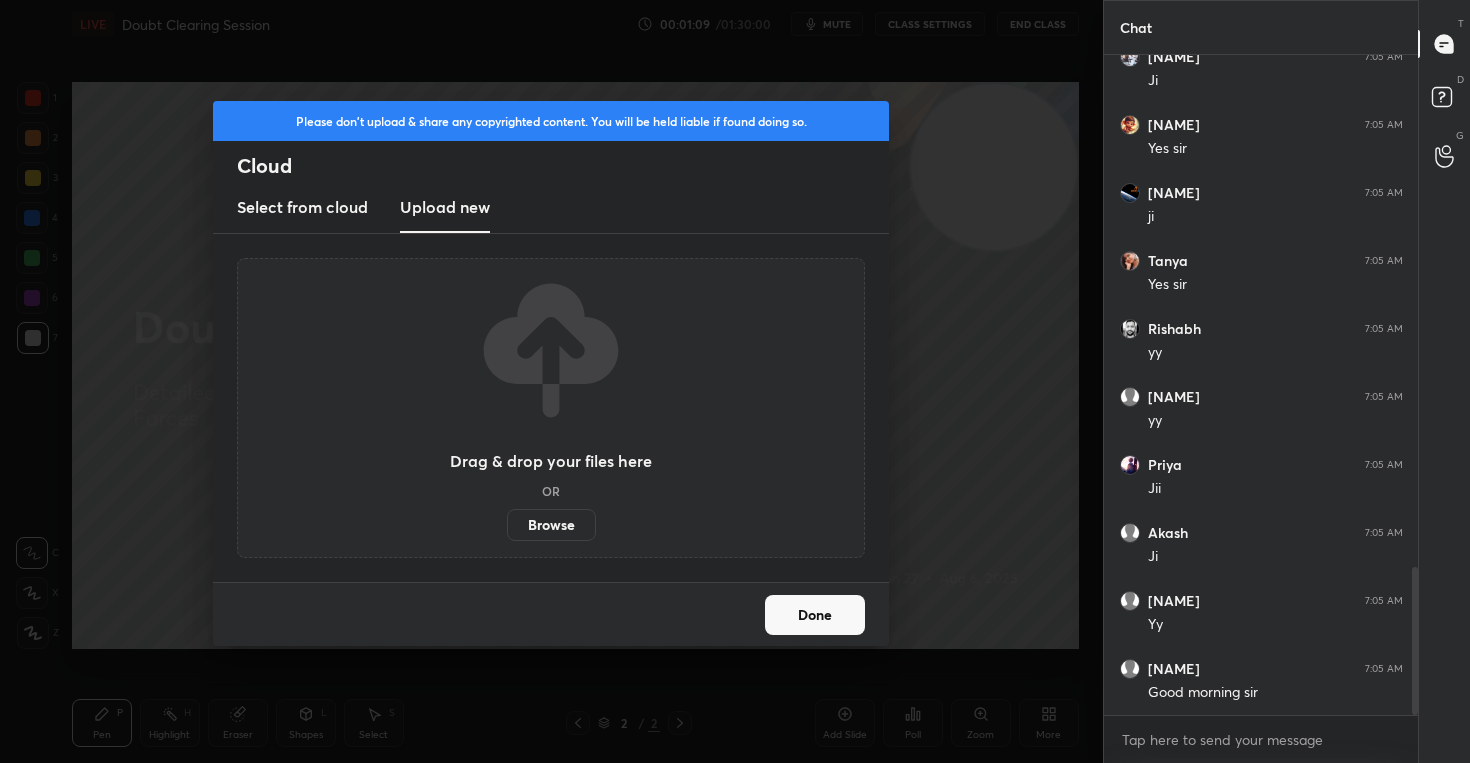 scroll, scrollTop: 2432, scrollLeft: 0, axis: vertical 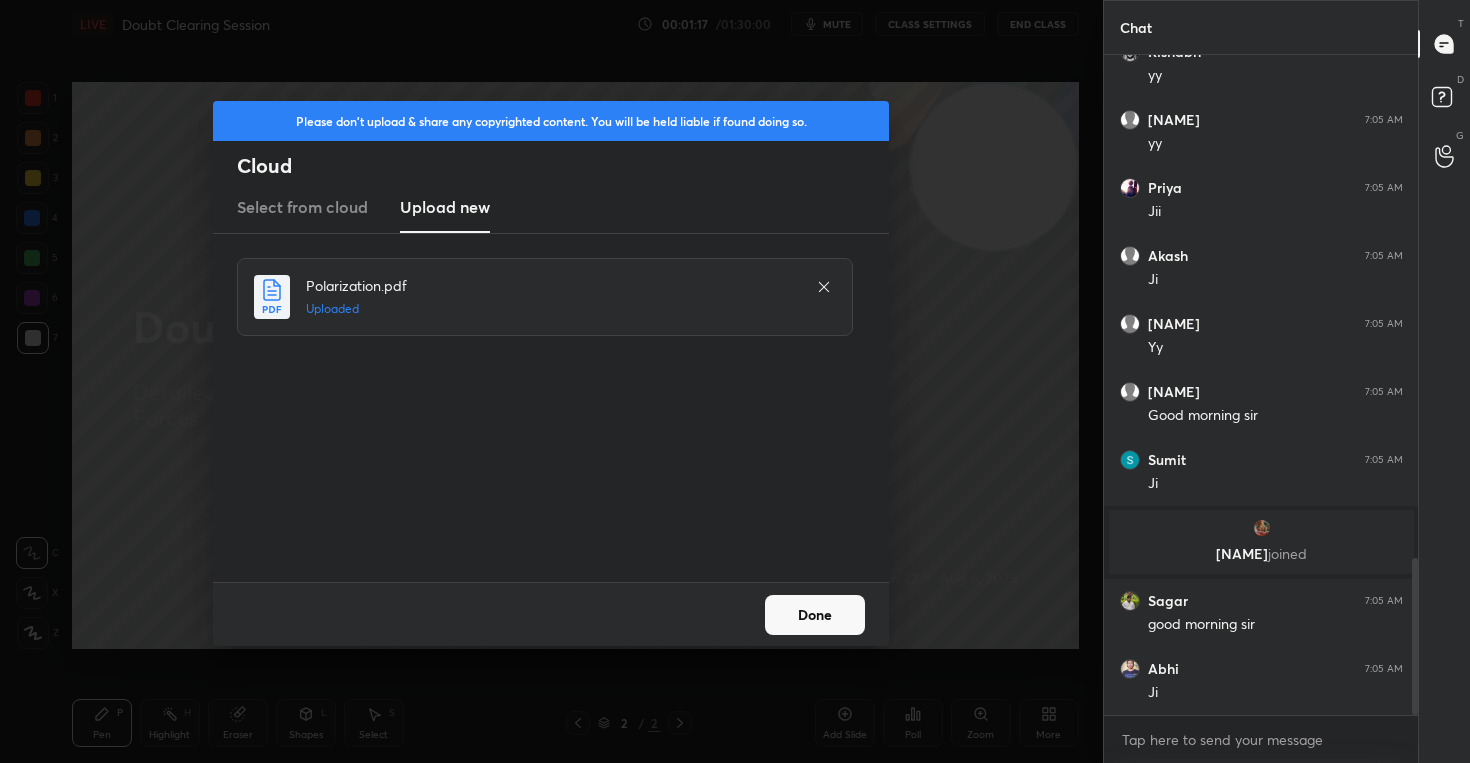 click on "Done" at bounding box center [815, 615] 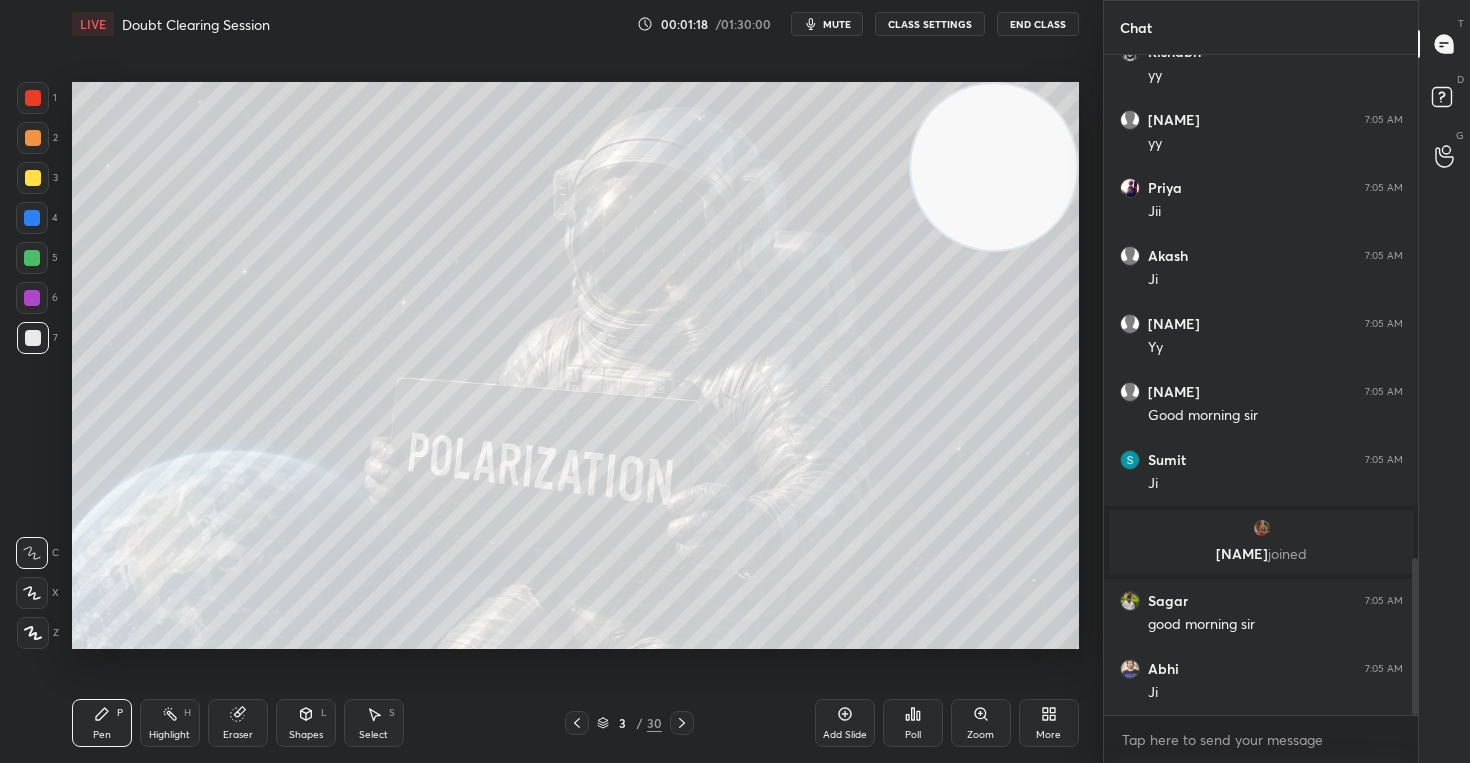 click at bounding box center [32, 593] 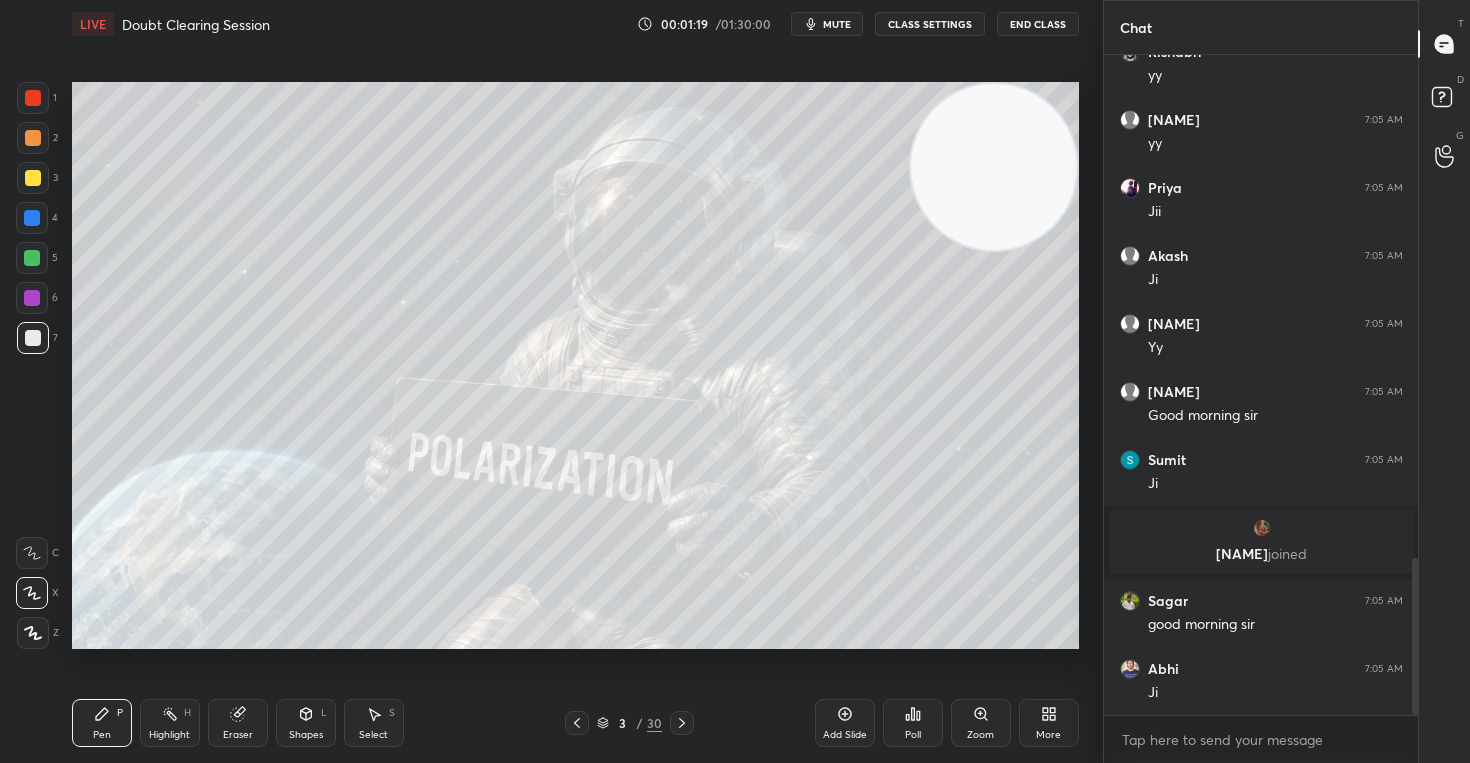 drag, startPoint x: 992, startPoint y: 197, endPoint x: 1003, endPoint y: 177, distance: 22.825424 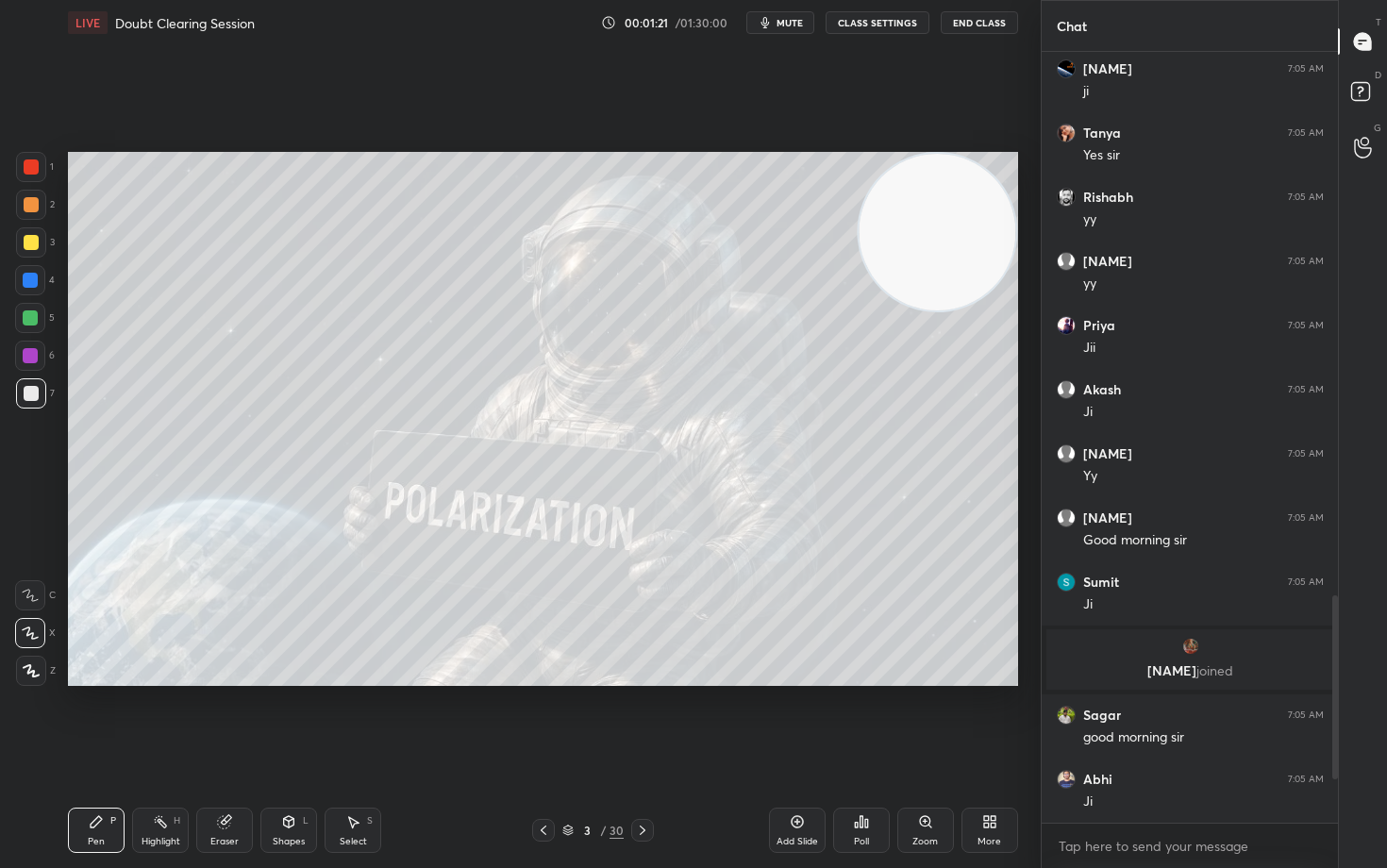 scroll, scrollTop: 93601, scrollLeft: 93389, axis: both 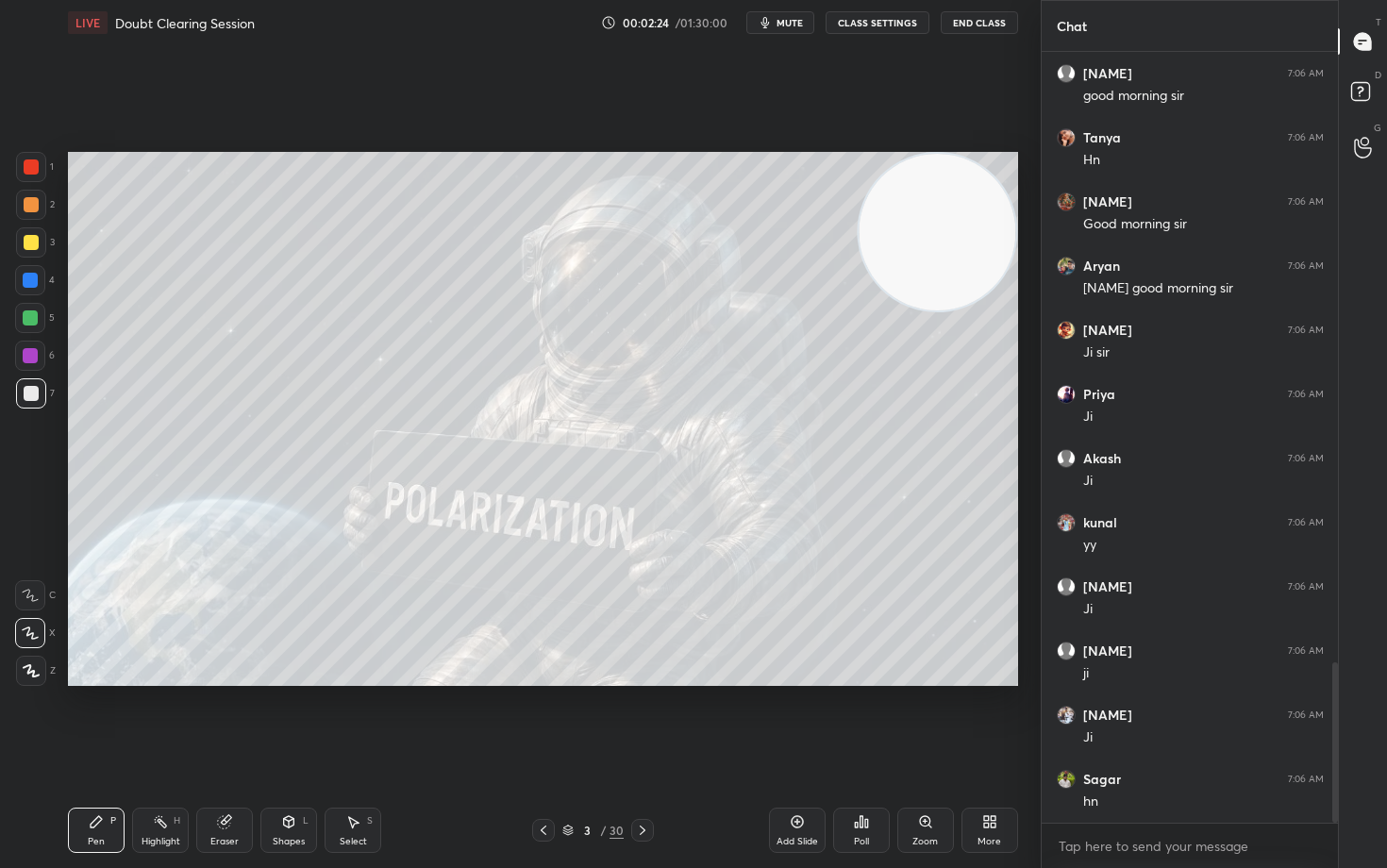 click 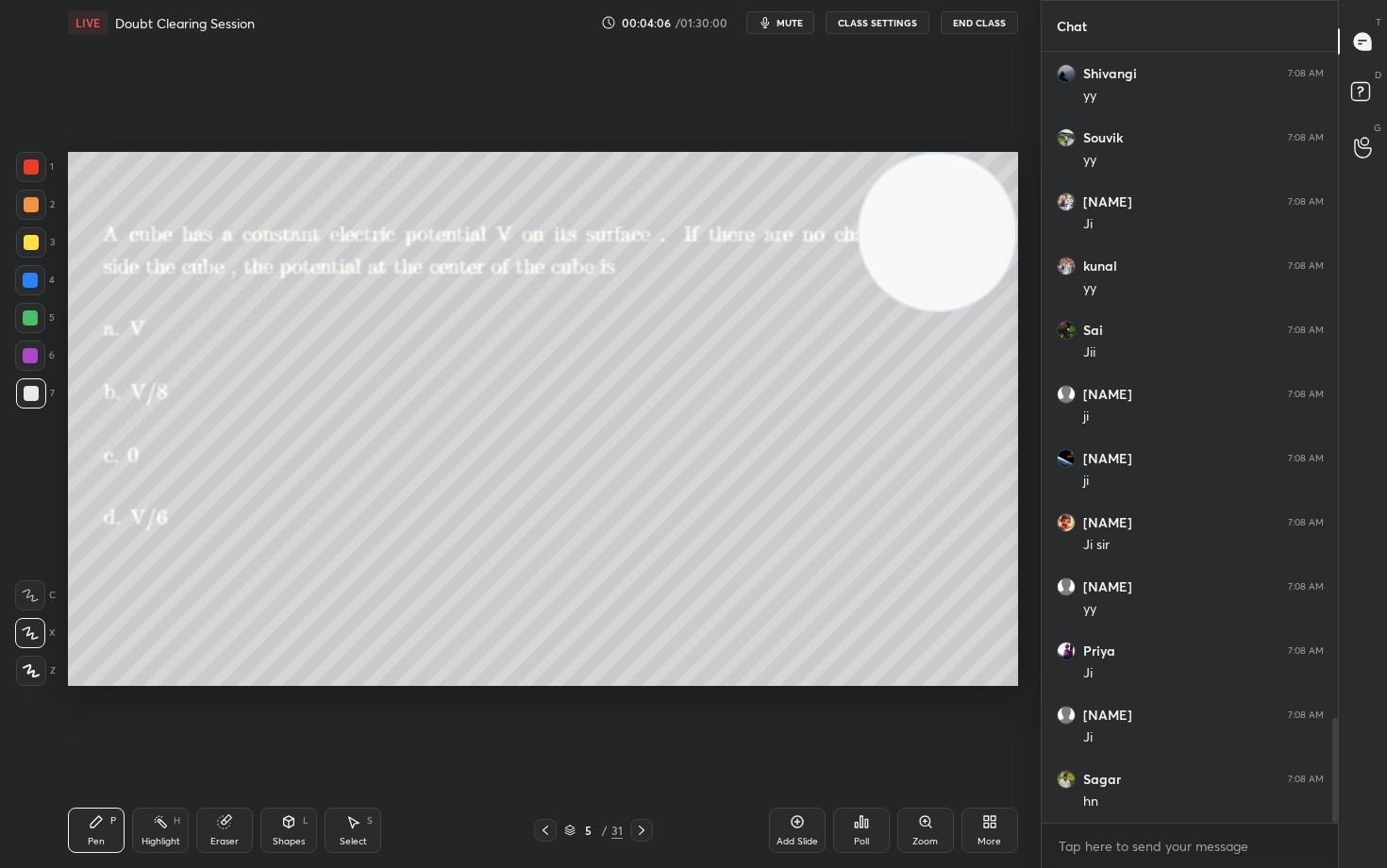 scroll, scrollTop: 4905, scrollLeft: 0, axis: vertical 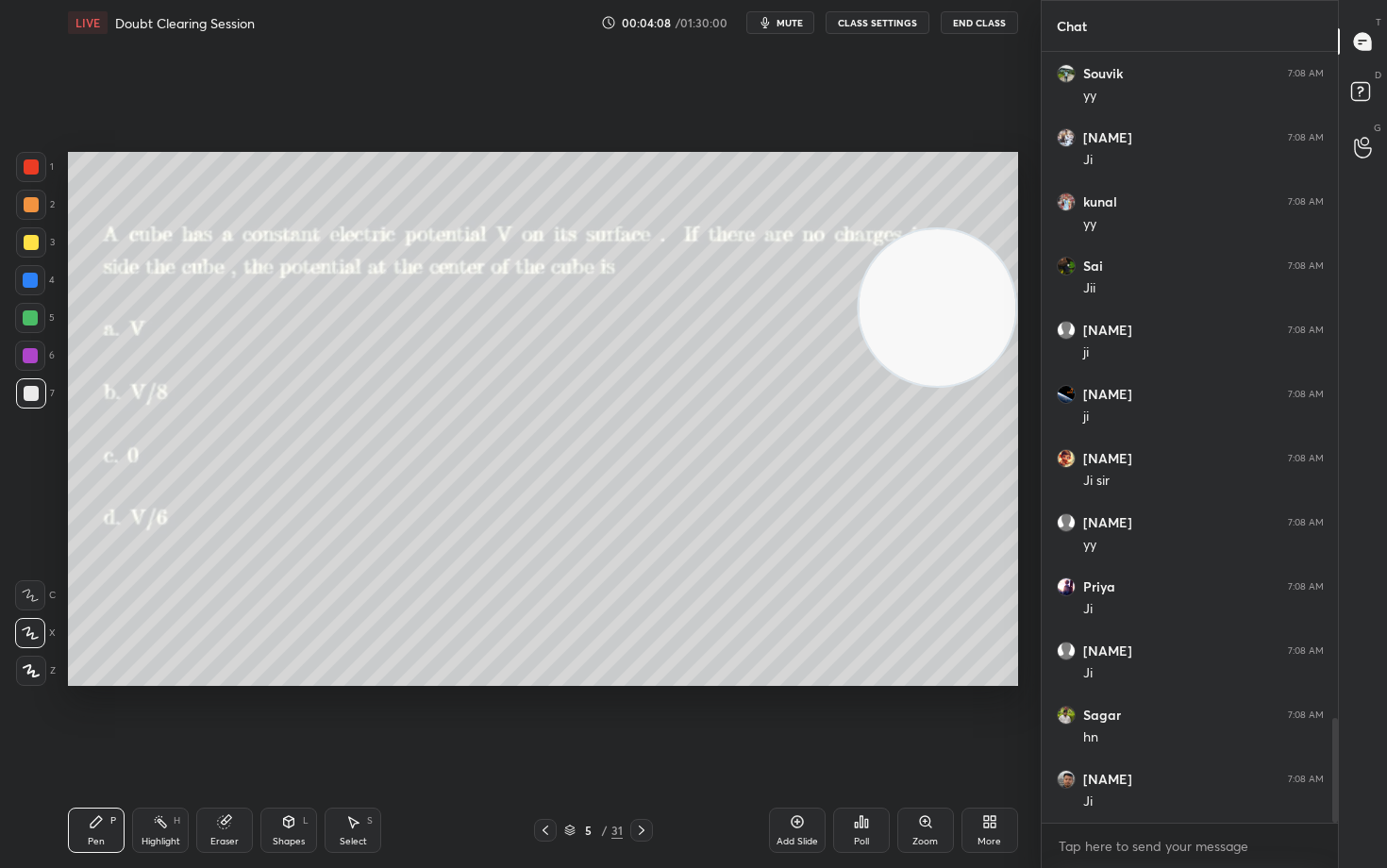drag, startPoint x: 949, startPoint y: 218, endPoint x: 949, endPoint y: 350, distance: 132 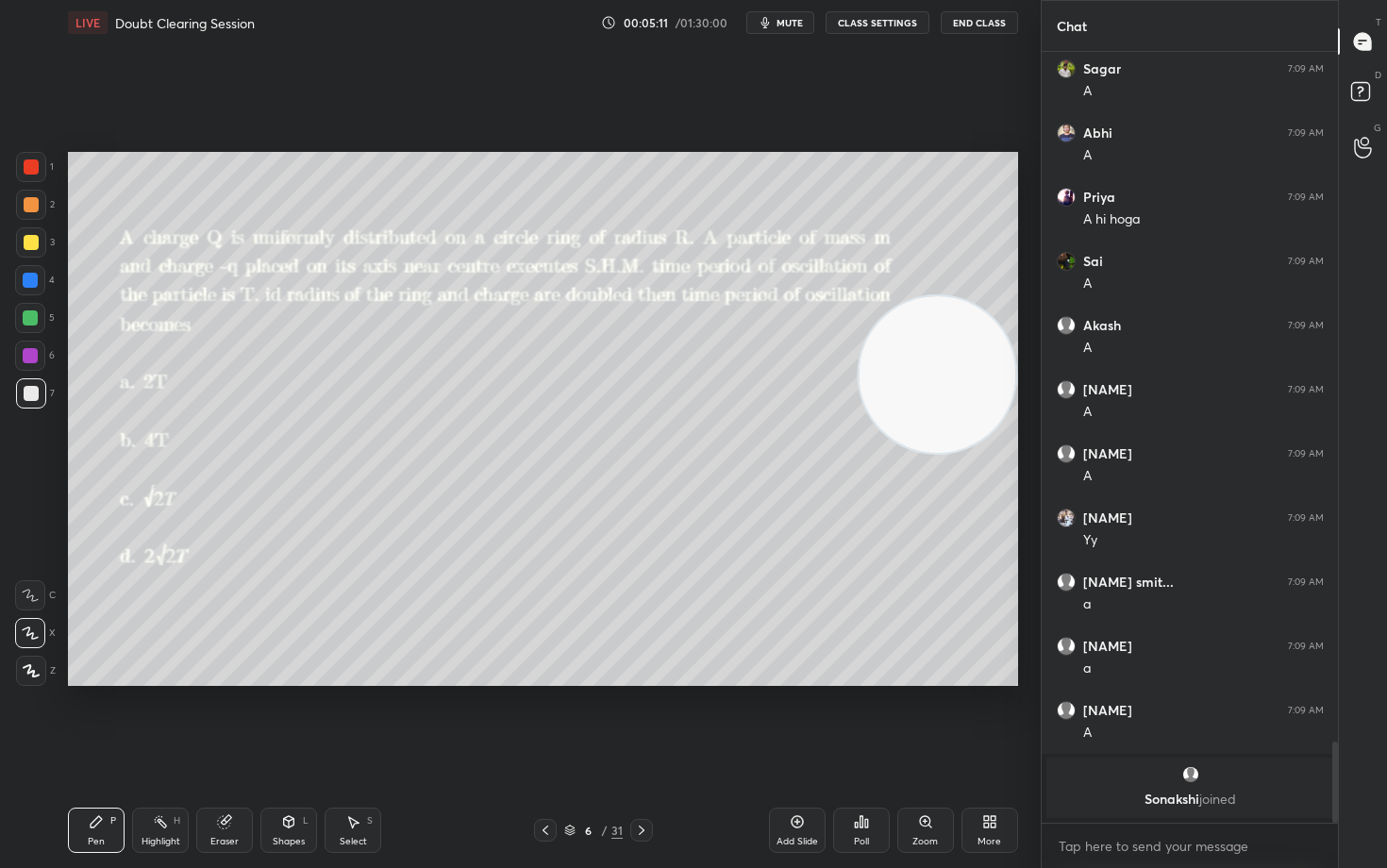 scroll, scrollTop: 5838, scrollLeft: 0, axis: vertical 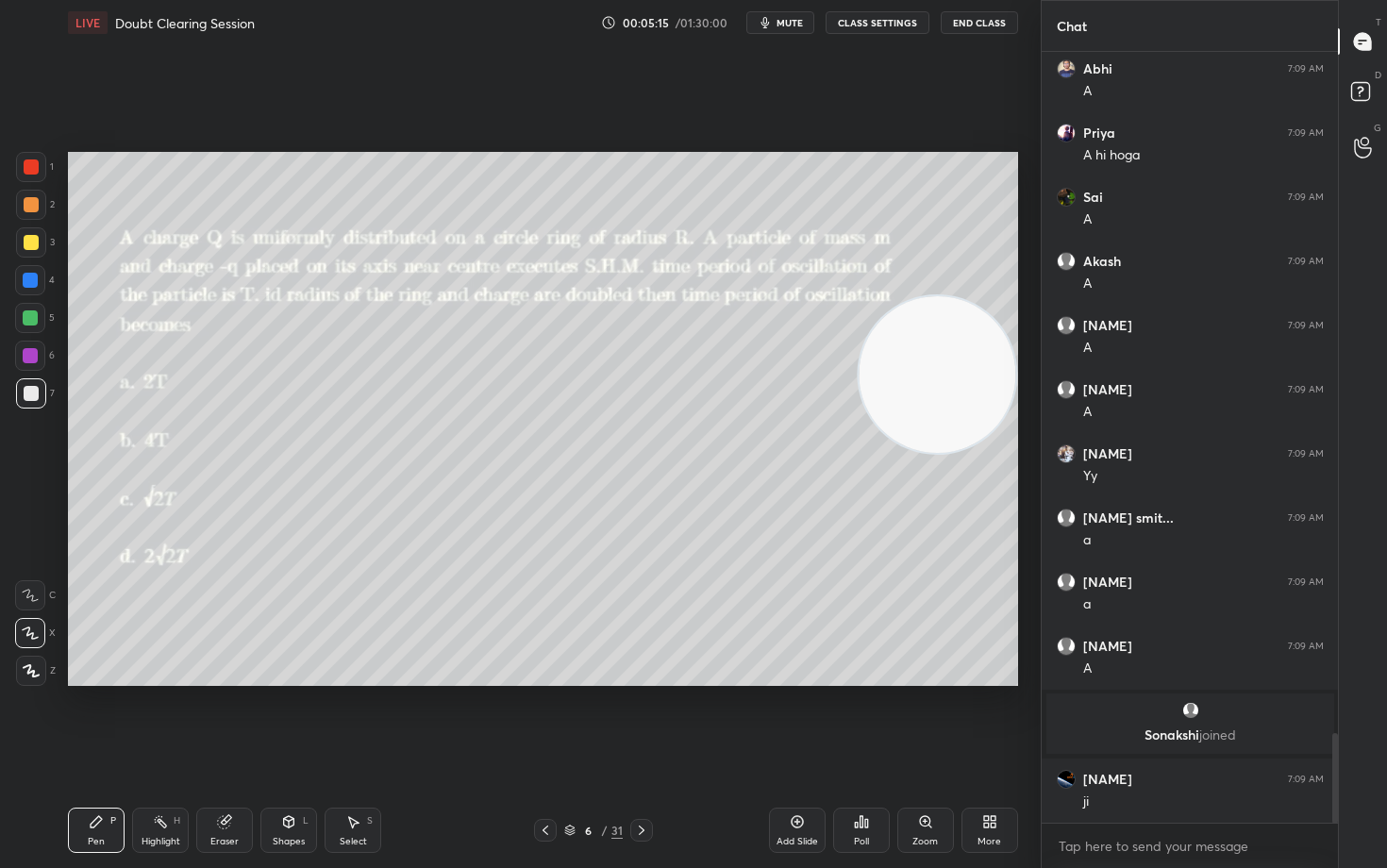 click on "mute" at bounding box center (780, 23) 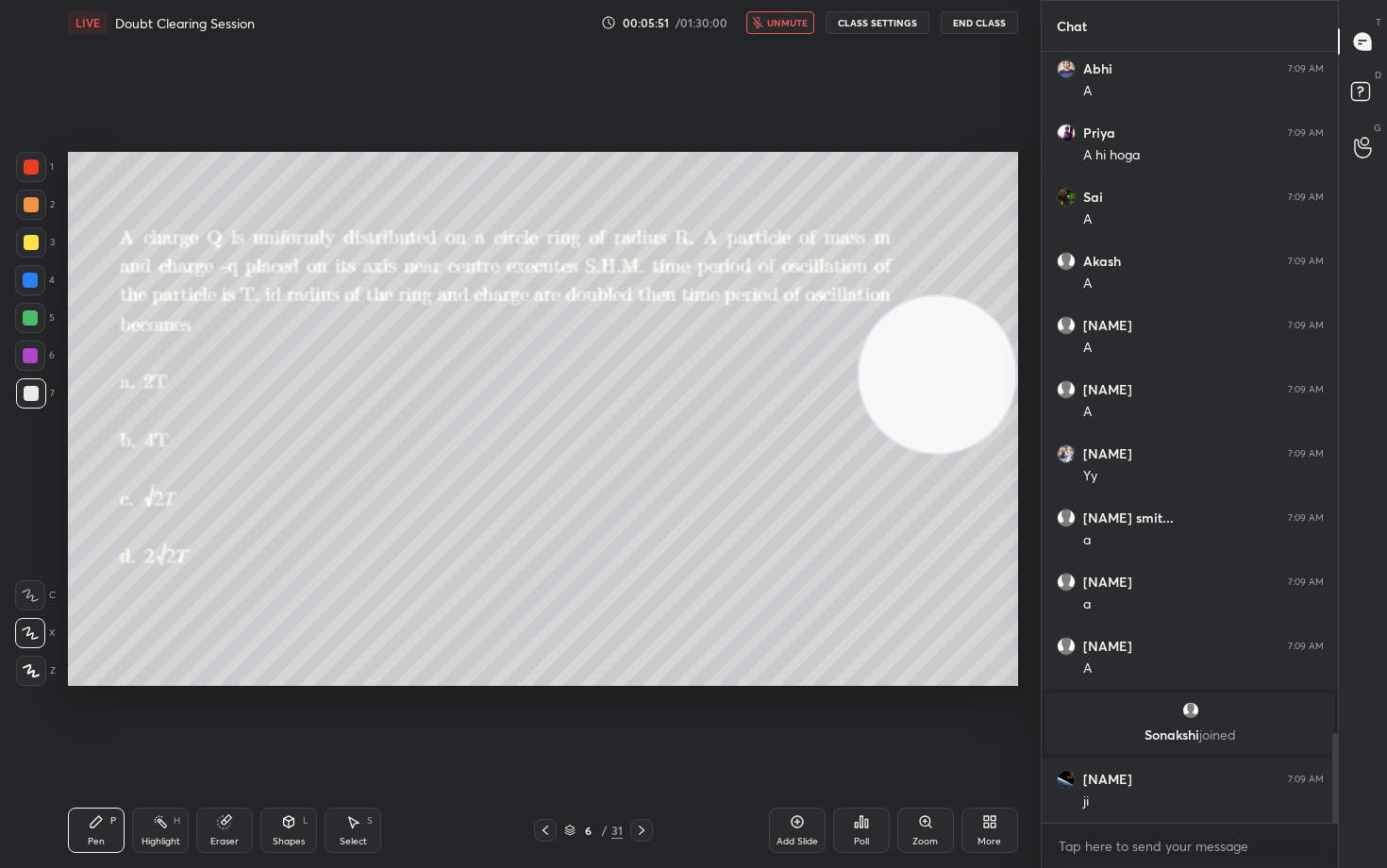 scroll, scrollTop: 5907, scrollLeft: 0, axis: vertical 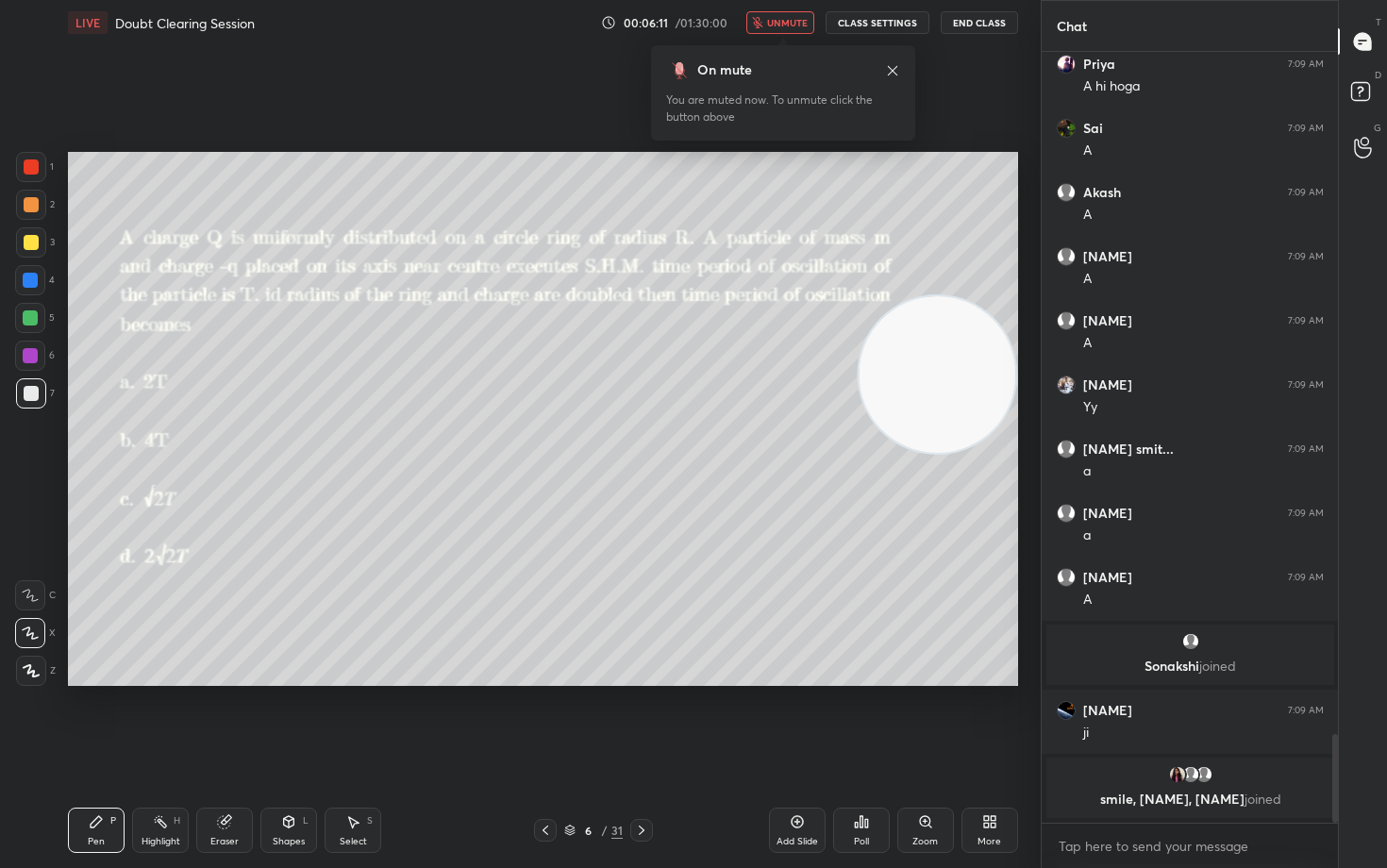 click on "unmute" at bounding box center (780, 23) 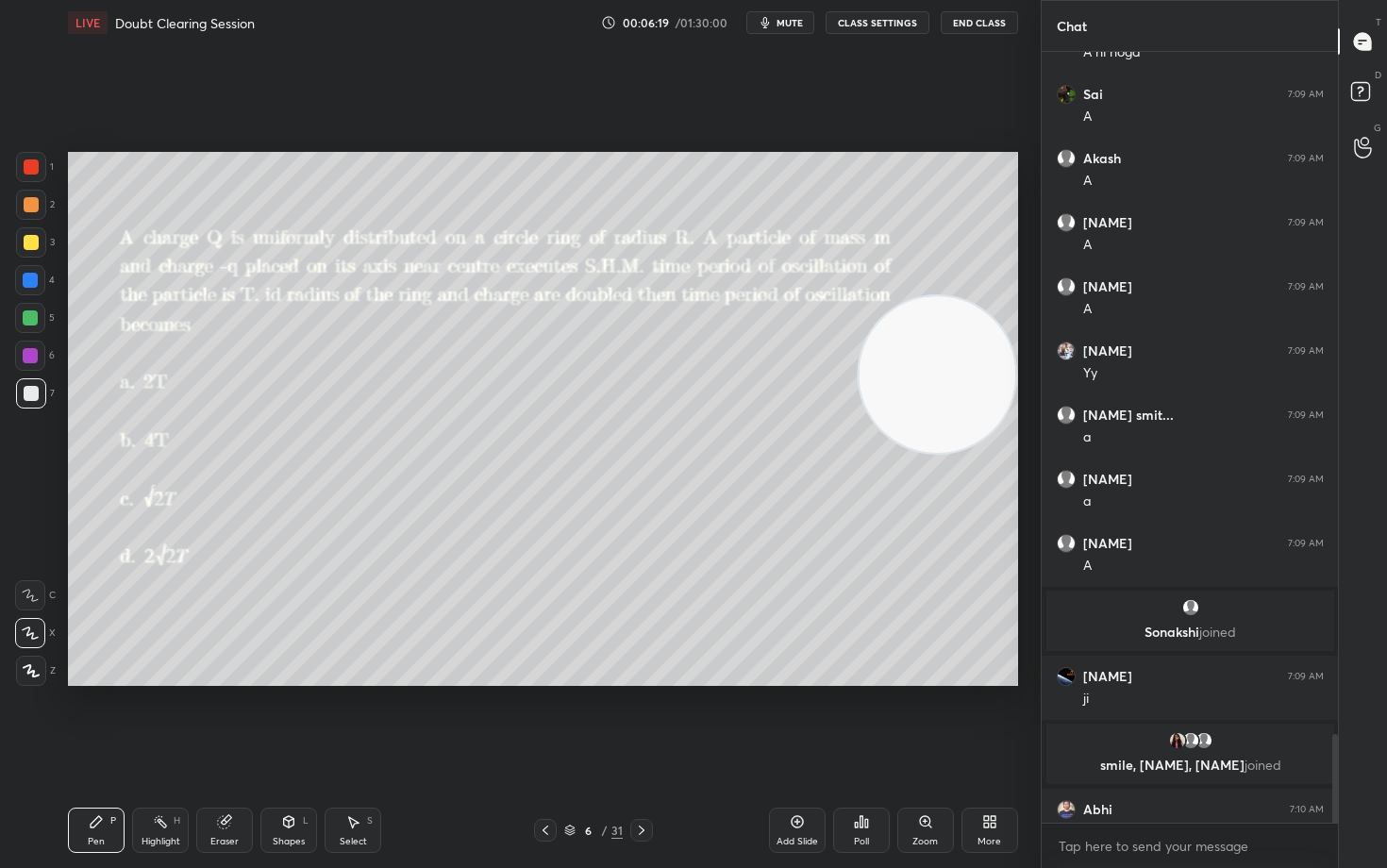 scroll, scrollTop: 5937, scrollLeft: 0, axis: vertical 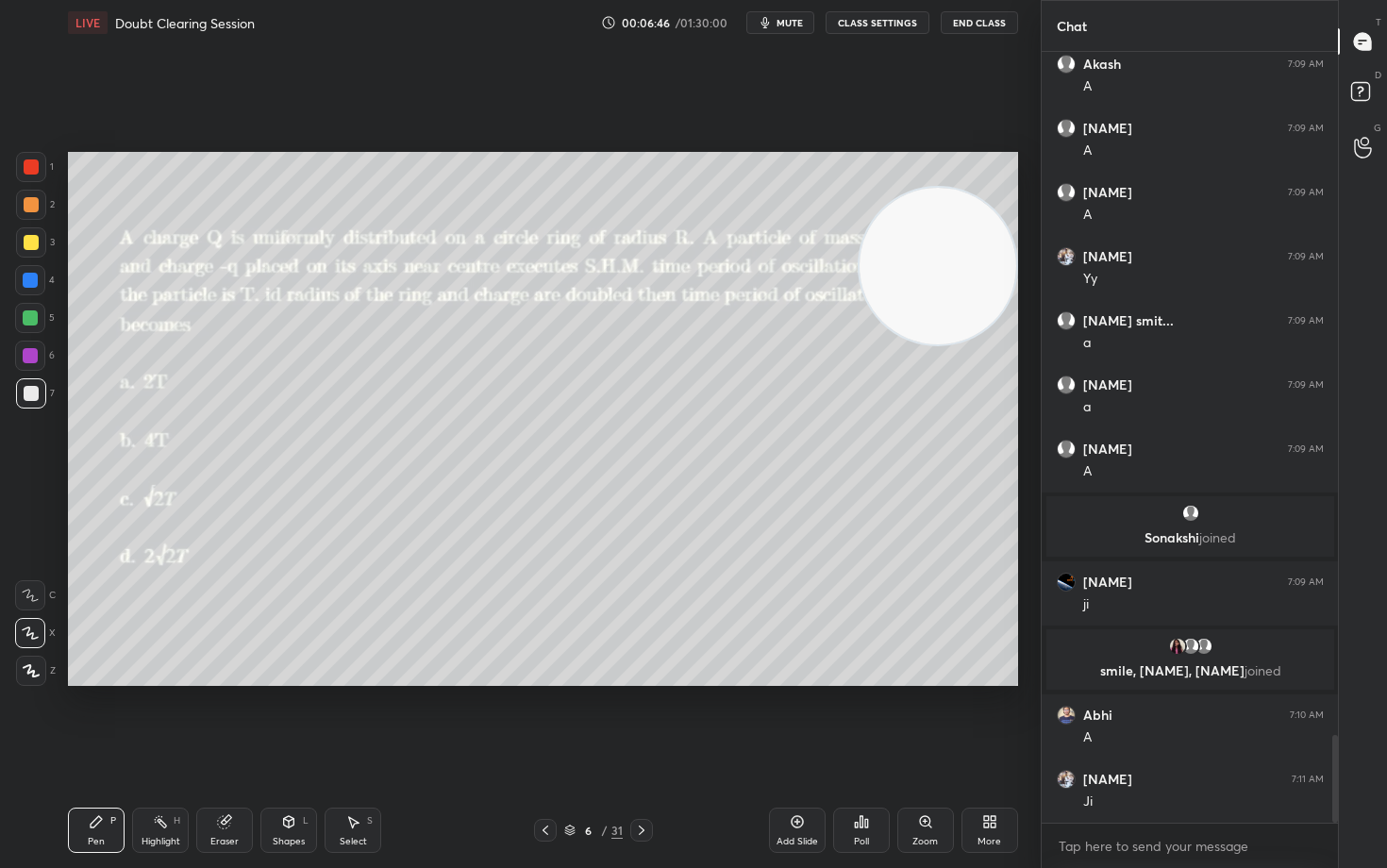 drag, startPoint x: 963, startPoint y: 376, endPoint x: 967, endPoint y: 232, distance: 144.05554 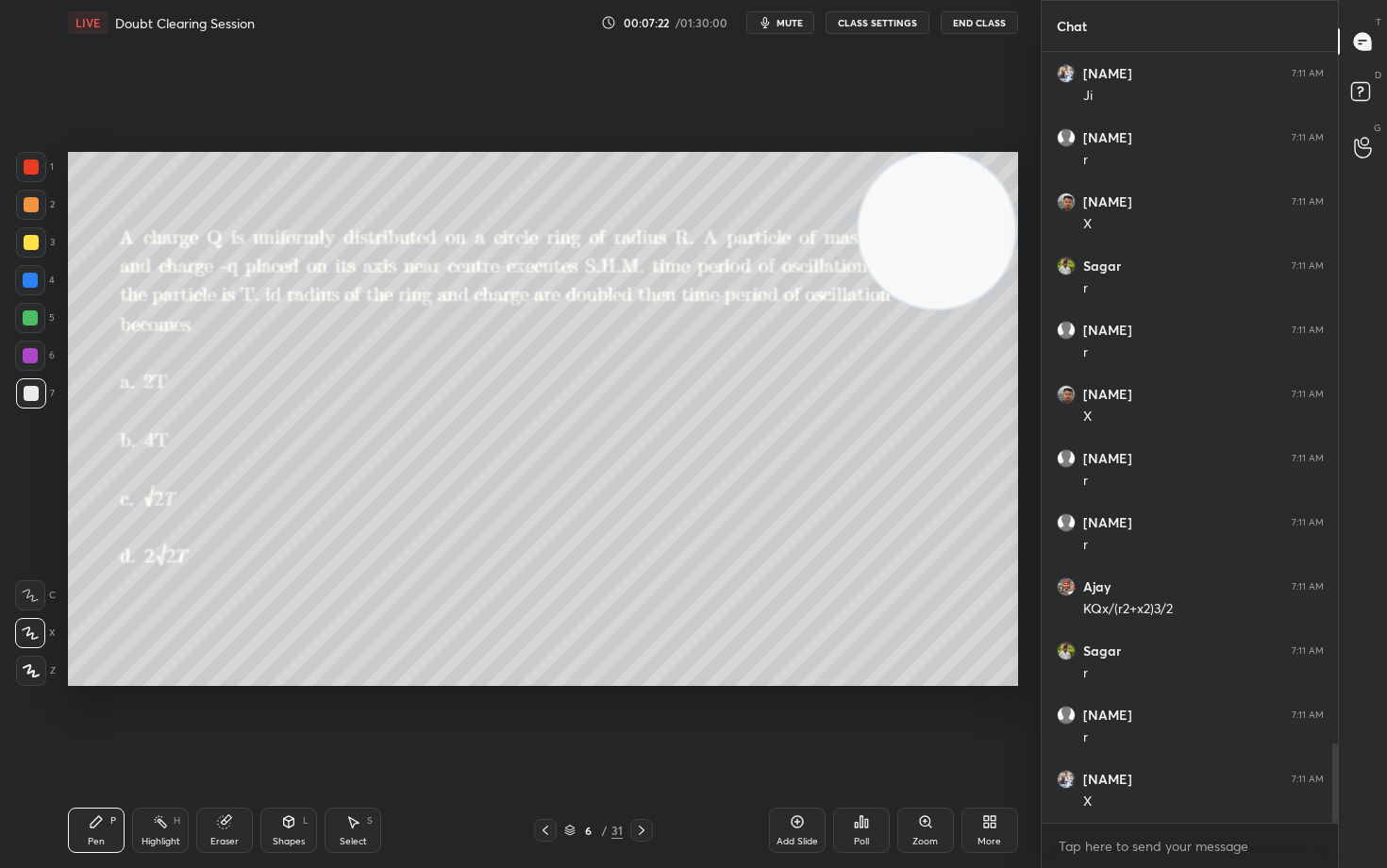 scroll, scrollTop: 6771, scrollLeft: 0, axis: vertical 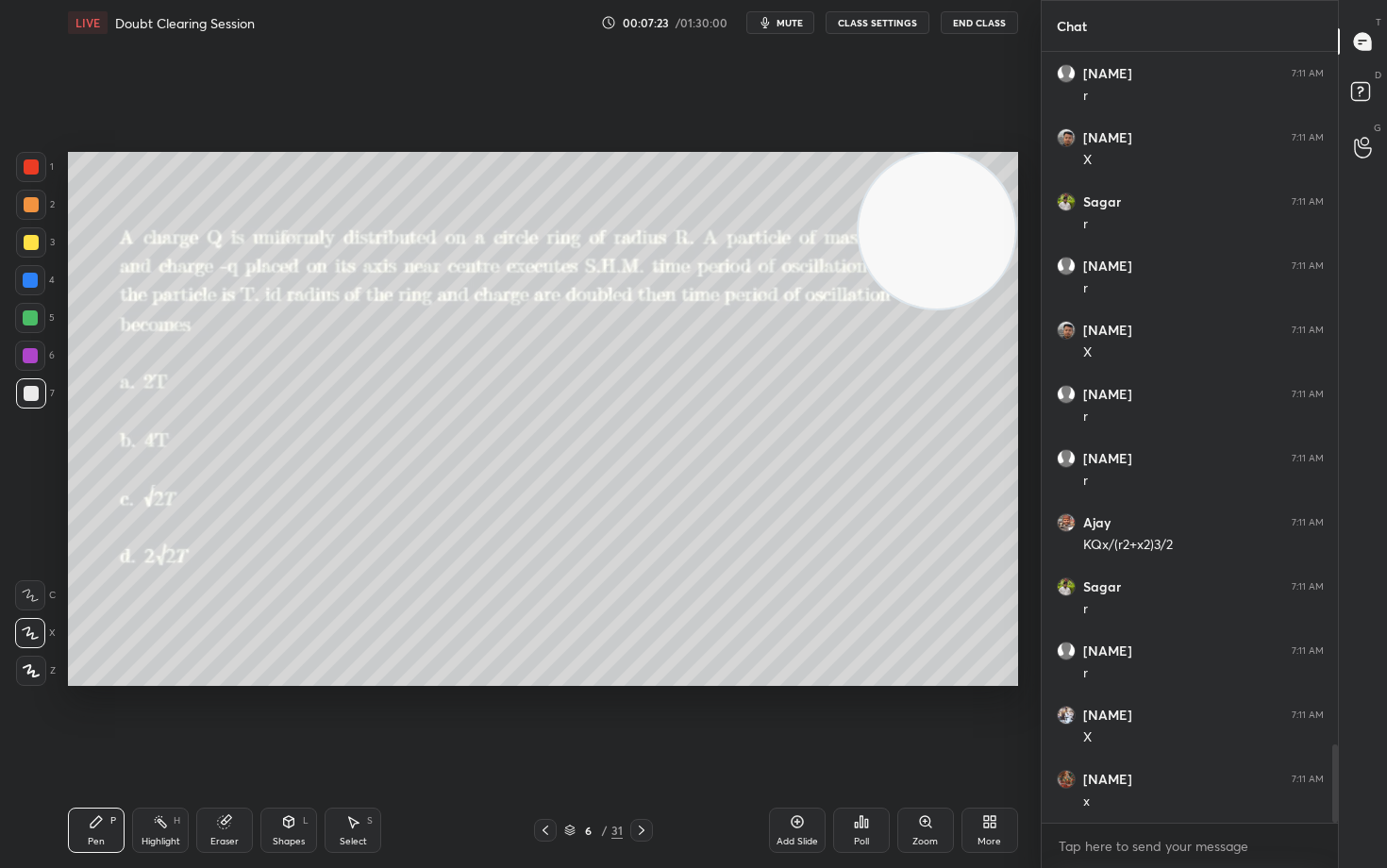 drag, startPoint x: 229, startPoint y: 819, endPoint x: 265, endPoint y: 788, distance: 47.50789 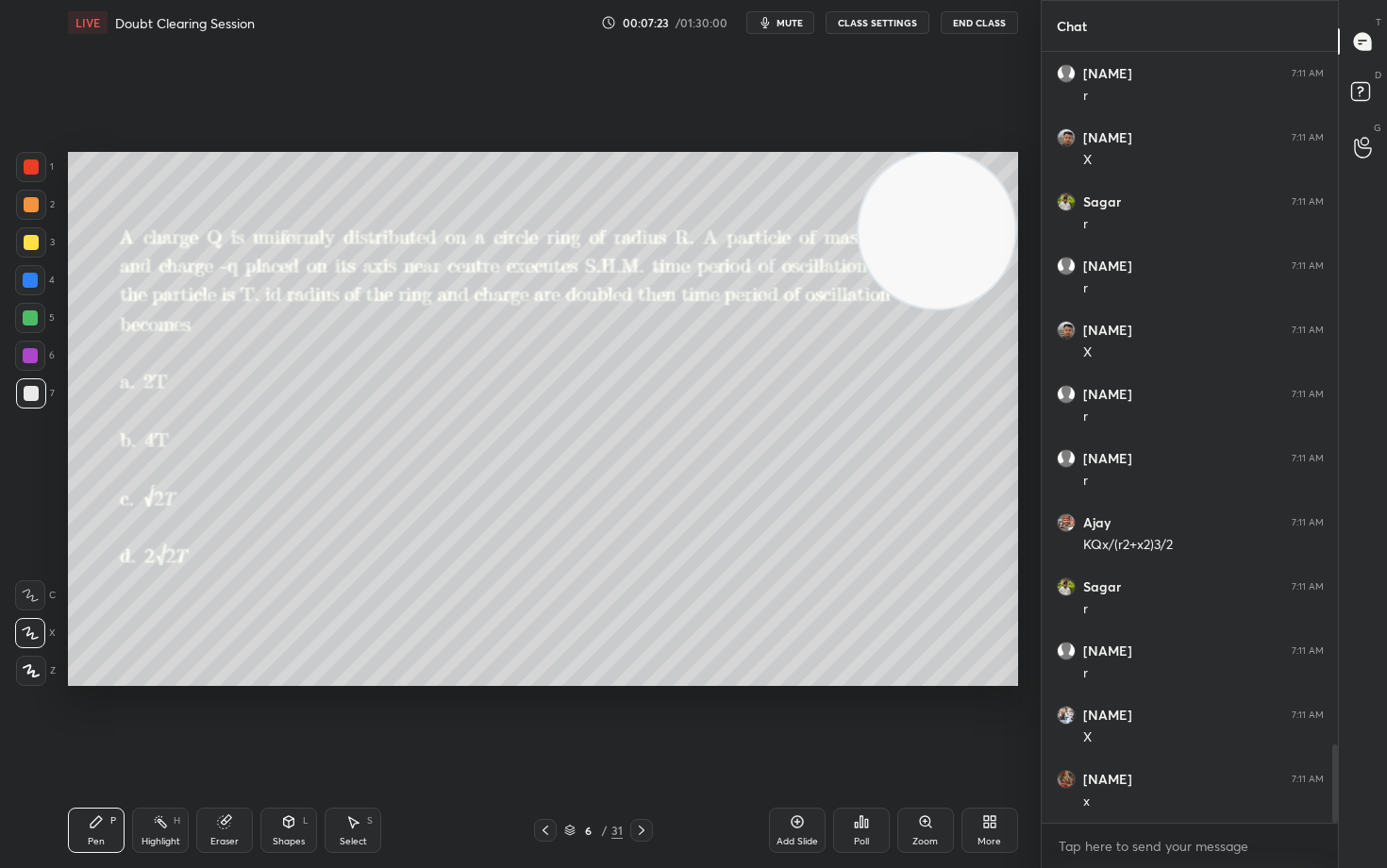 click 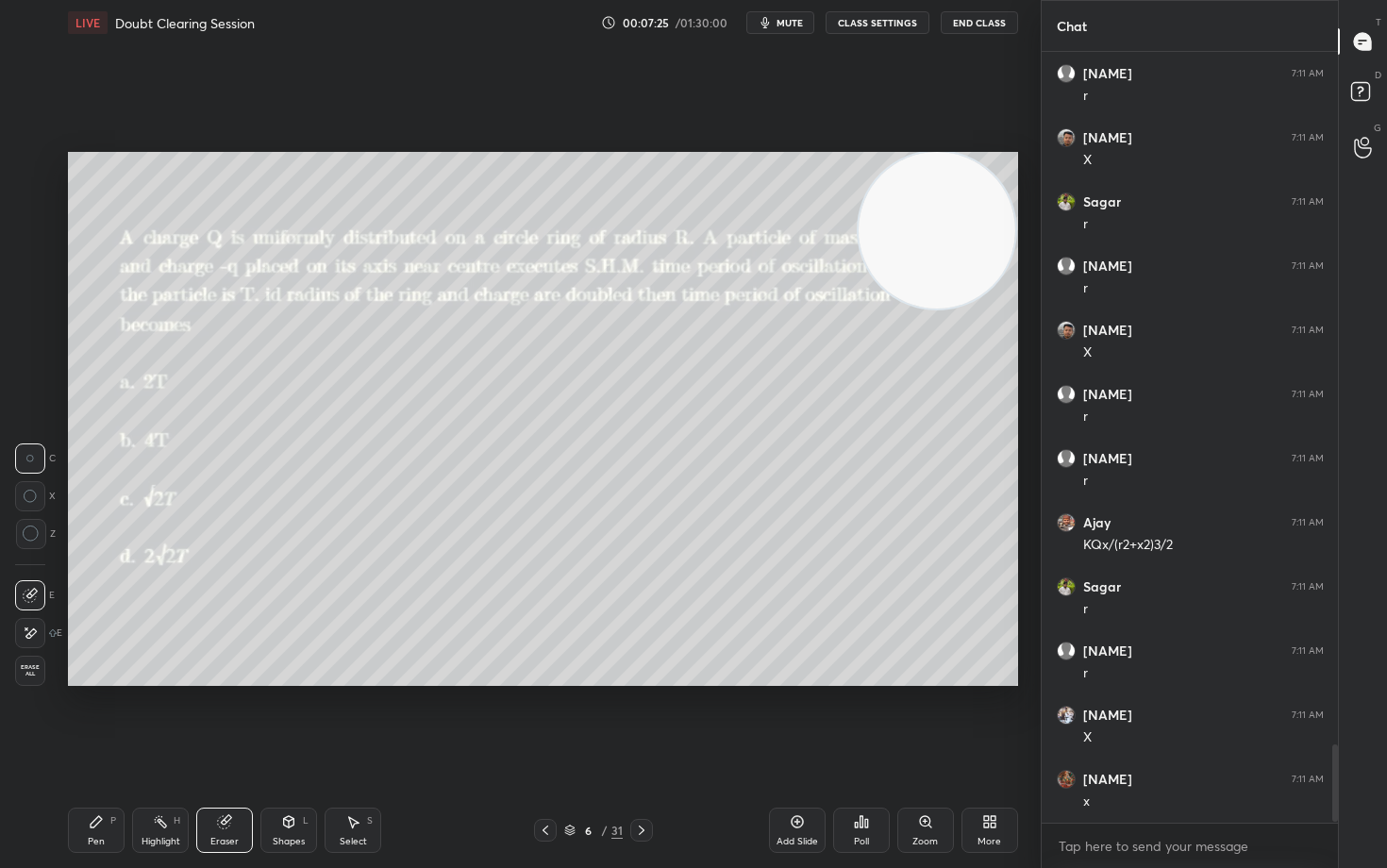 scroll, scrollTop: 6836, scrollLeft: 0, axis: vertical 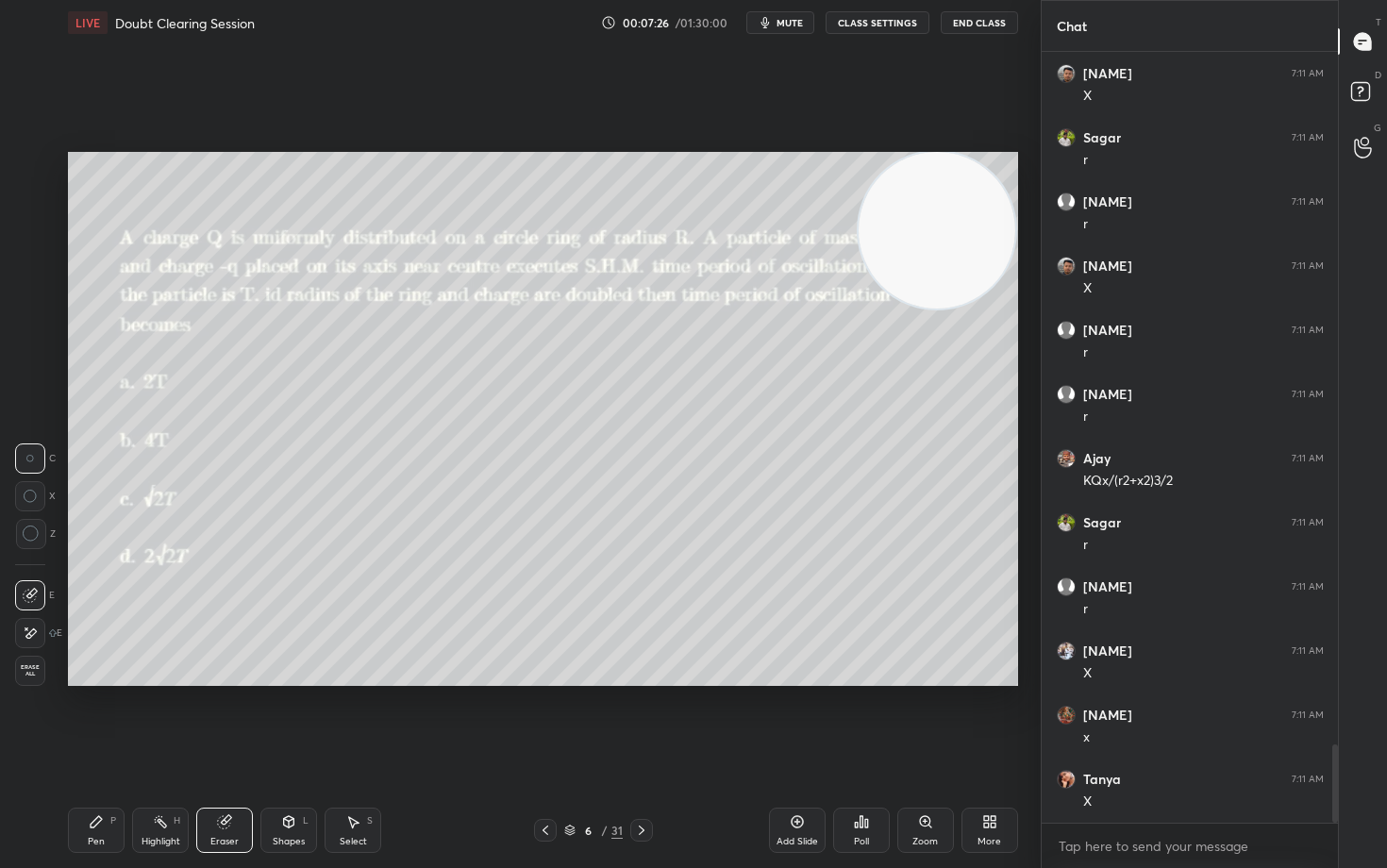 drag, startPoint x: 92, startPoint y: 842, endPoint x: 90, endPoint y: 826, distance: 16.124515 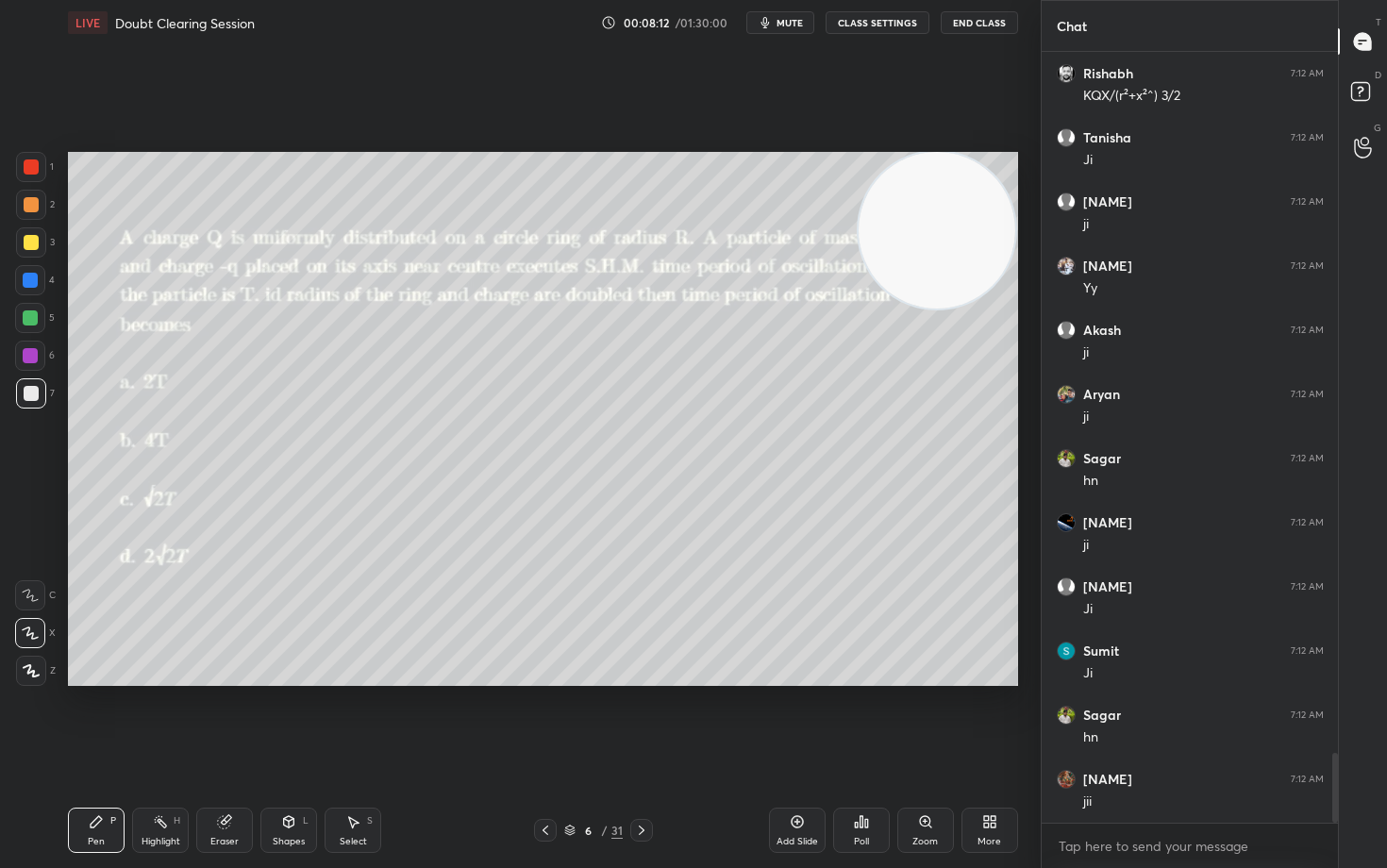 scroll, scrollTop: 7798, scrollLeft: 0, axis: vertical 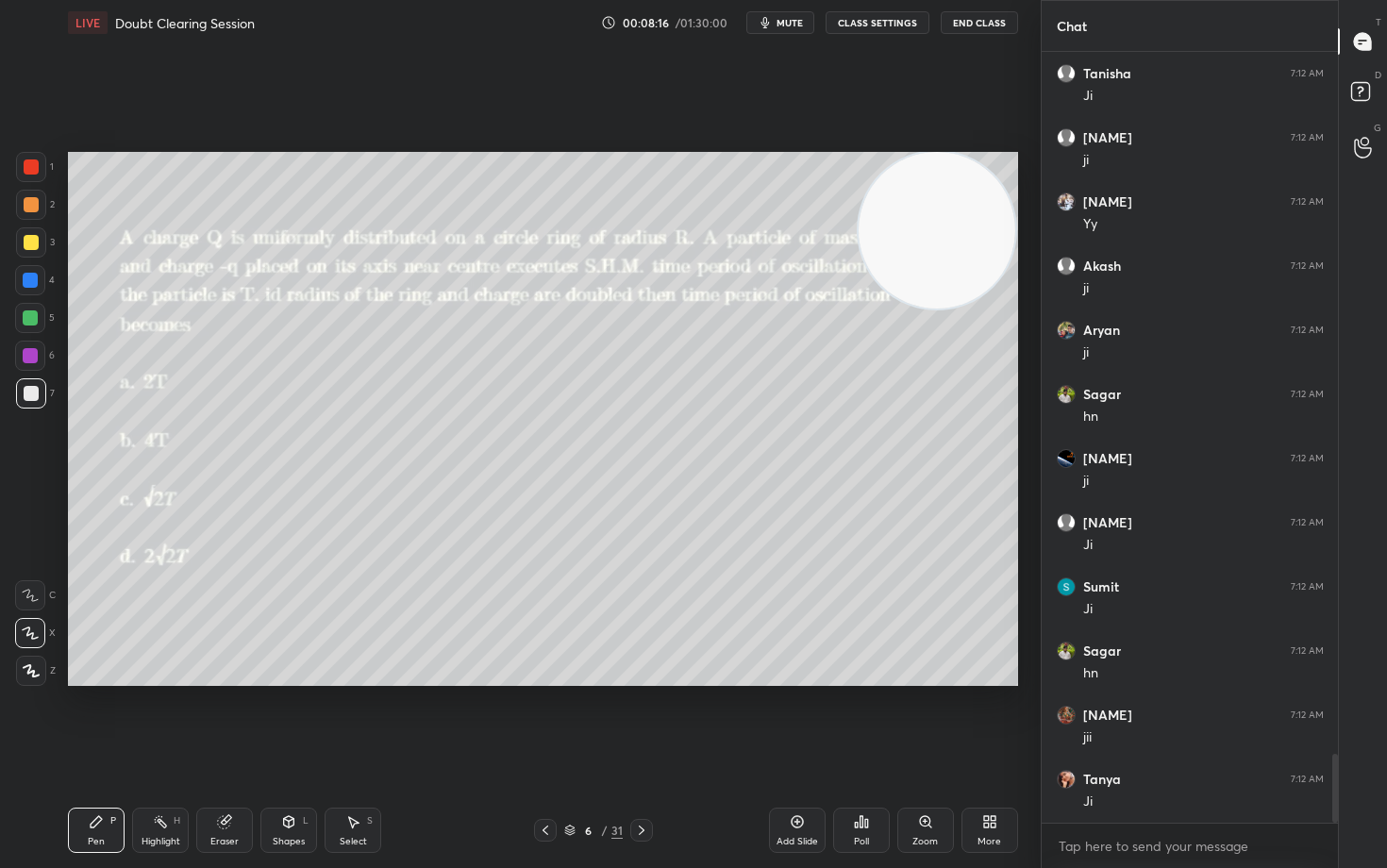 click on "Eraser" at bounding box center [225, 842] 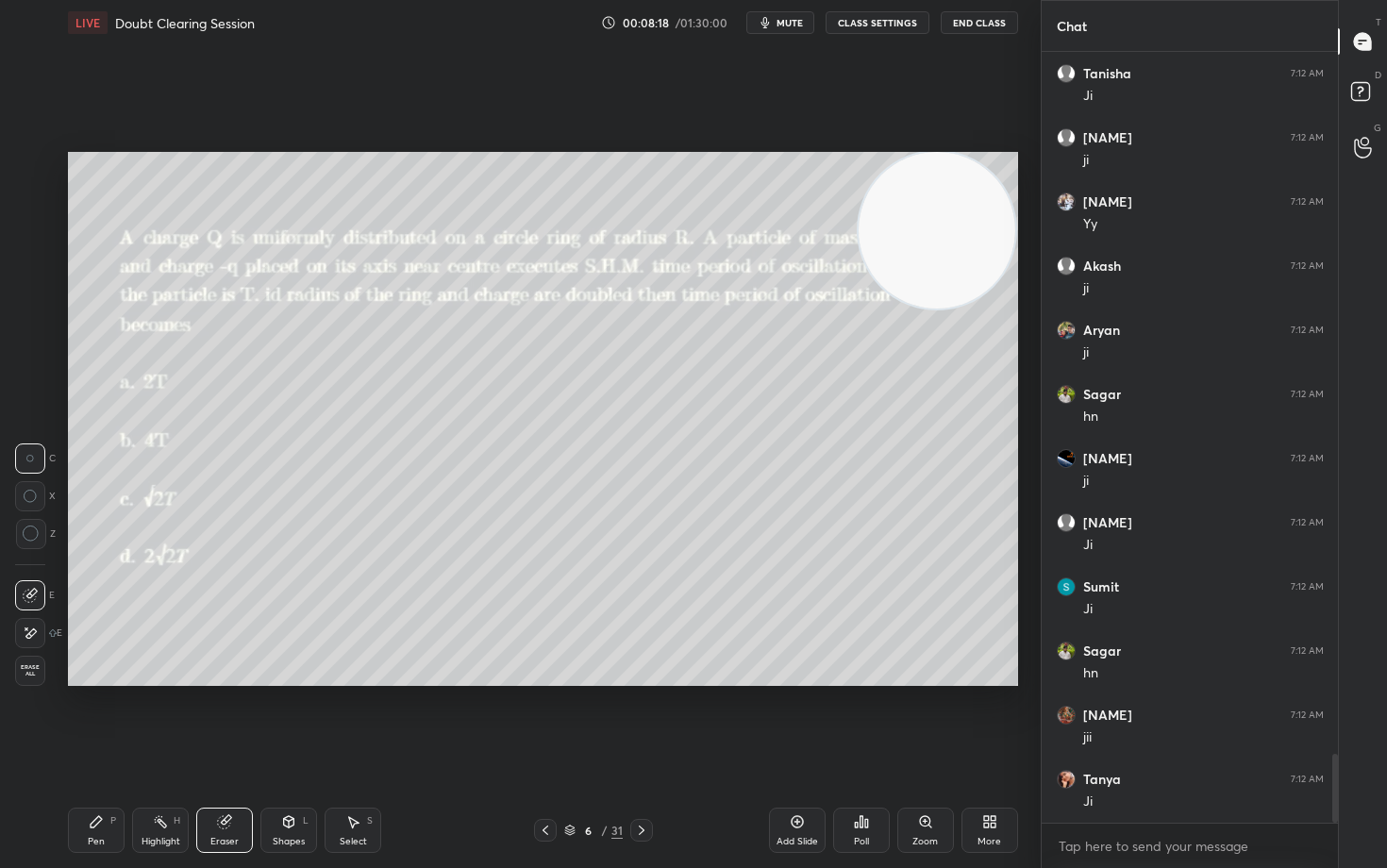 click 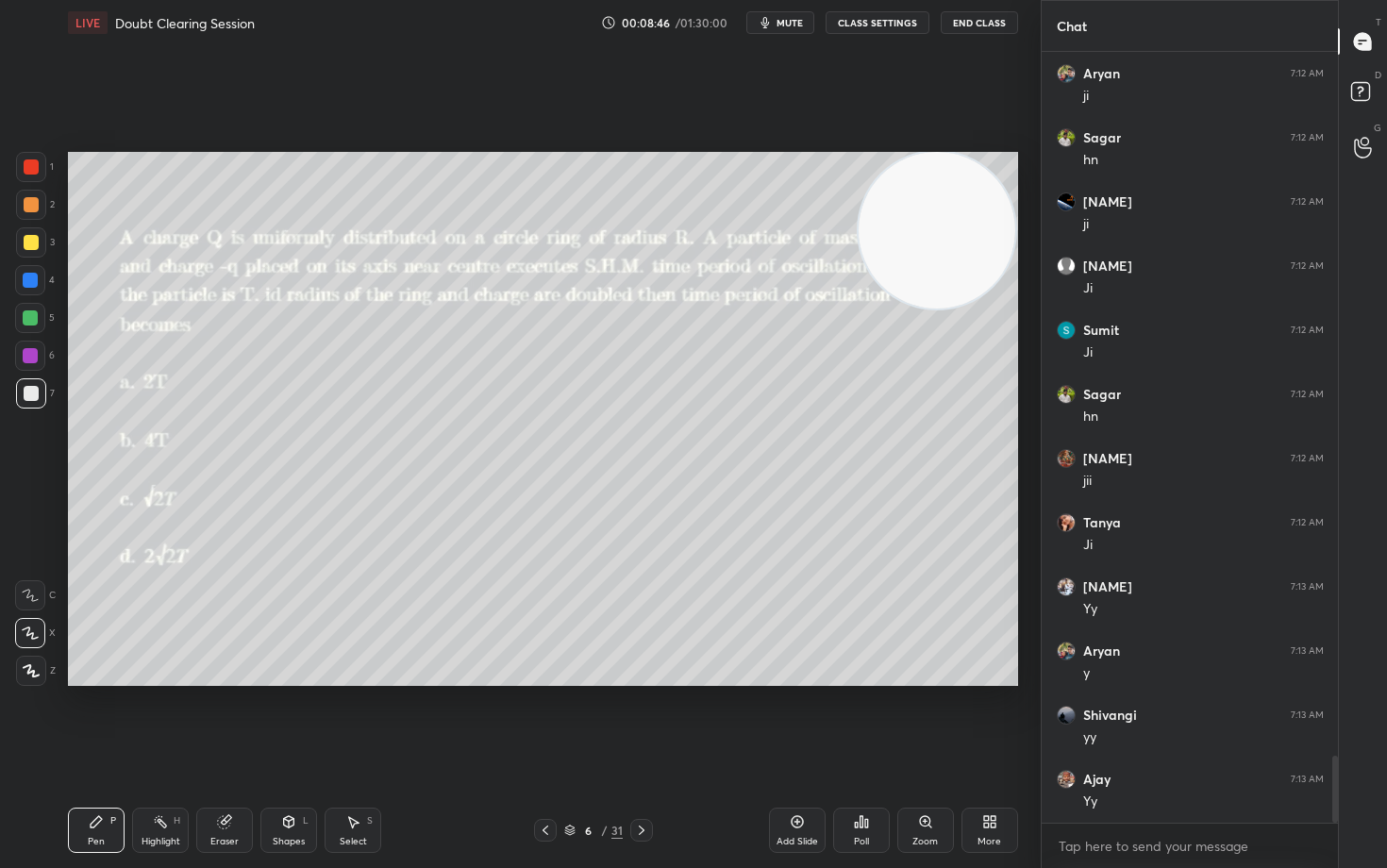 scroll, scrollTop: 8119, scrollLeft: 0, axis: vertical 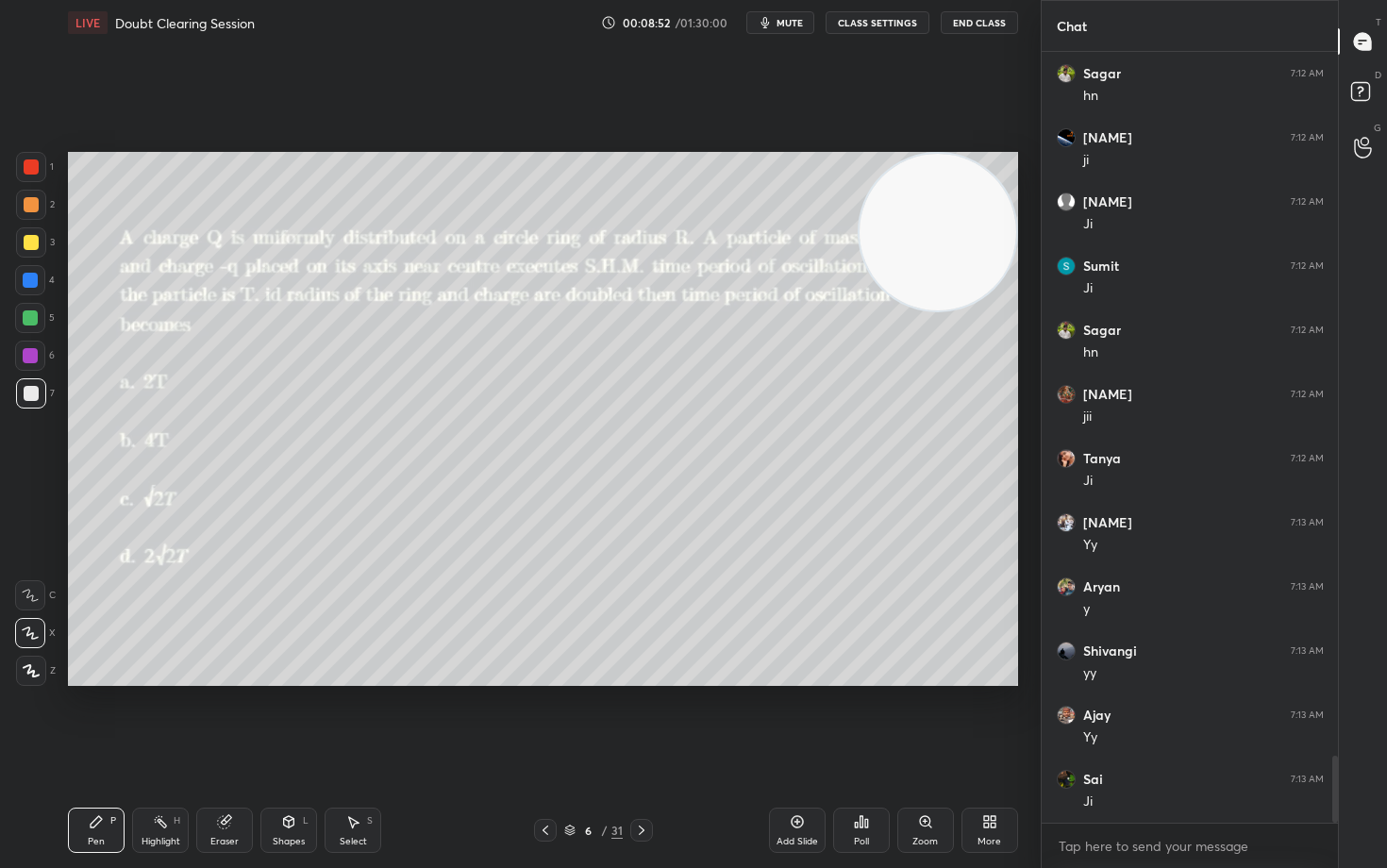 drag, startPoint x: 969, startPoint y: 258, endPoint x: 988, endPoint y: 498, distance: 240.75091 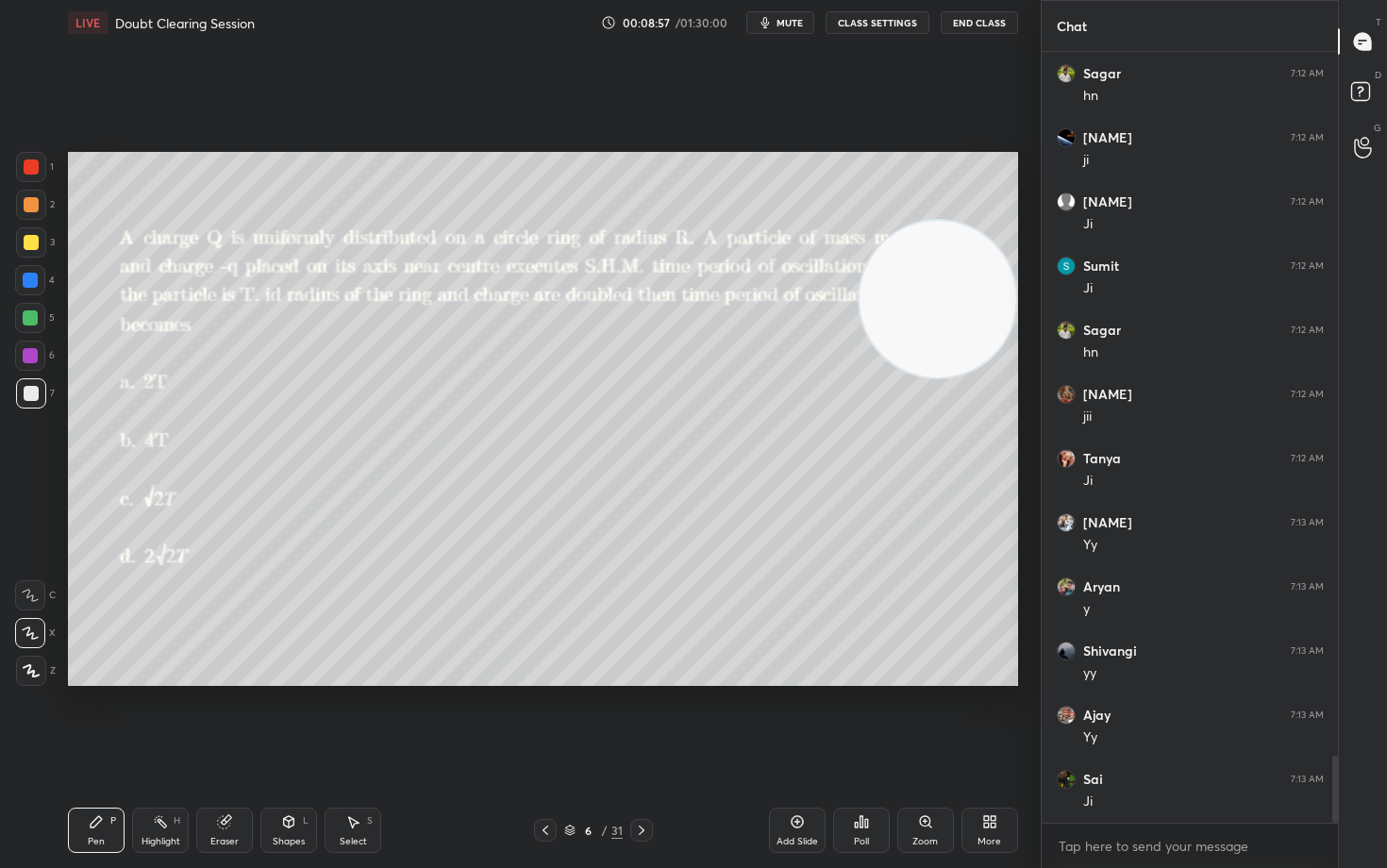 drag, startPoint x: 966, startPoint y: 460, endPoint x: 1001, endPoint y: 255, distance: 207.96634 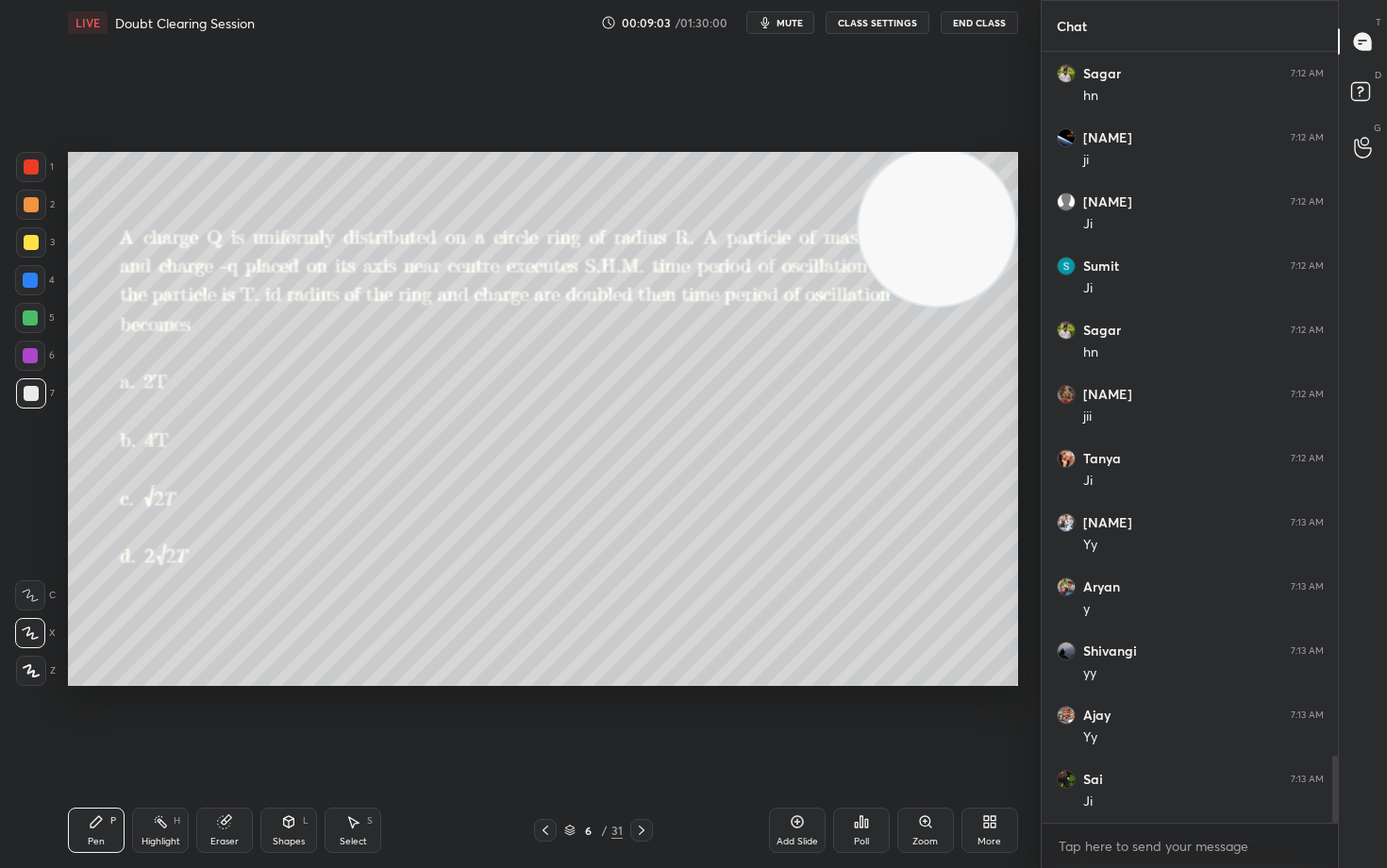 drag, startPoint x: 789, startPoint y: 813, endPoint x: 760, endPoint y: 774, distance: 48.600412 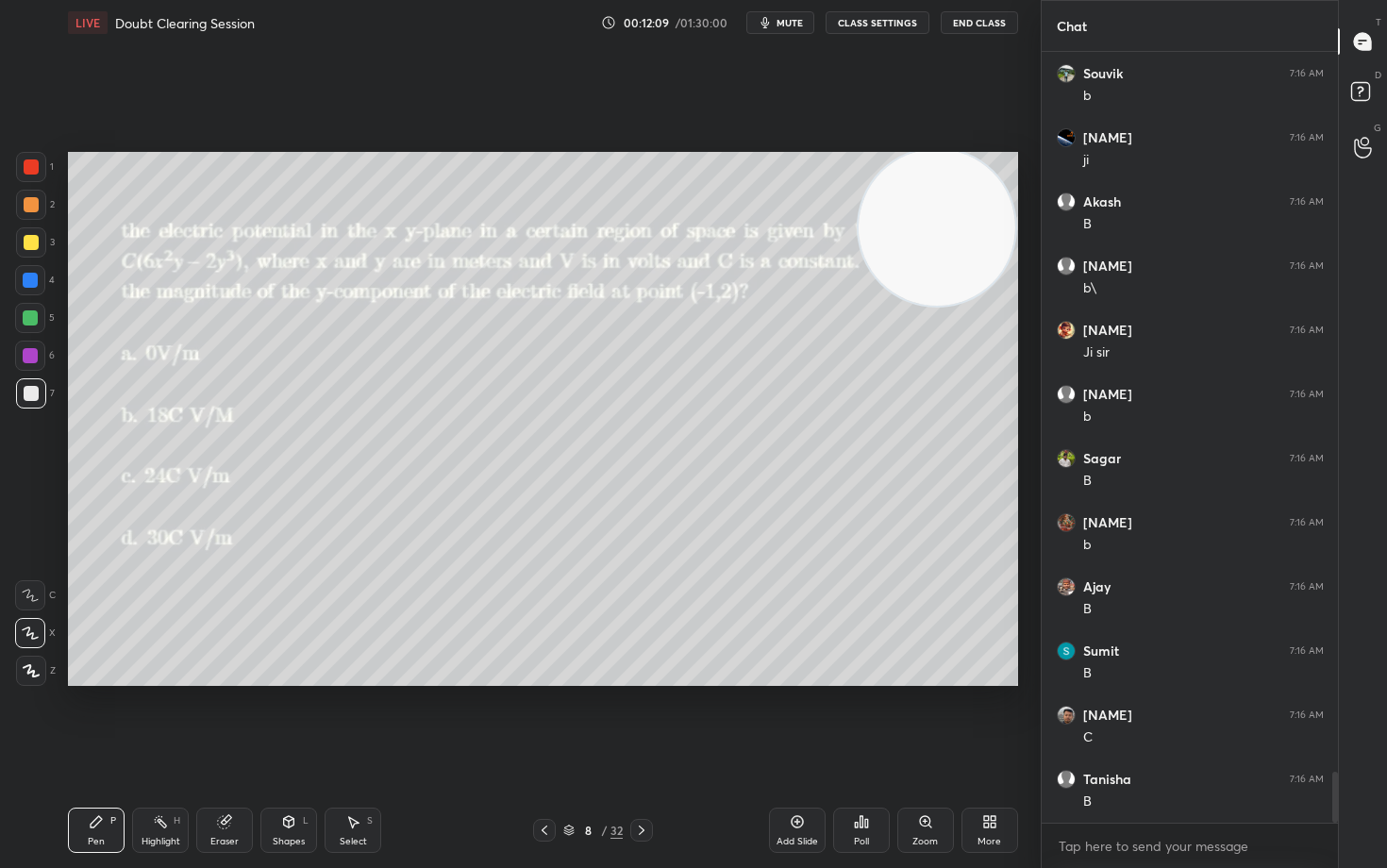 scroll, scrollTop: 10927, scrollLeft: 0, axis: vertical 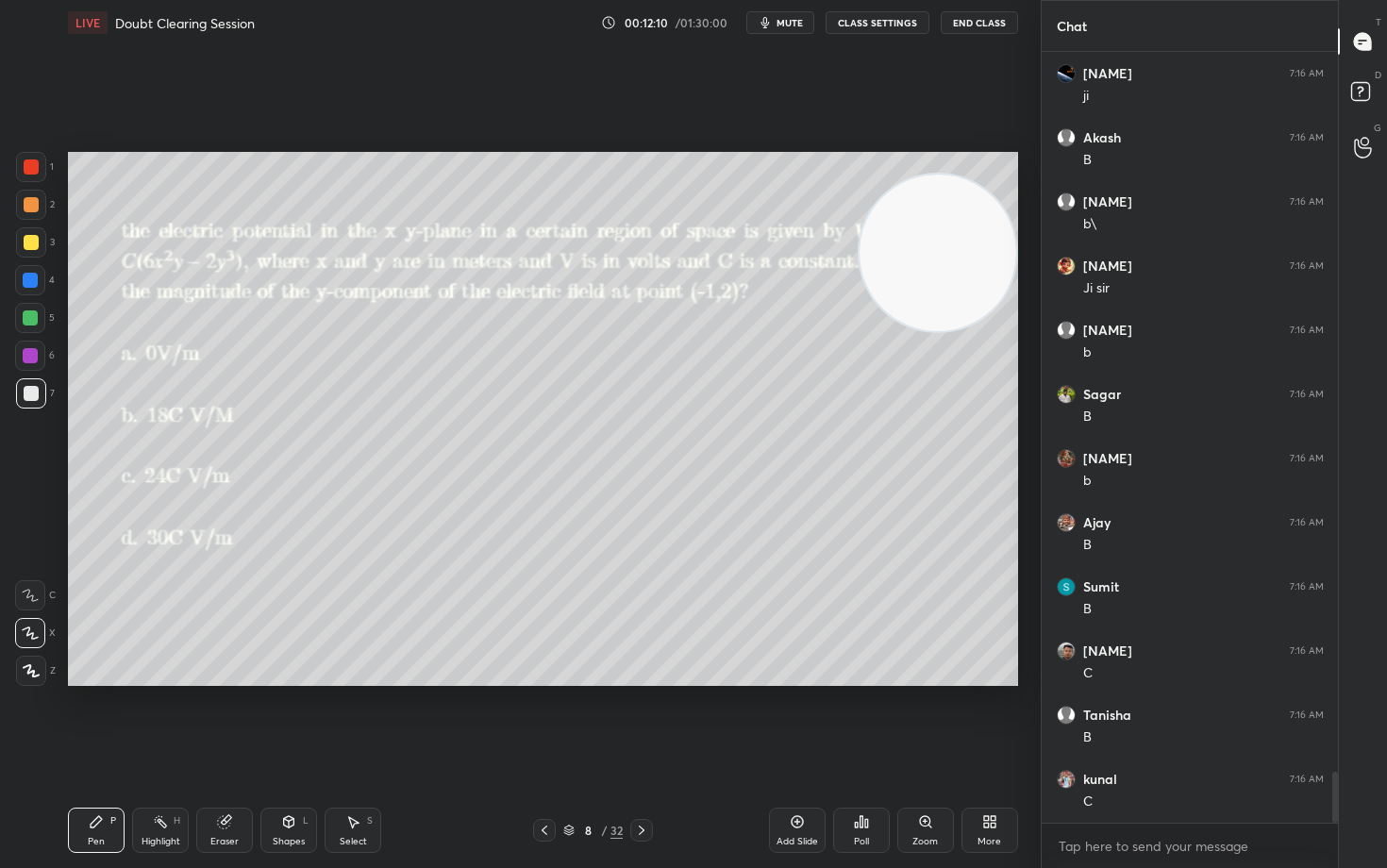 drag, startPoint x: 973, startPoint y: 251, endPoint x: 899, endPoint y: 445, distance: 207.63429 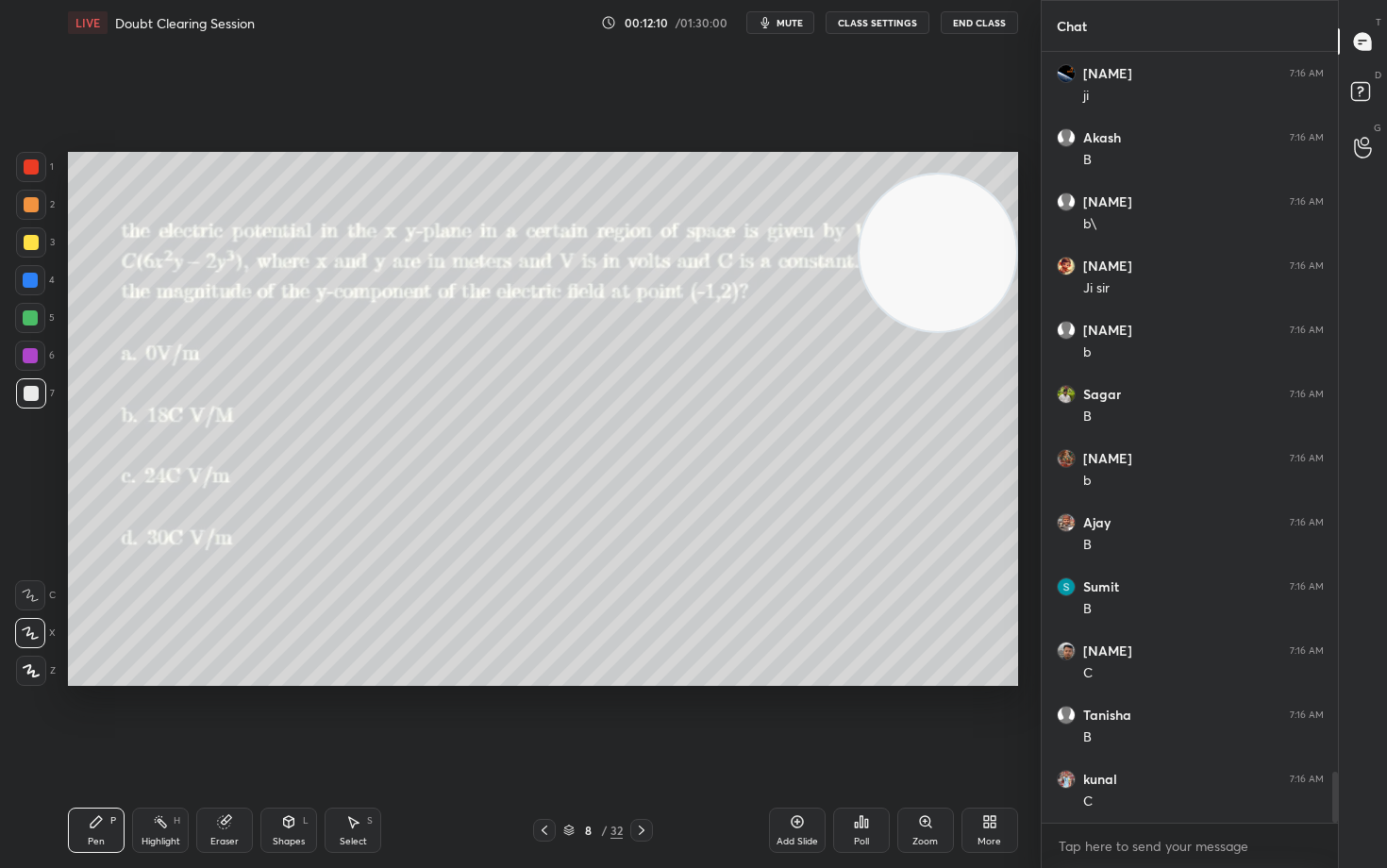 click at bounding box center [938, 253] 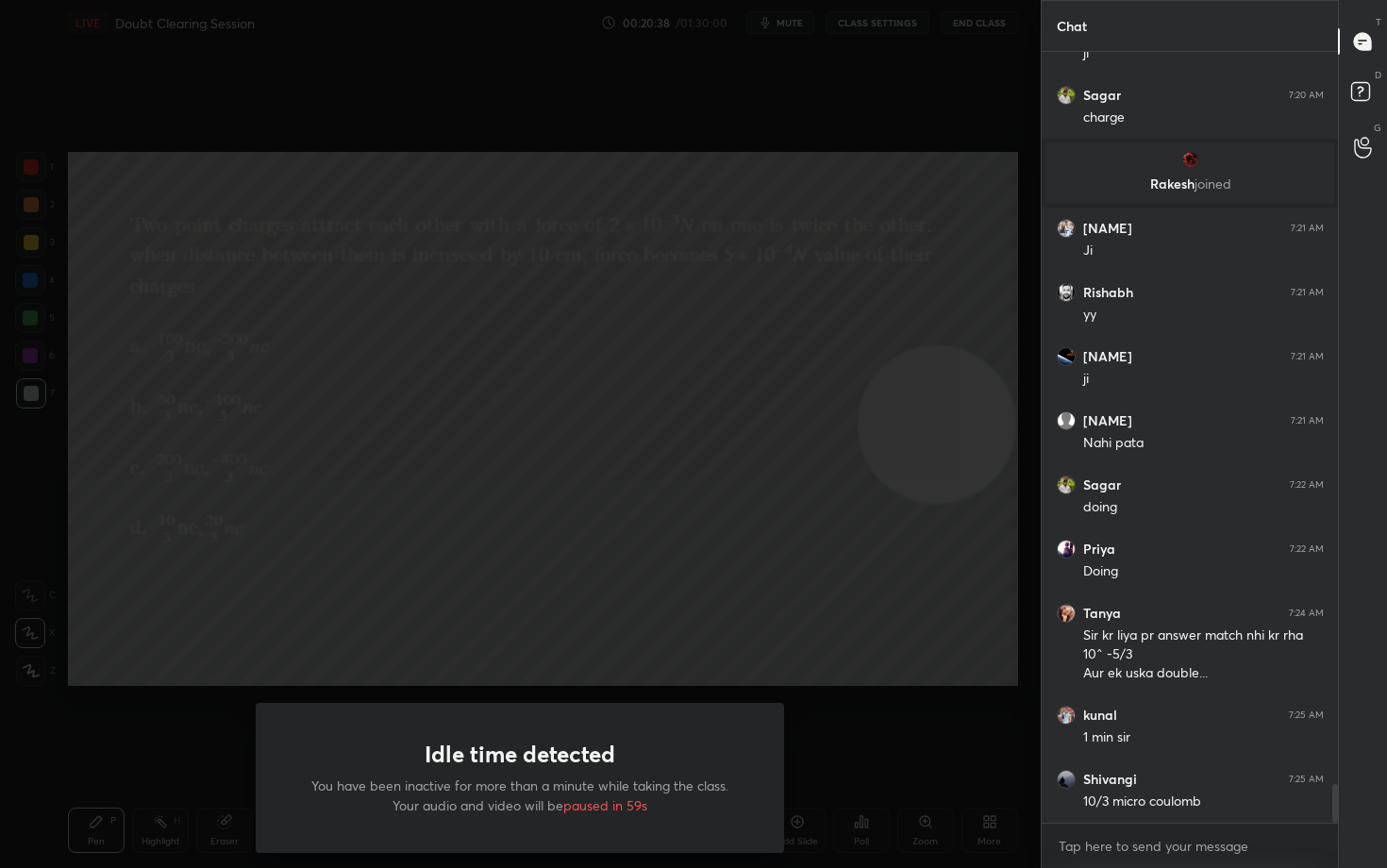 scroll, scrollTop: 14614, scrollLeft: 0, axis: vertical 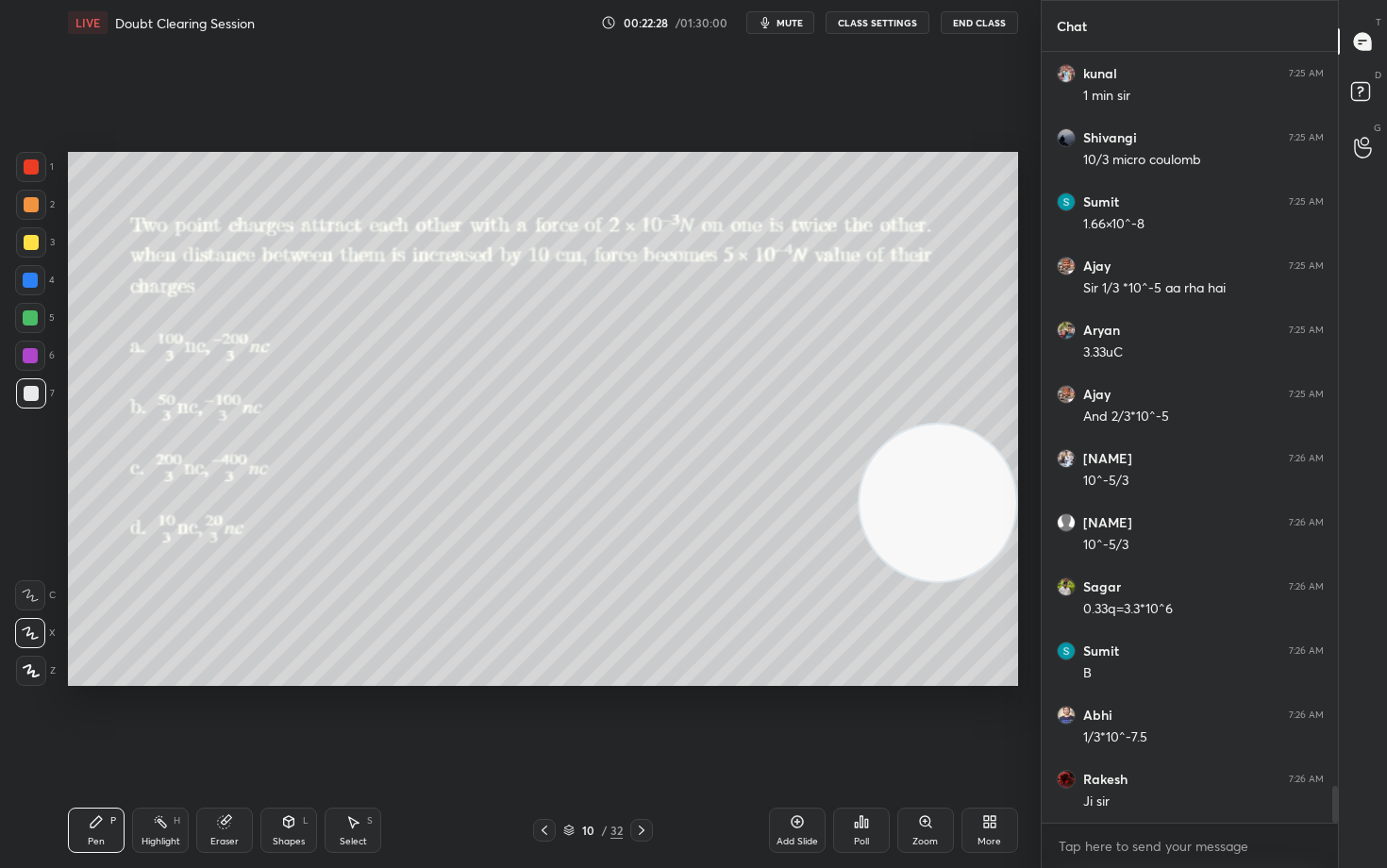 drag, startPoint x: 952, startPoint y: 435, endPoint x: 891, endPoint y: 492, distance: 83.486526 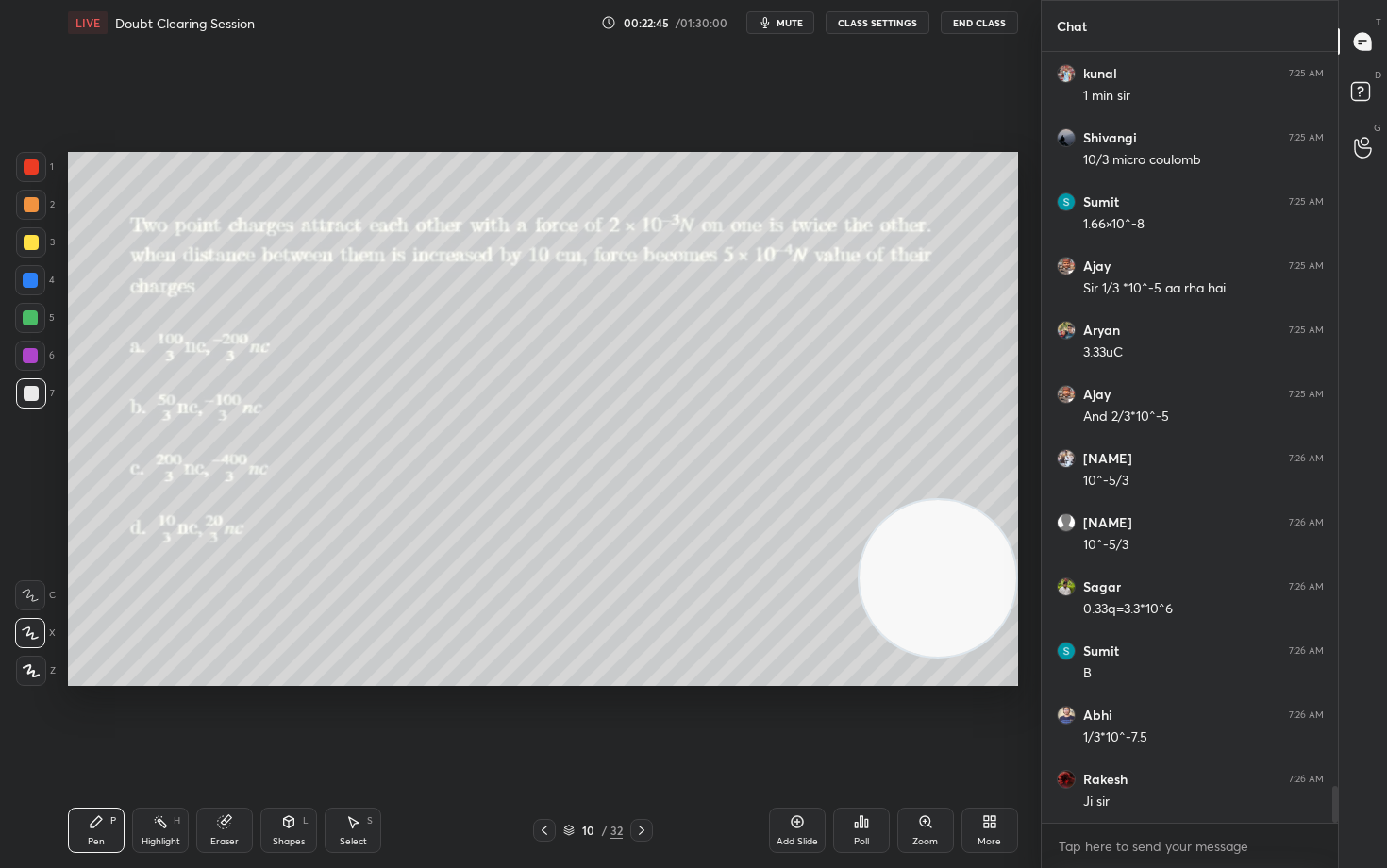 drag, startPoint x: 925, startPoint y: 556, endPoint x: 911, endPoint y: 607, distance: 52.886671 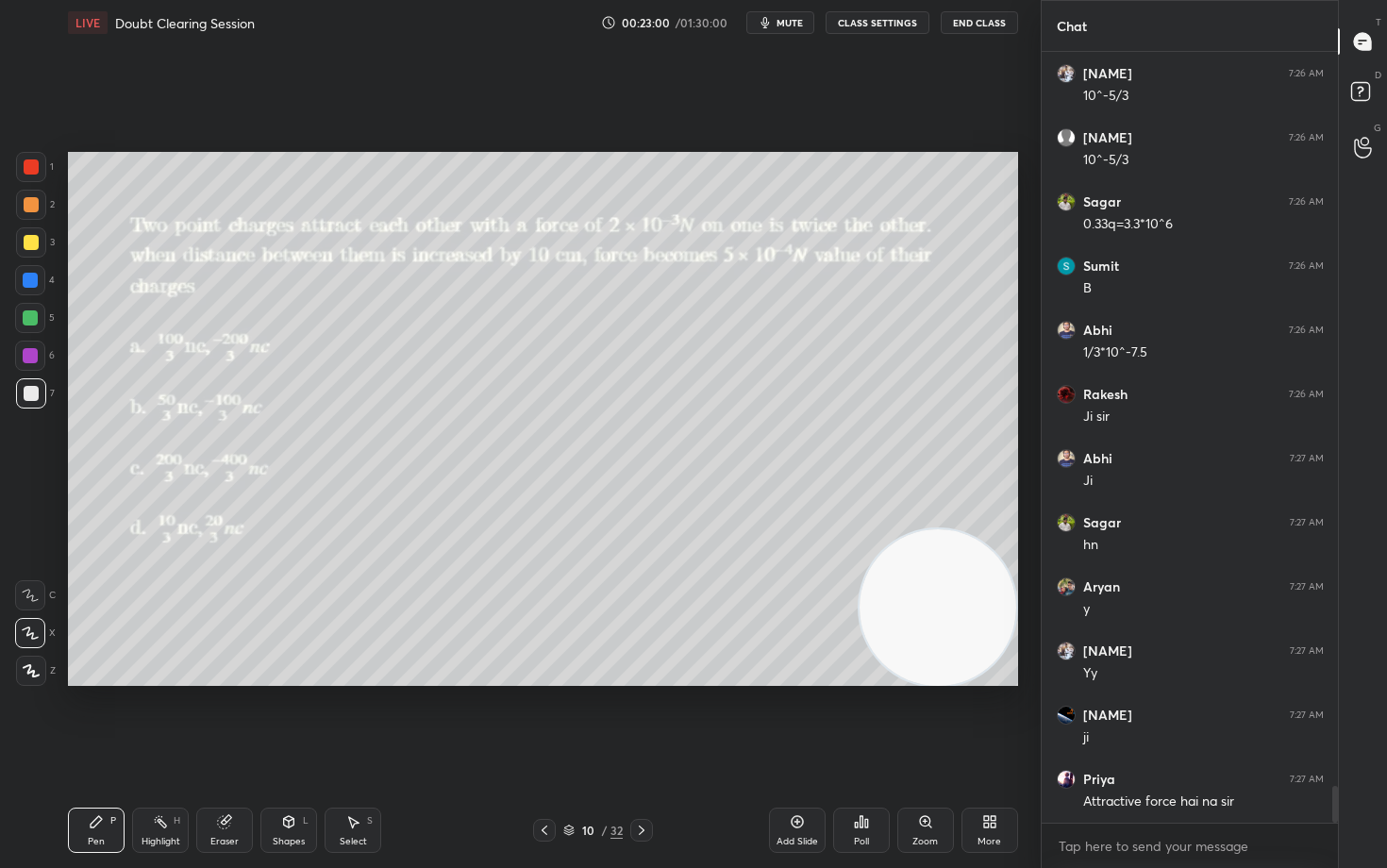 scroll, scrollTop: 15641, scrollLeft: 0, axis: vertical 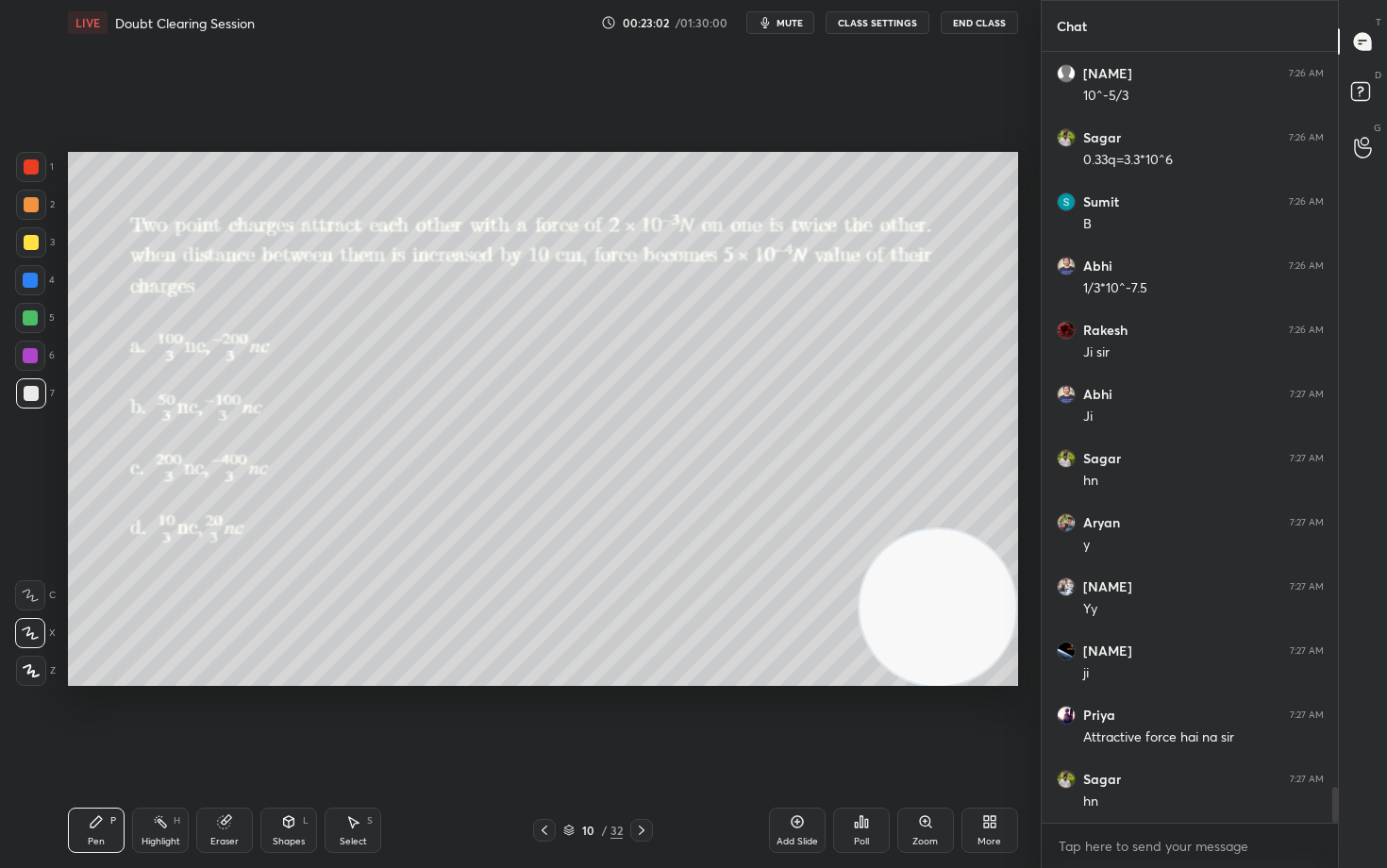 drag, startPoint x: 944, startPoint y: 609, endPoint x: 935, endPoint y: 223, distance: 386.10491 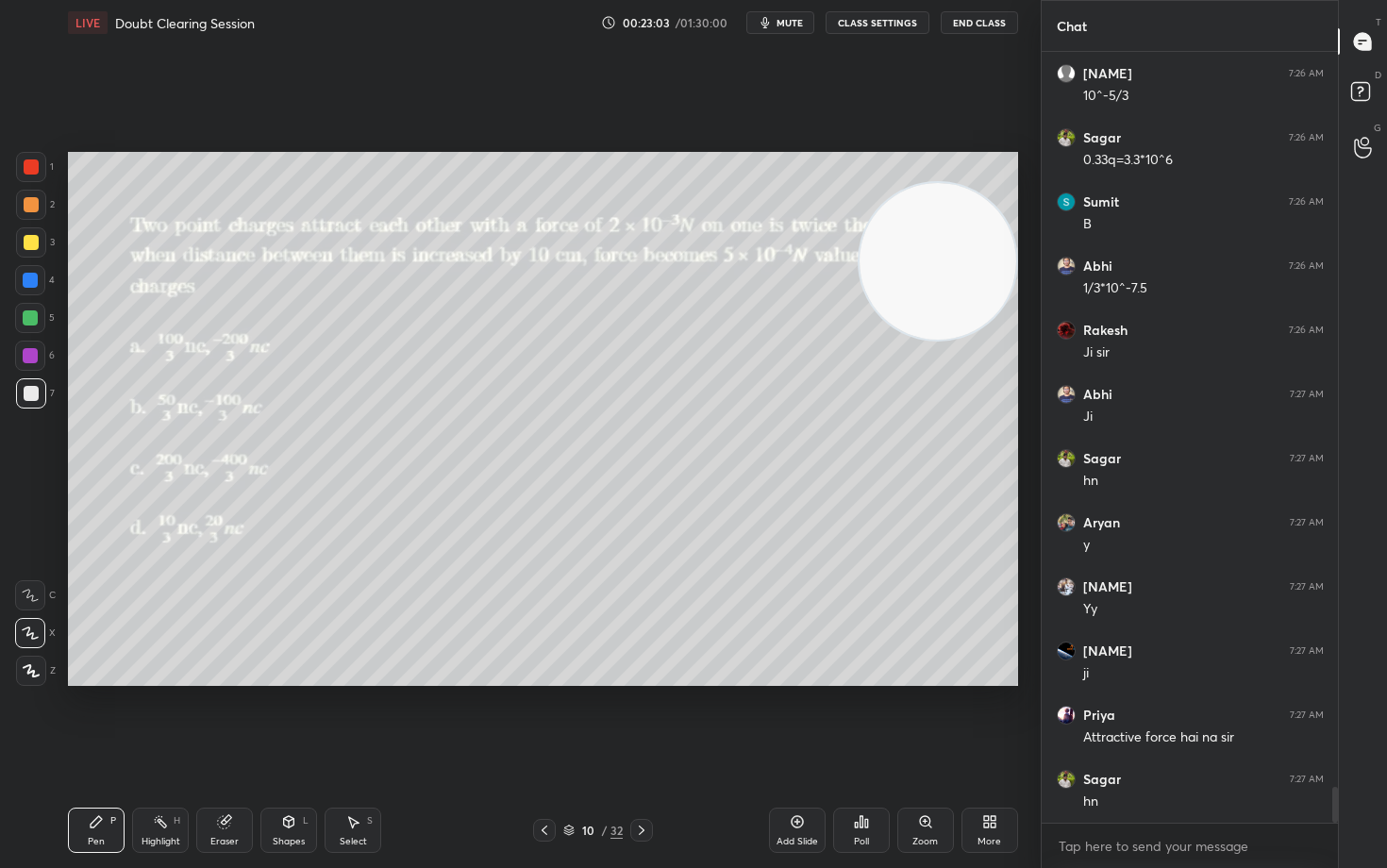 drag, startPoint x: 965, startPoint y: 273, endPoint x: 979, endPoint y: 208, distance: 66.4906 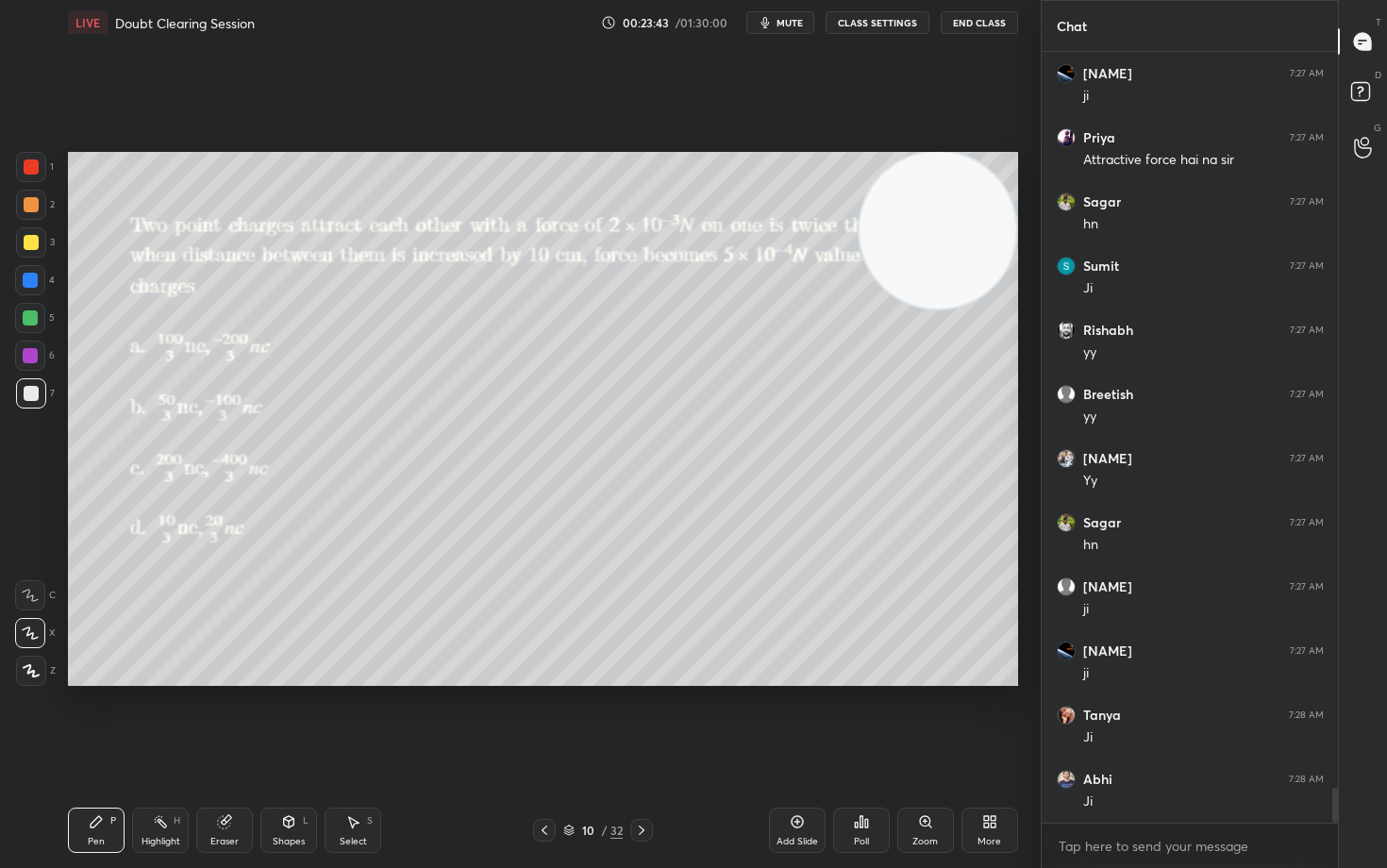 scroll, scrollTop: 16283, scrollLeft: 0, axis: vertical 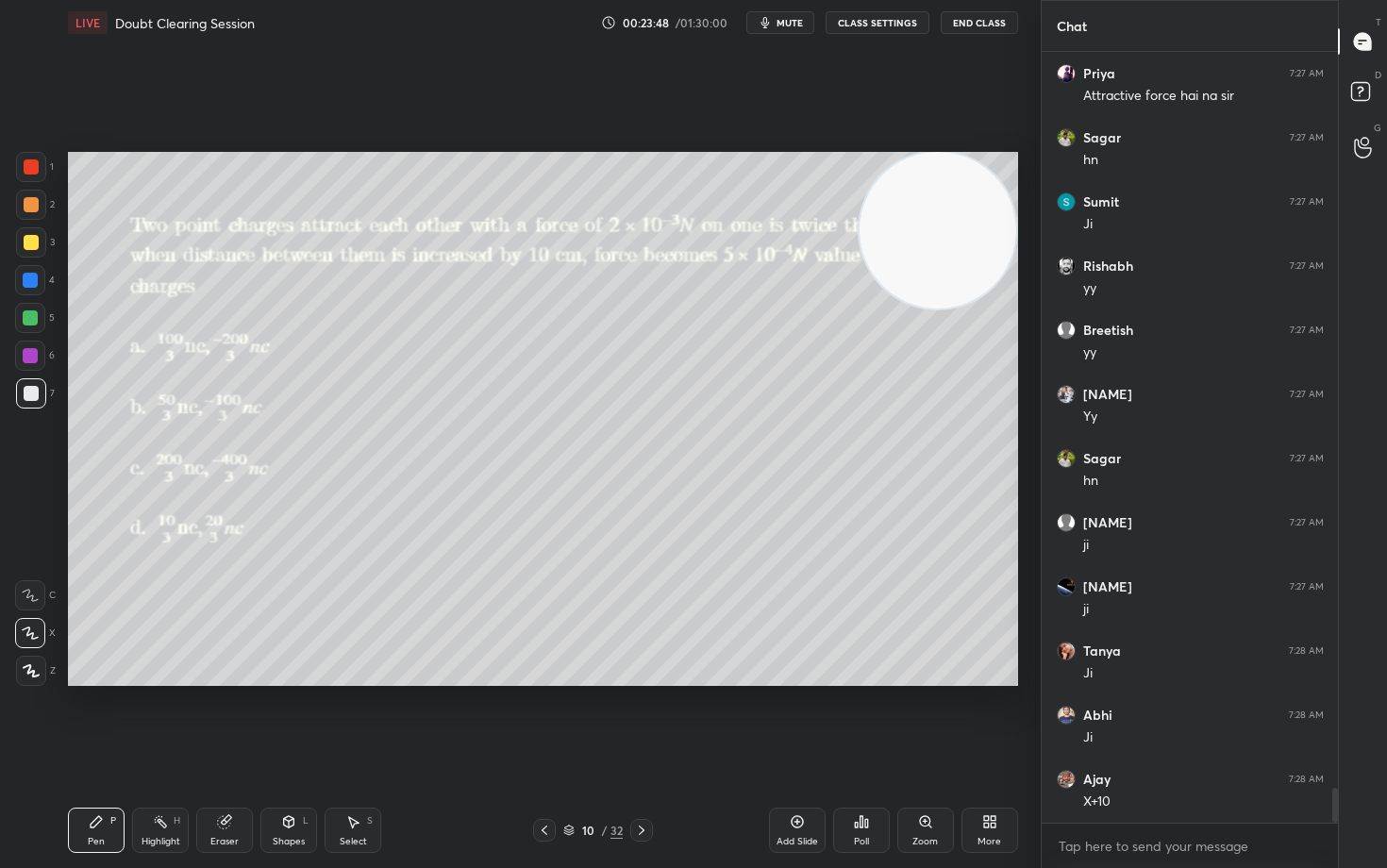 drag, startPoint x: 226, startPoint y: 825, endPoint x: 266, endPoint y: 774, distance: 64.81512 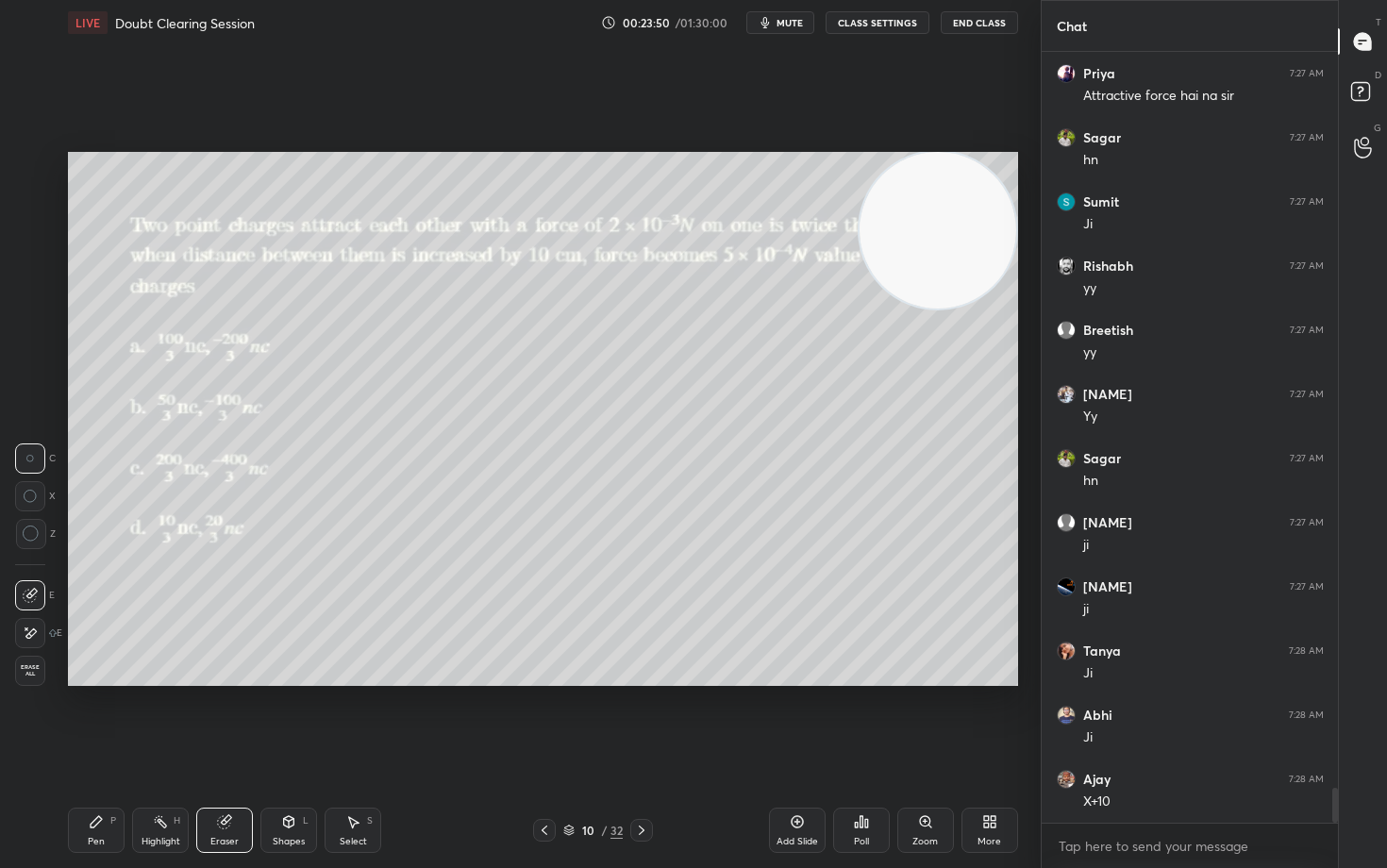 scroll, scrollTop: 16347, scrollLeft: 0, axis: vertical 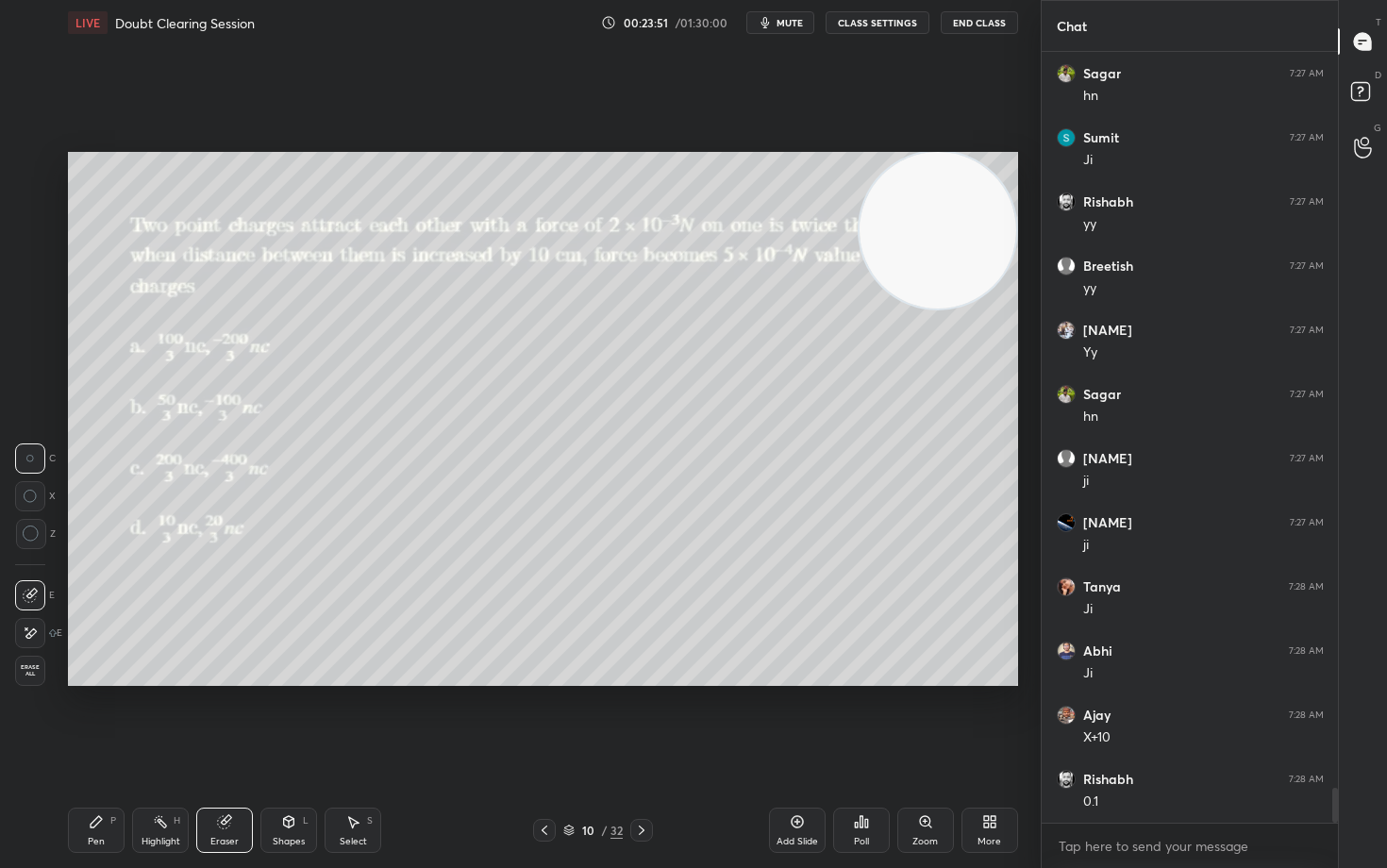 drag, startPoint x: 111, startPoint y: 822, endPoint x: 159, endPoint y: 793, distance: 56.0803 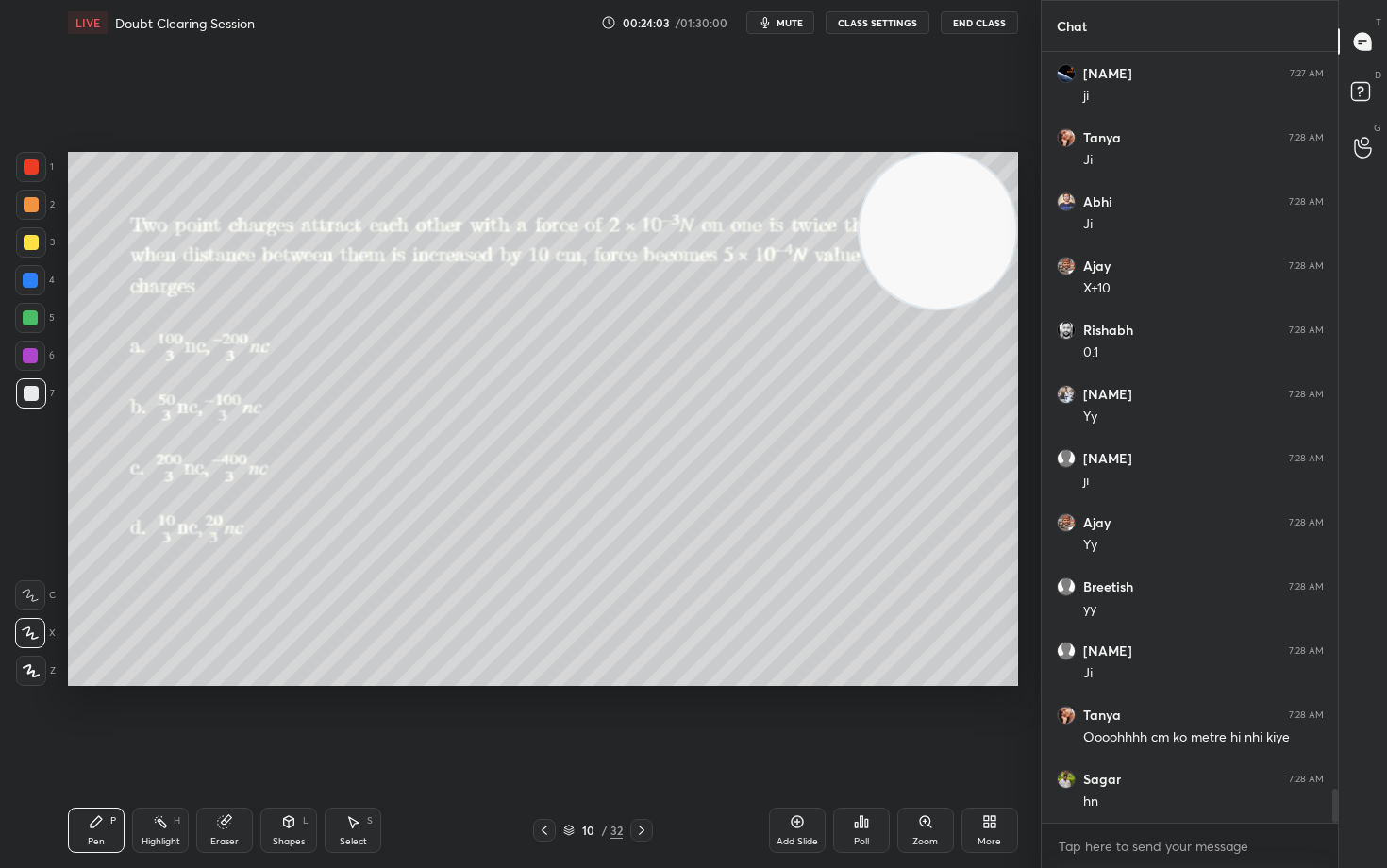 scroll, scrollTop: 16924, scrollLeft: 0, axis: vertical 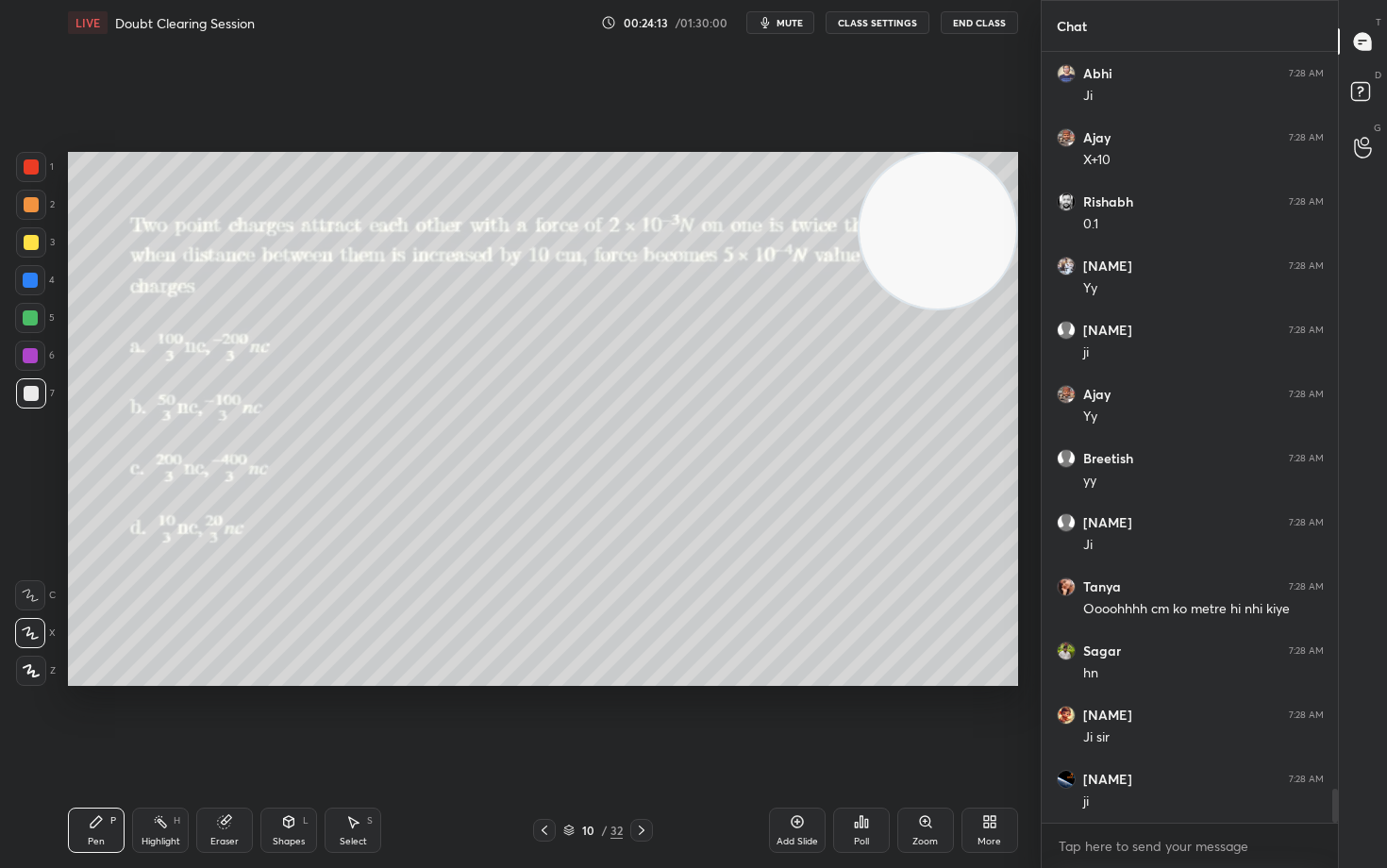 drag, startPoint x: 228, startPoint y: 834, endPoint x: 241, endPoint y: 777, distance: 58.46366 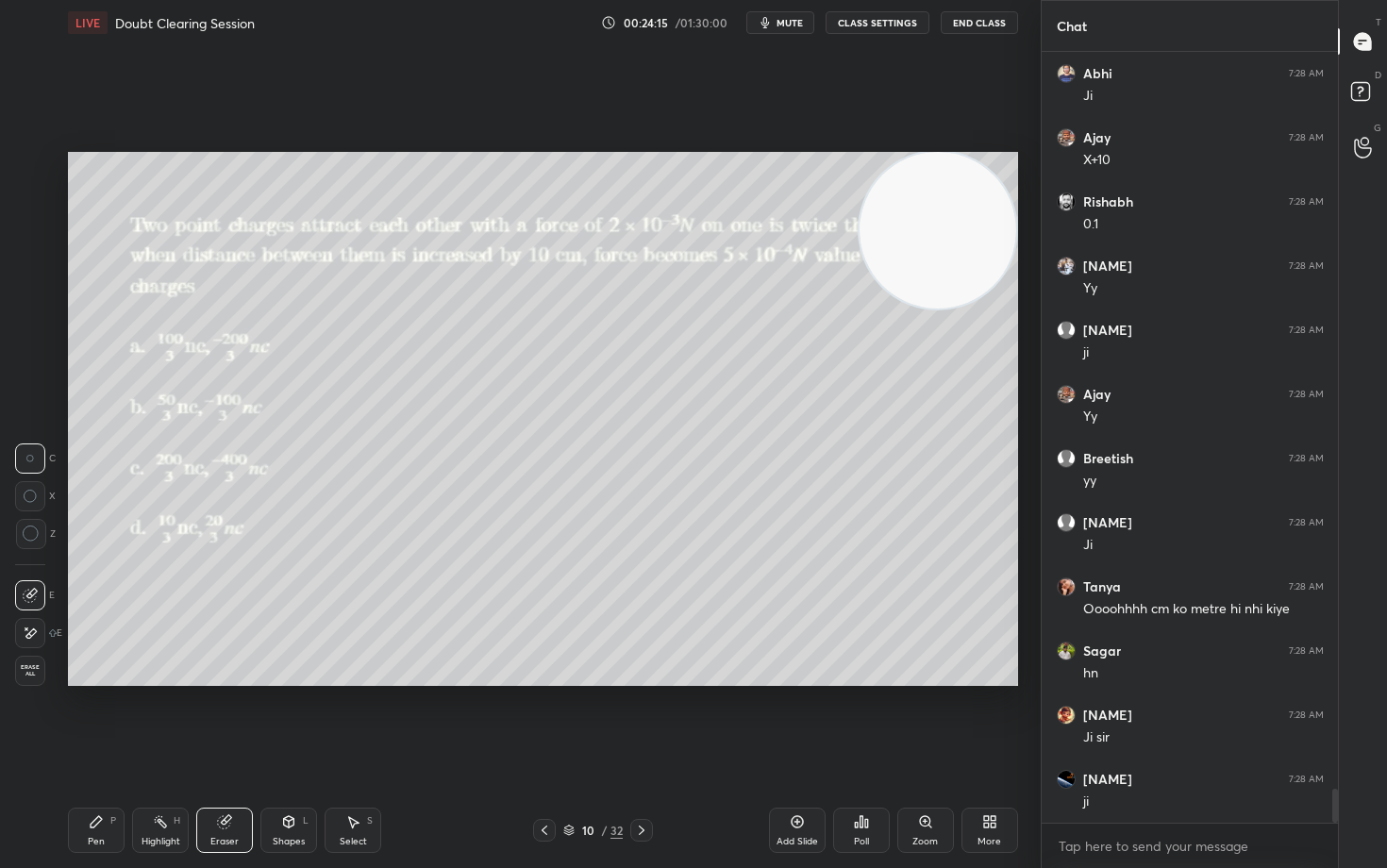 drag, startPoint x: 101, startPoint y: 833, endPoint x: 125, endPoint y: 792, distance: 47.507894 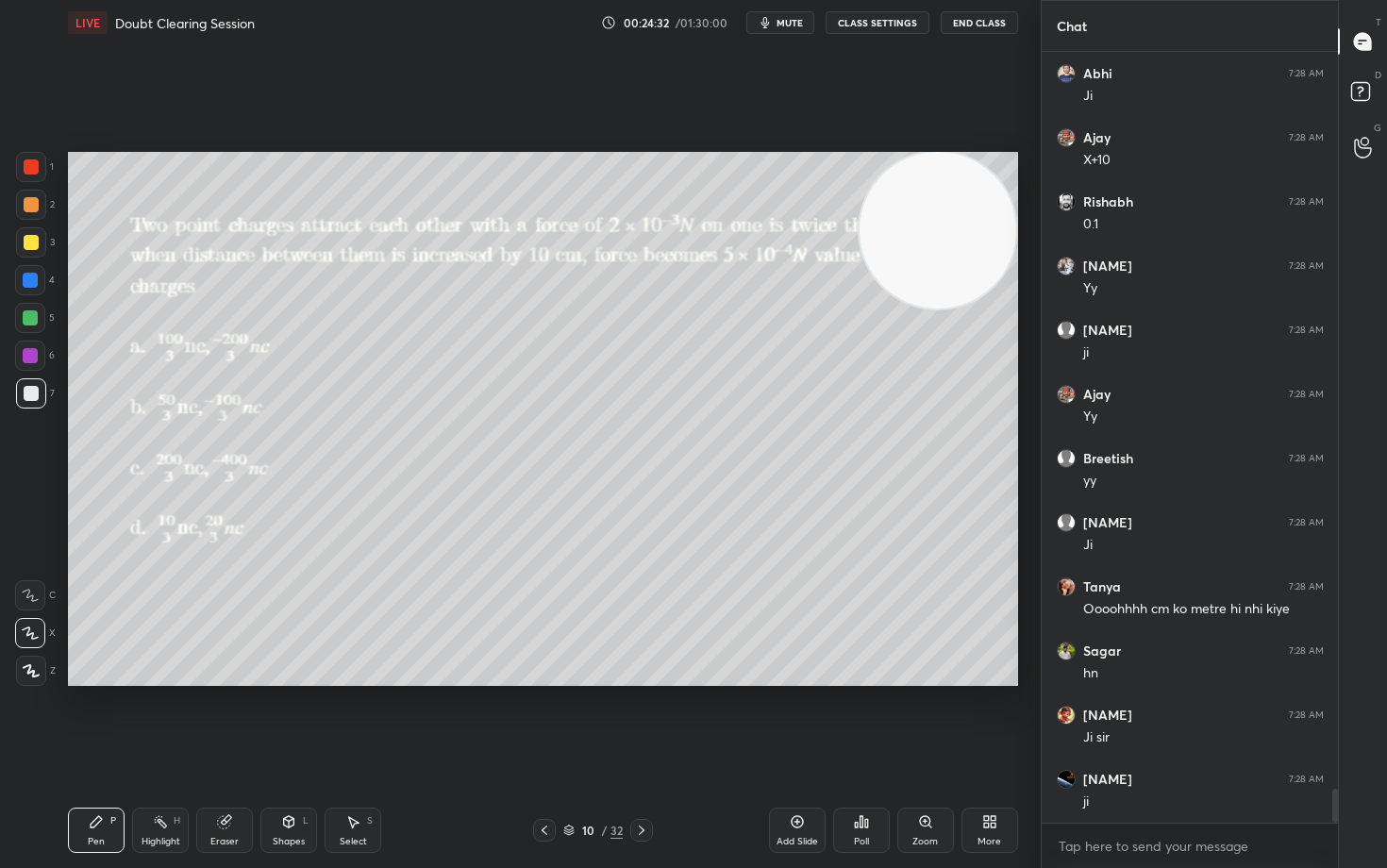 scroll, scrollTop: 16988, scrollLeft: 0, axis: vertical 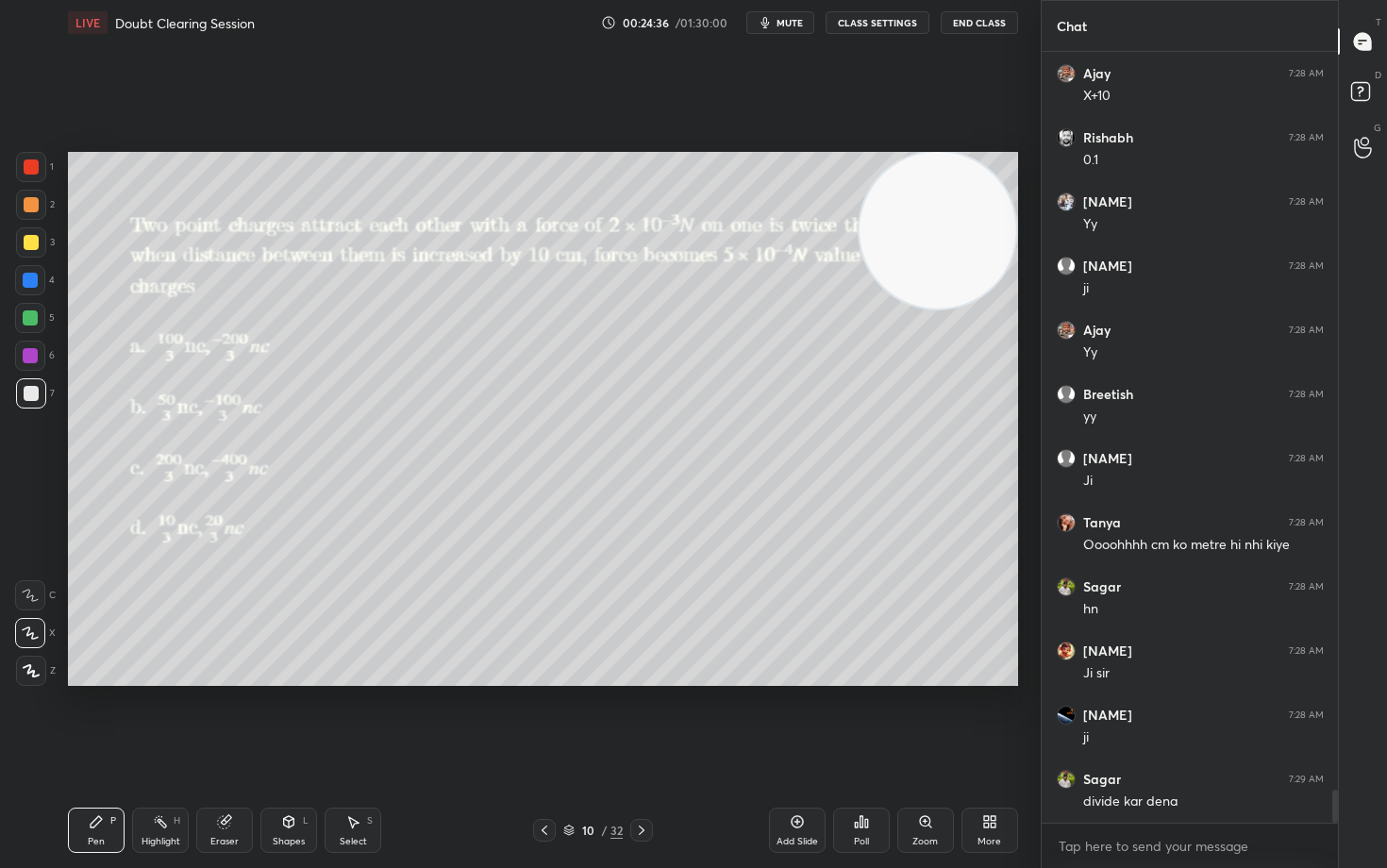 drag, startPoint x: 212, startPoint y: 839, endPoint x: 280, endPoint y: 744, distance: 116.82893 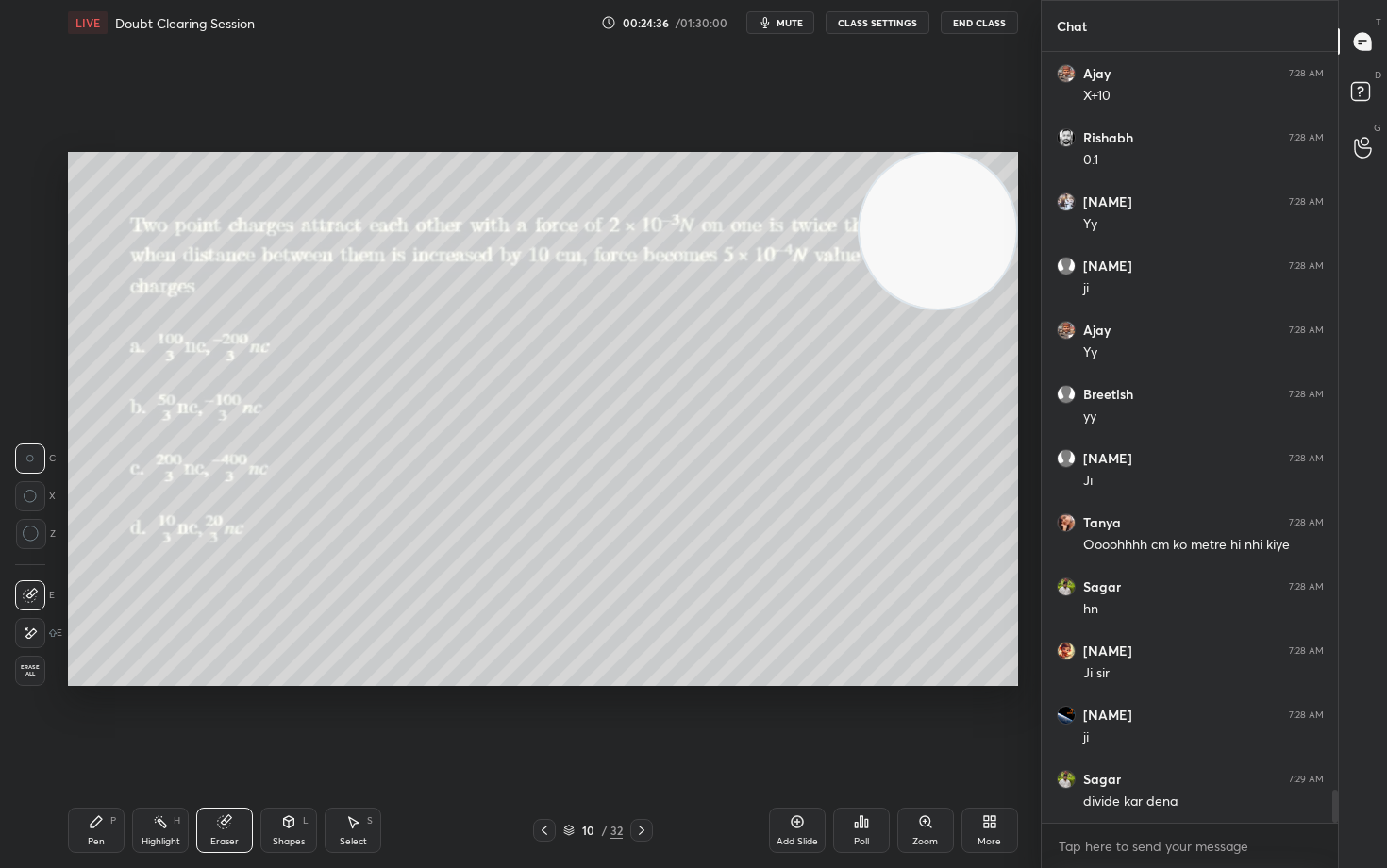 scroll, scrollTop: 17052, scrollLeft: 0, axis: vertical 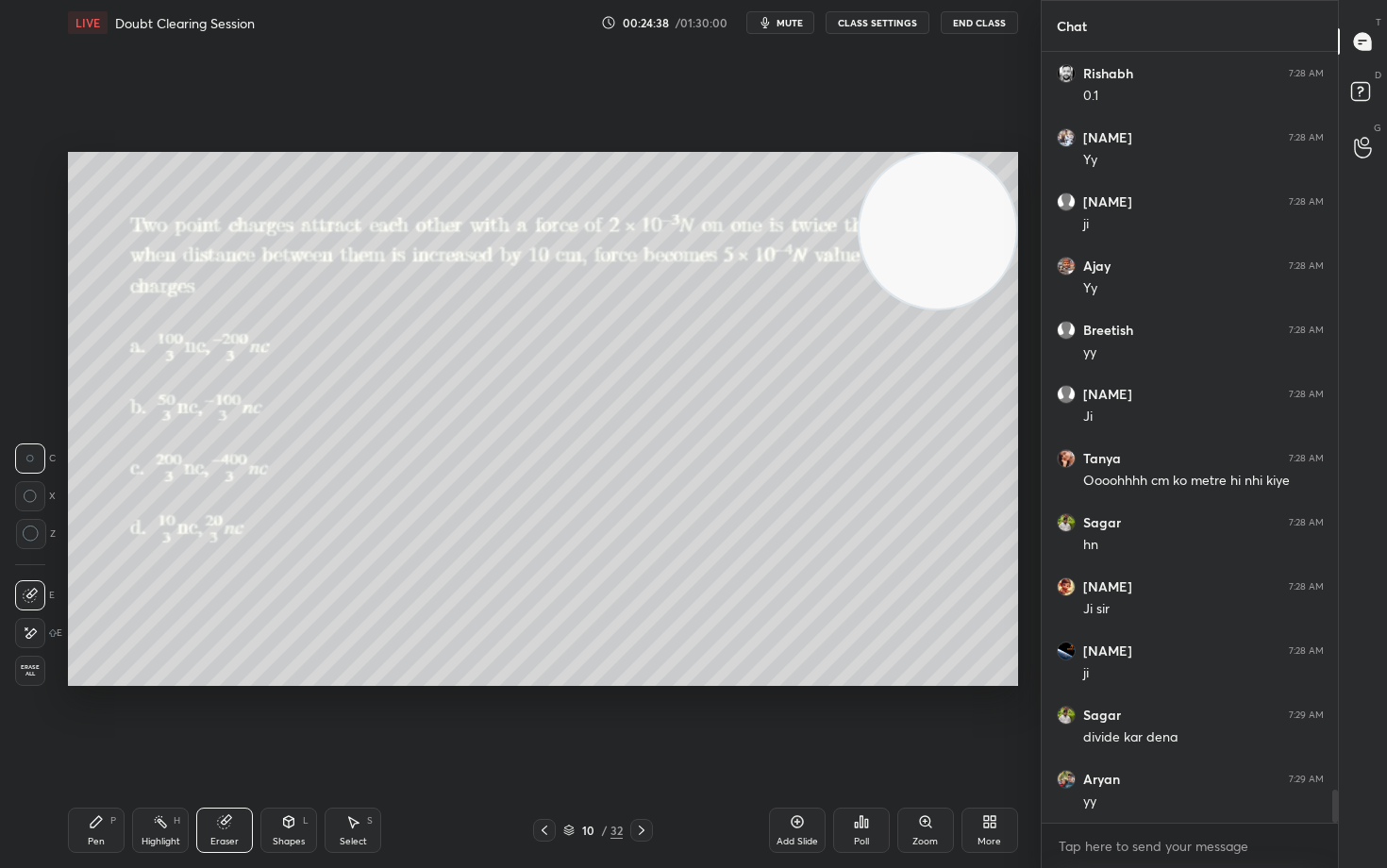 drag, startPoint x: 88, startPoint y: 834, endPoint x: 194, endPoint y: 714, distance: 160.11246 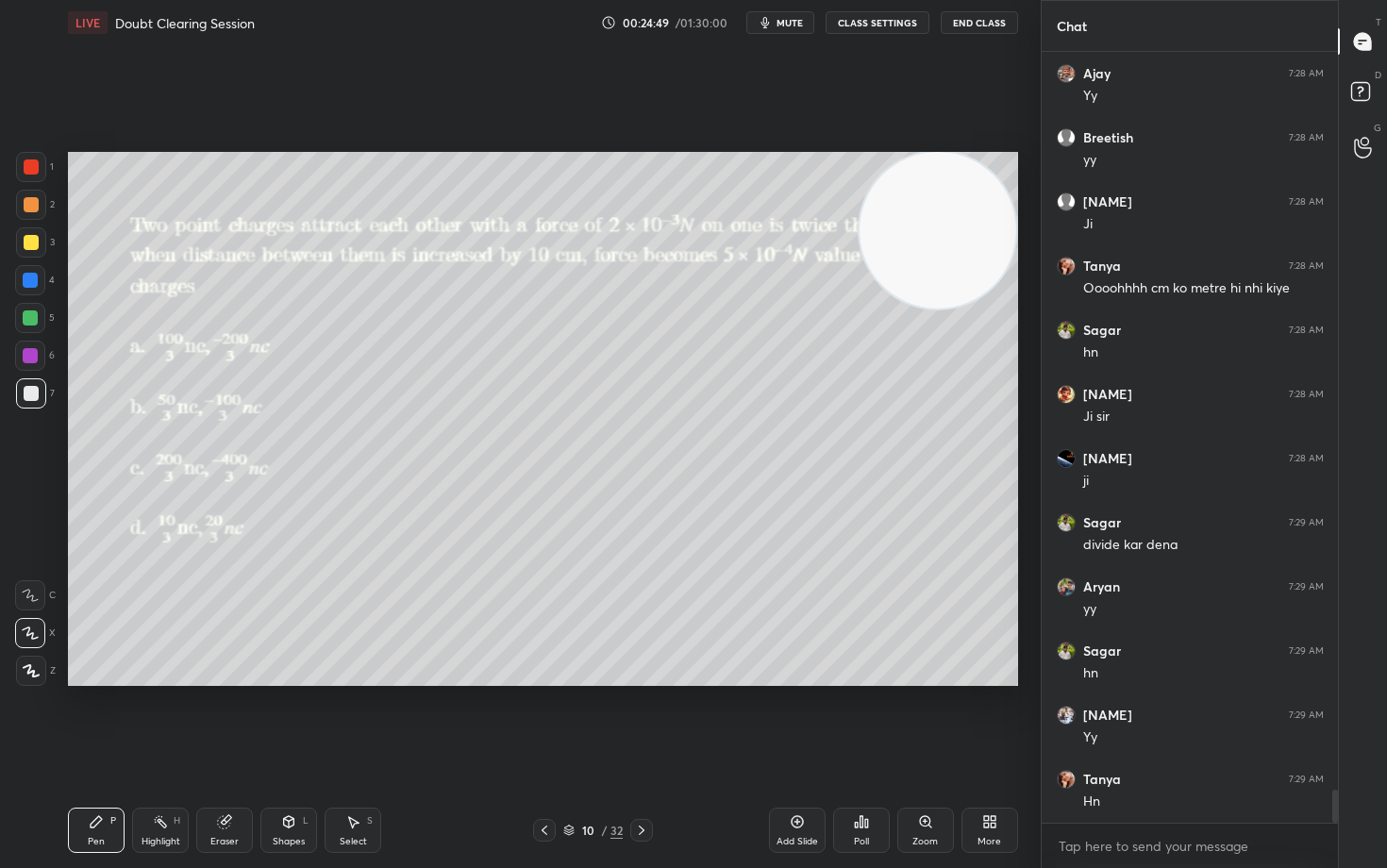 scroll, scrollTop: 17373, scrollLeft: 0, axis: vertical 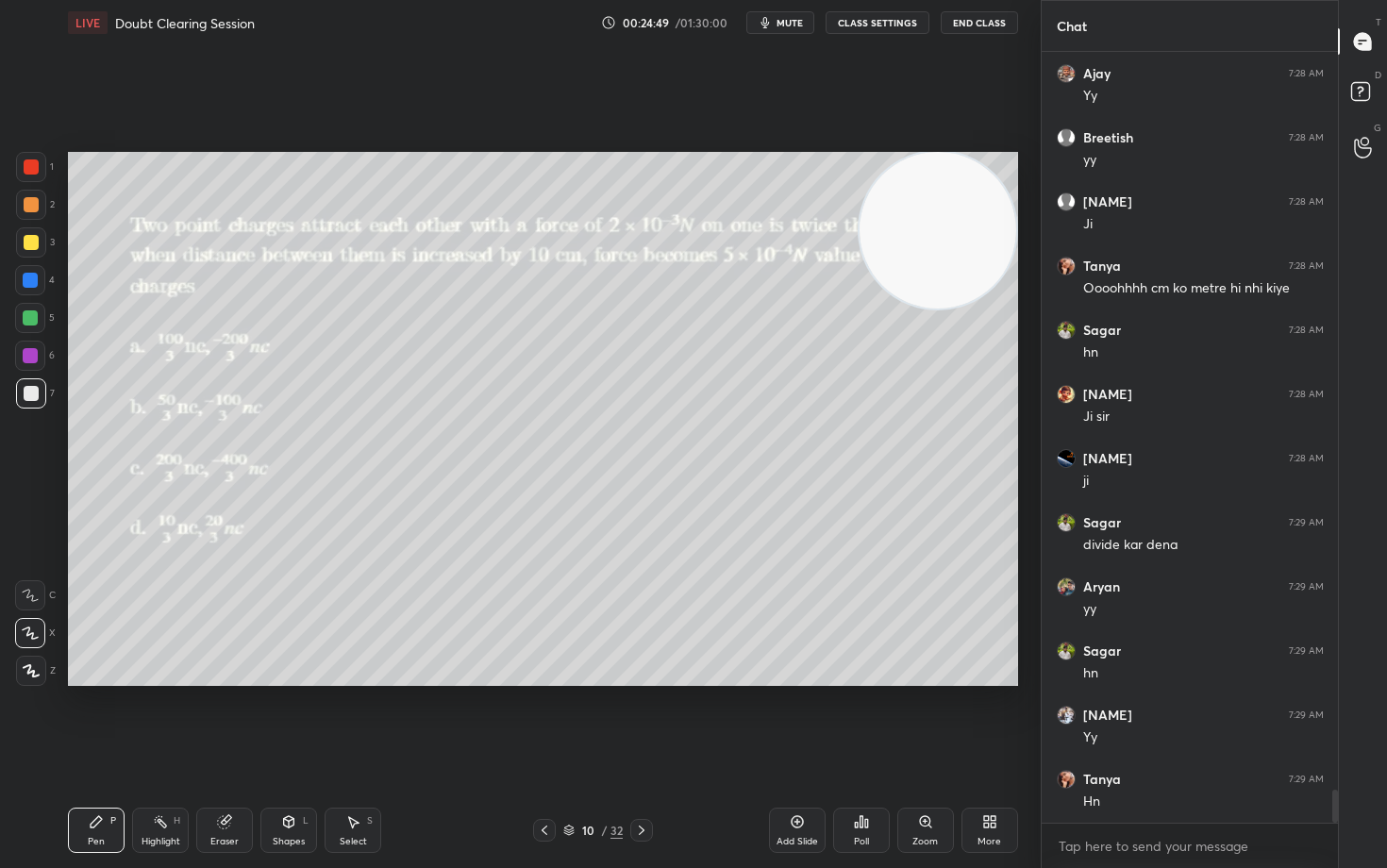 click 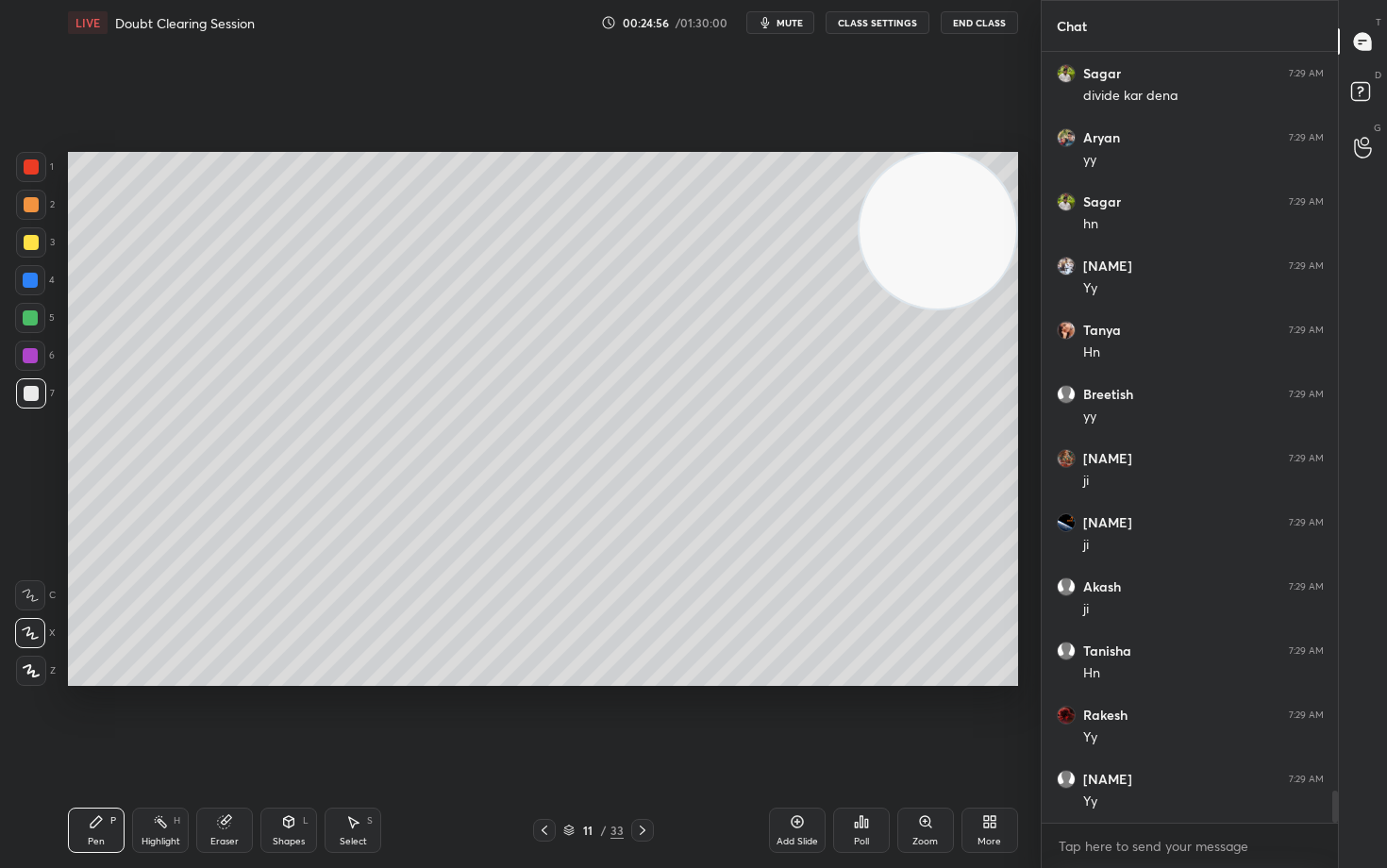 scroll, scrollTop: 17758, scrollLeft: 0, axis: vertical 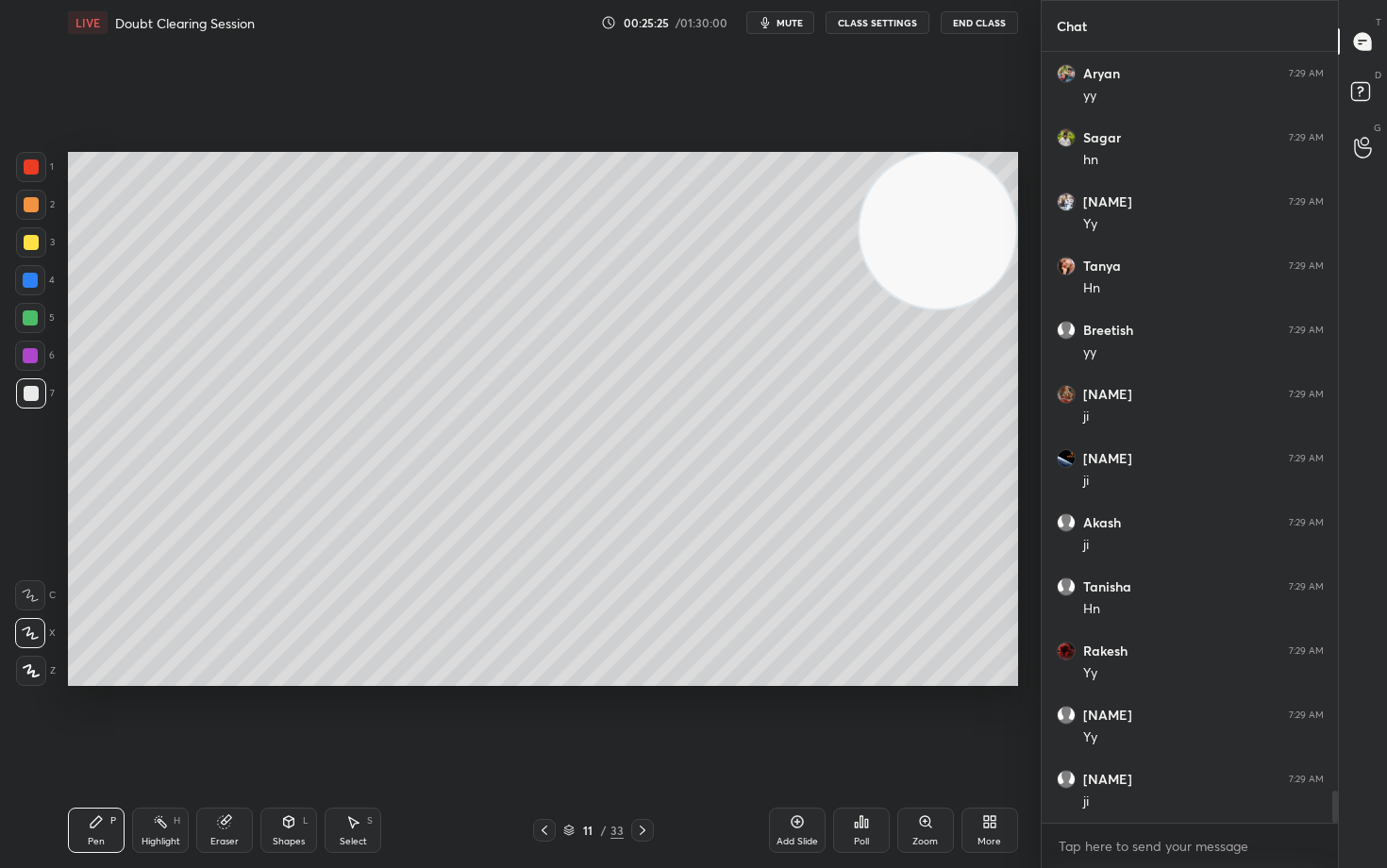 click 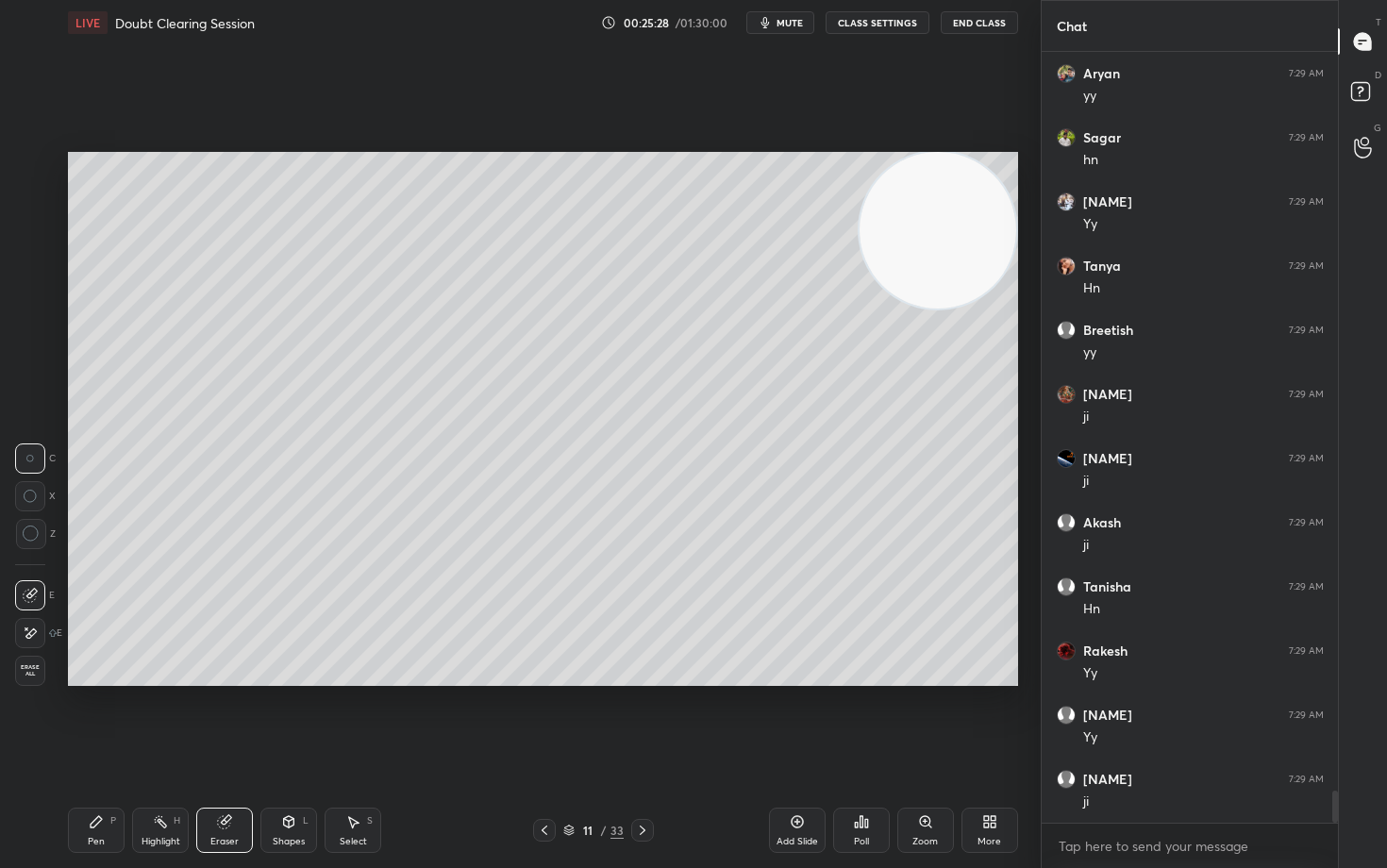 click 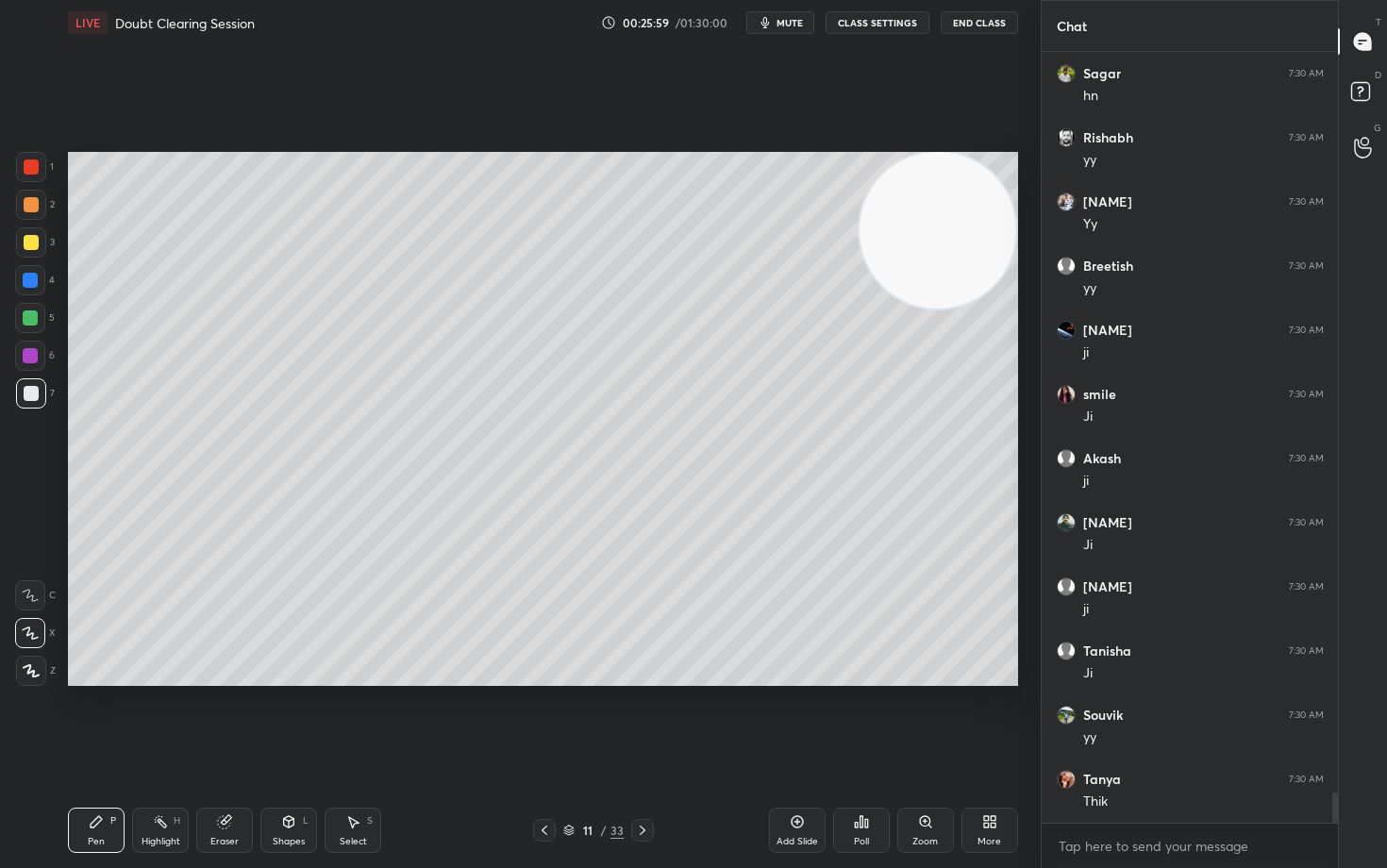 scroll, scrollTop: 18785, scrollLeft: 0, axis: vertical 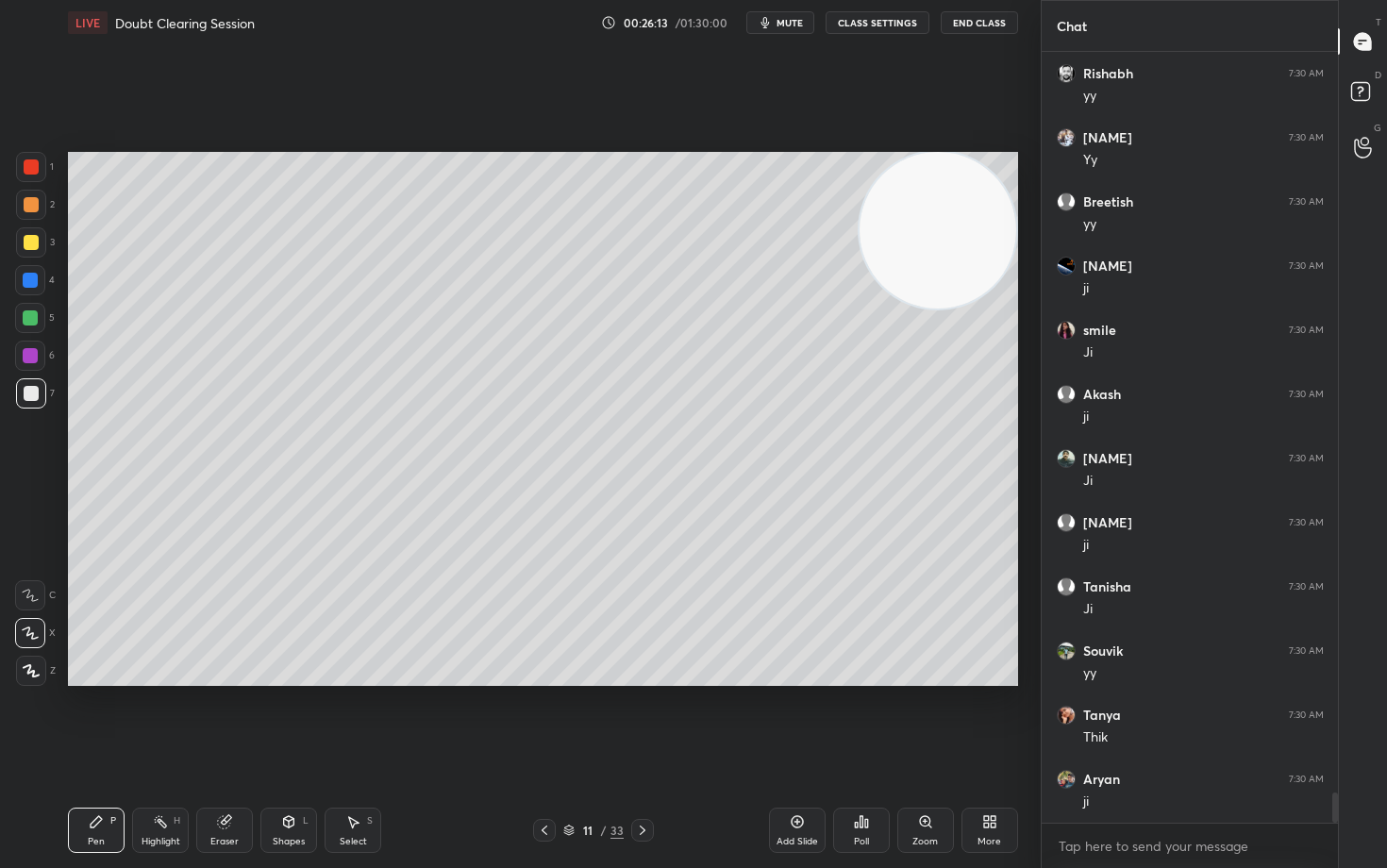 click at bounding box center [31, 242] 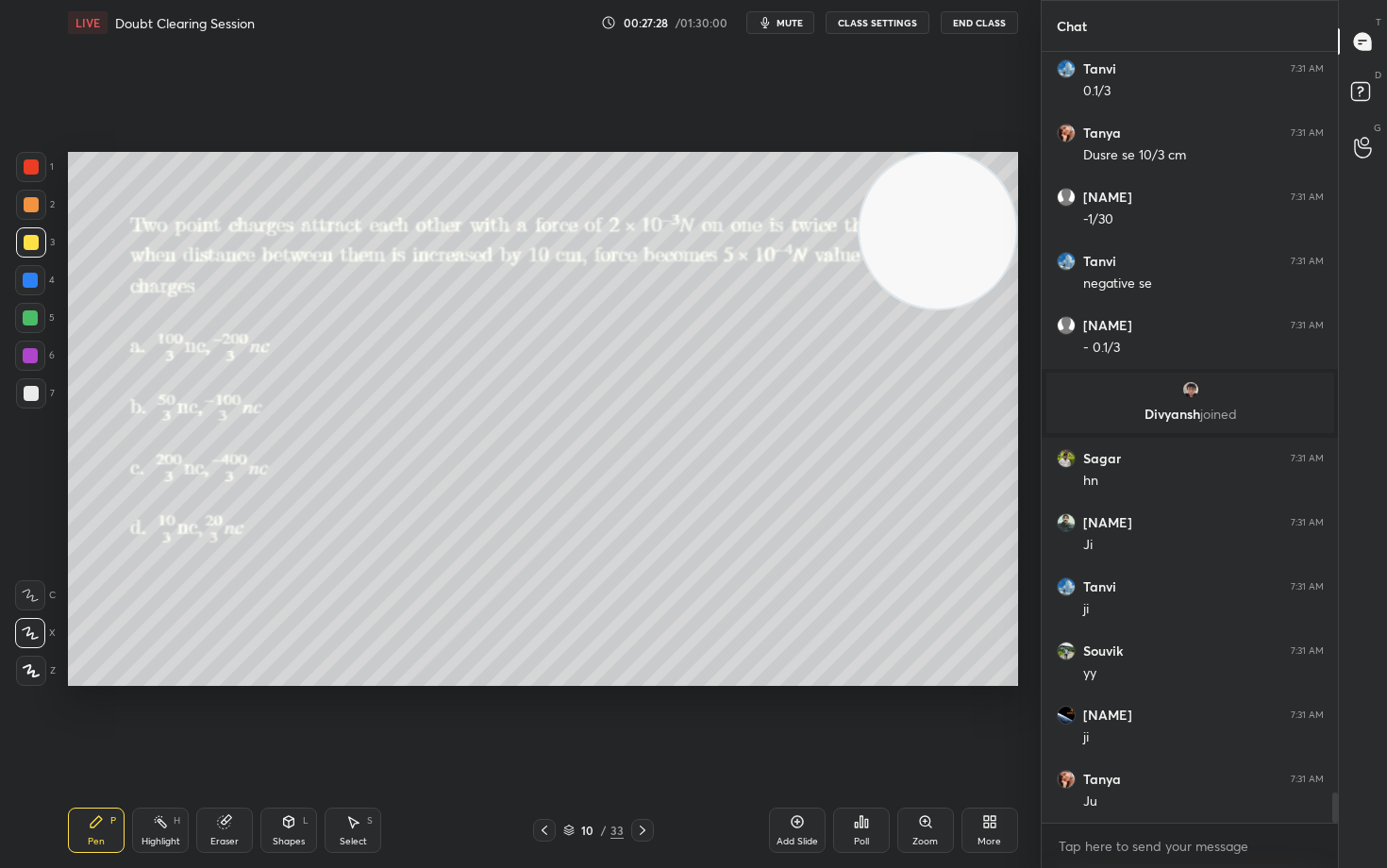 scroll, scrollTop: 18773, scrollLeft: 0, axis: vertical 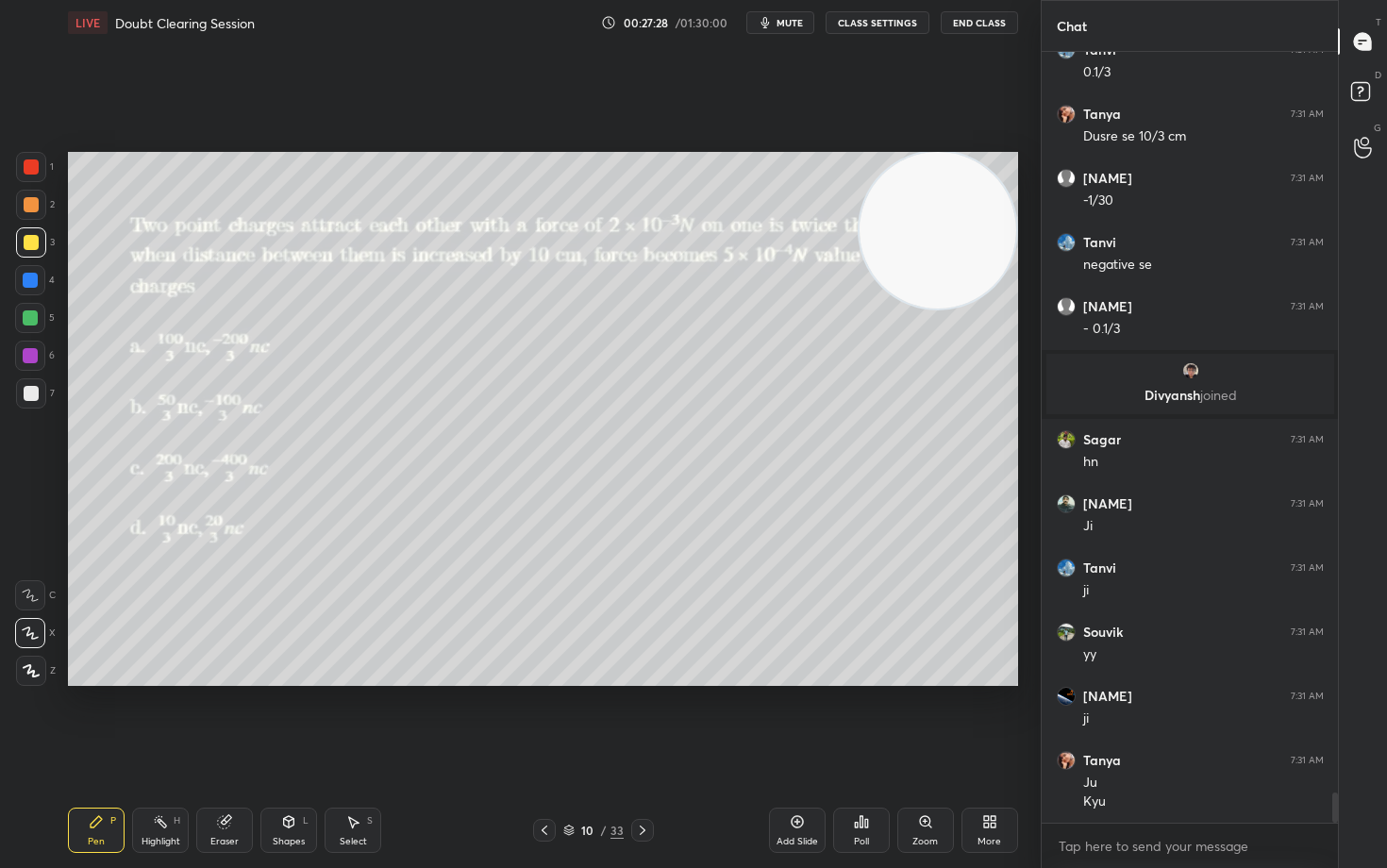 drag, startPoint x: 958, startPoint y: 405, endPoint x: 954, endPoint y: 425, distance: 20.396078 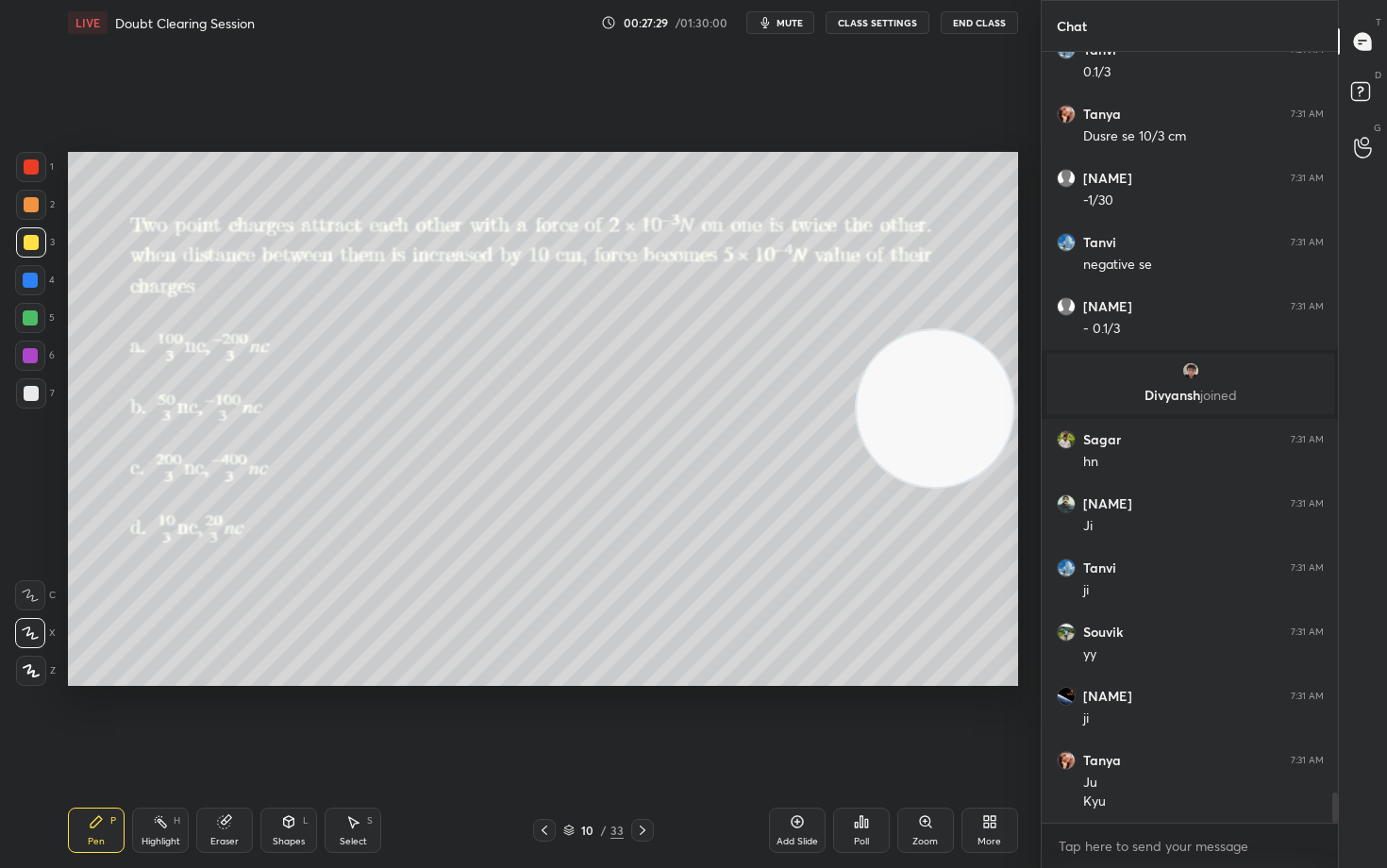 scroll, scrollTop: 18837, scrollLeft: 0, axis: vertical 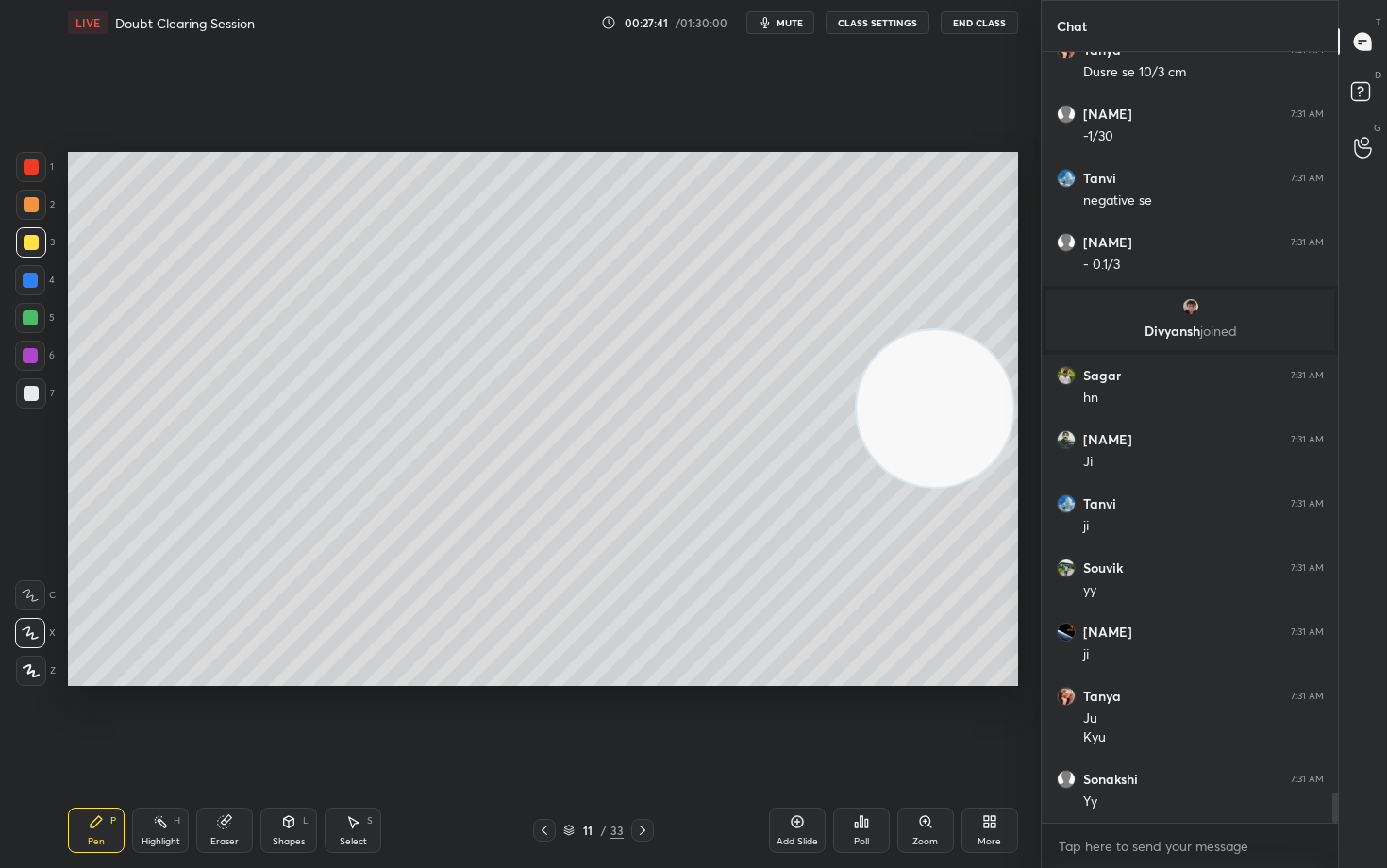 drag, startPoint x: 226, startPoint y: 827, endPoint x: 196, endPoint y: 749, distance: 83.57033 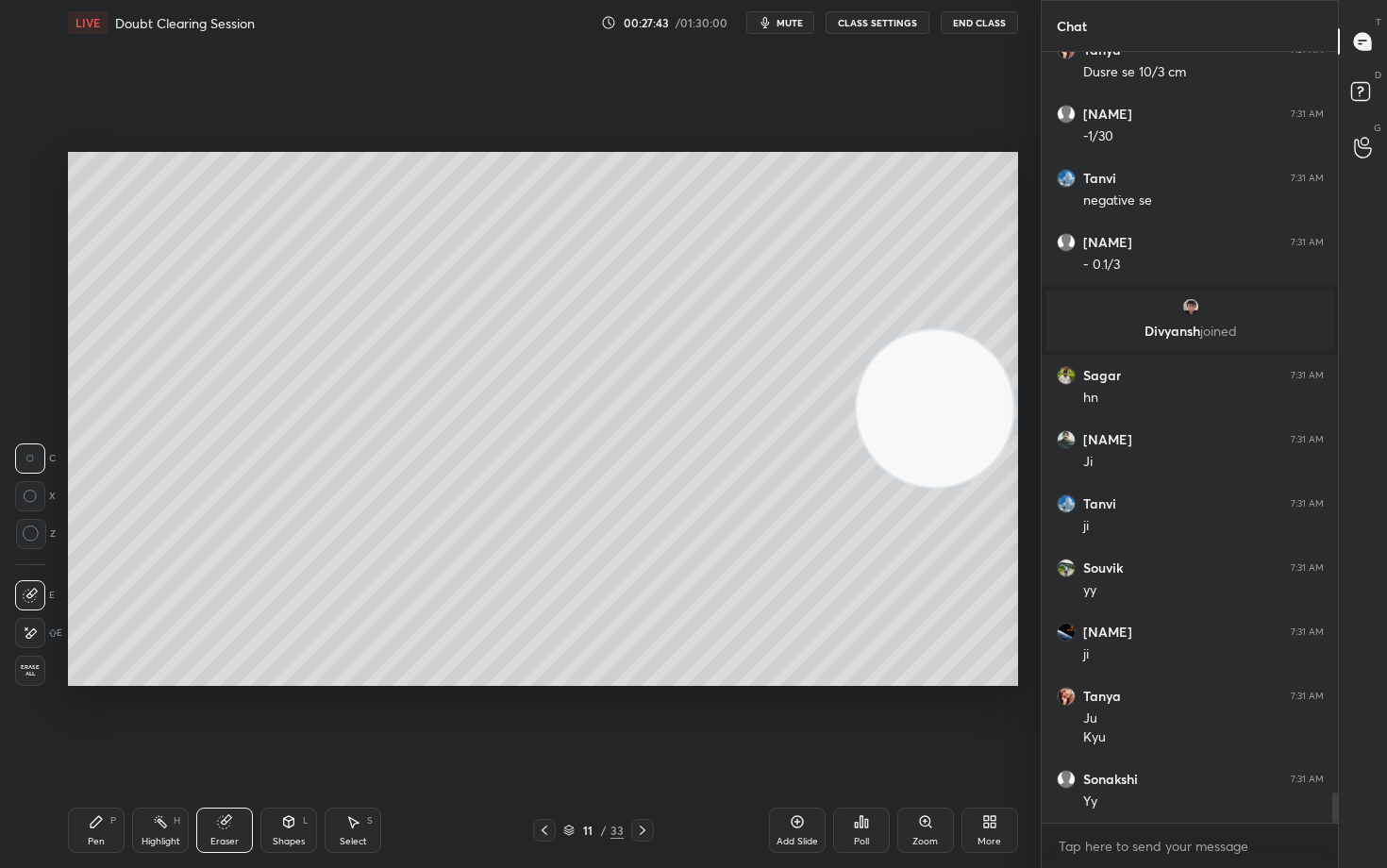 click on "Pen P" at bounding box center (96, 830) 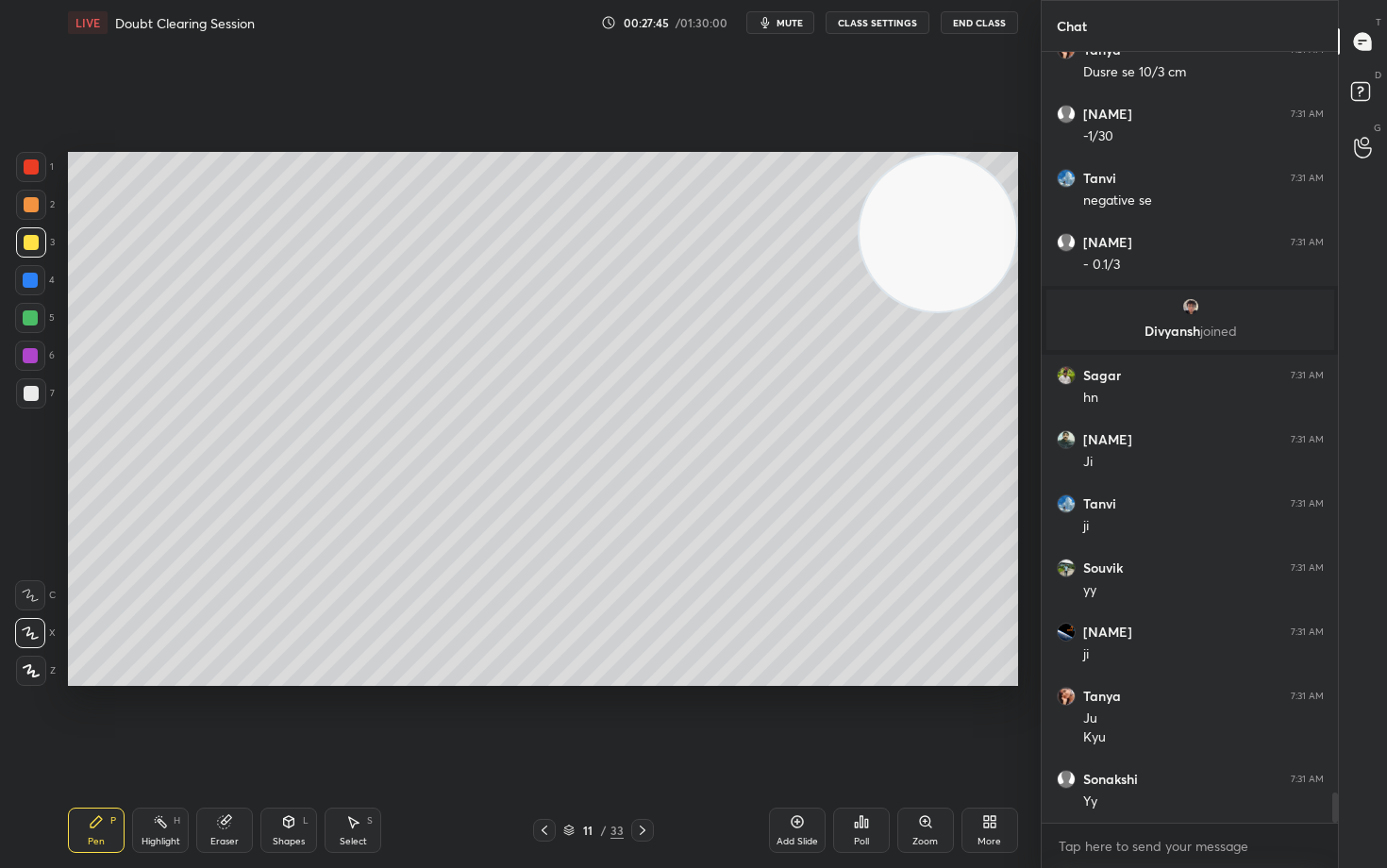 drag, startPoint x: 907, startPoint y: 440, endPoint x: 927, endPoint y: 217, distance: 223.89506 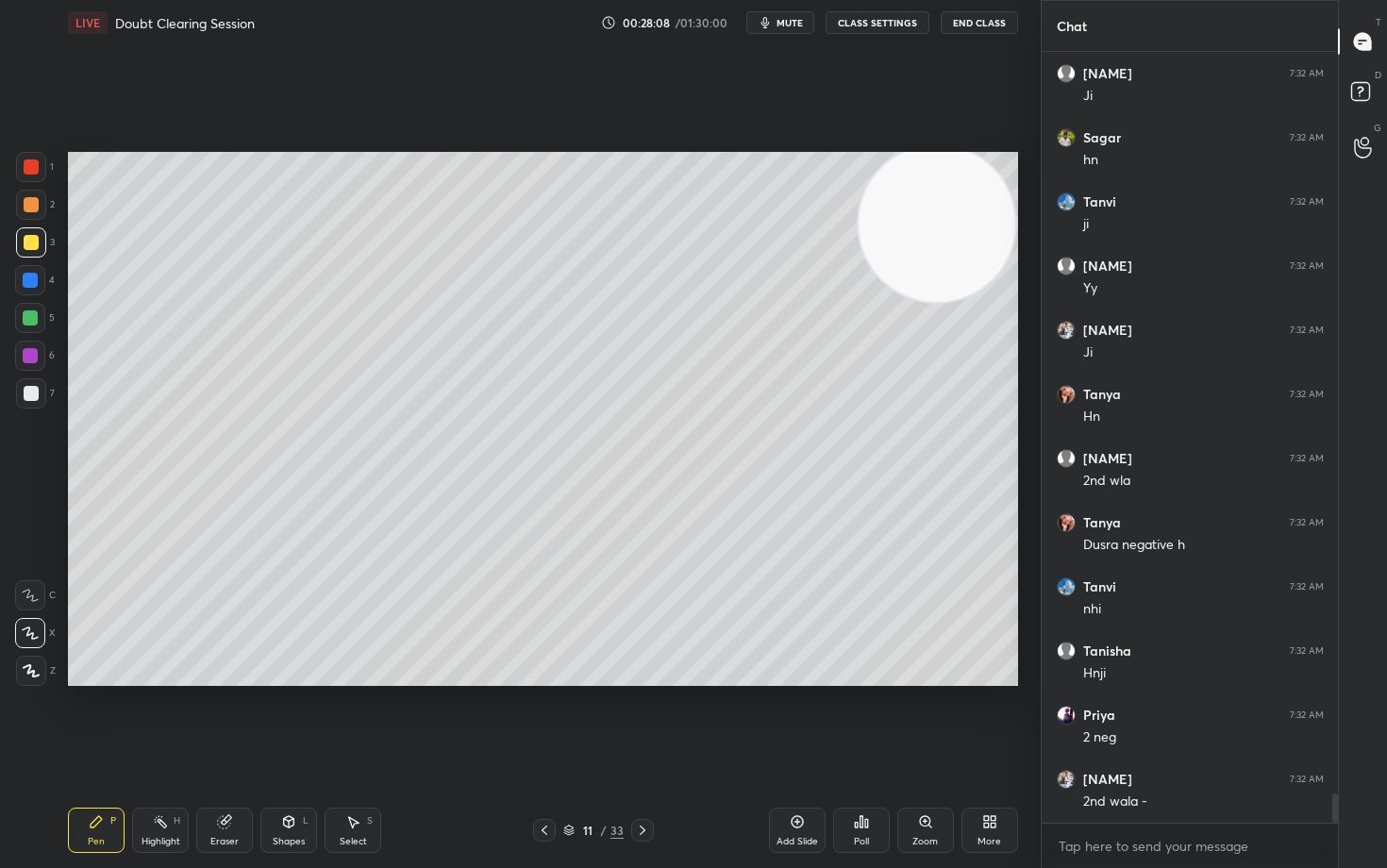 scroll, scrollTop: 19672, scrollLeft: 0, axis: vertical 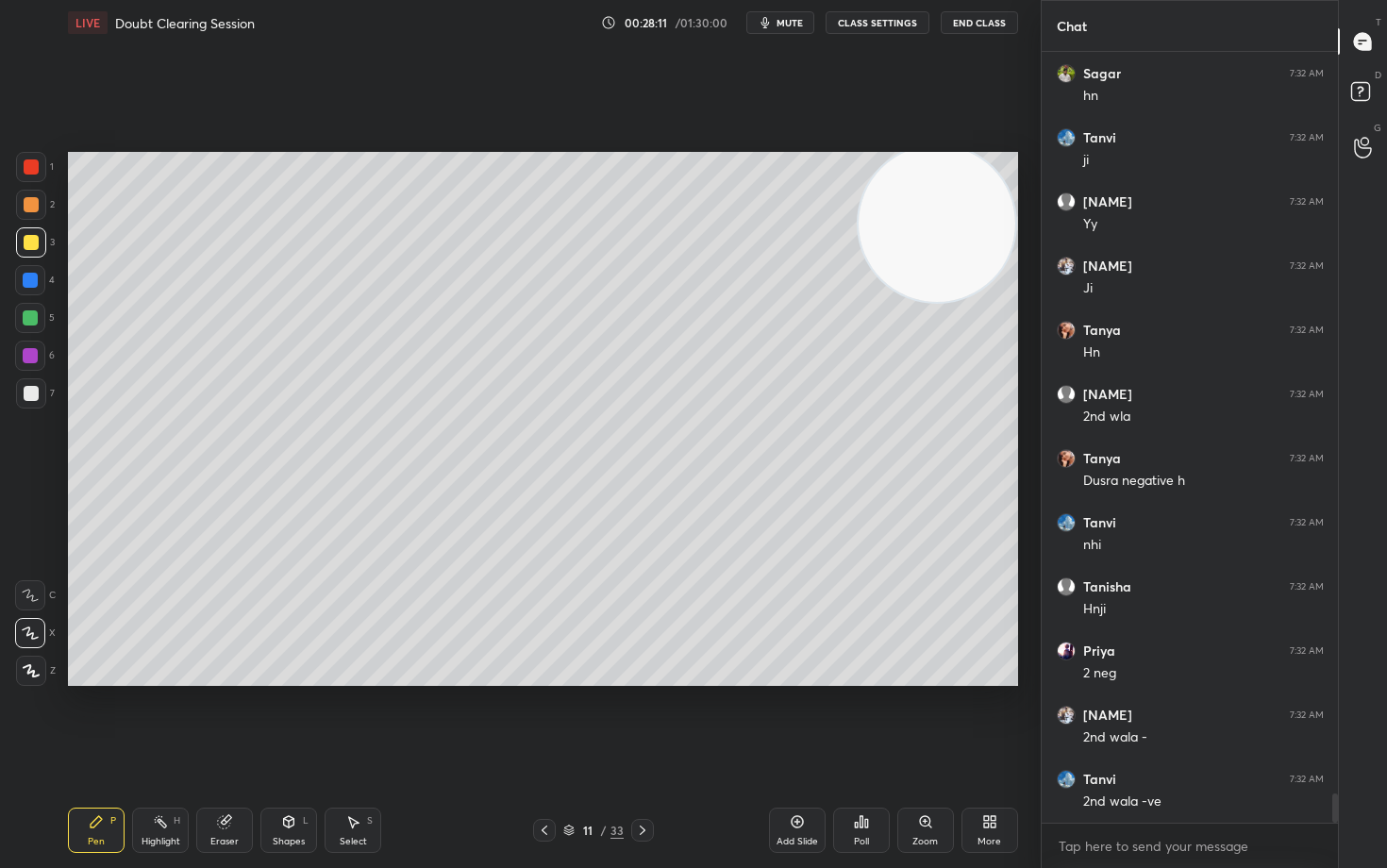 click on "Eraser" at bounding box center (225, 830) 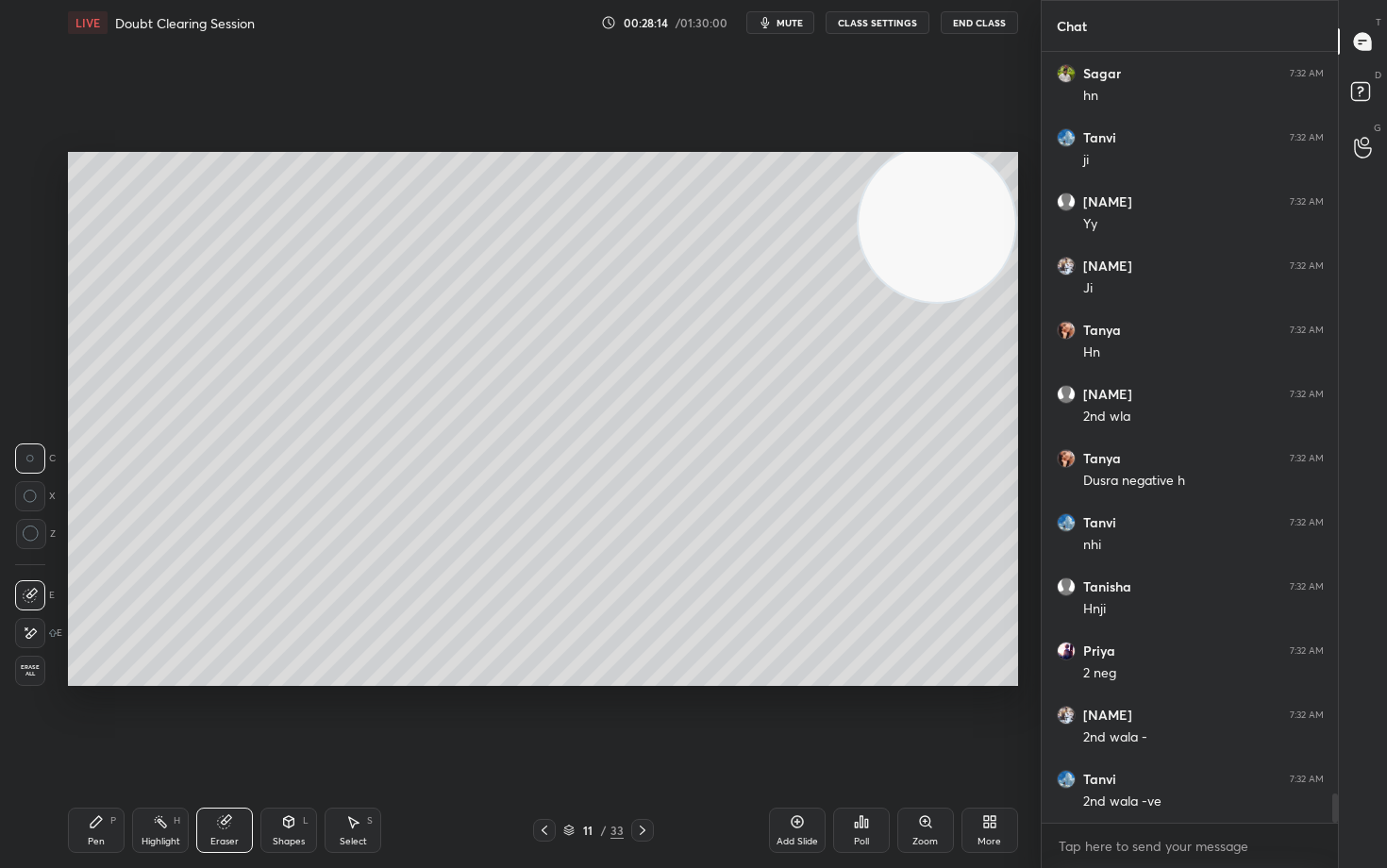 click on "Pen P" at bounding box center [96, 830] 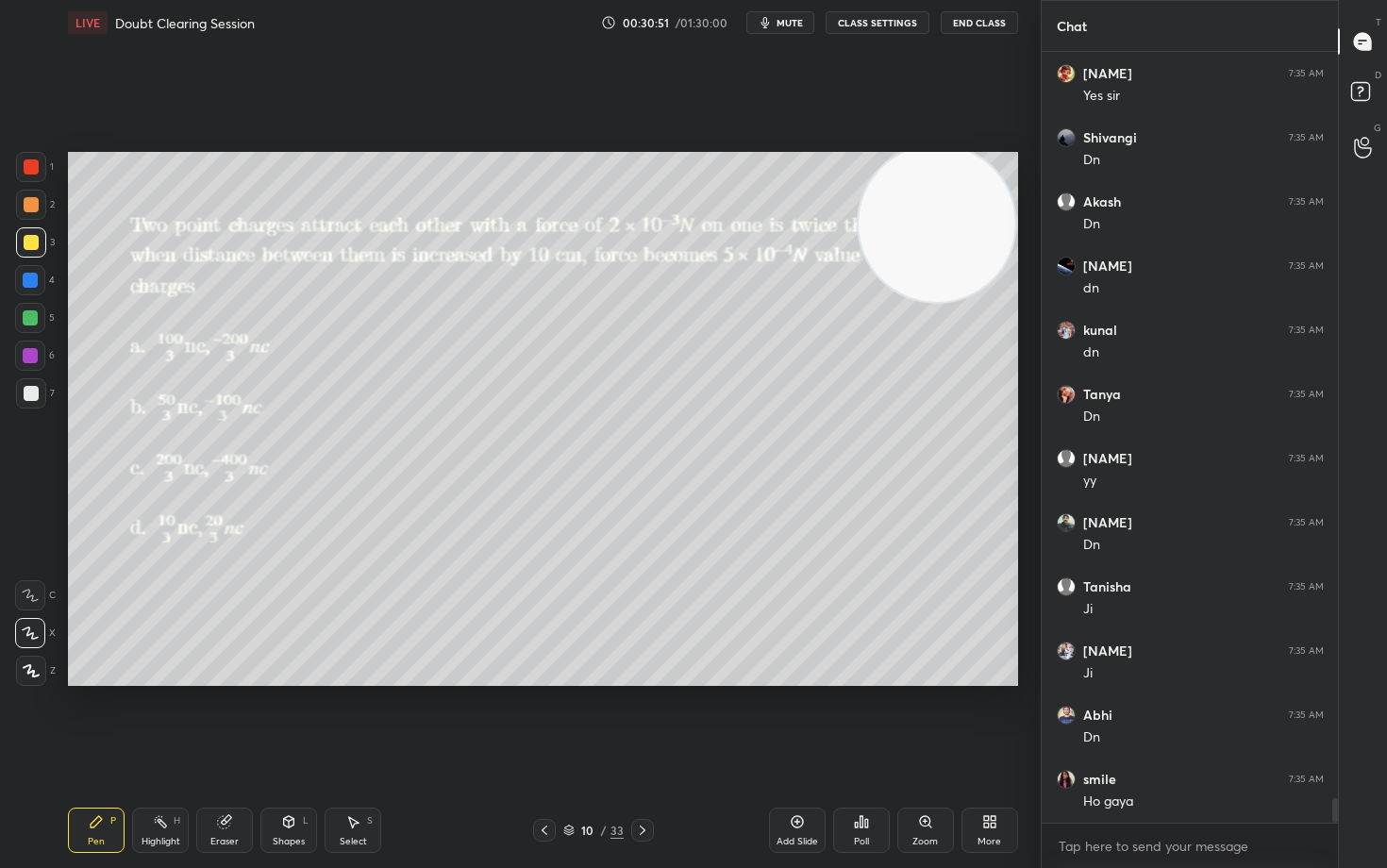 scroll, scrollTop: 23668, scrollLeft: 0, axis: vertical 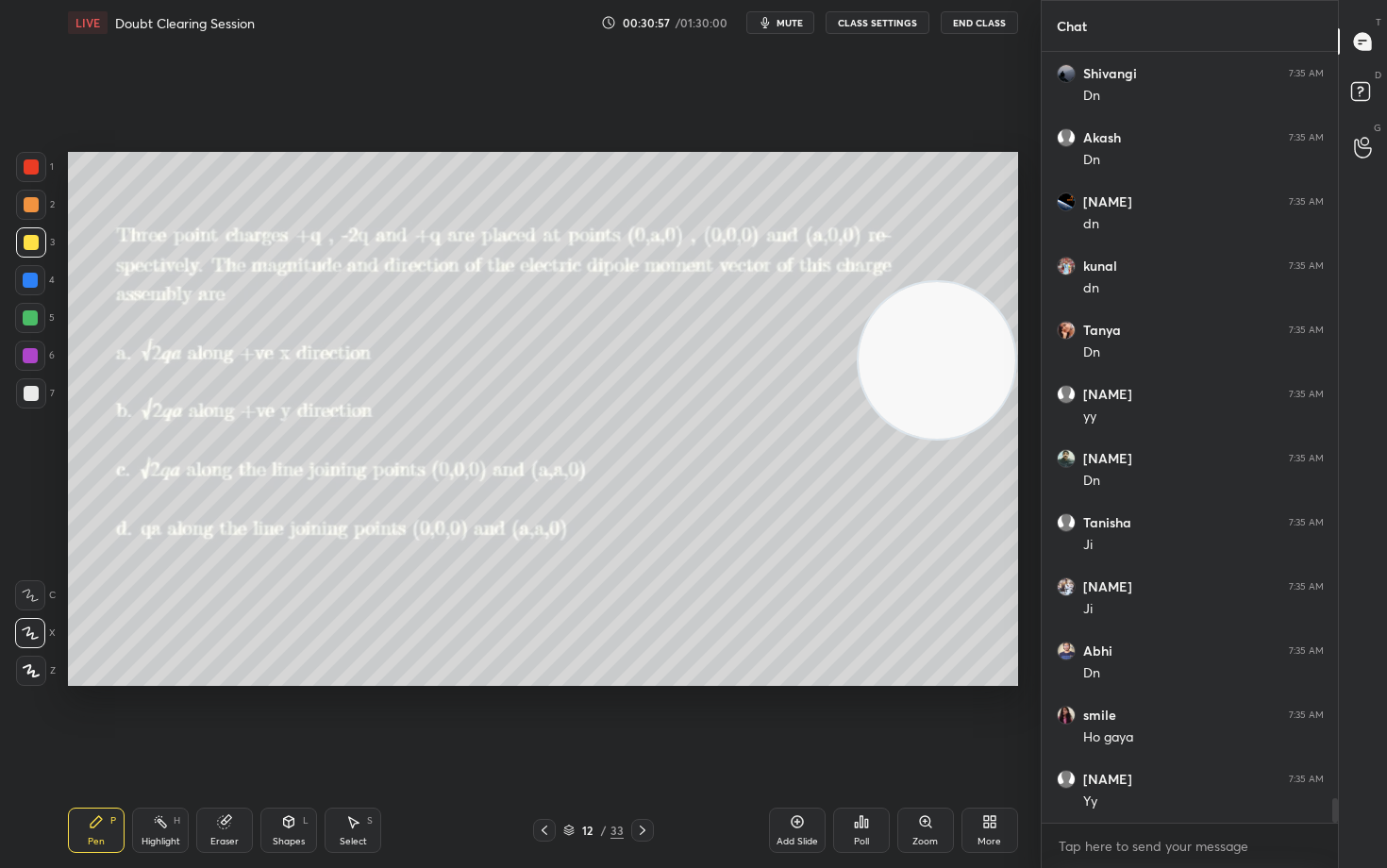 drag, startPoint x: 955, startPoint y: 250, endPoint x: 952, endPoint y: 411, distance: 161.0279 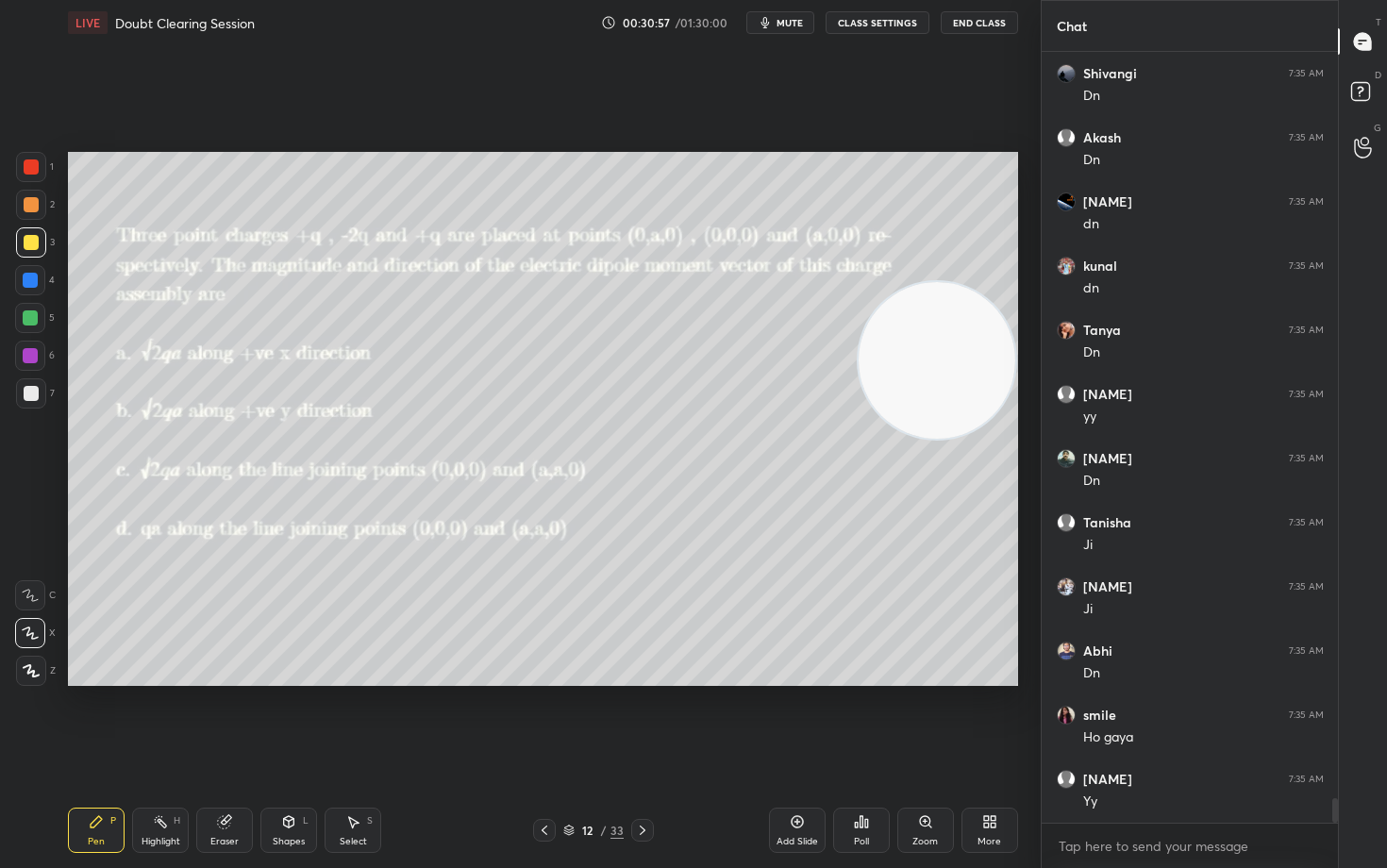 click at bounding box center [937, 360] 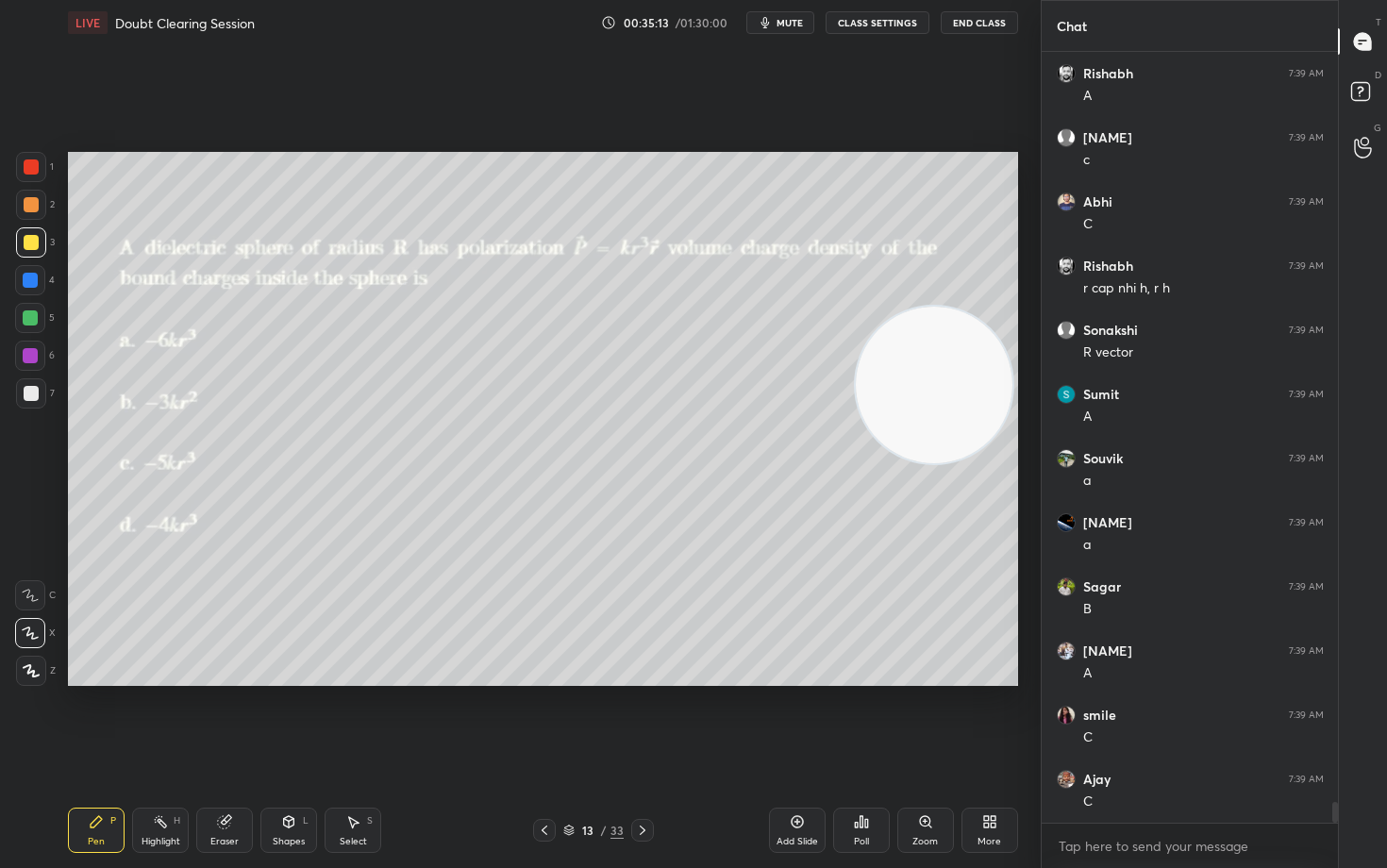 scroll, scrollTop: 27582, scrollLeft: 0, axis: vertical 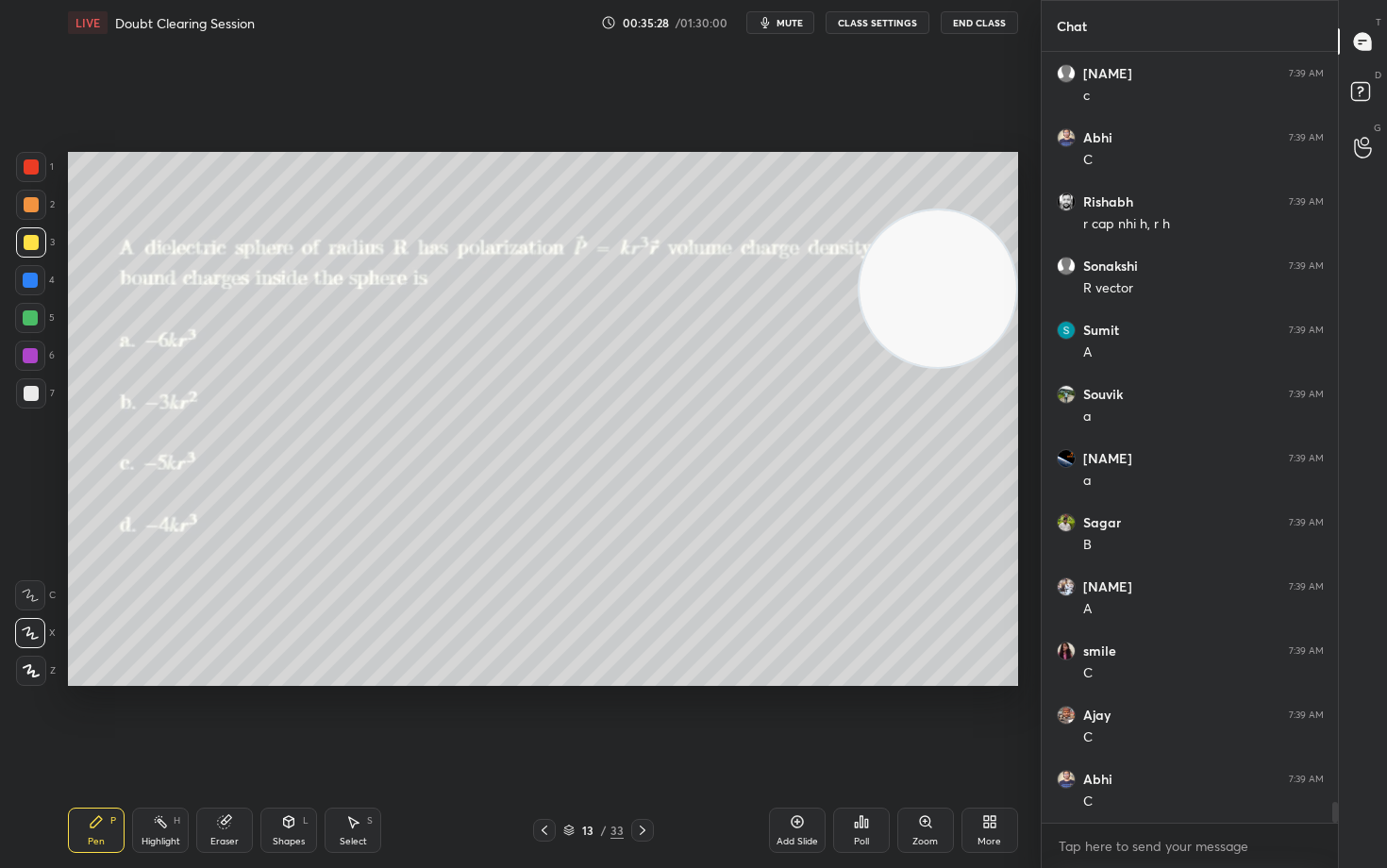 drag, startPoint x: 978, startPoint y: 342, endPoint x: 1010, endPoint y: 282, distance: 68 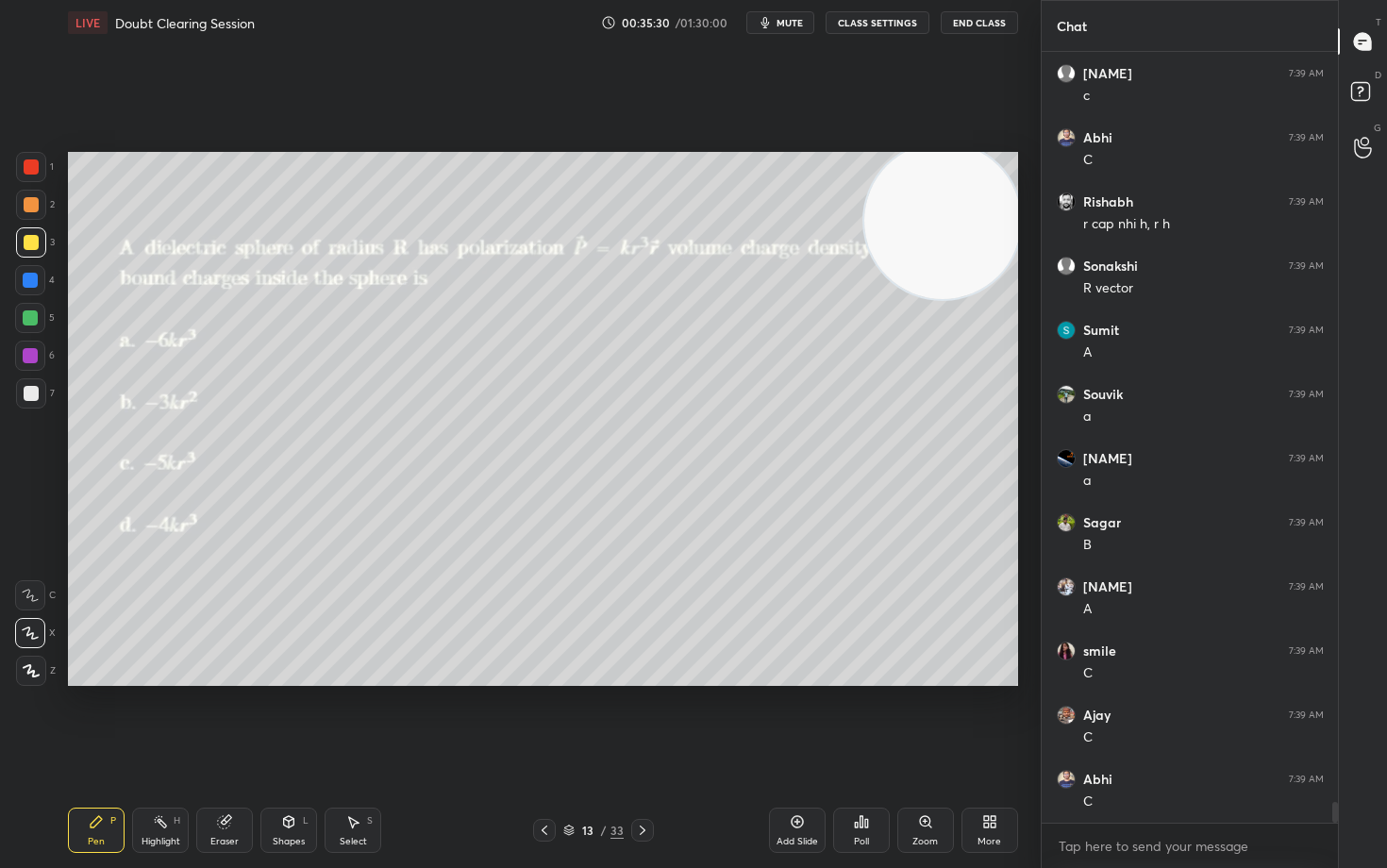 click at bounding box center [31, 393] 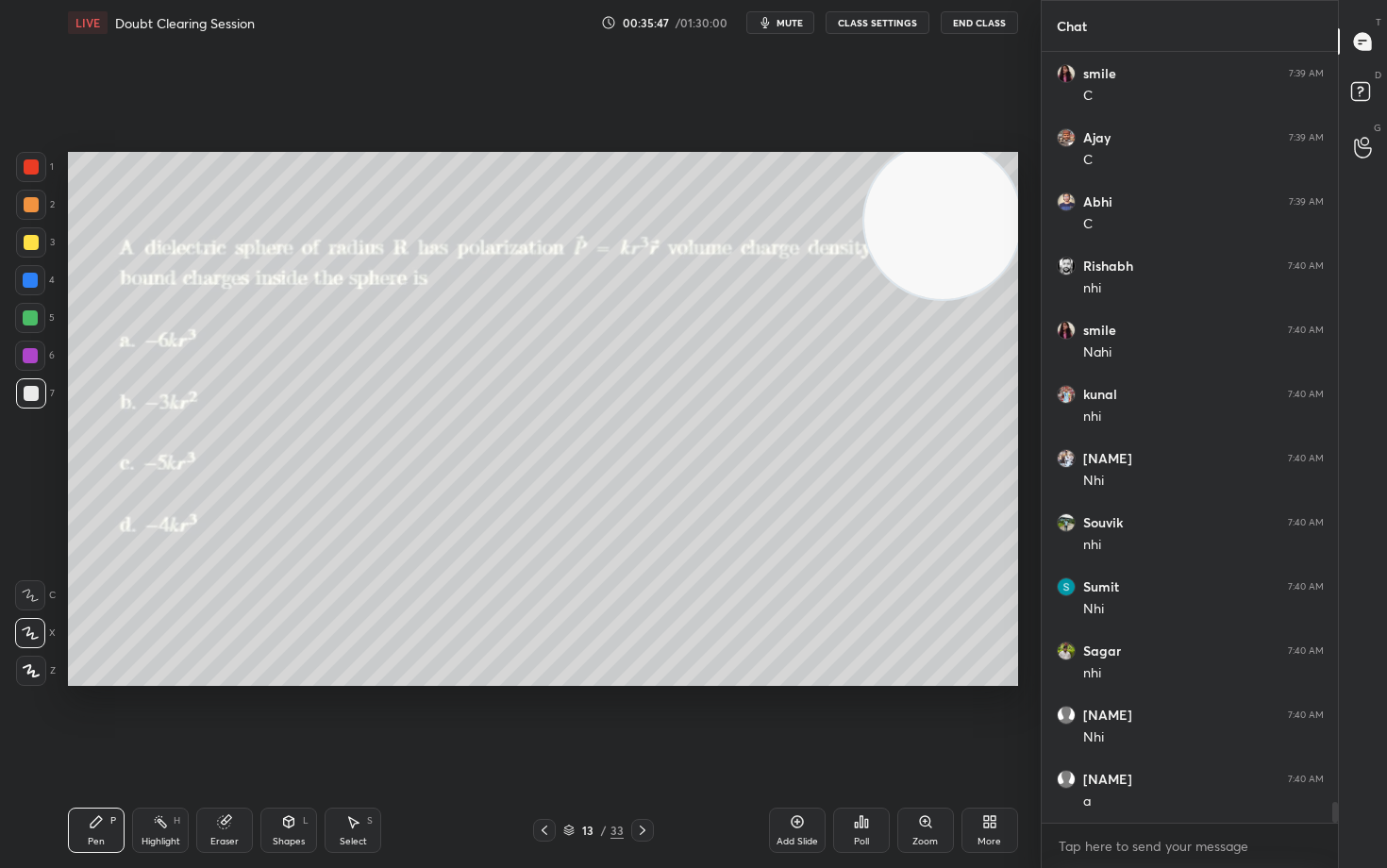scroll, scrollTop: 28223, scrollLeft: 0, axis: vertical 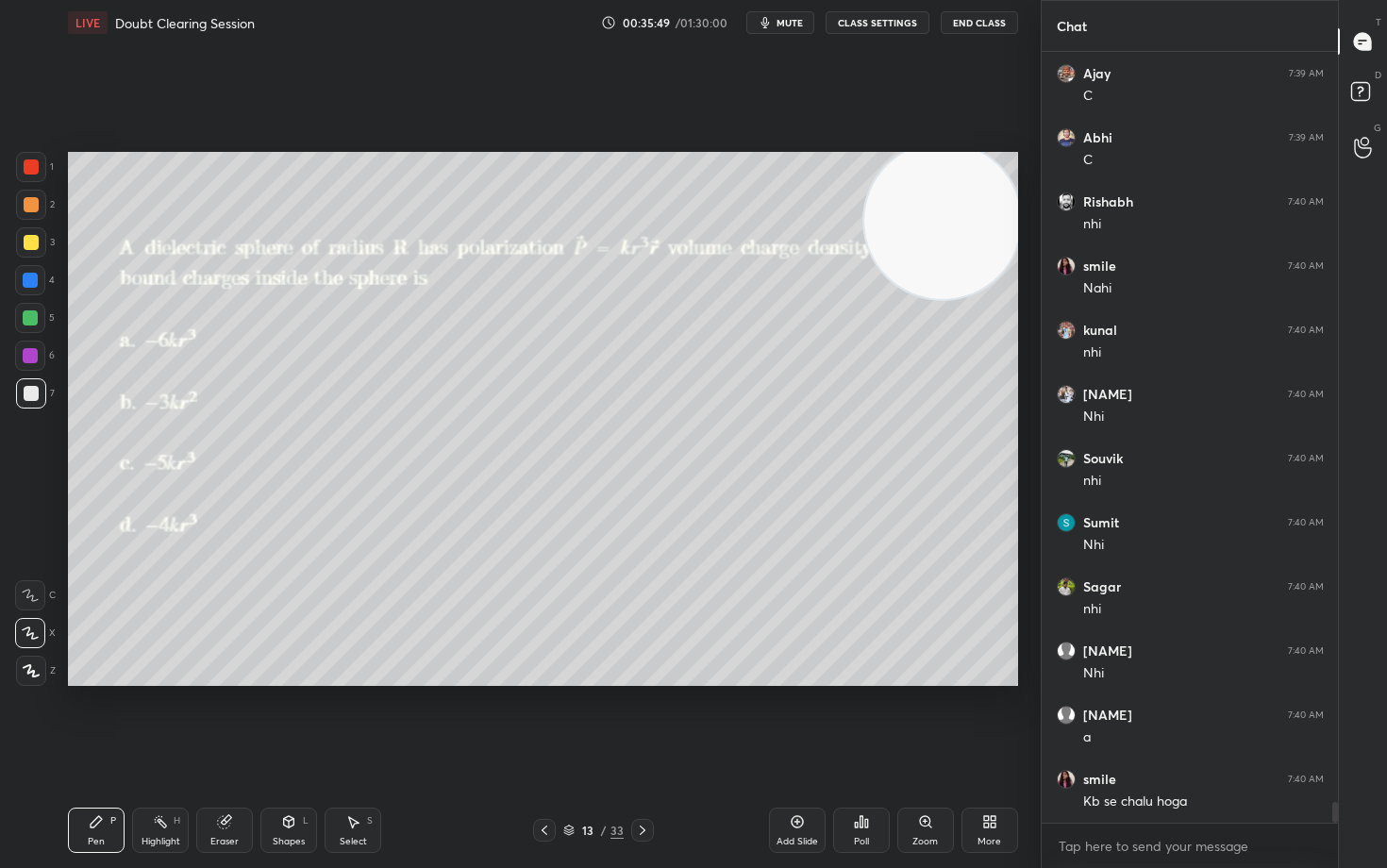 click on "Eraser" at bounding box center (225, 830) 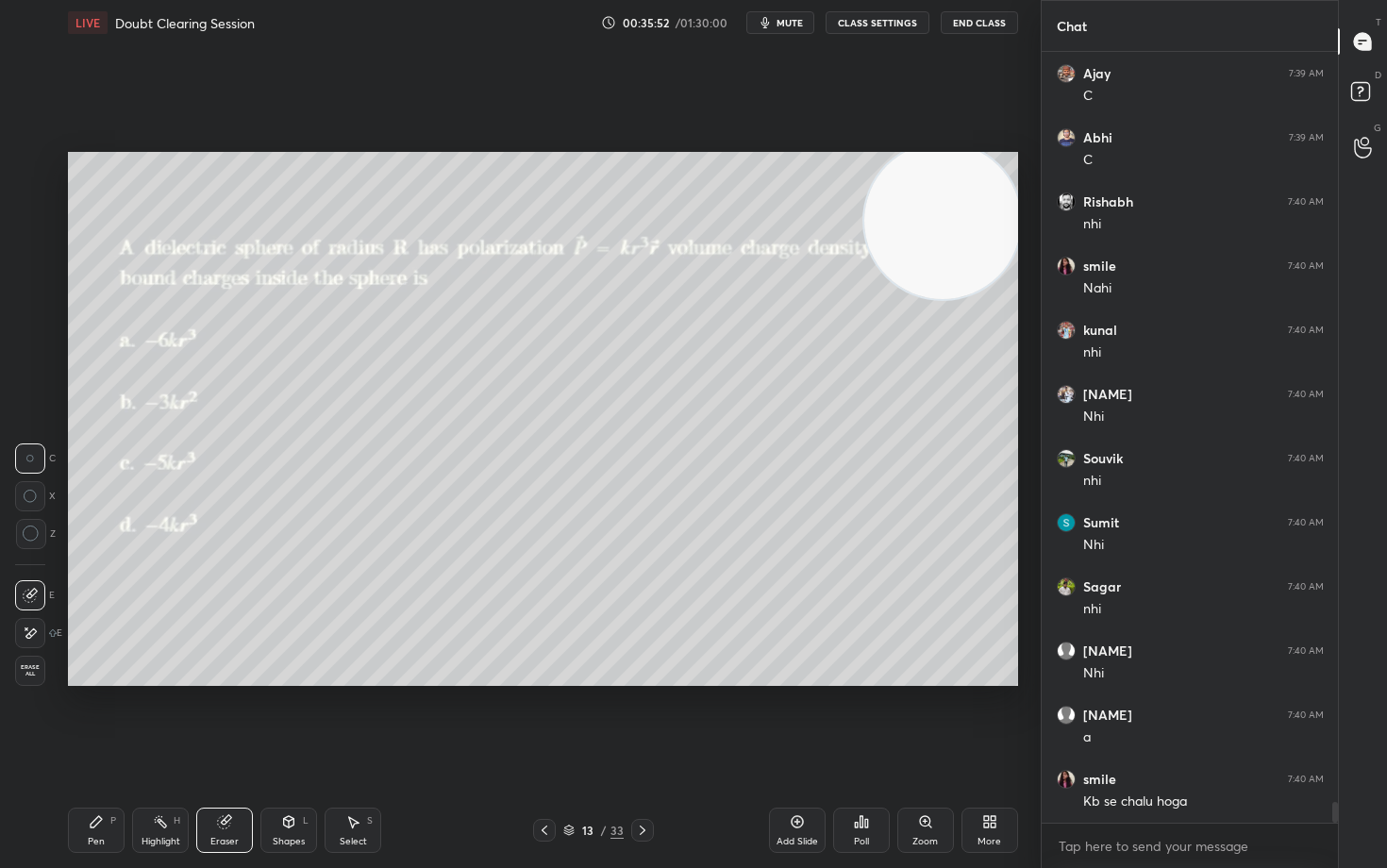 drag, startPoint x: 92, startPoint y: 827, endPoint x: 148, endPoint y: 779, distance: 73.756356 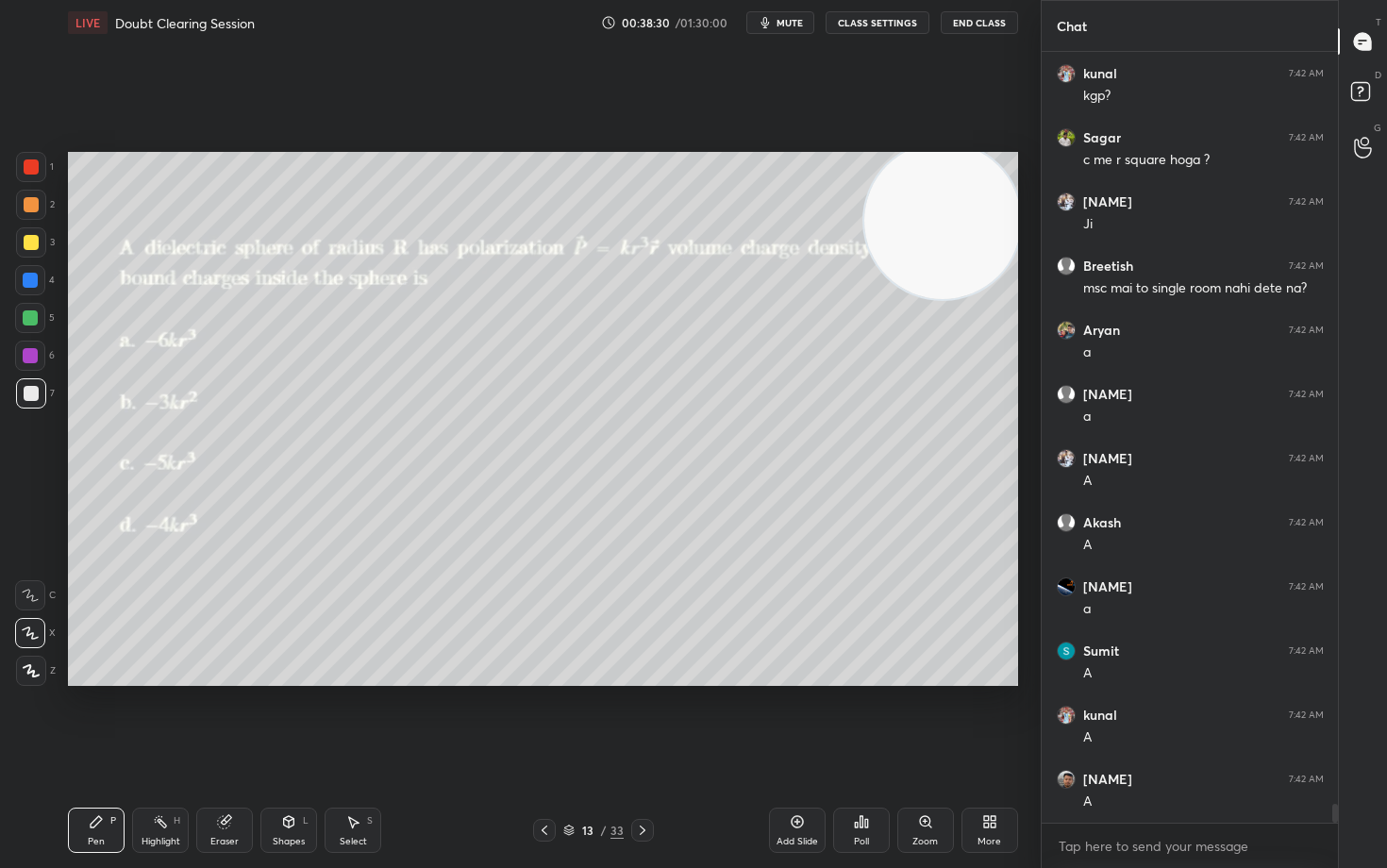 scroll, scrollTop: 30550, scrollLeft: 0, axis: vertical 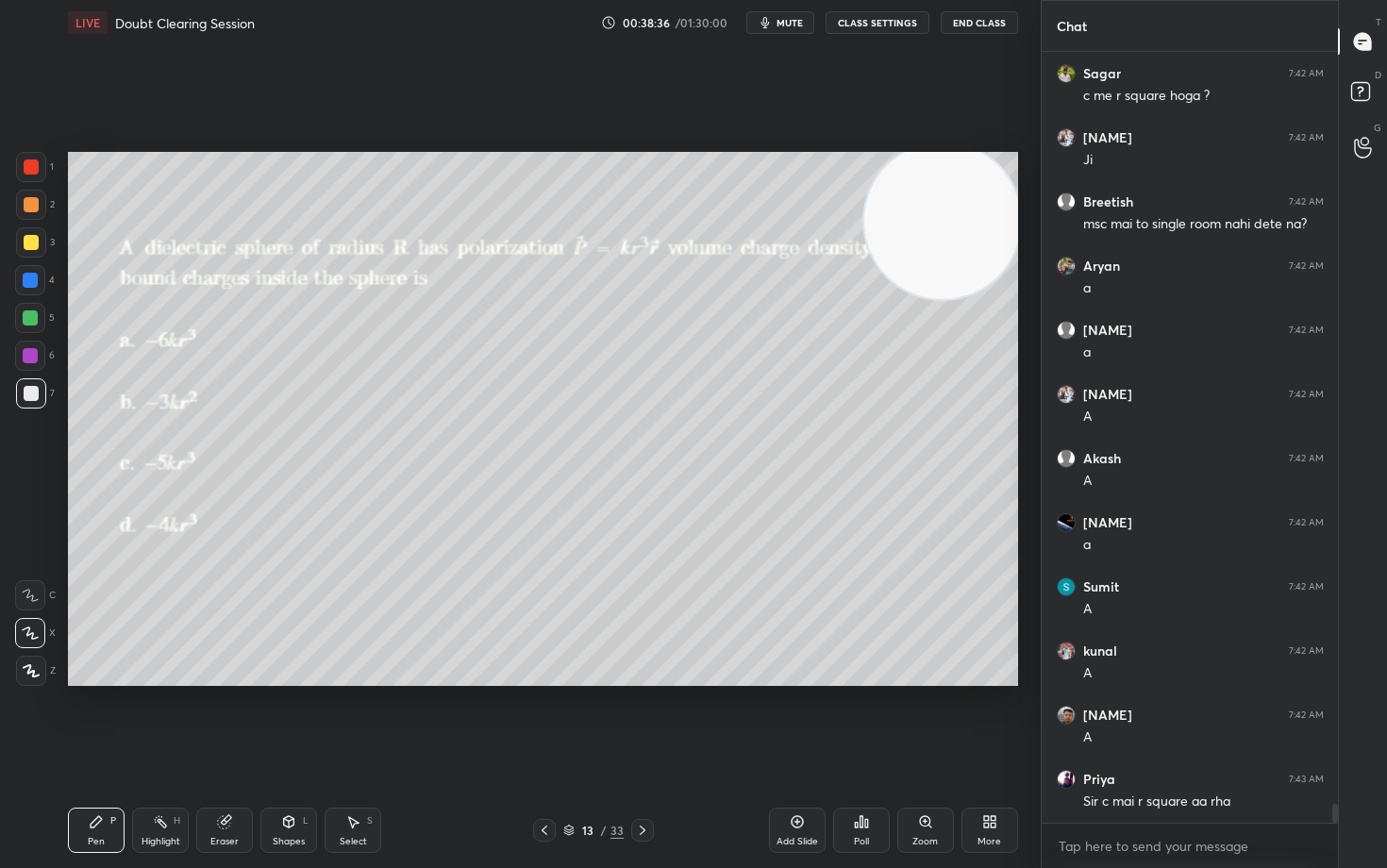 click 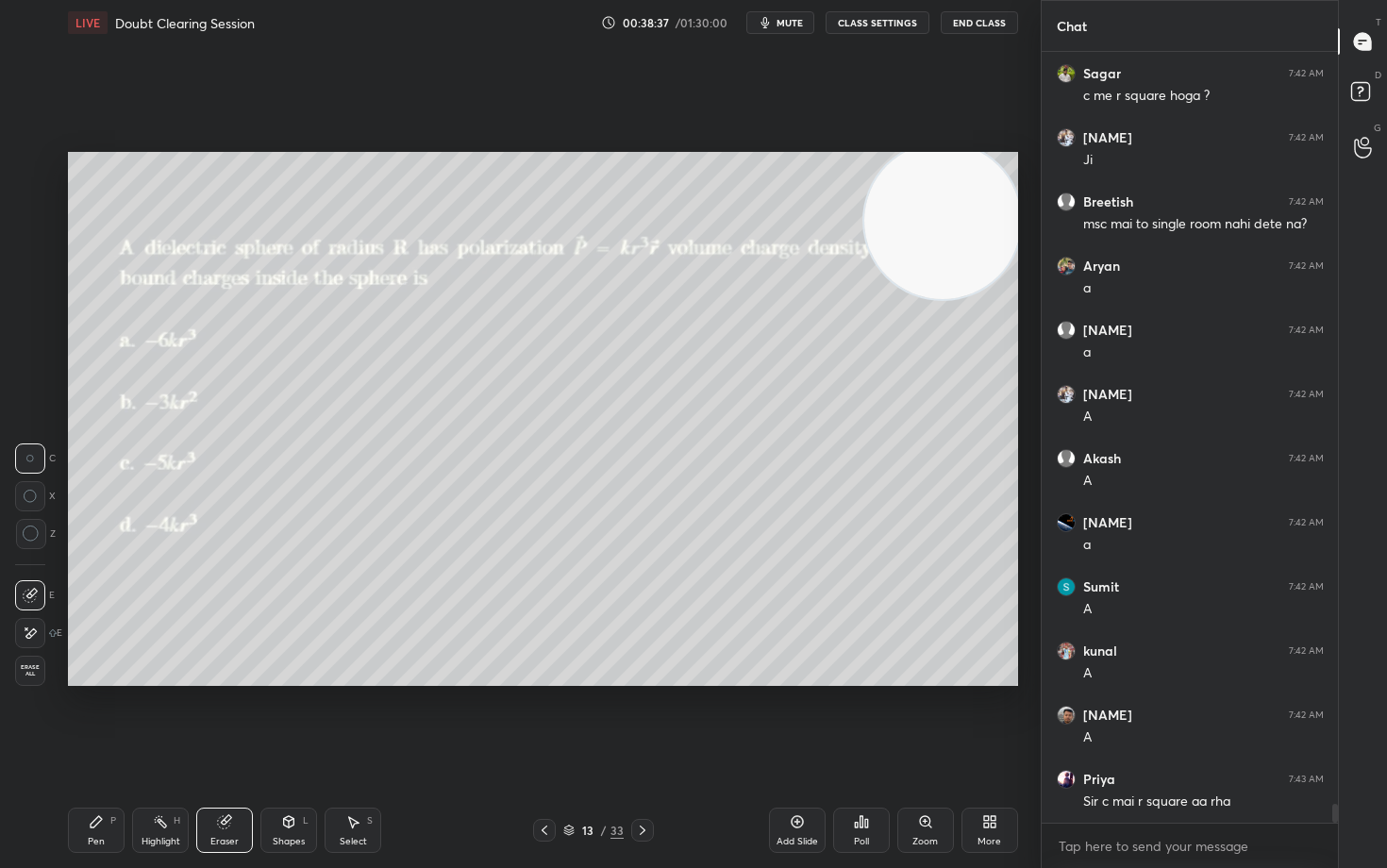 drag, startPoint x: 33, startPoint y: 670, endPoint x: 63, endPoint y: 661, distance: 31.32092 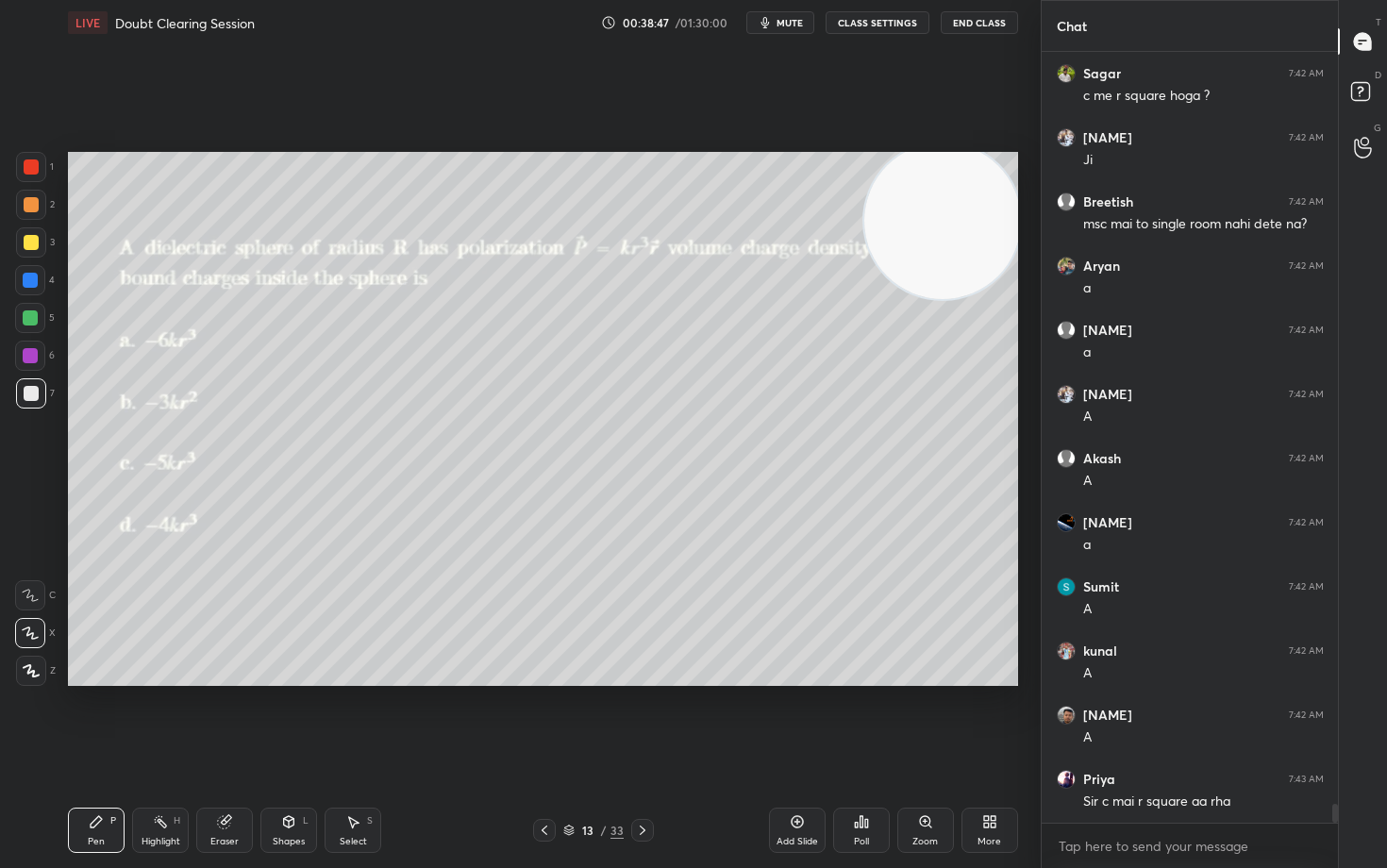 drag, startPoint x: 964, startPoint y: 272, endPoint x: 959, endPoint y: 384, distance: 112.11155 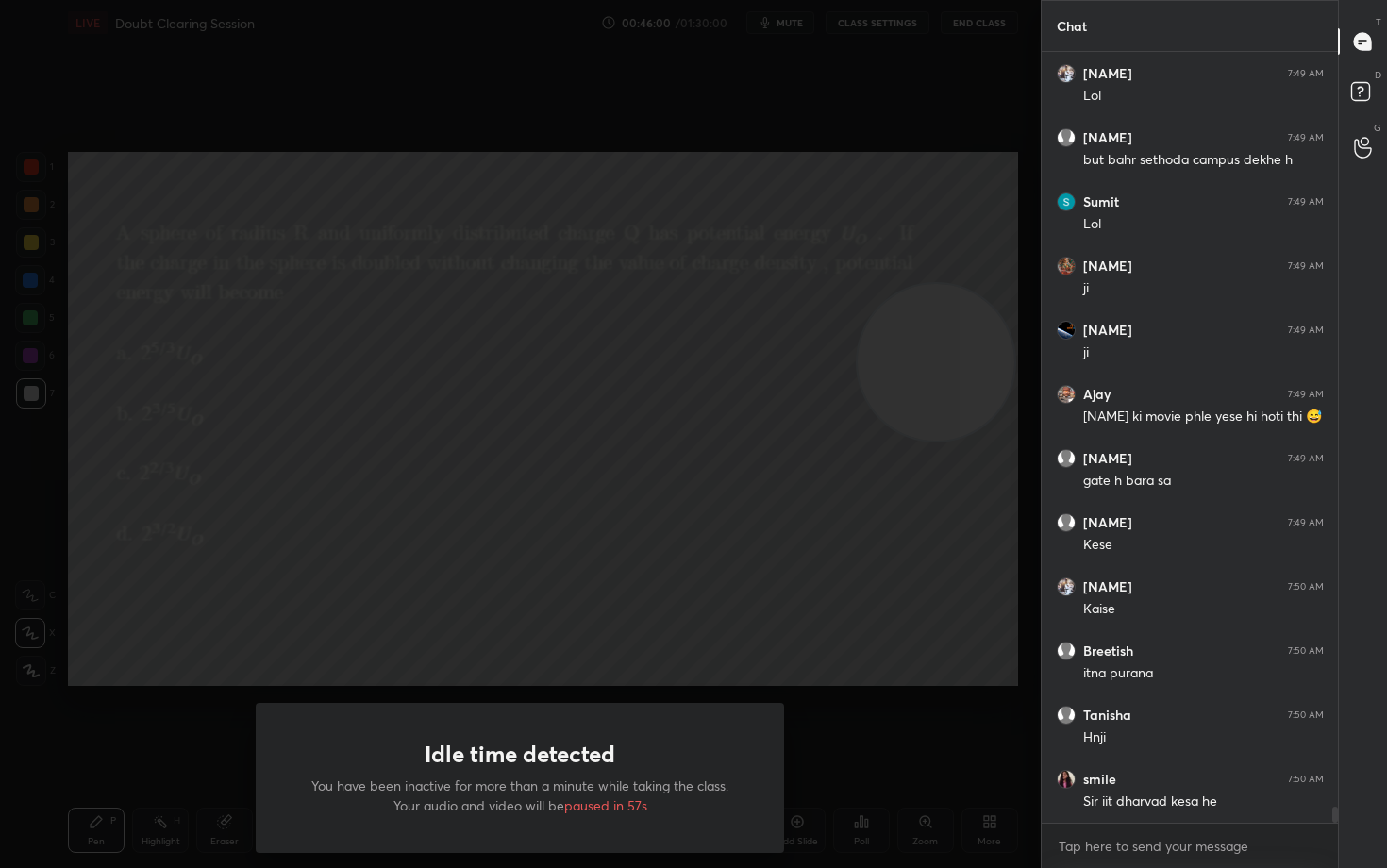 scroll, scrollTop: 36341, scrollLeft: 0, axis: vertical 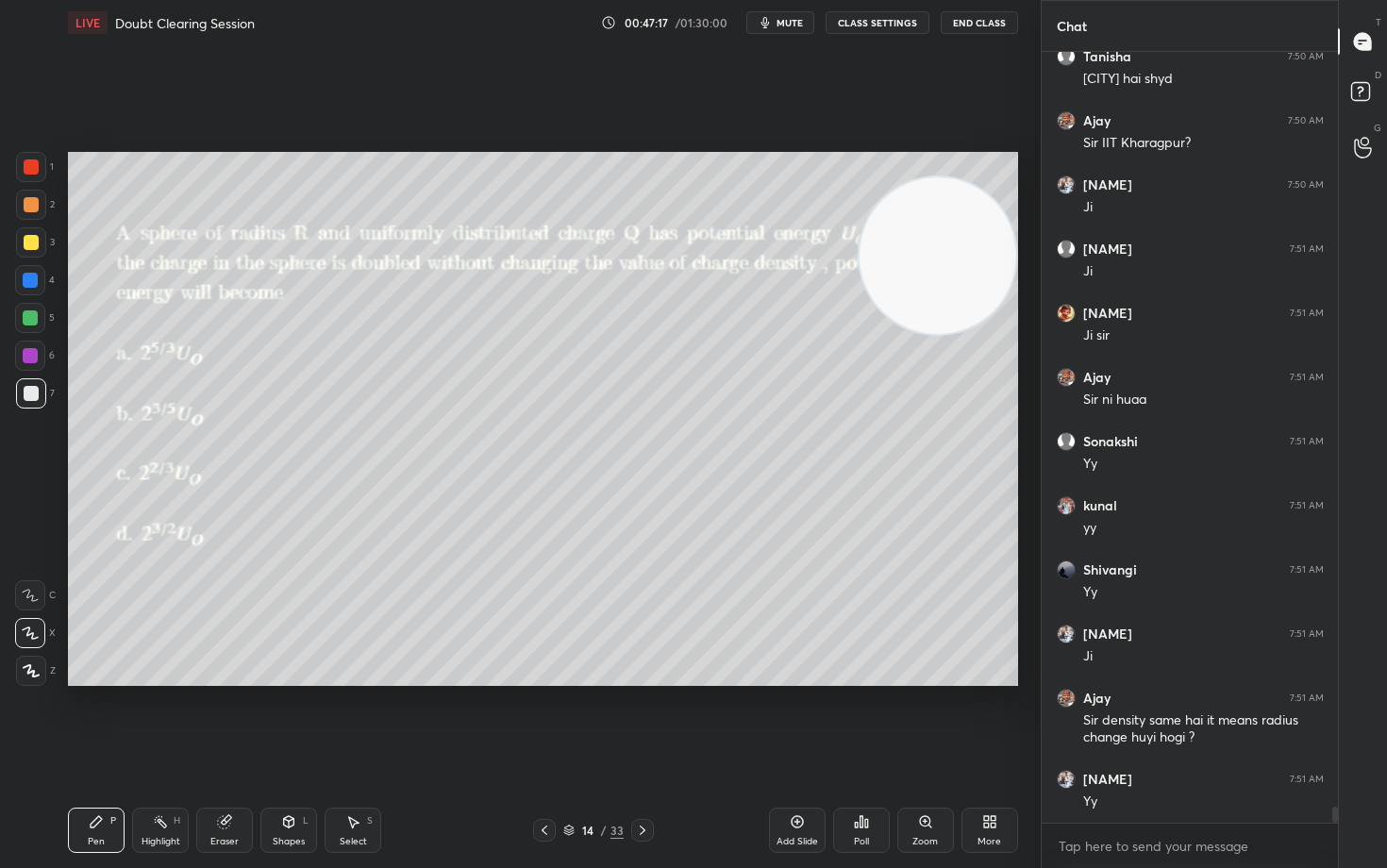 drag, startPoint x: 933, startPoint y: 369, endPoint x: 961, endPoint y: 251, distance: 121.27654 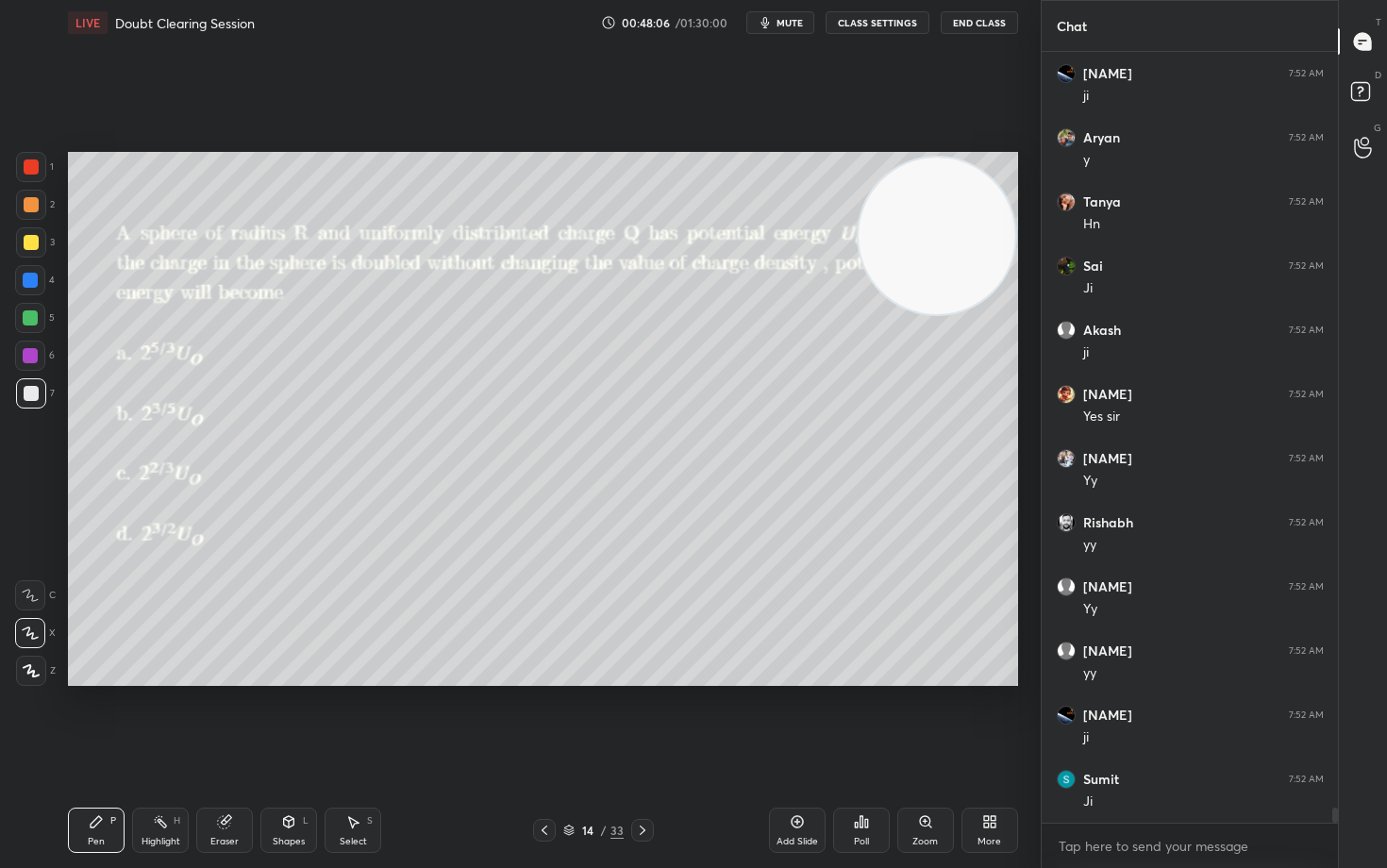 scroll, scrollTop: 38411, scrollLeft: 0, axis: vertical 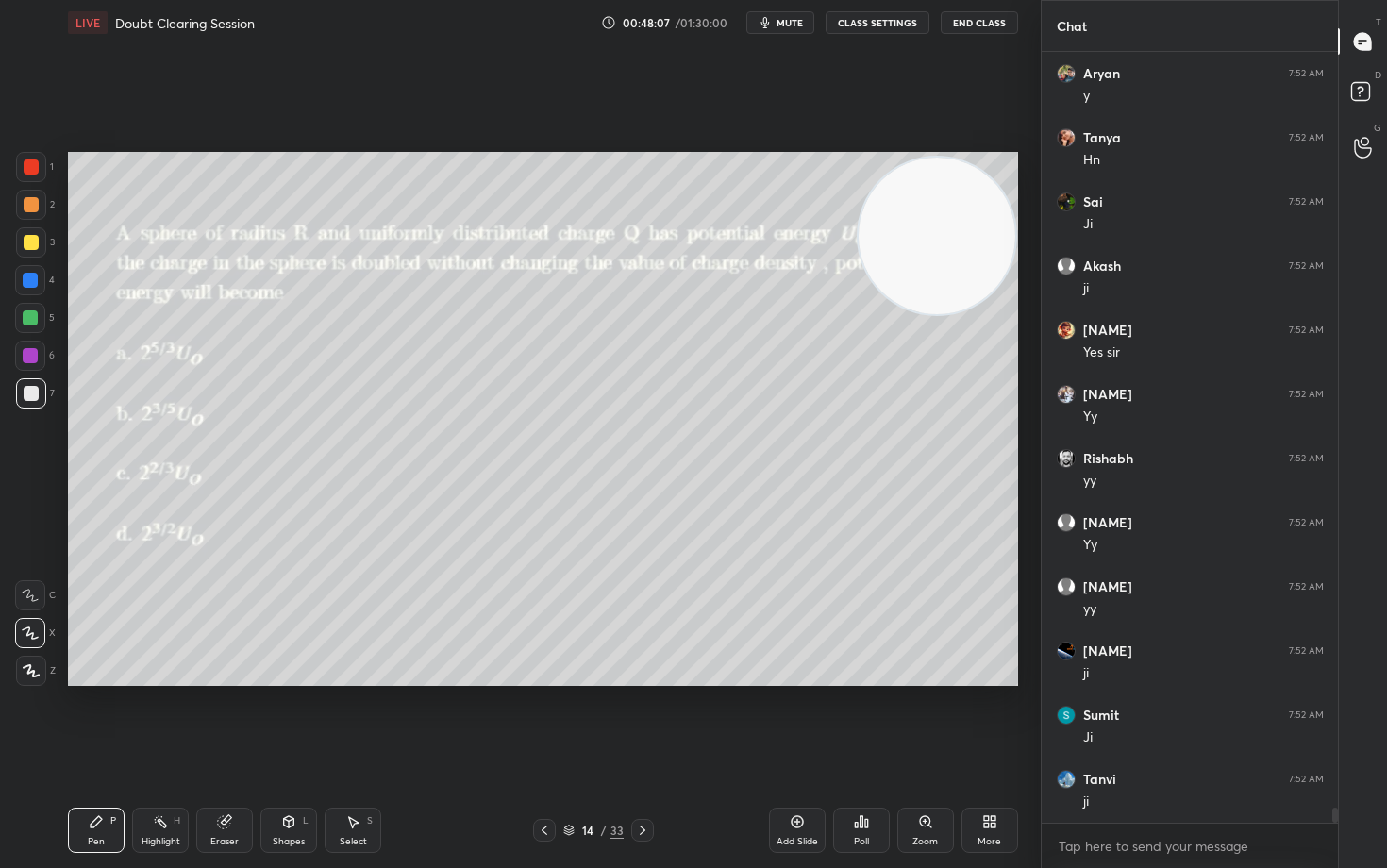 drag, startPoint x: 24, startPoint y: 242, endPoint x: 39, endPoint y: 265, distance: 27.45906 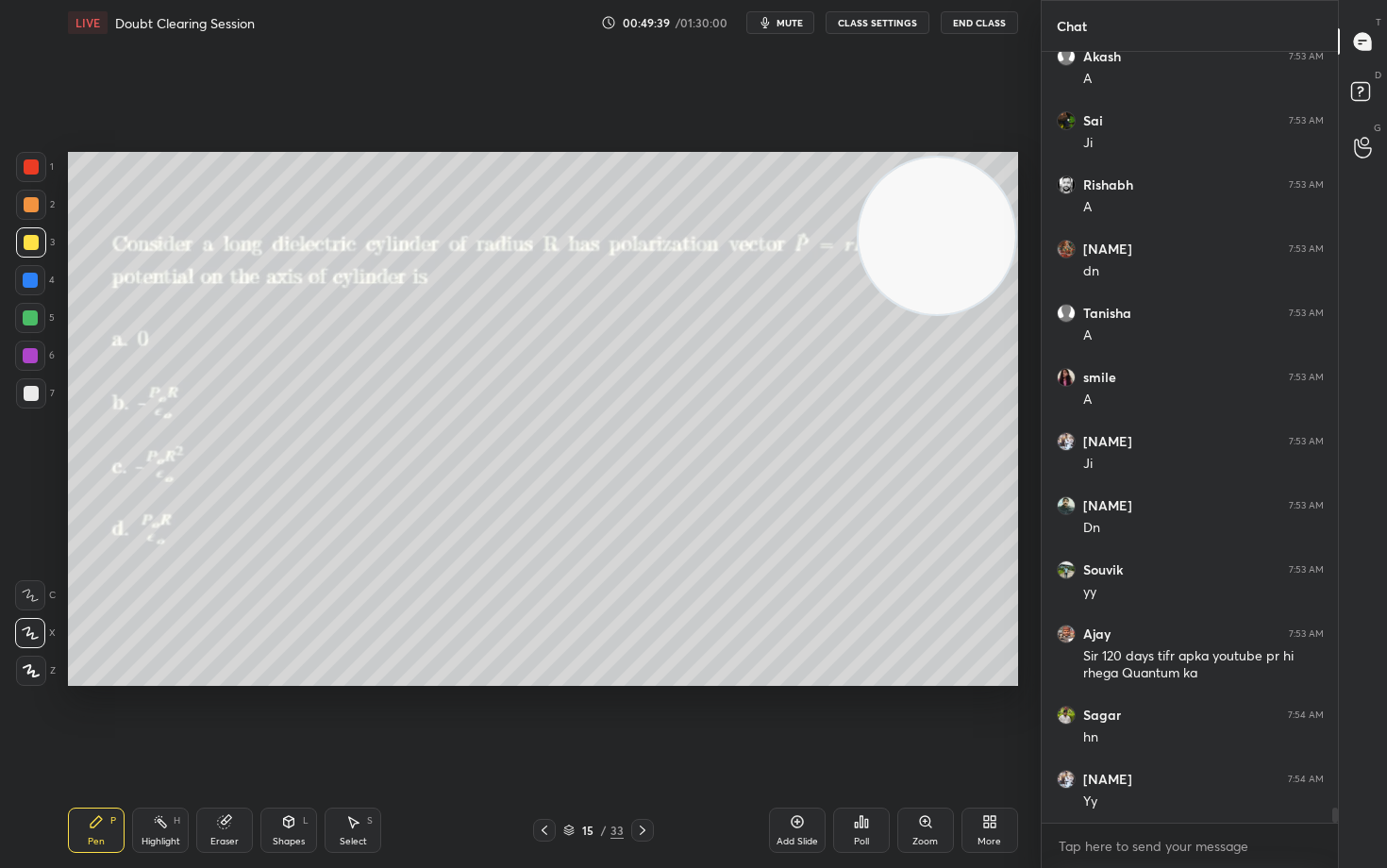scroll, scrollTop: 40032, scrollLeft: 0, axis: vertical 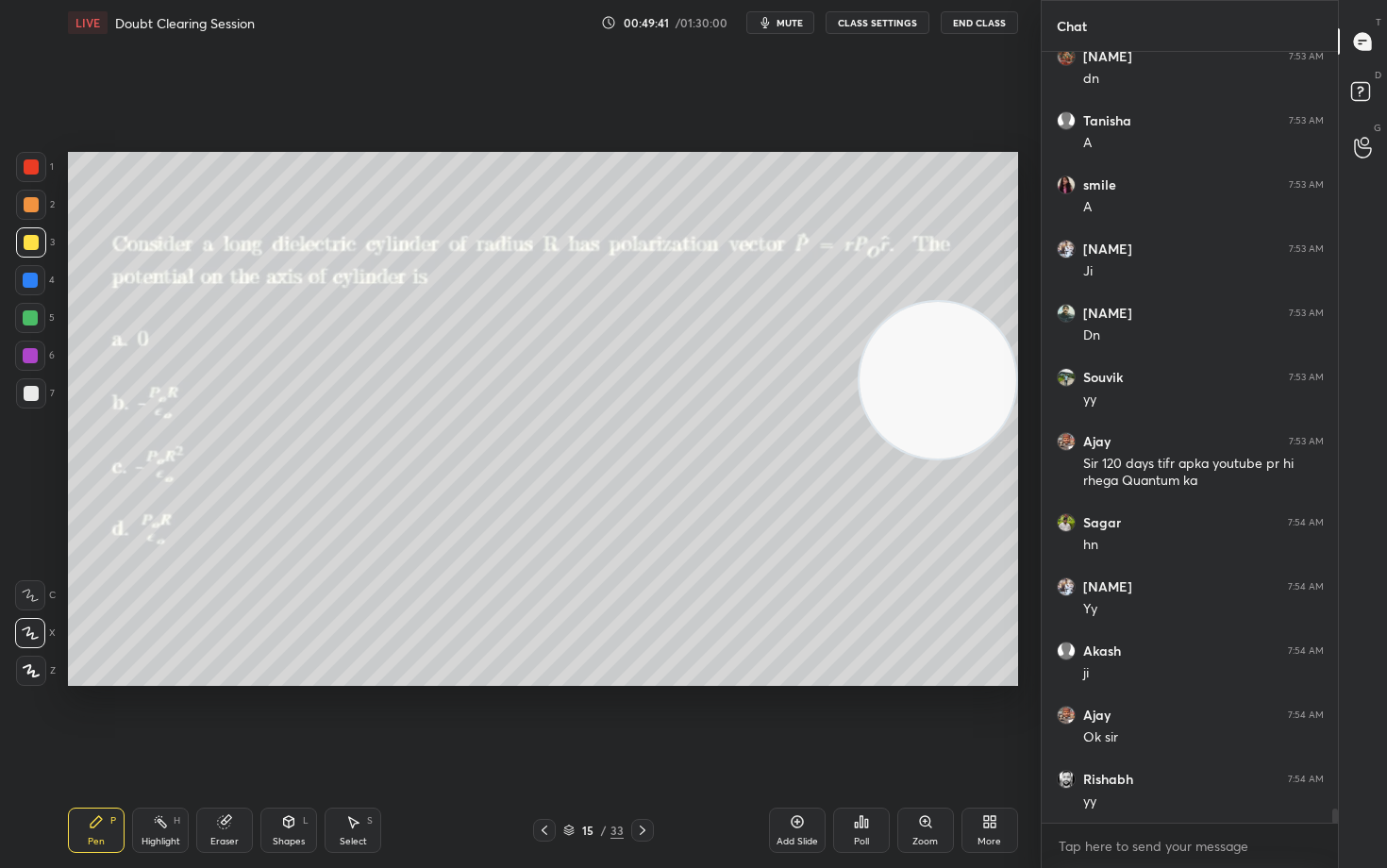 drag, startPoint x: 944, startPoint y: 259, endPoint x: 965, endPoint y: 424, distance: 166.331 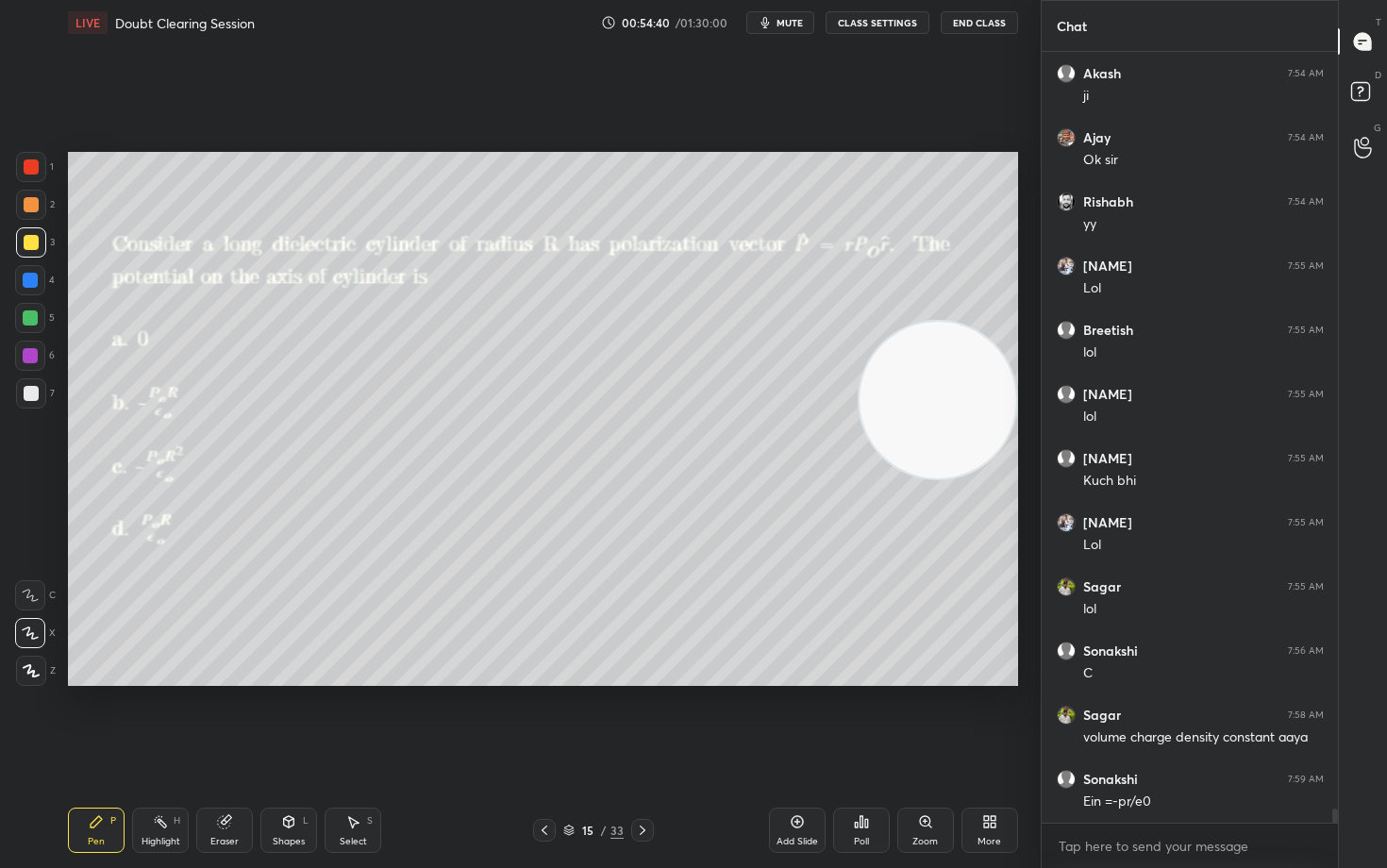 scroll, scrollTop: 40673, scrollLeft: 0, axis: vertical 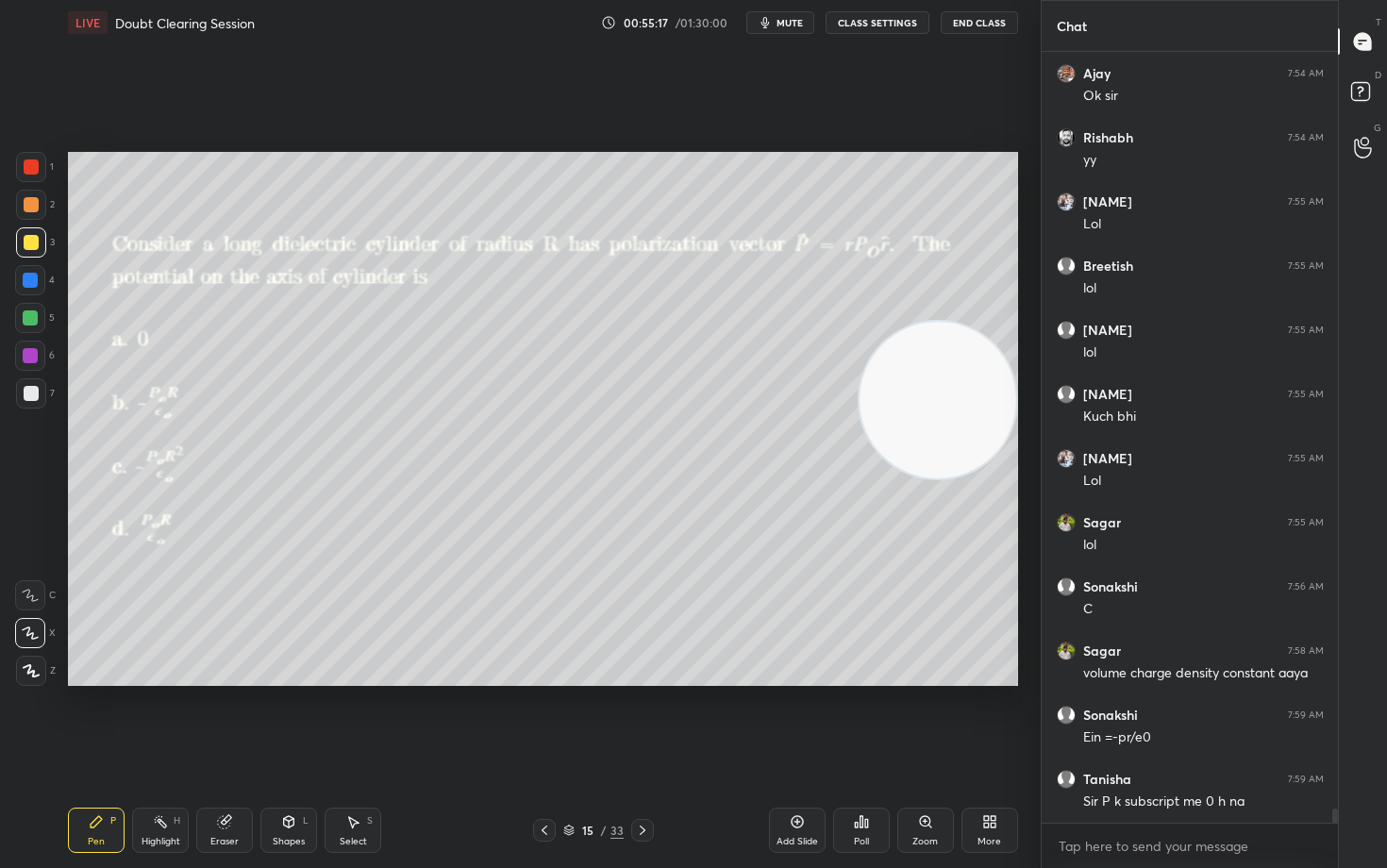 click on "mute" at bounding box center [790, 23] 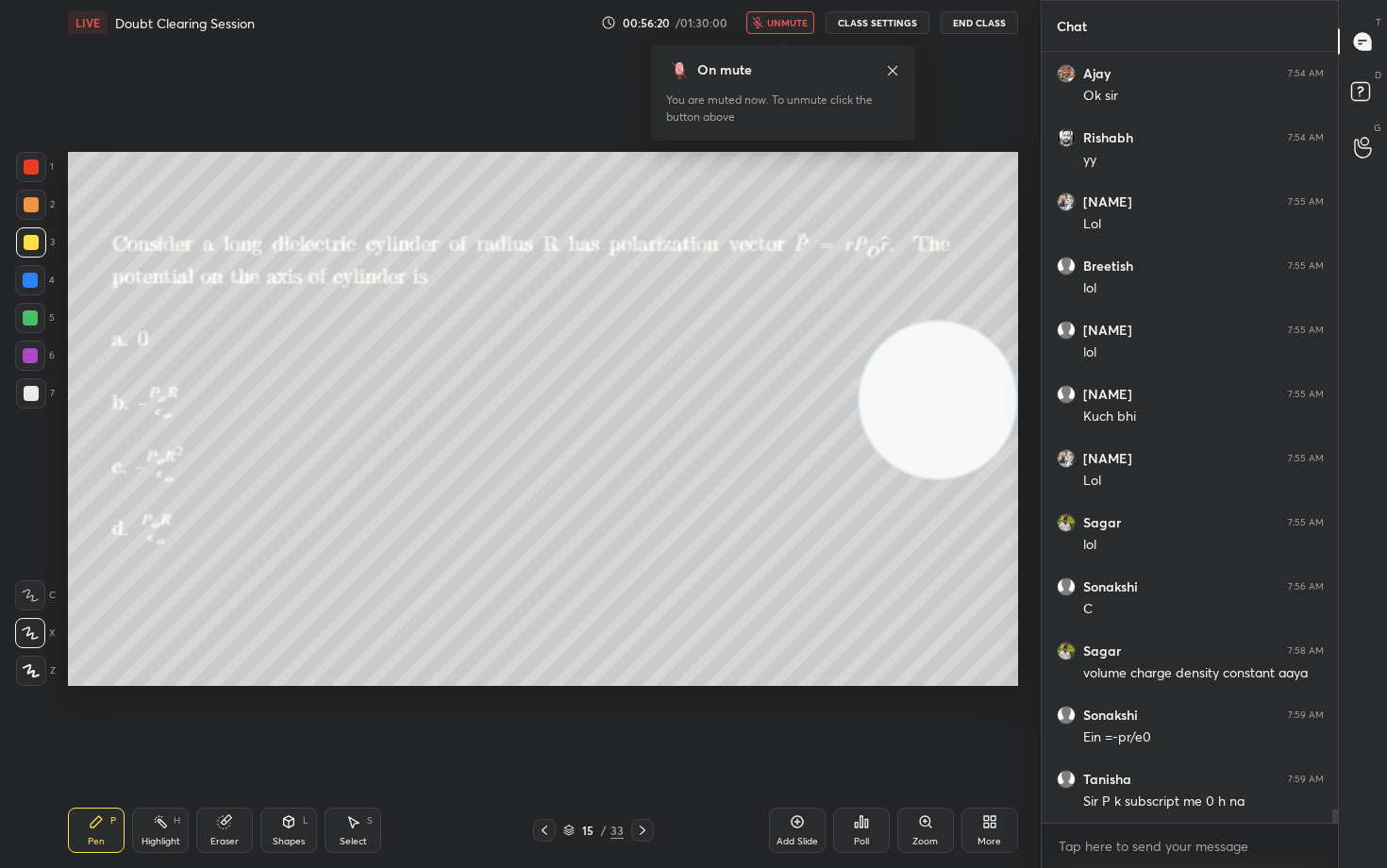 click on "unmute" at bounding box center (787, 23) 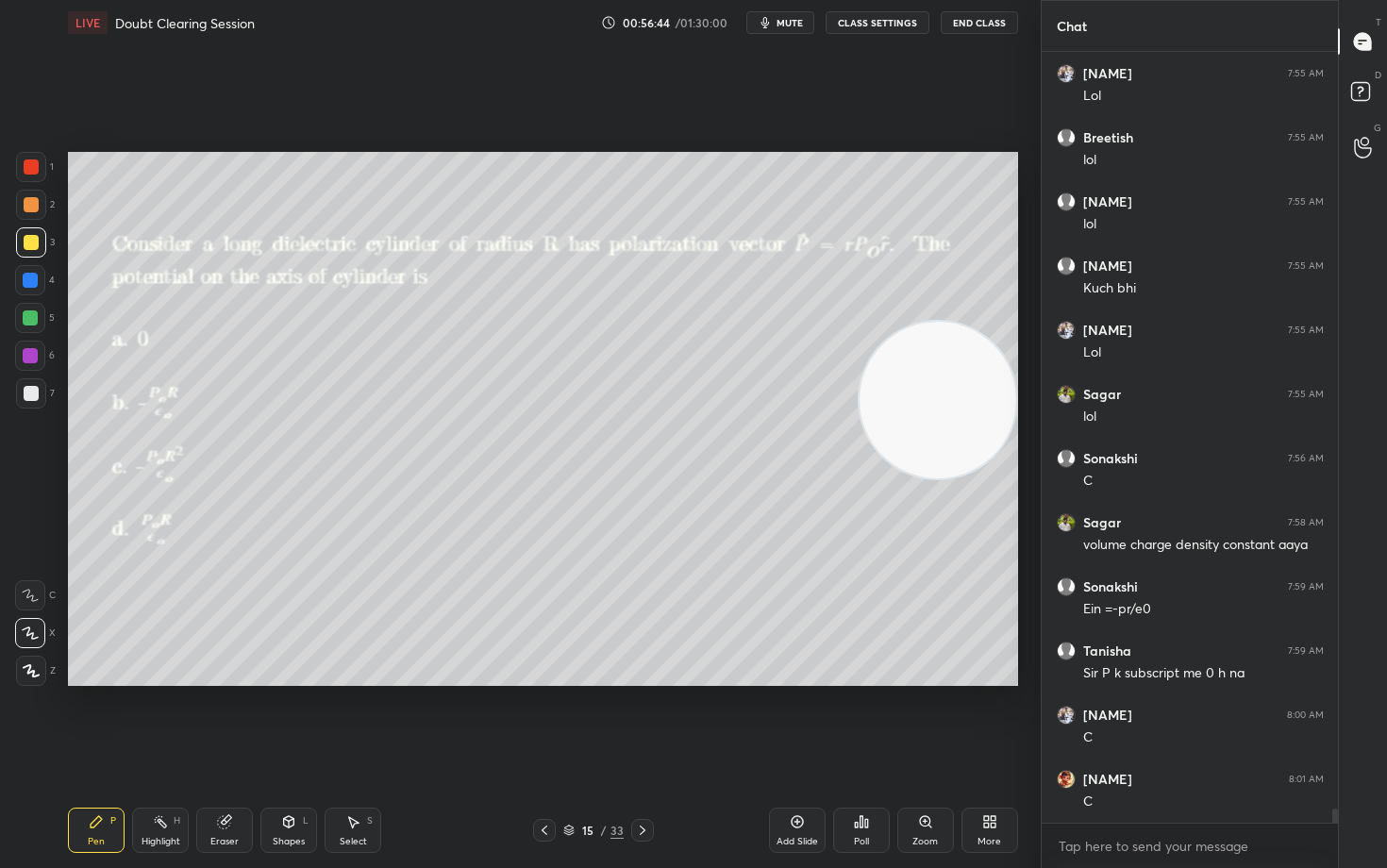scroll, scrollTop: 40866, scrollLeft: 0, axis: vertical 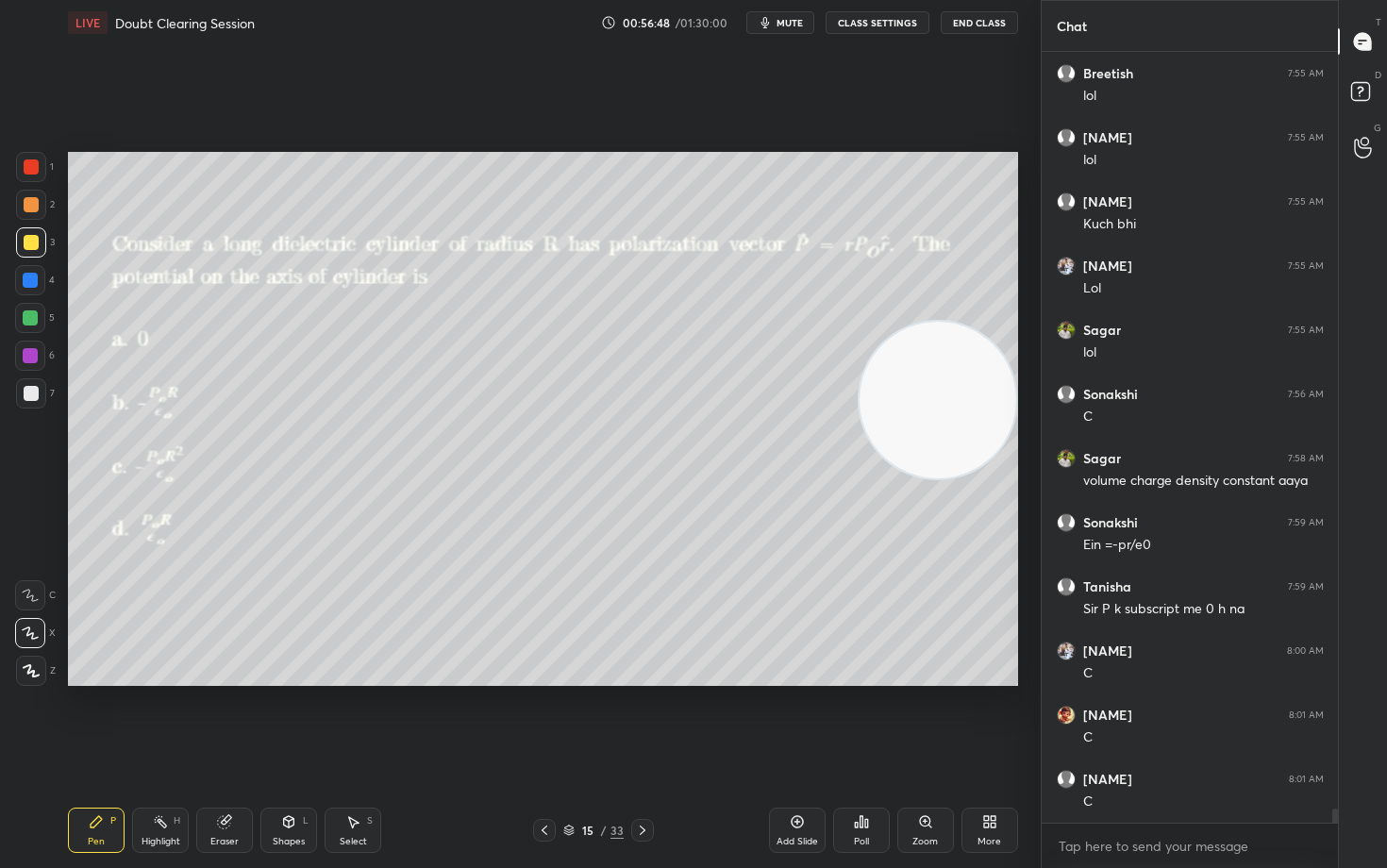 click 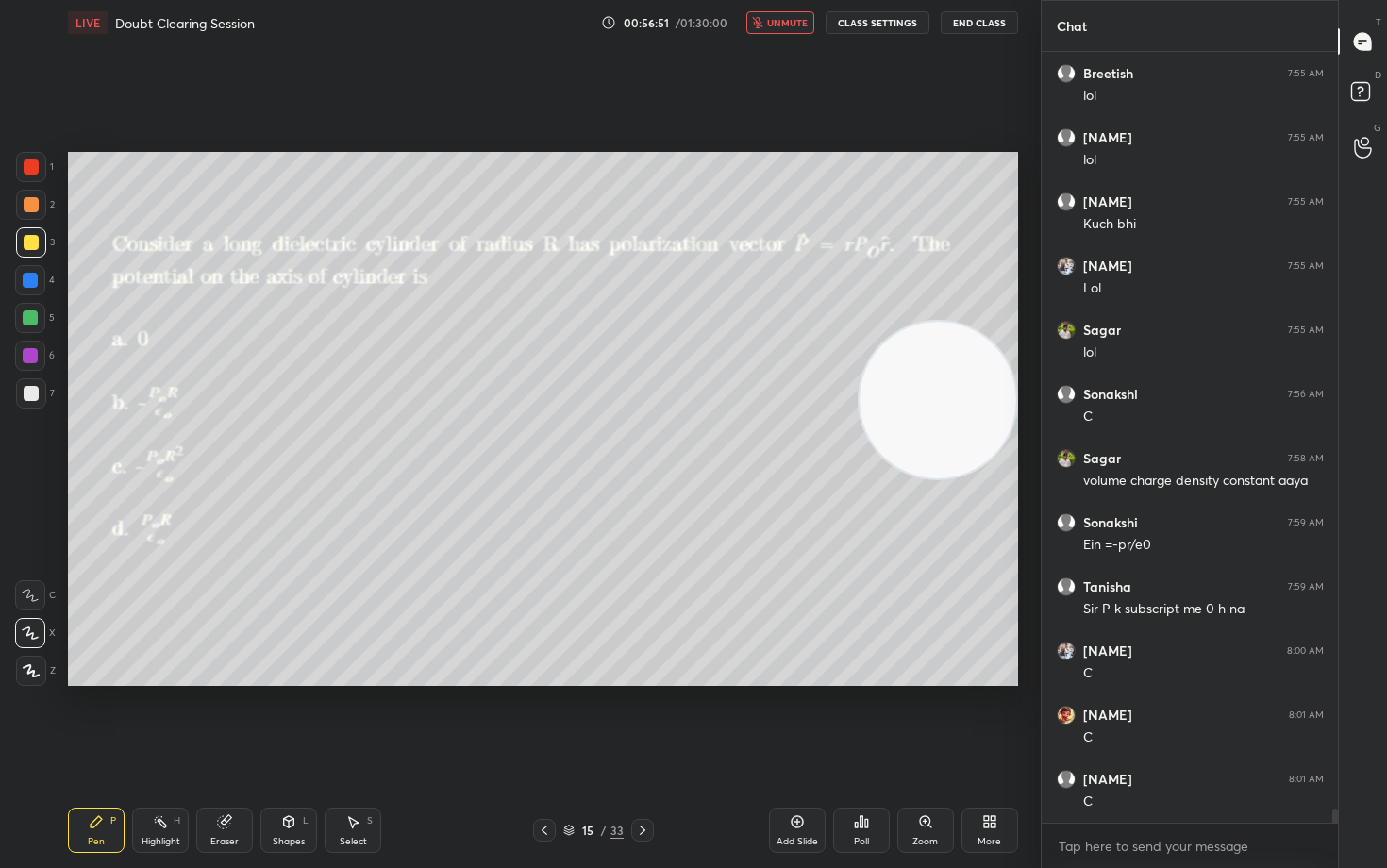 scroll, scrollTop: 40930, scrollLeft: 0, axis: vertical 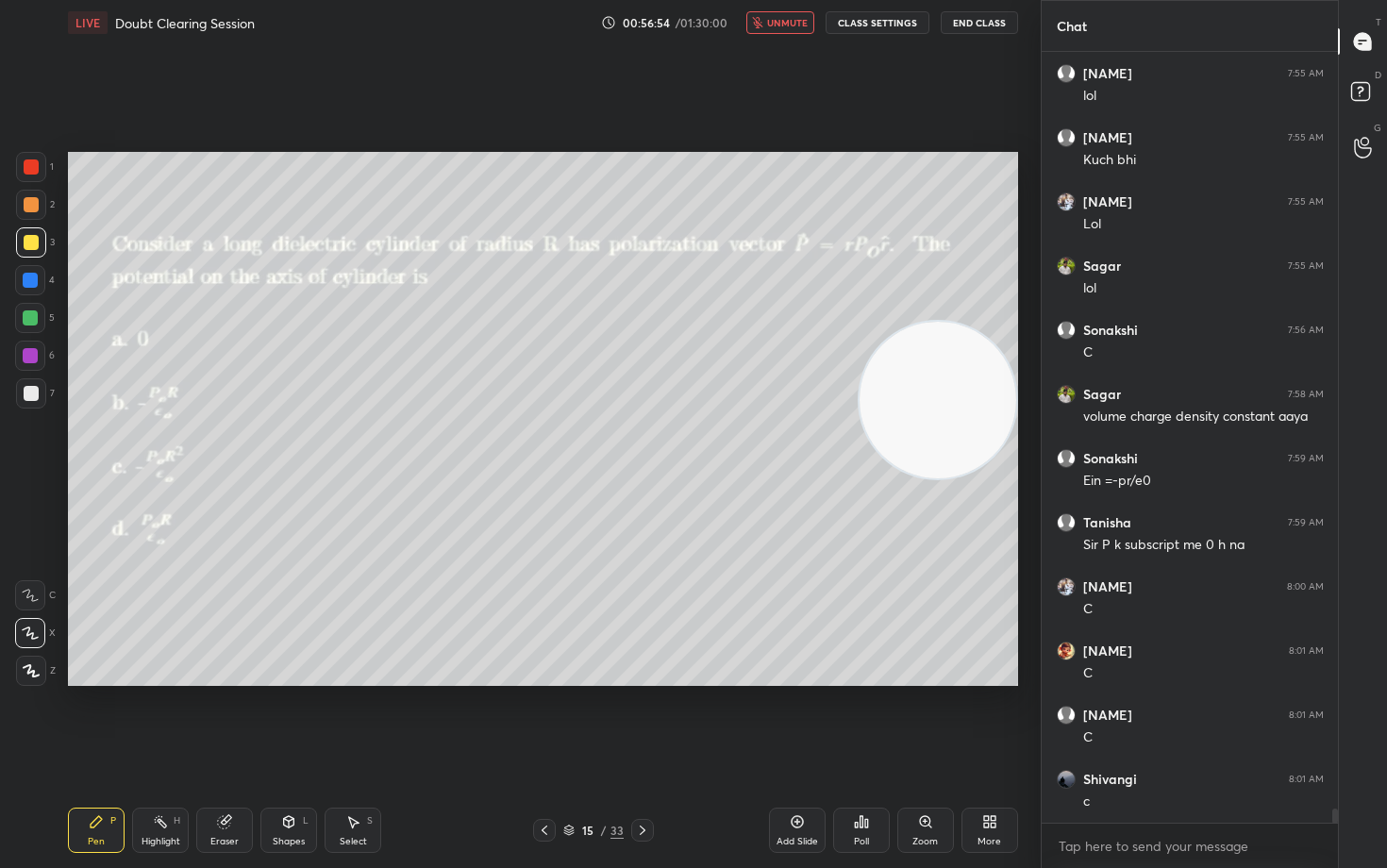 click on "unmute" at bounding box center (780, 23) 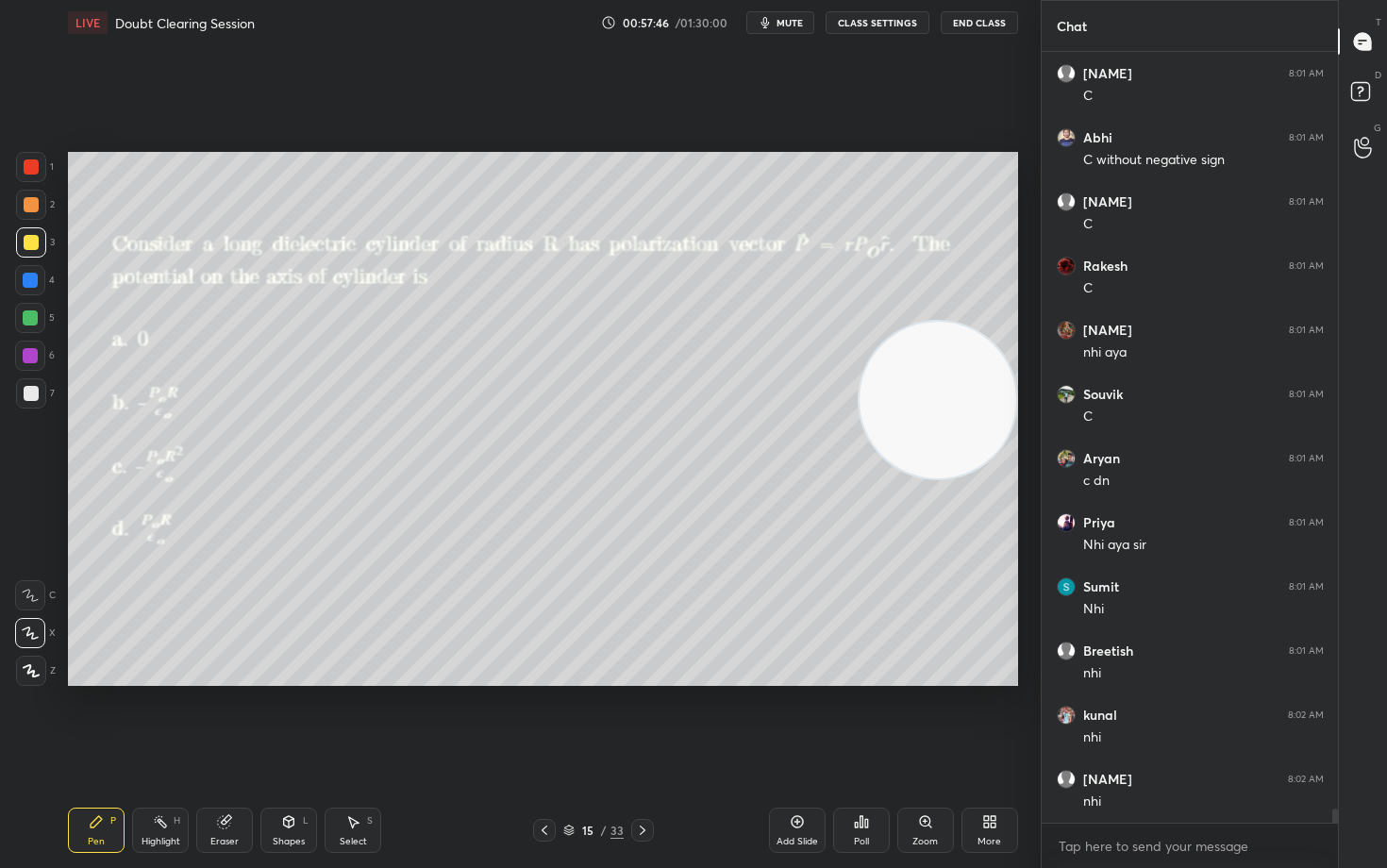 scroll, scrollTop: 41764, scrollLeft: 0, axis: vertical 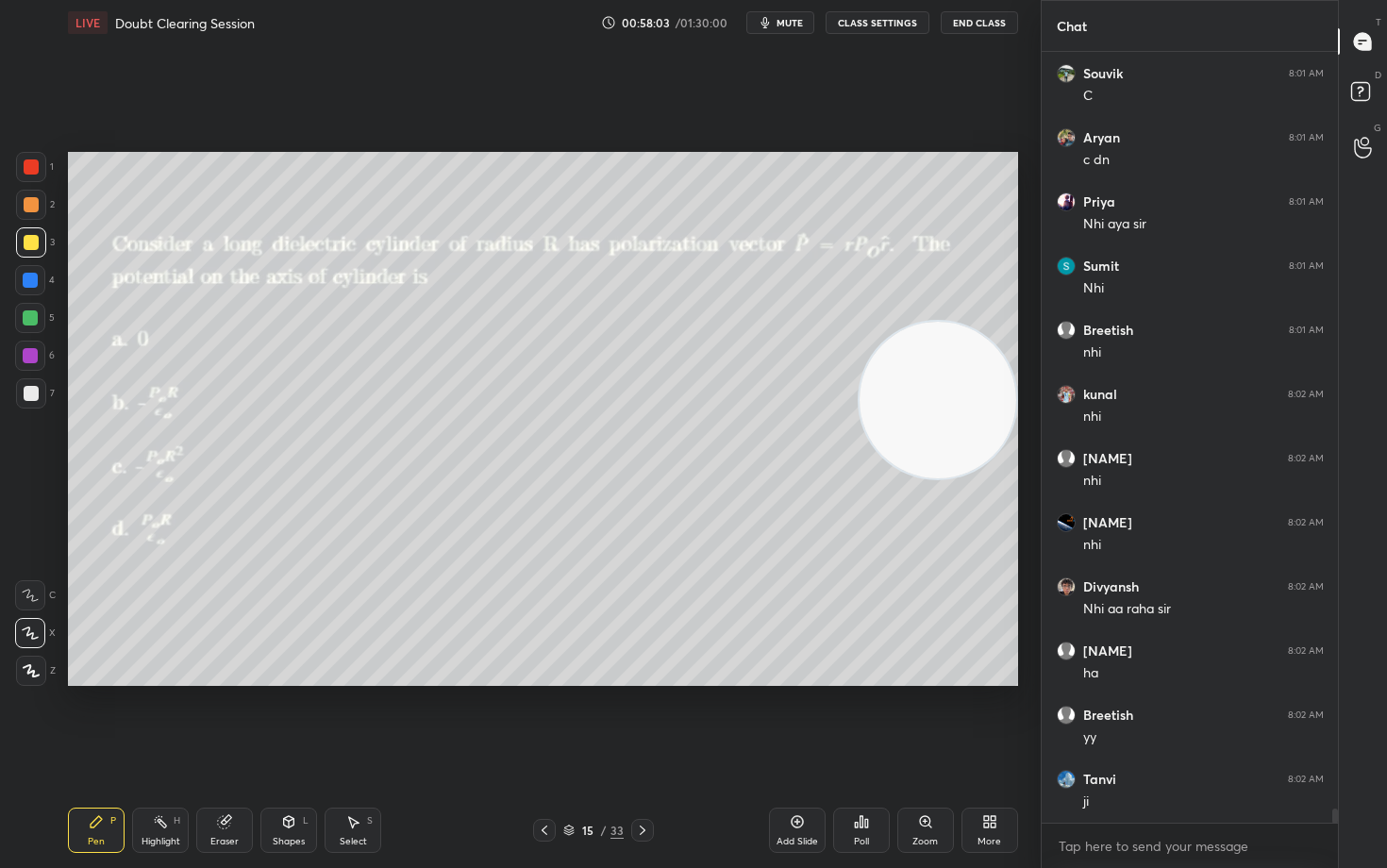 drag, startPoint x: 225, startPoint y: 829, endPoint x: 312, endPoint y: 696, distance: 158.92766 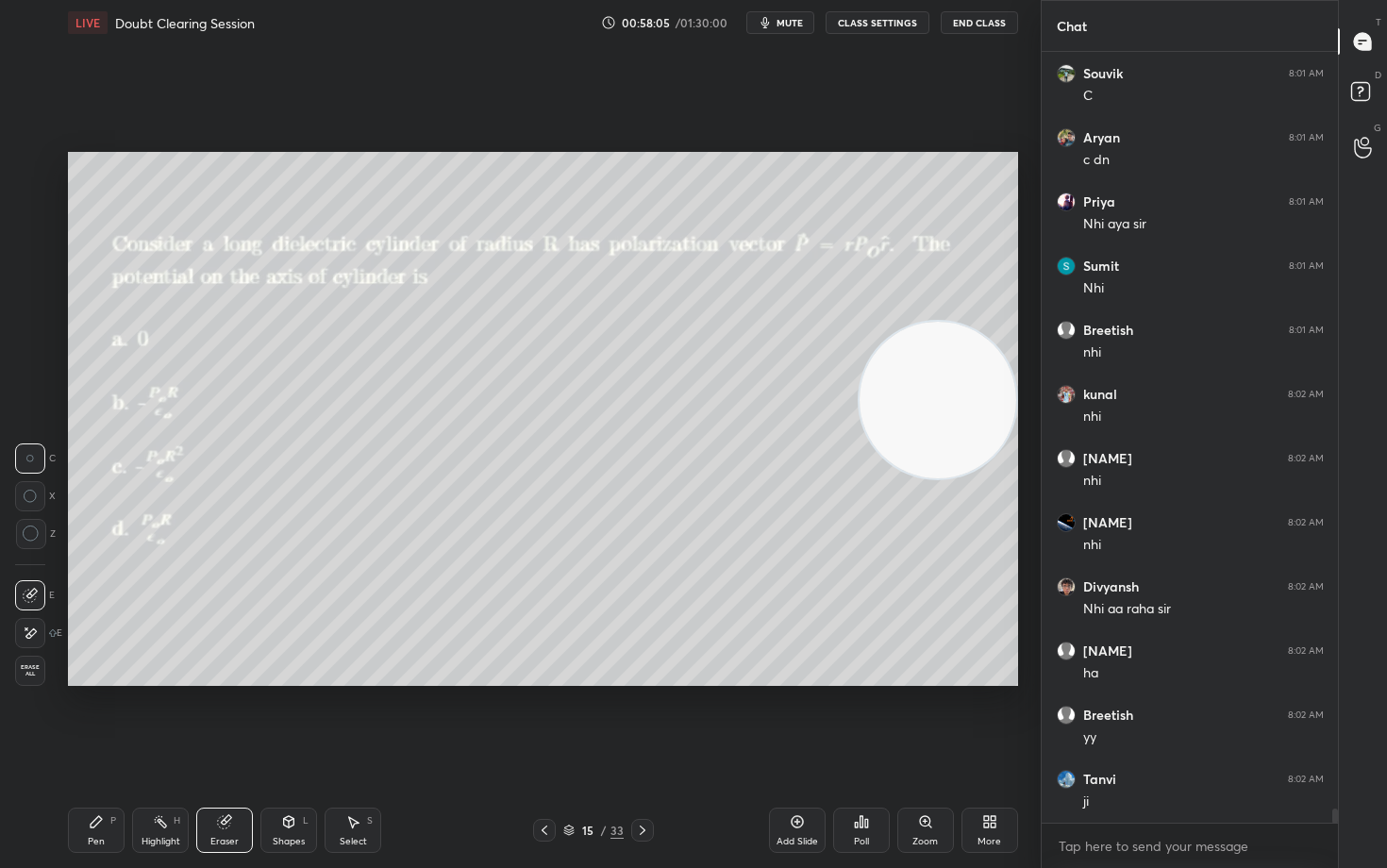 drag, startPoint x: 84, startPoint y: 836, endPoint x: 132, endPoint y: 758, distance: 91.58603 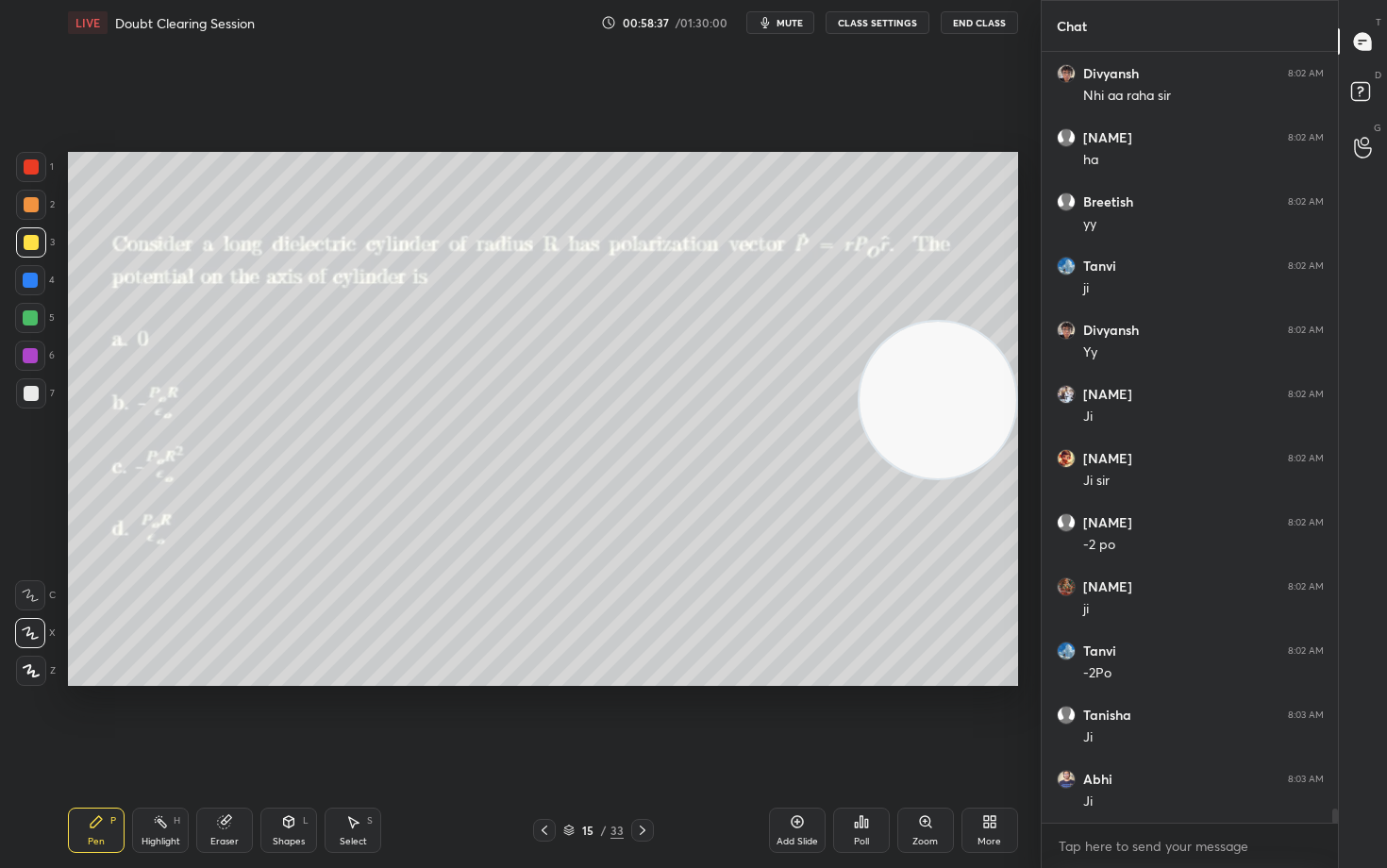 scroll, scrollTop: 42598, scrollLeft: 0, axis: vertical 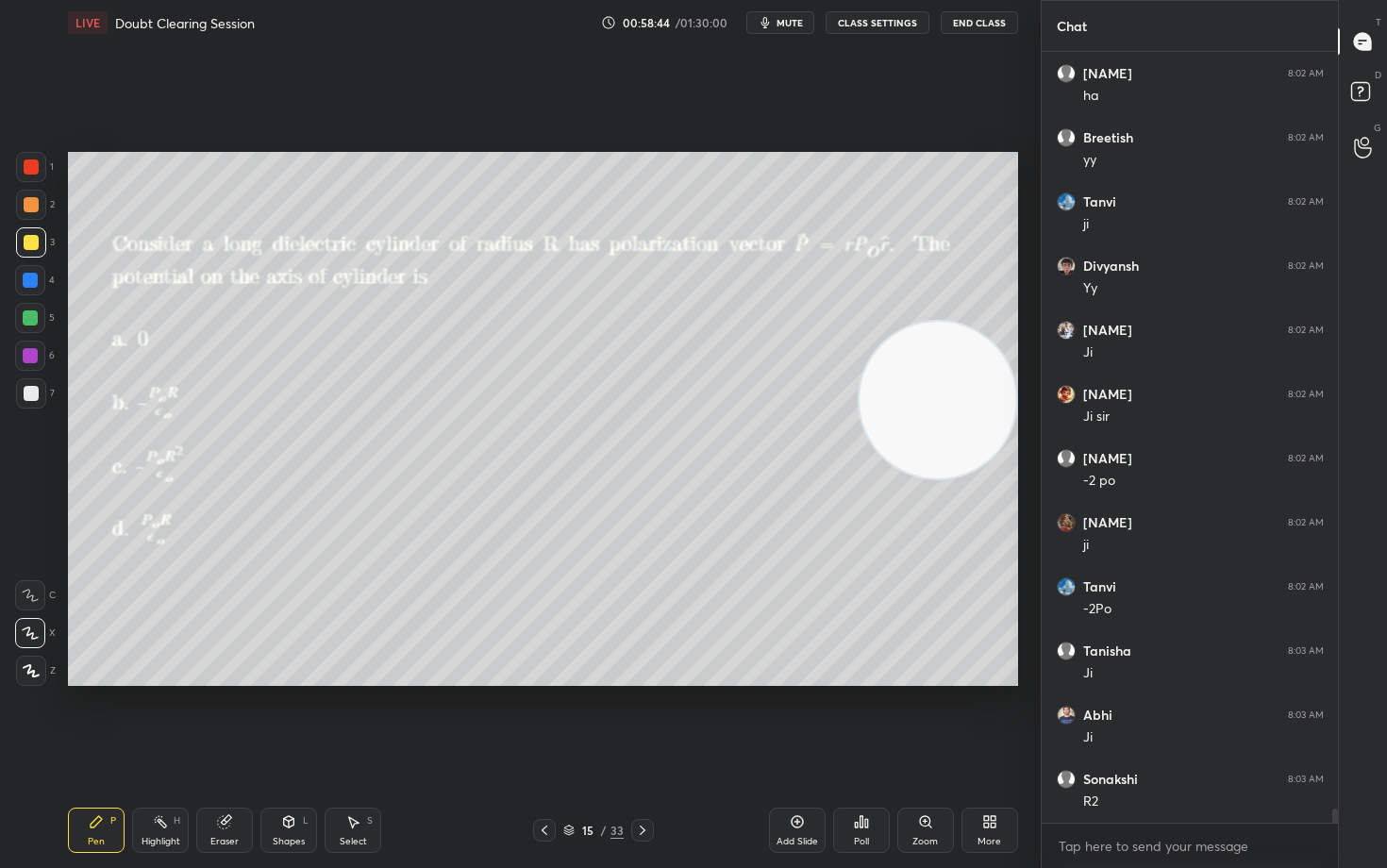 drag, startPoint x: 220, startPoint y: 842, endPoint x: 234, endPoint y: 697, distance: 145.67429 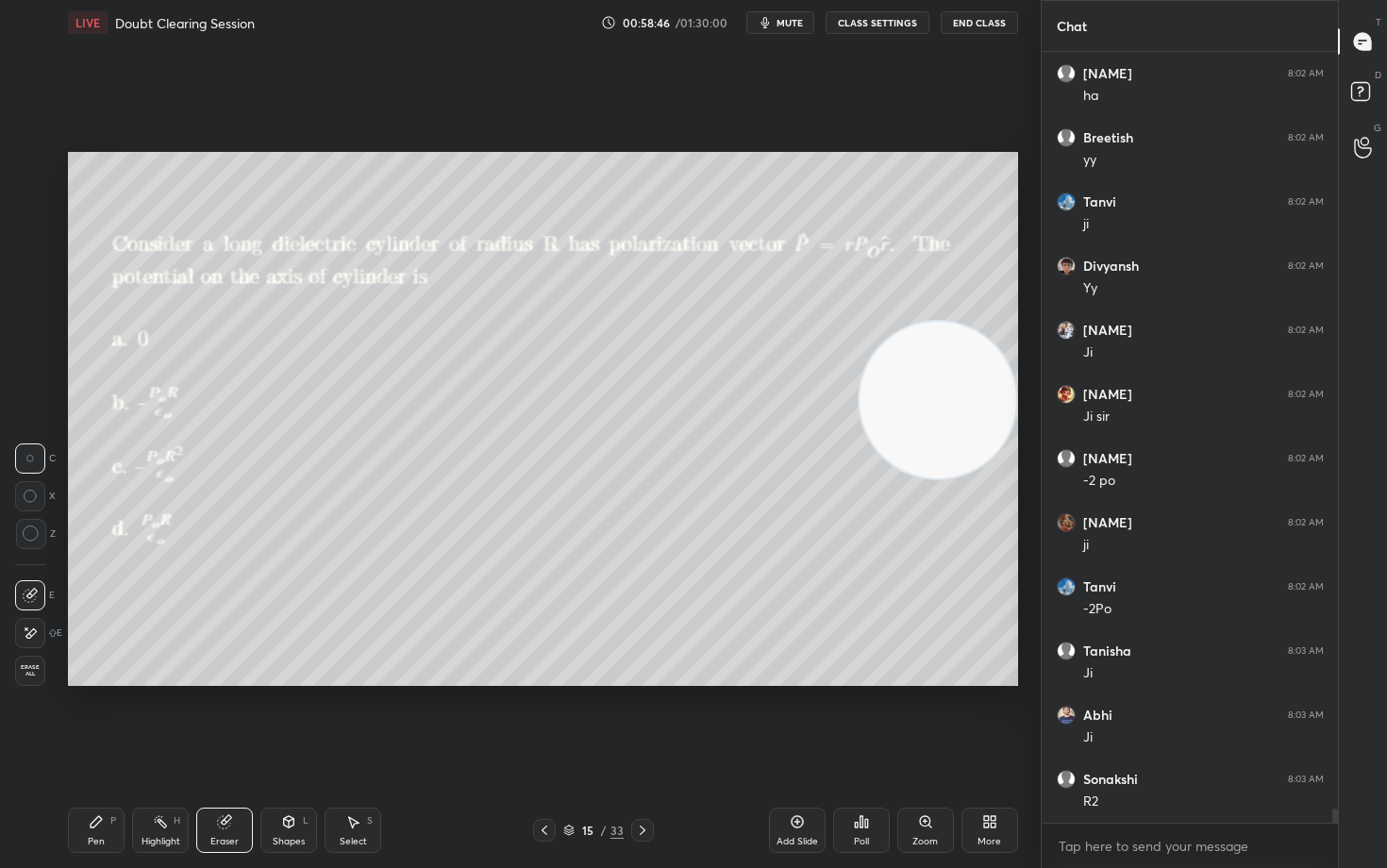 drag, startPoint x: 107, startPoint y: 828, endPoint x: 142, endPoint y: 729, distance: 105.00476 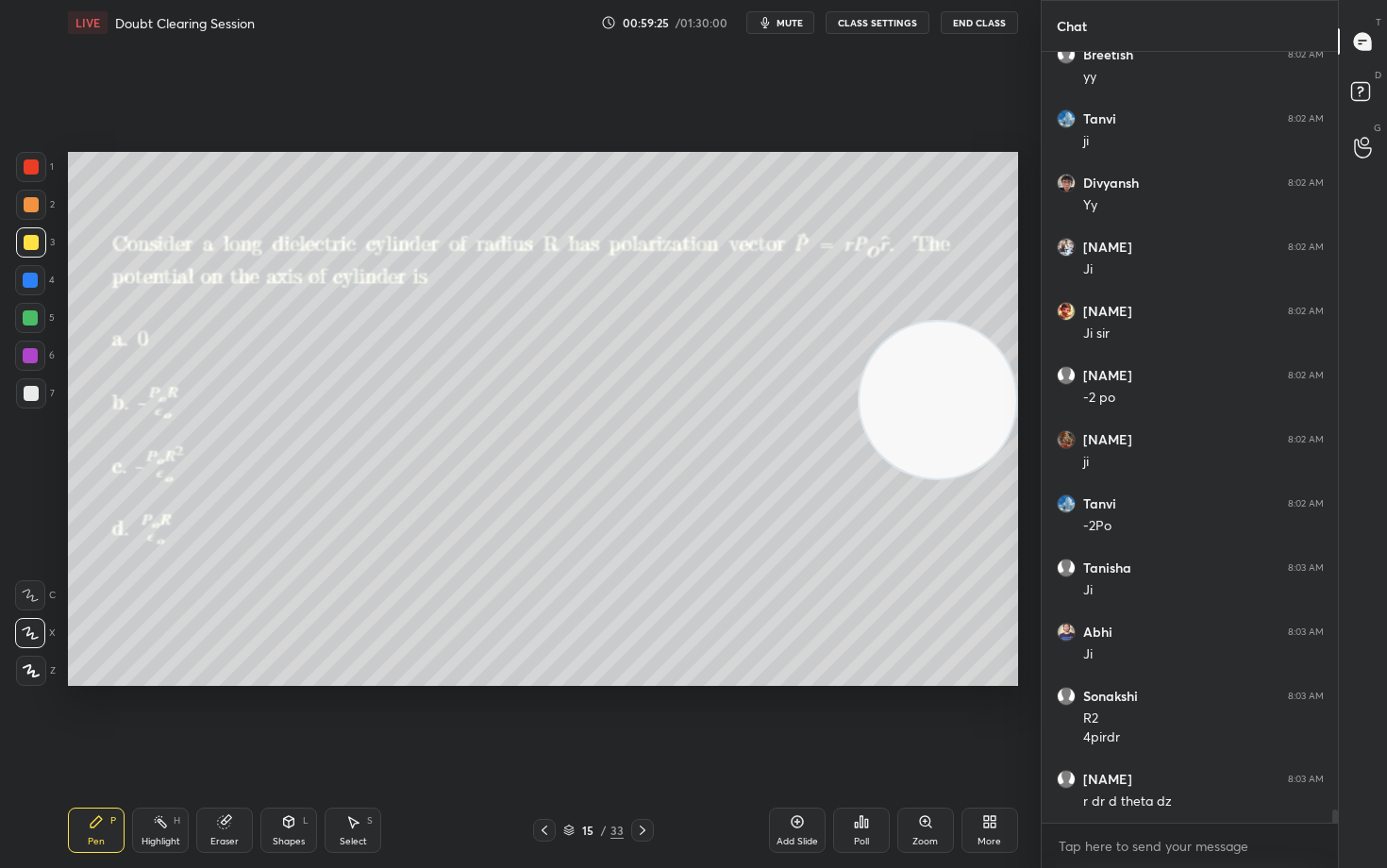 scroll, scrollTop: 42700, scrollLeft: 0, axis: vertical 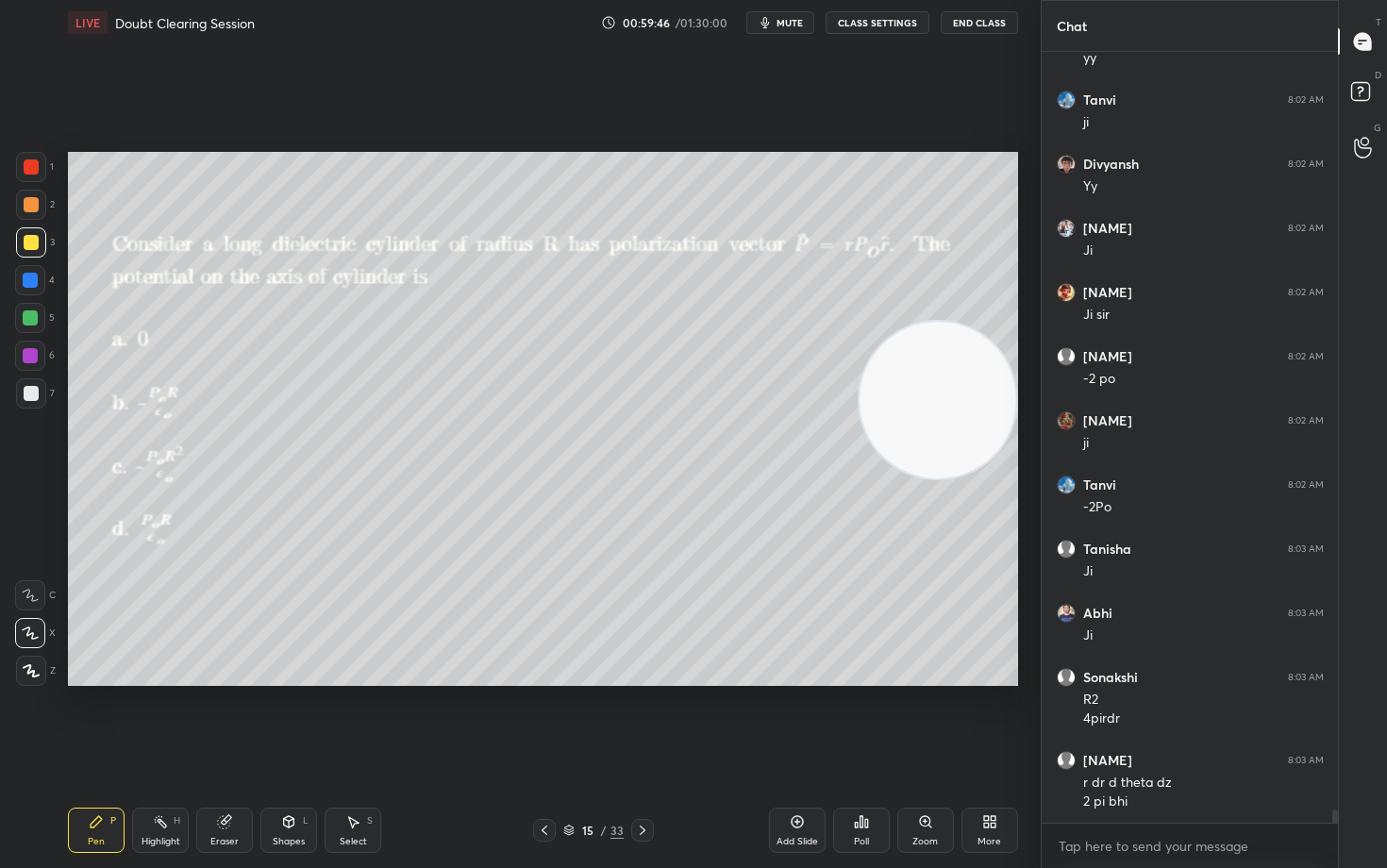 drag, startPoint x: 226, startPoint y: 832, endPoint x: 285, endPoint y: 793, distance: 70.724819 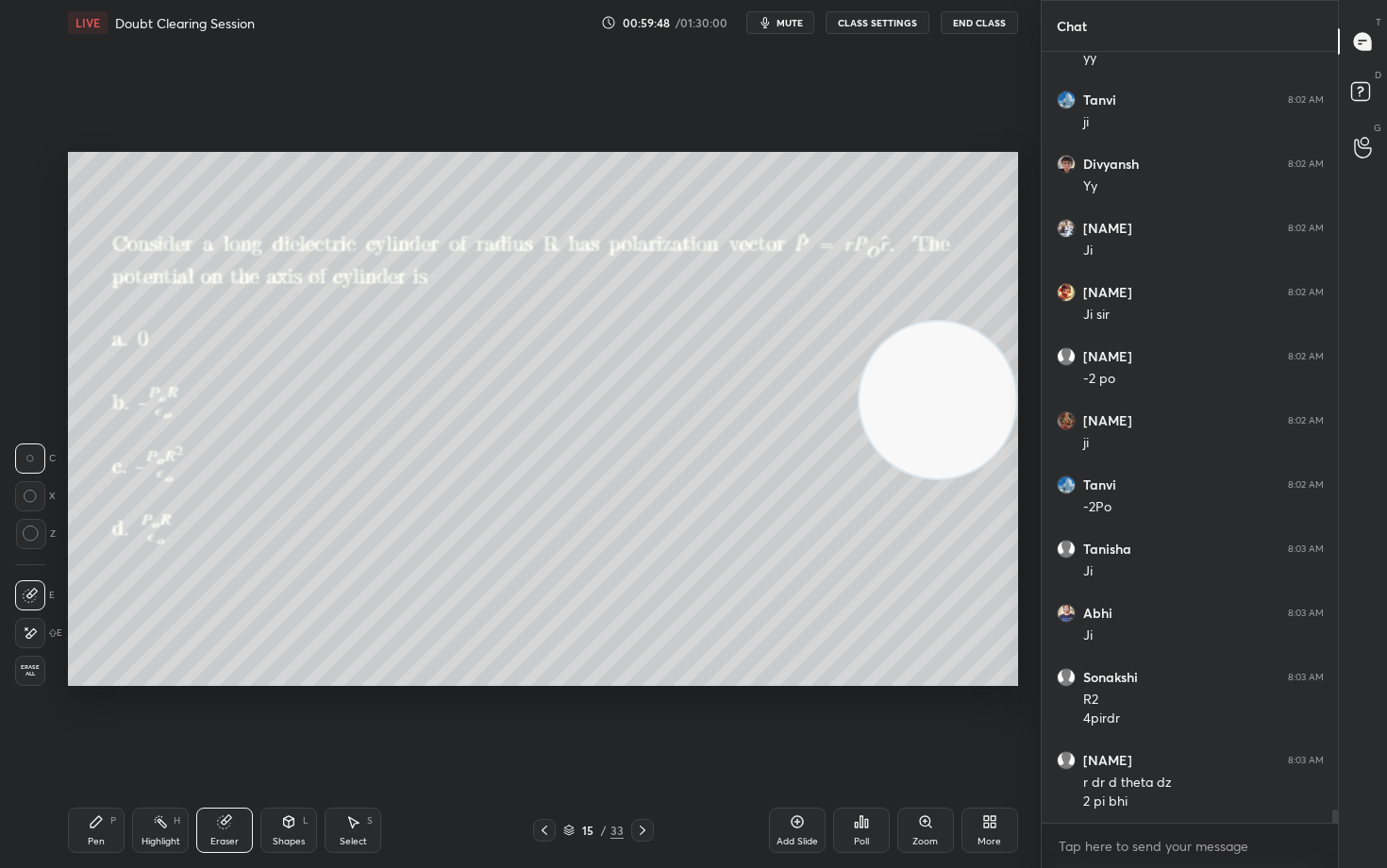 click 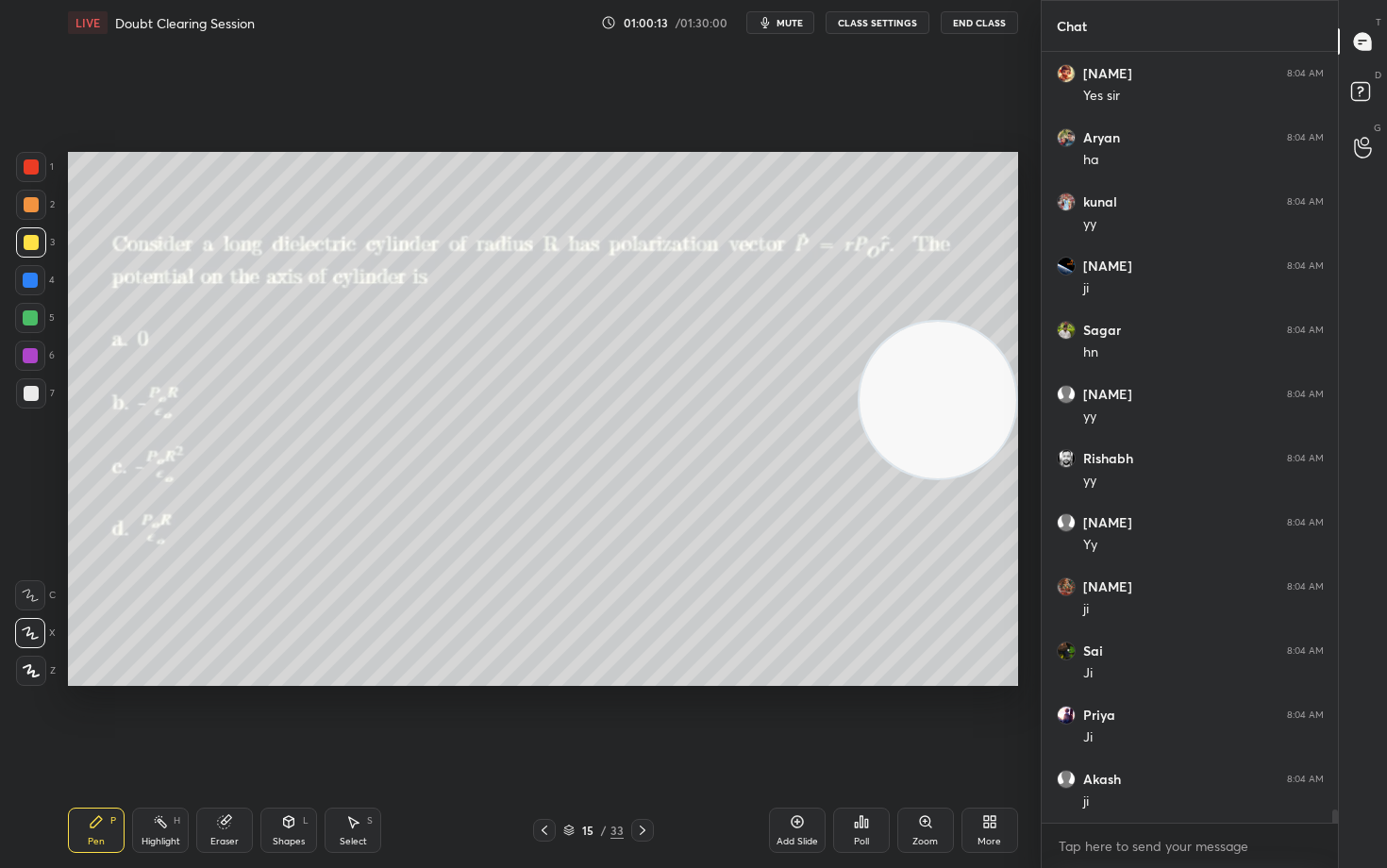 scroll, scrollTop: 43983, scrollLeft: 0, axis: vertical 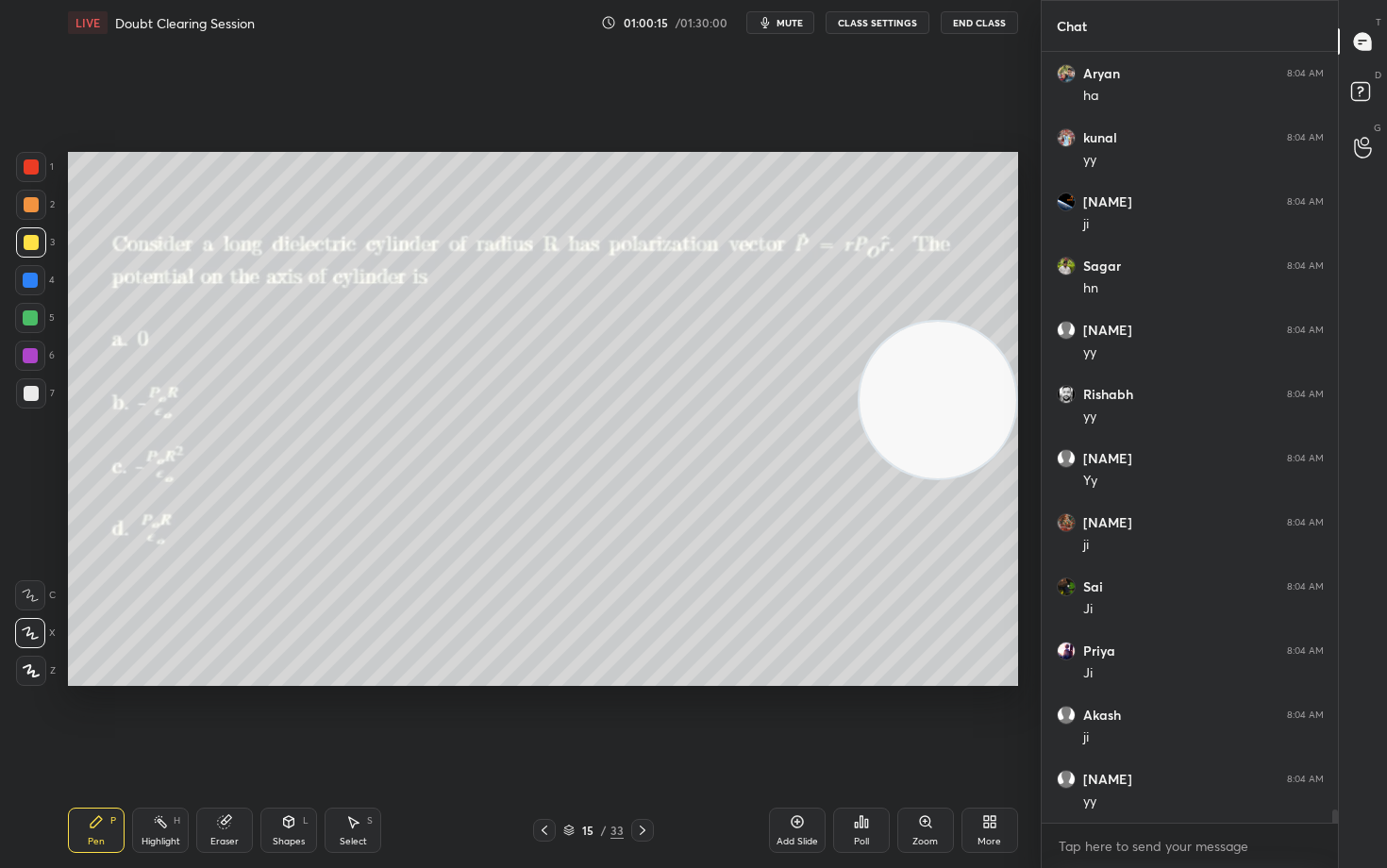 drag, startPoint x: 937, startPoint y: 446, endPoint x: 972, endPoint y: 216, distance: 232.6478 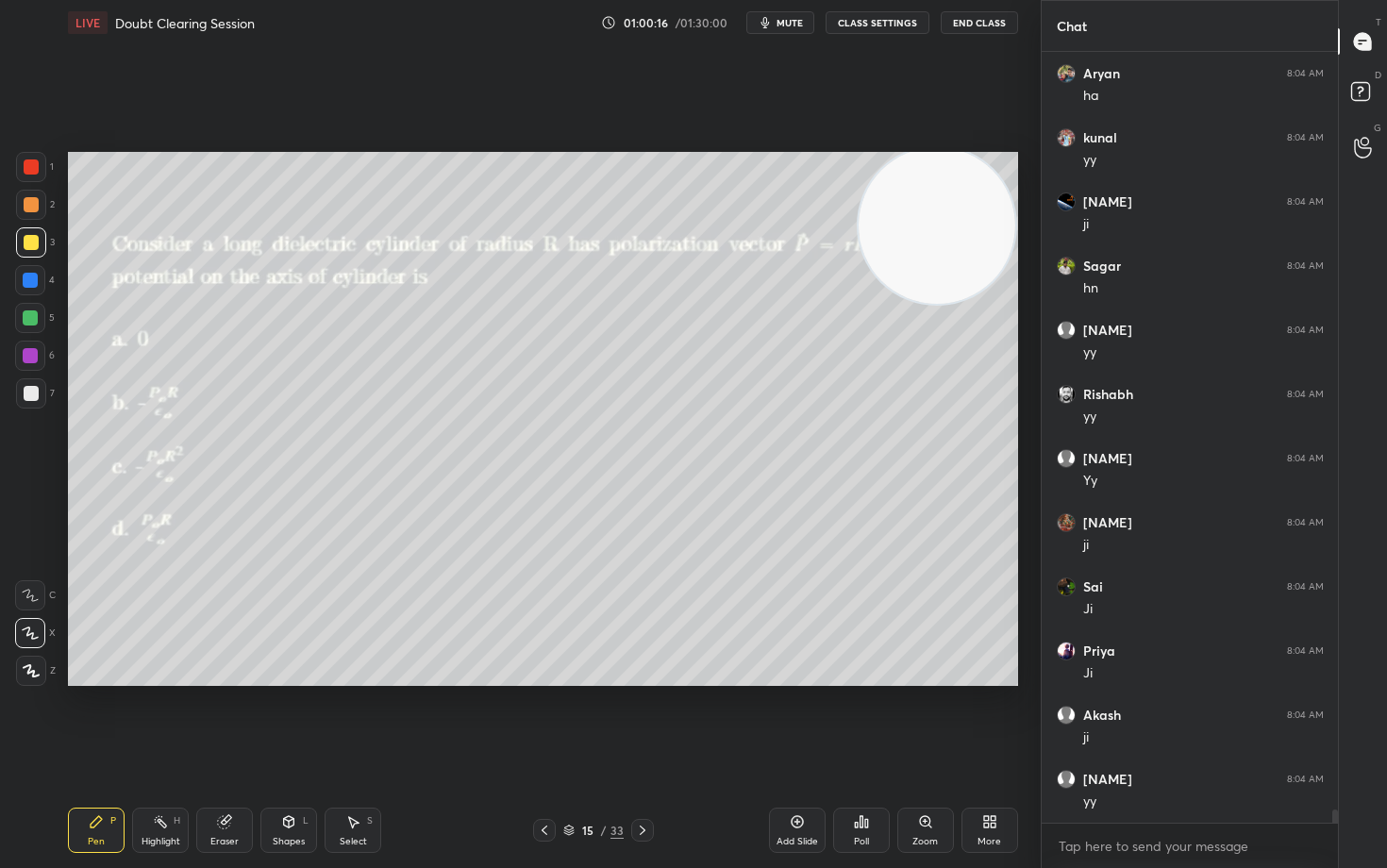 click 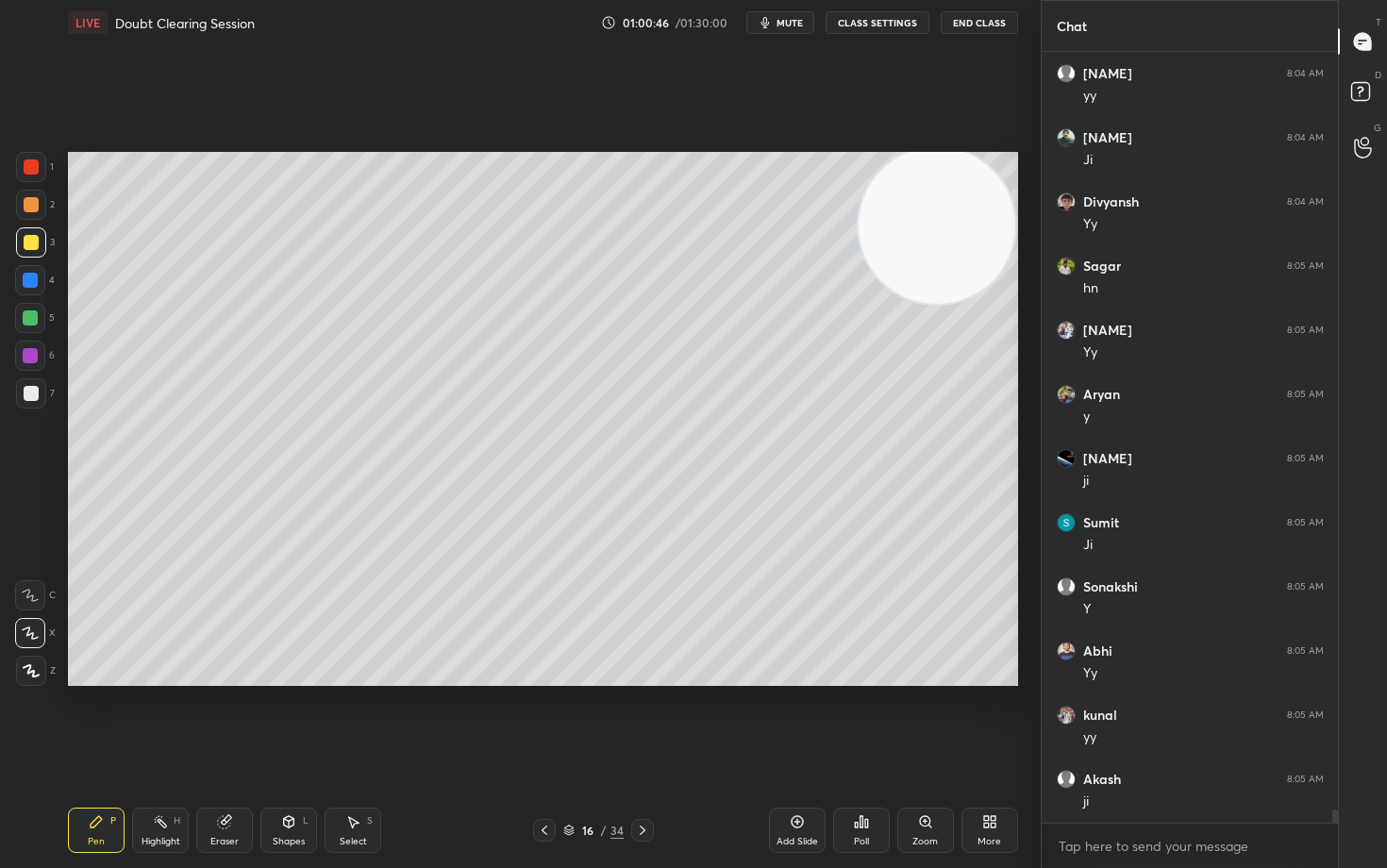scroll, scrollTop: 44753, scrollLeft: 0, axis: vertical 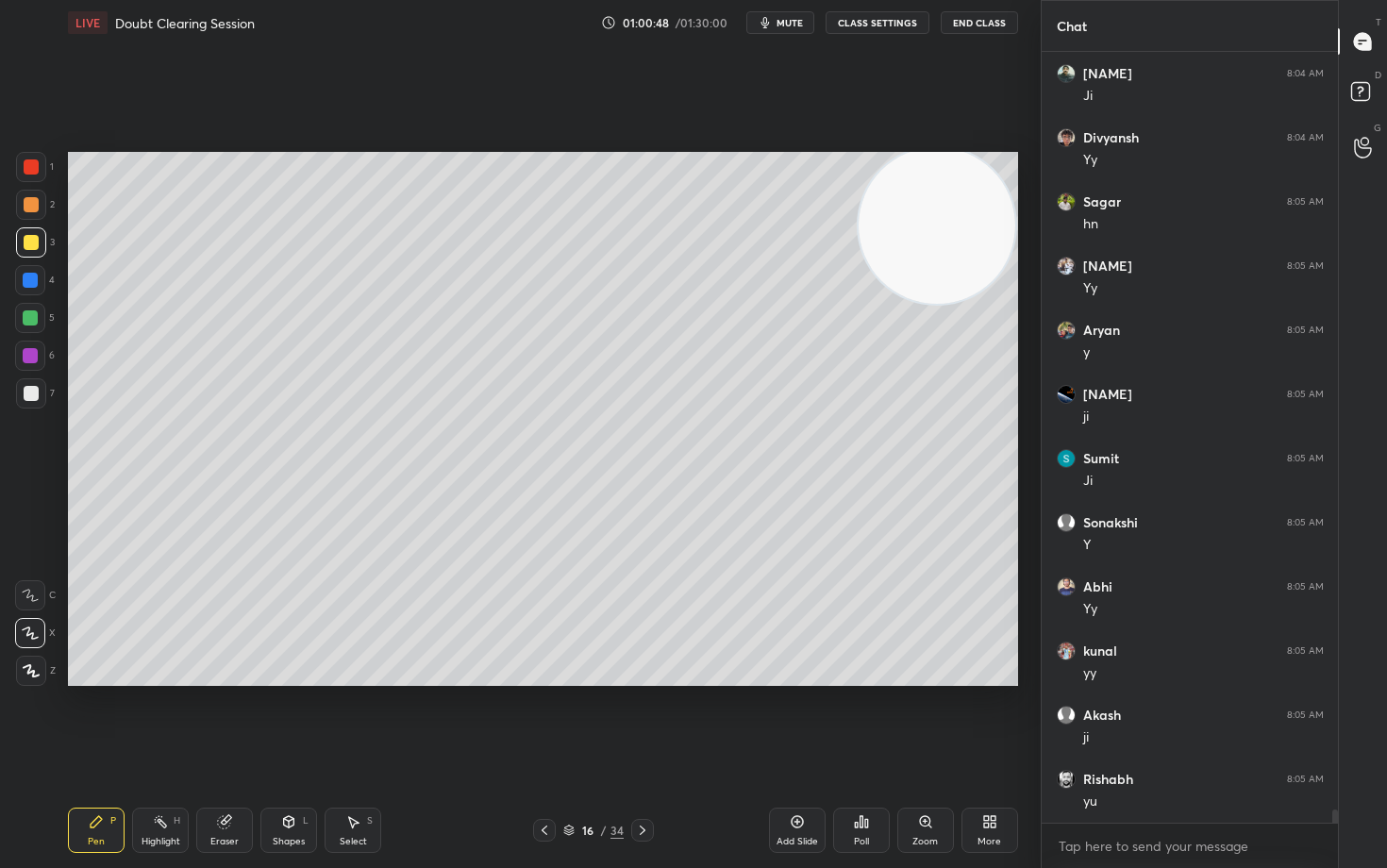 click at bounding box center (31, 393) 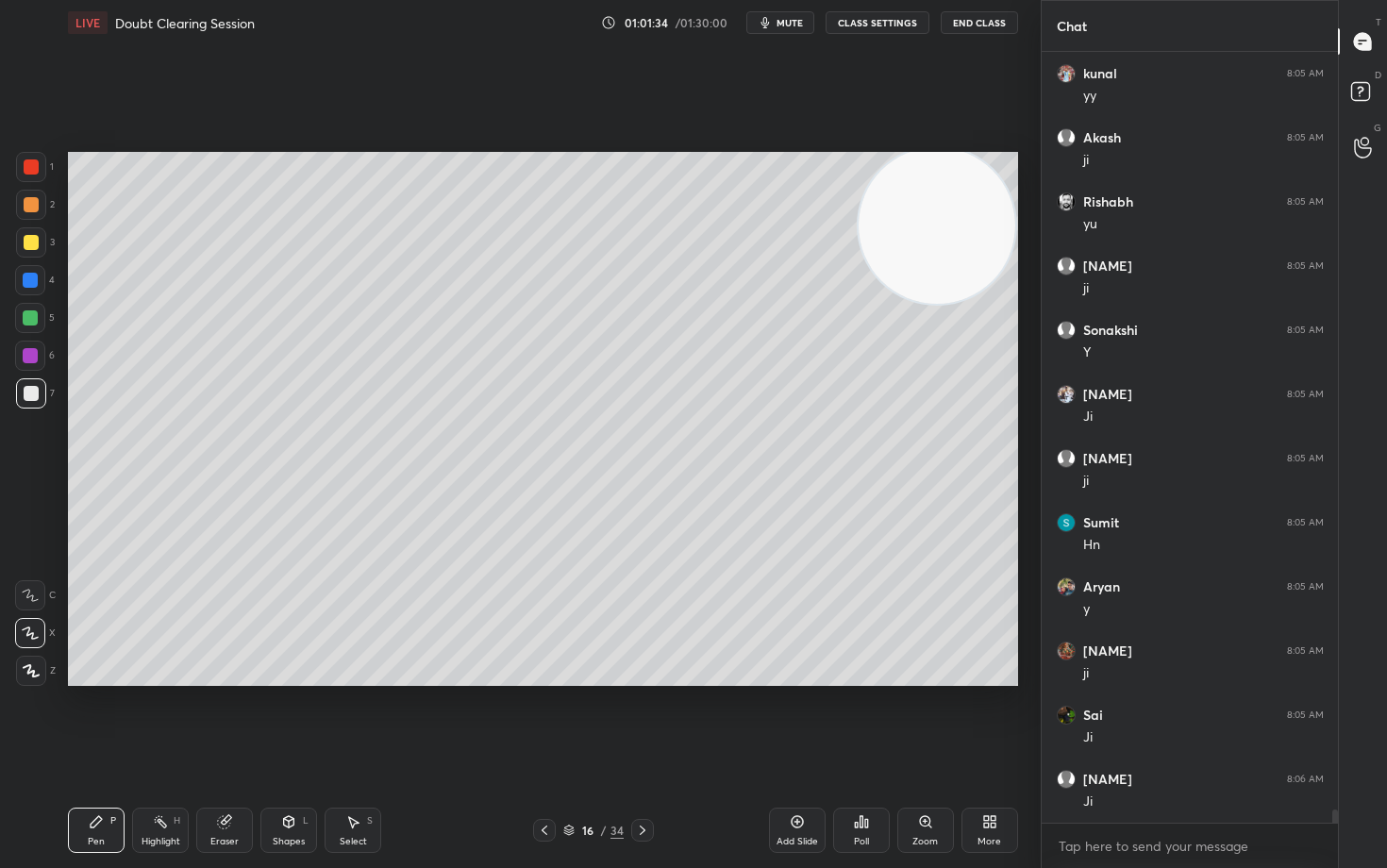 scroll, scrollTop: 45395, scrollLeft: 0, axis: vertical 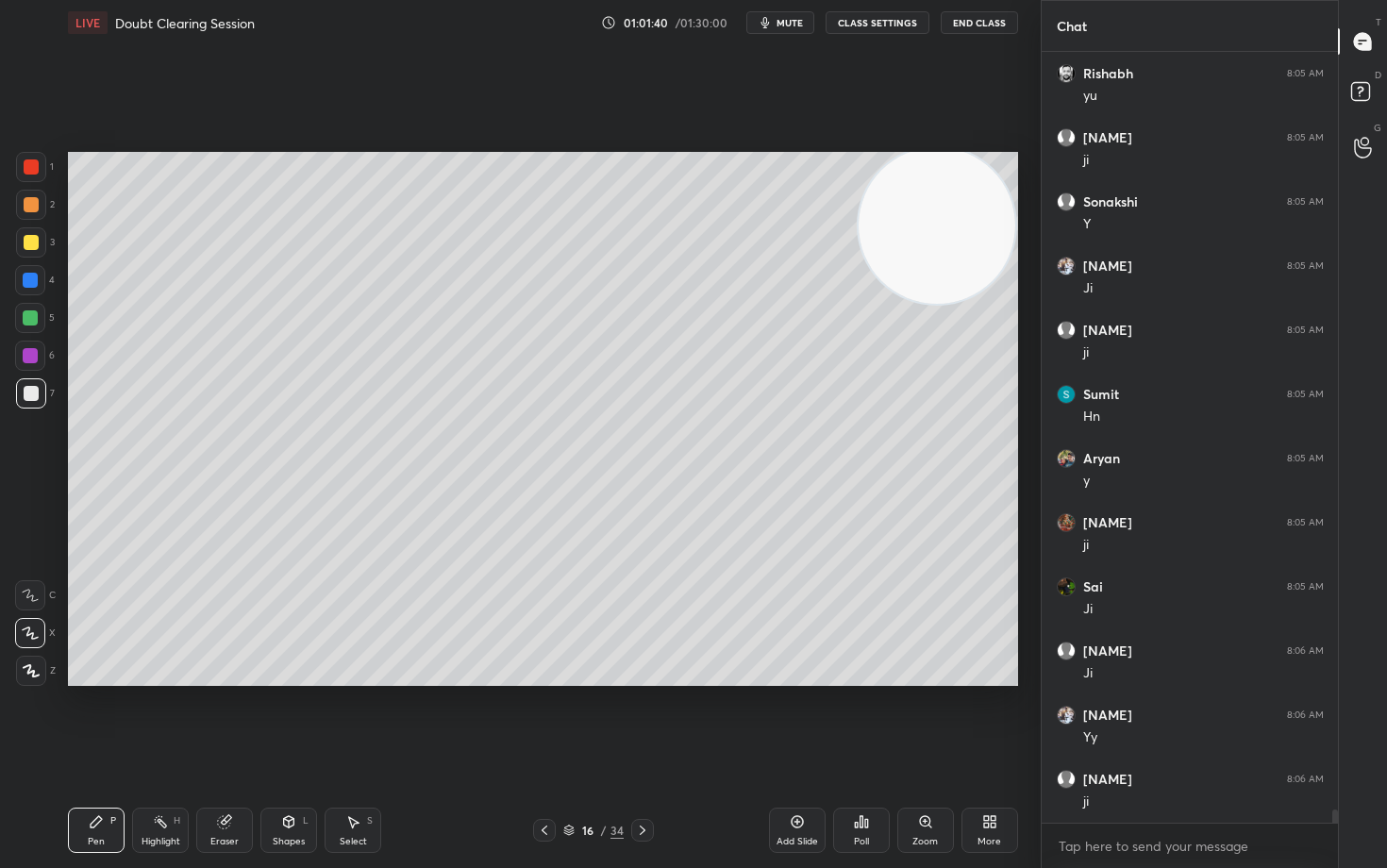 click at bounding box center [31, 242] 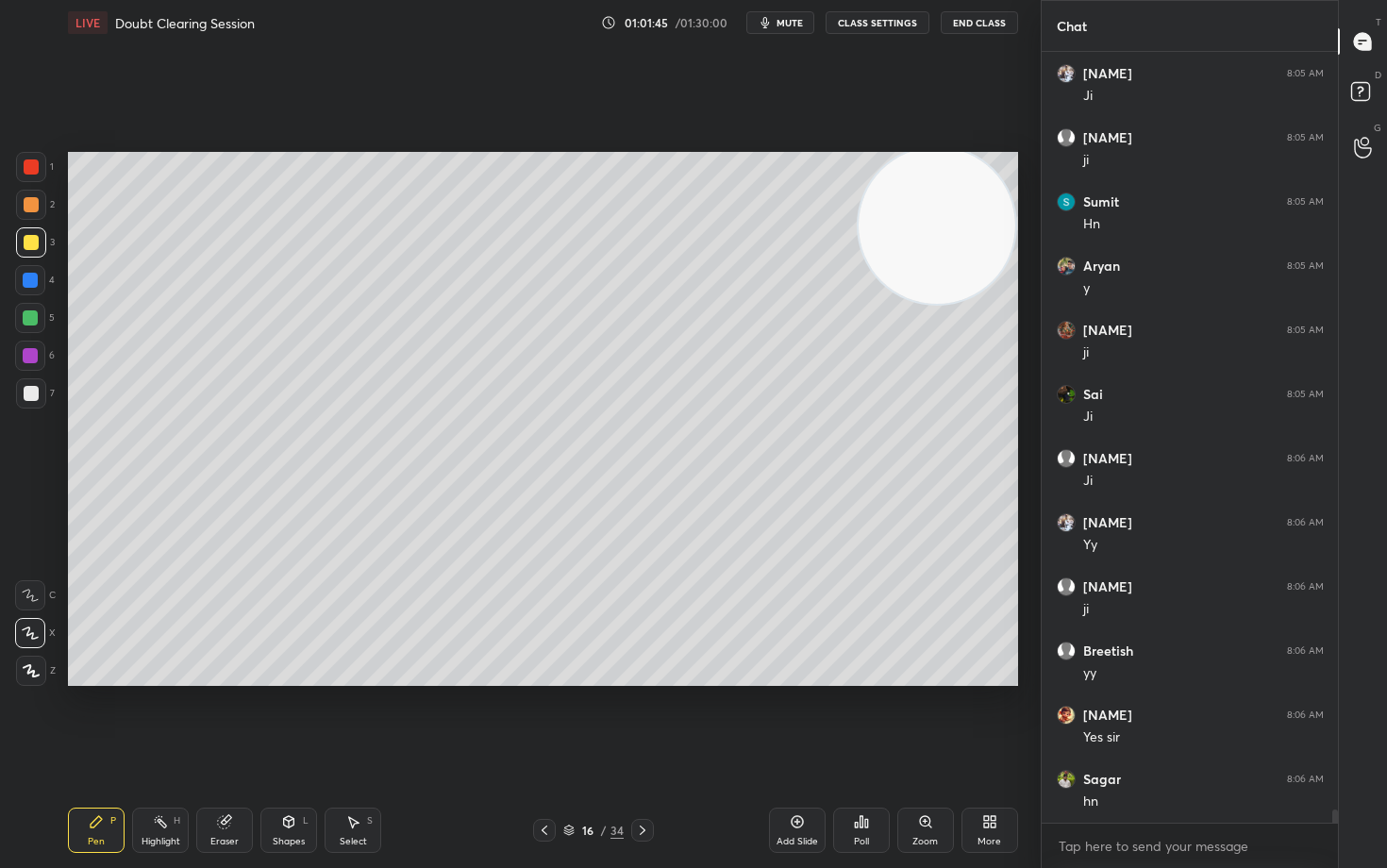 scroll, scrollTop: 45715, scrollLeft: 0, axis: vertical 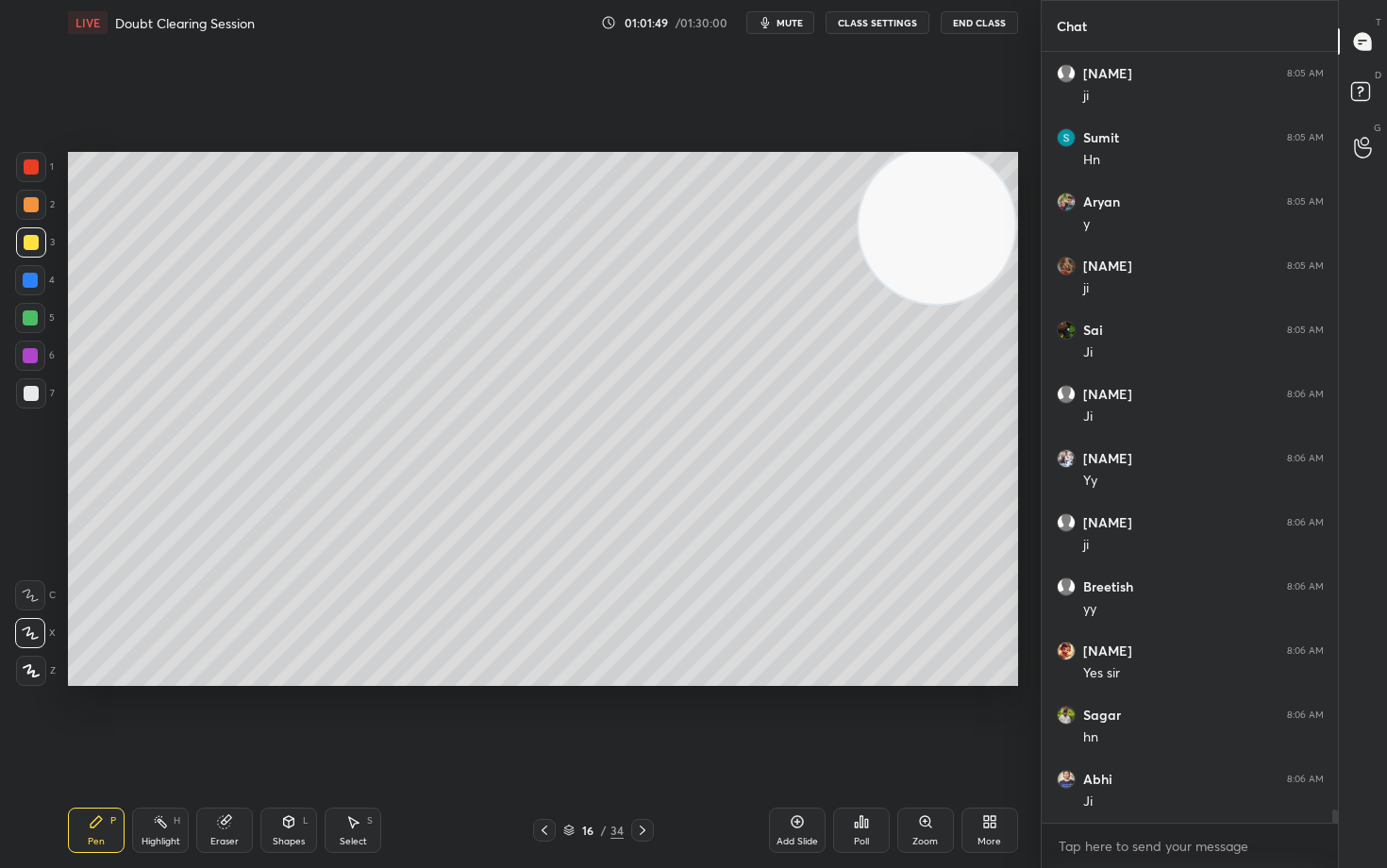 click 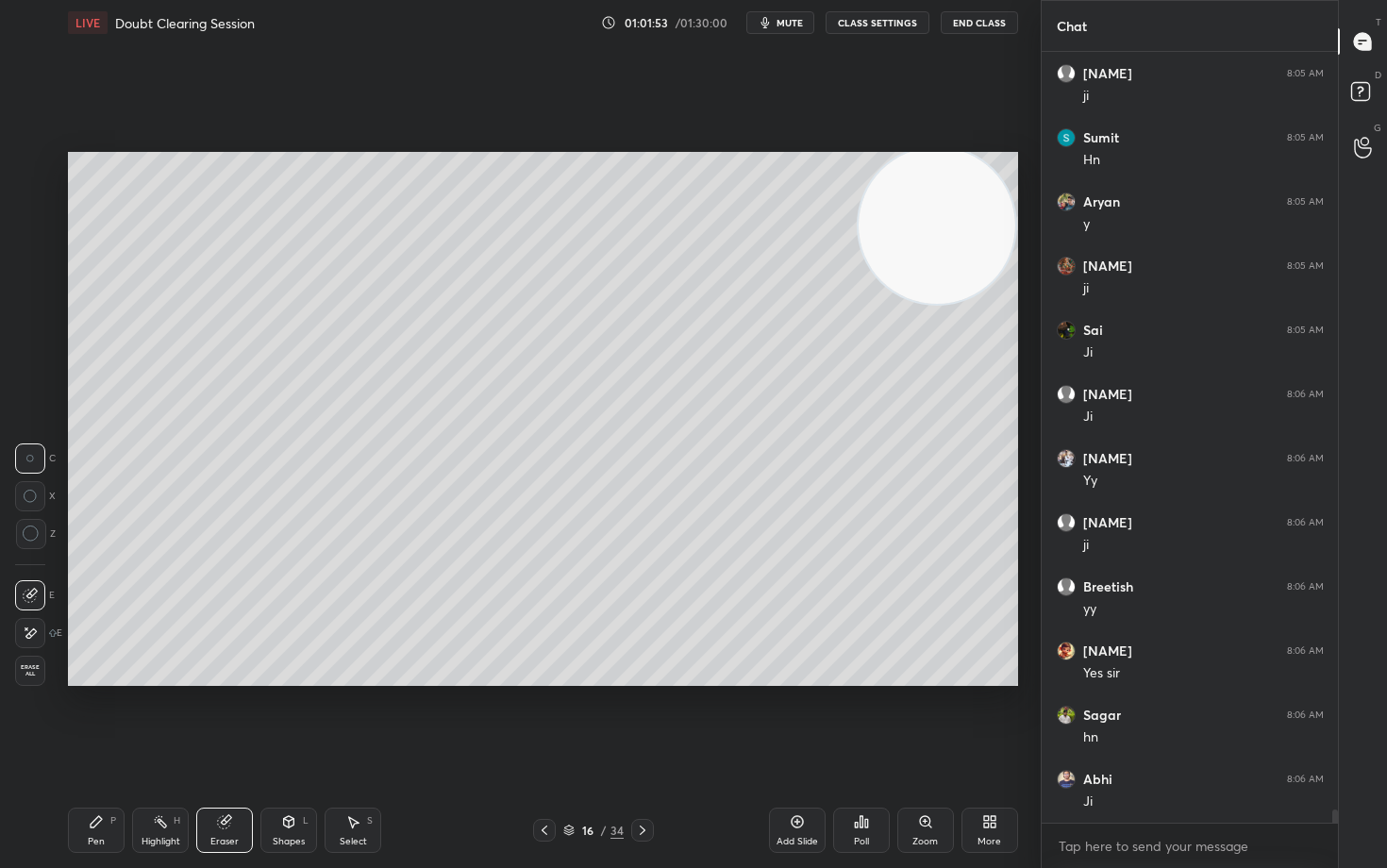 click on "Pen P" at bounding box center [96, 830] 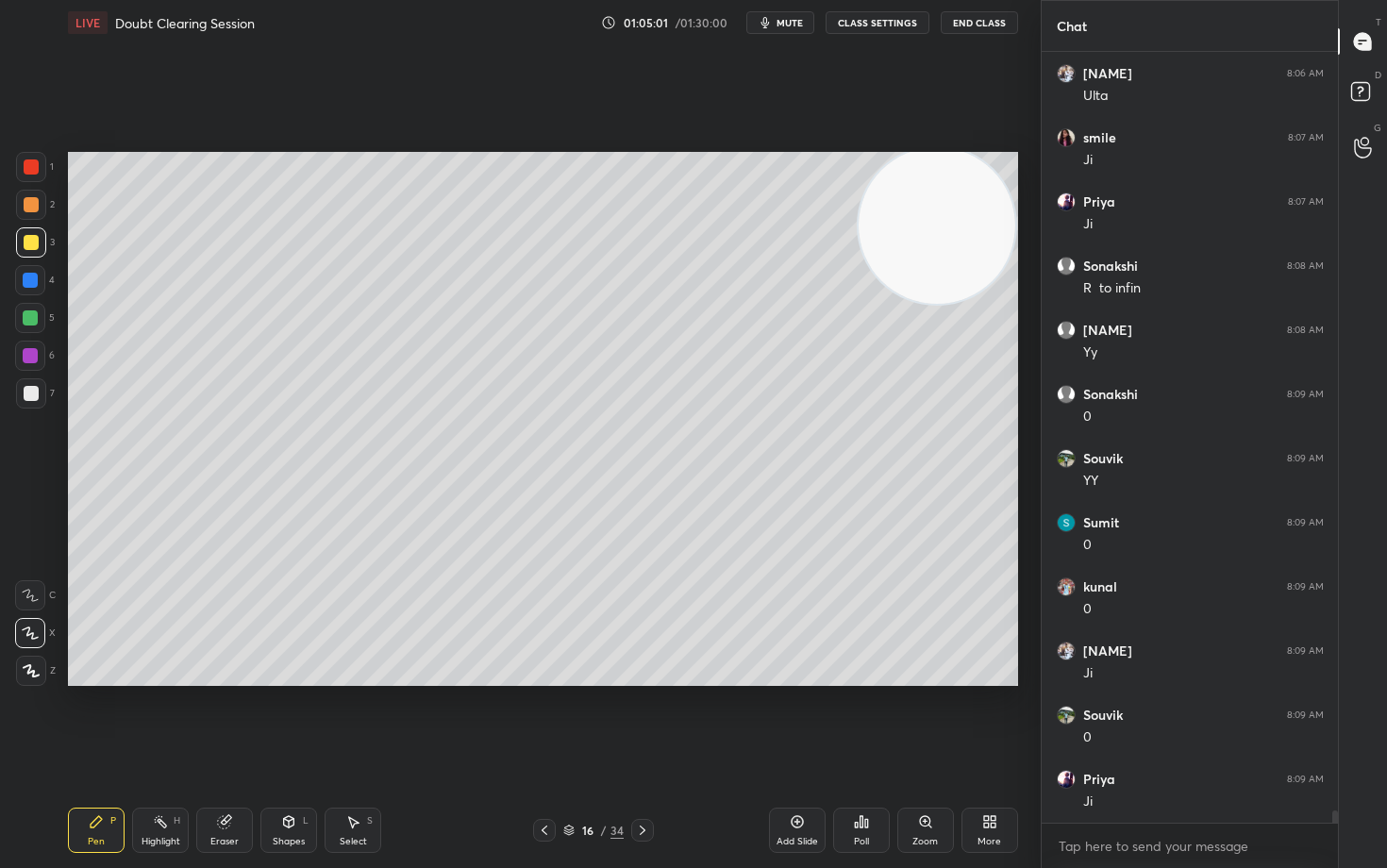 scroll, scrollTop: 47383, scrollLeft: 0, axis: vertical 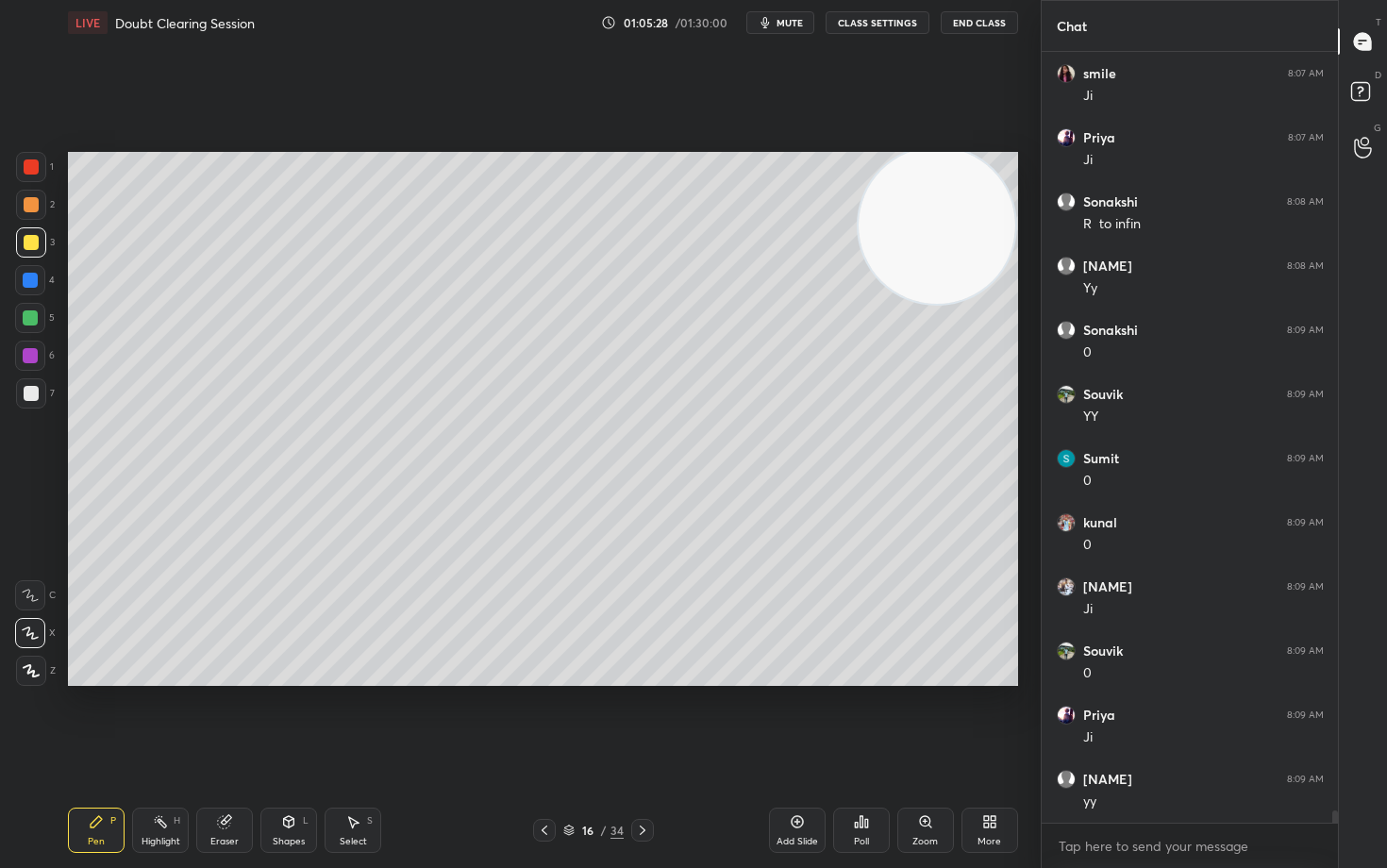 drag, startPoint x: 32, startPoint y: 200, endPoint x: 62, endPoint y: 202, distance: 30.06659 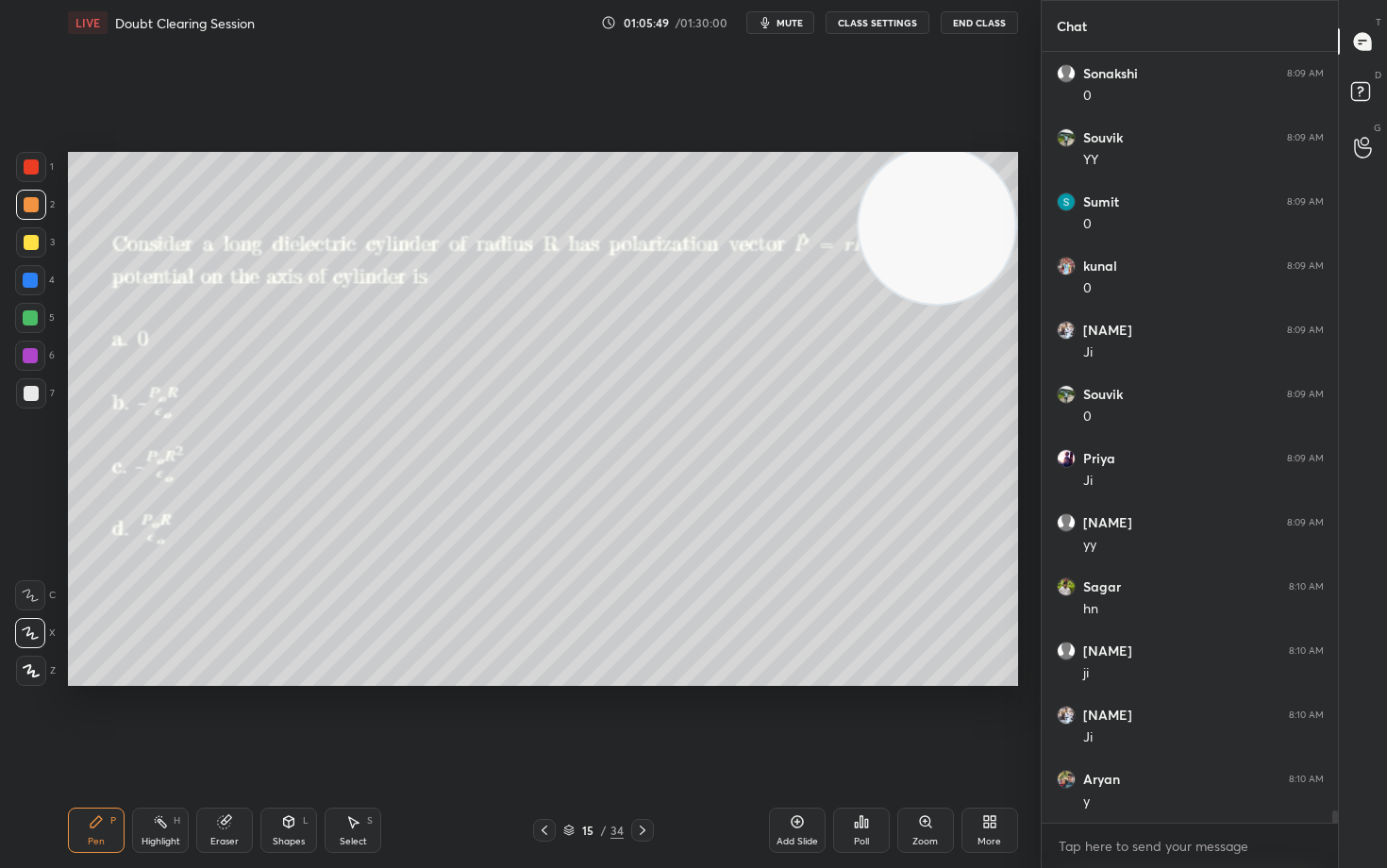 scroll, scrollTop: 47768, scrollLeft: 0, axis: vertical 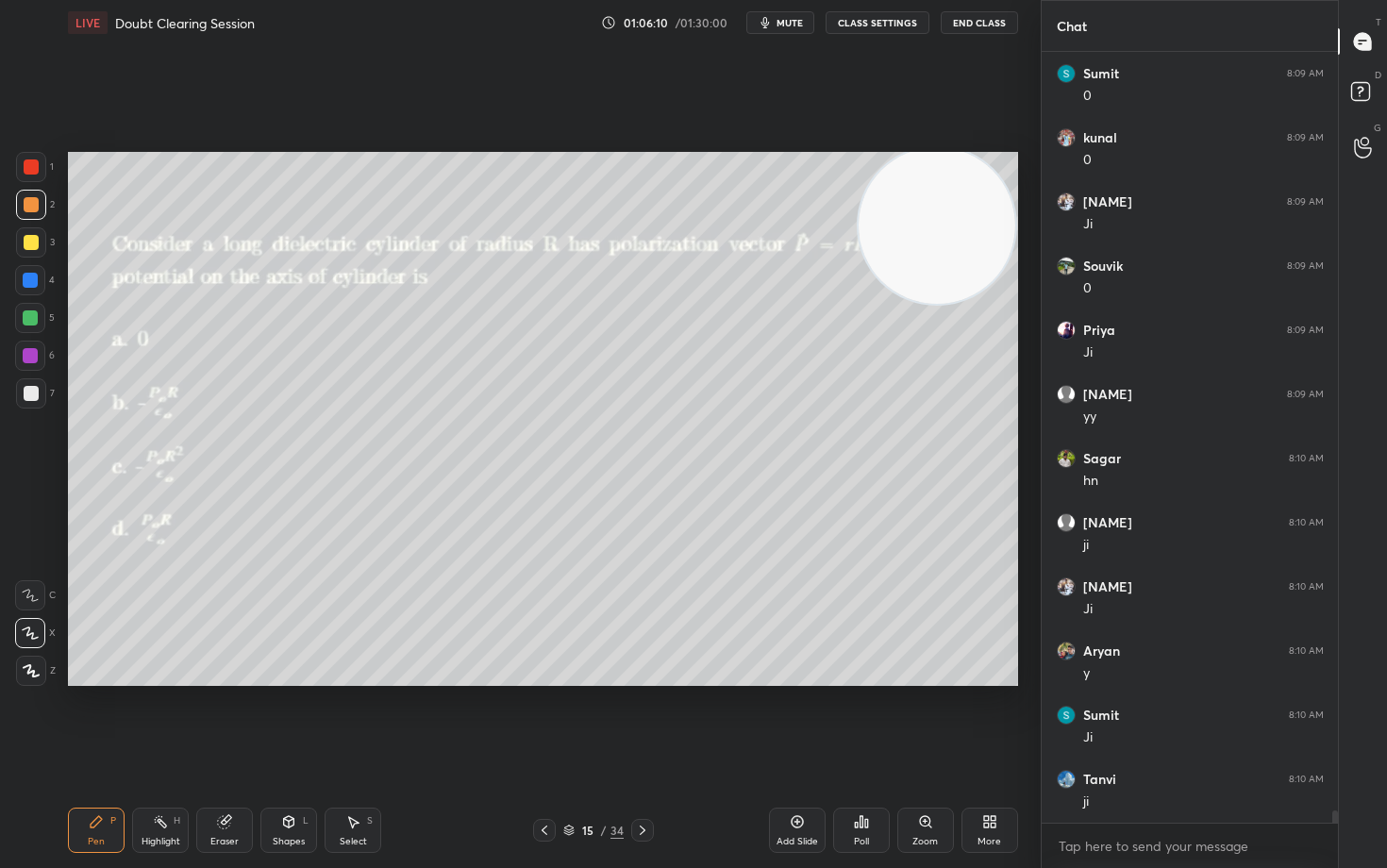 drag, startPoint x: 987, startPoint y: 326, endPoint x: 928, endPoint y: 354, distance: 65.30697 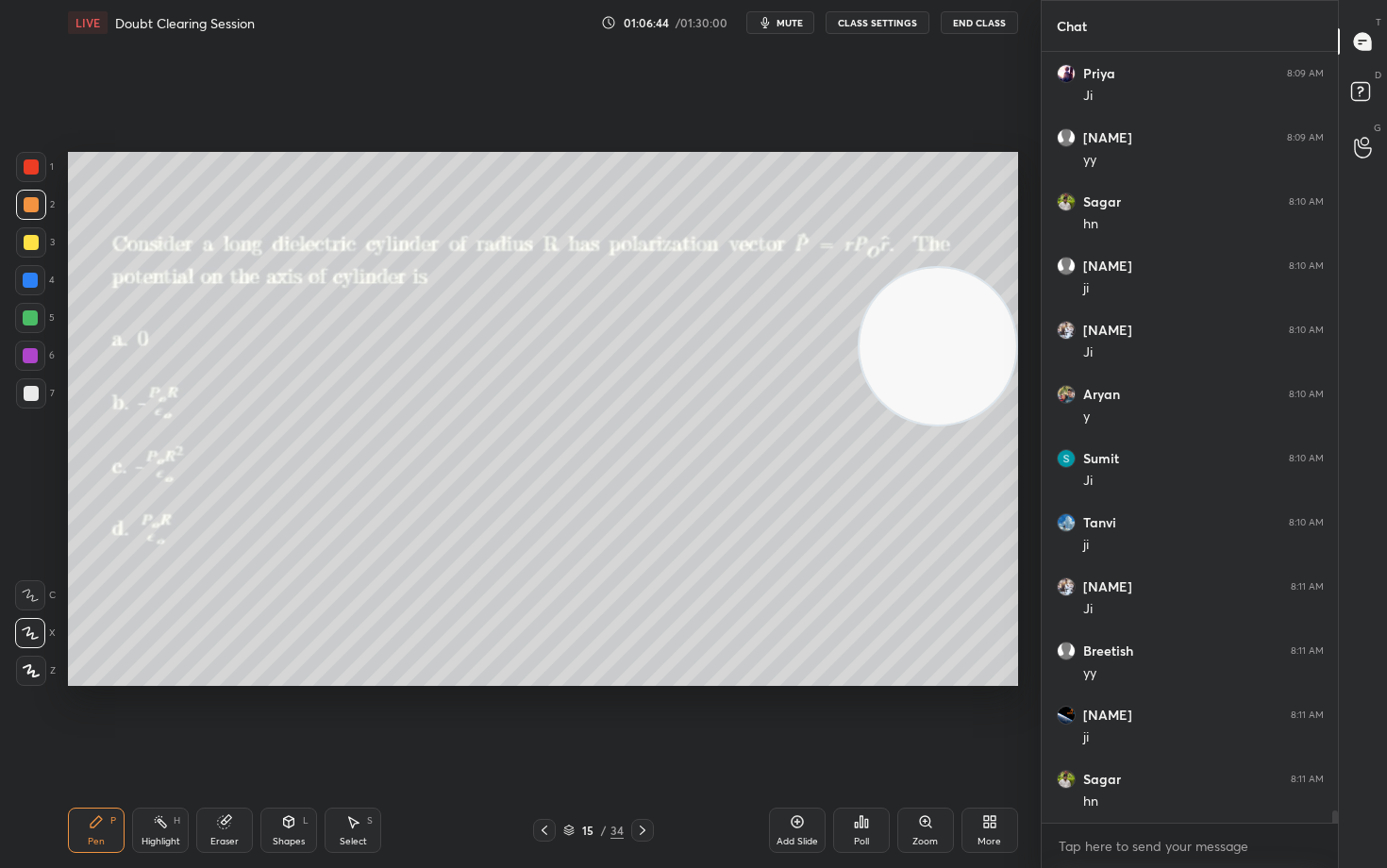 scroll, scrollTop: 48089, scrollLeft: 0, axis: vertical 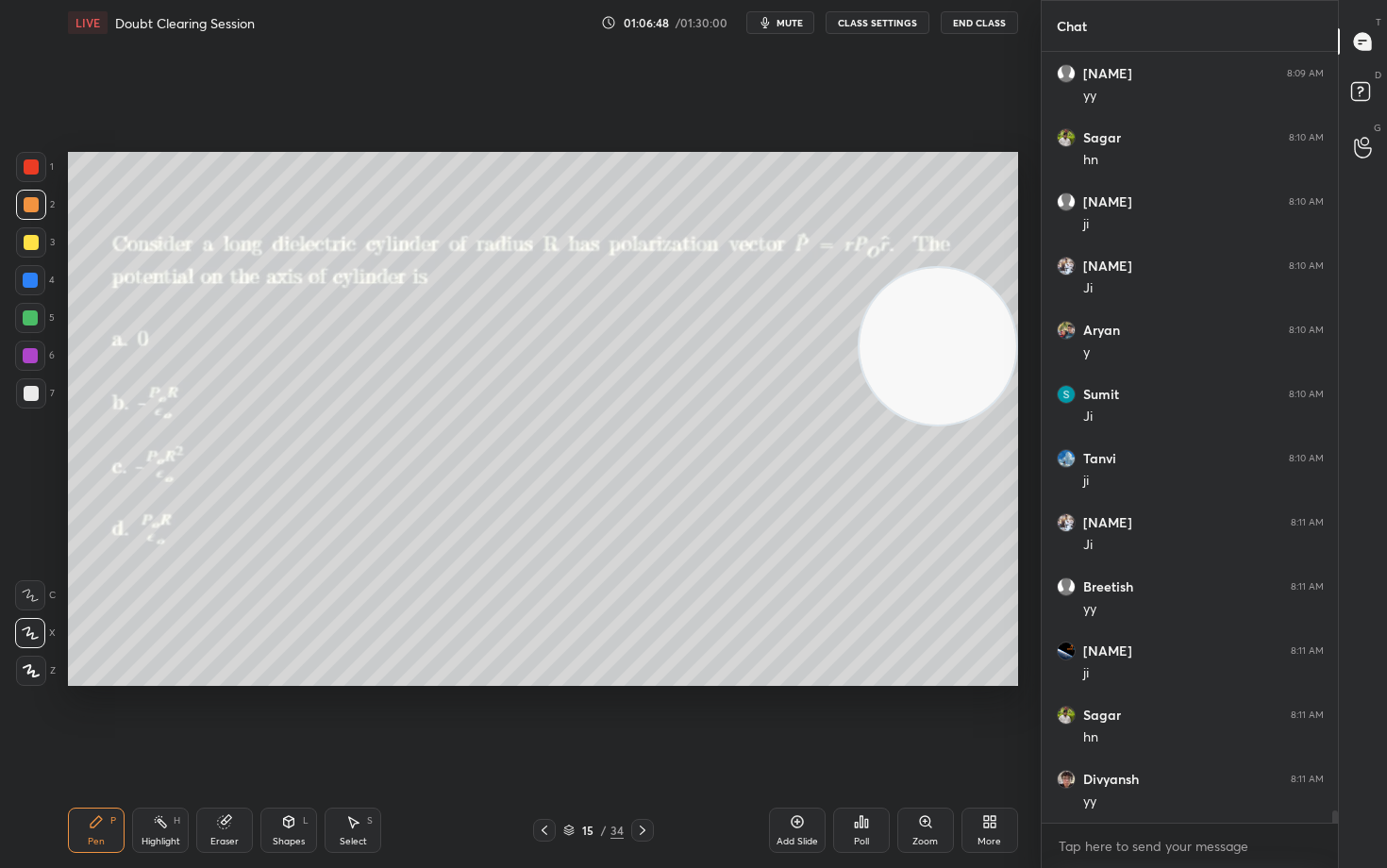 drag, startPoint x: 934, startPoint y: 326, endPoint x: 878, endPoint y: 302, distance: 60.92618 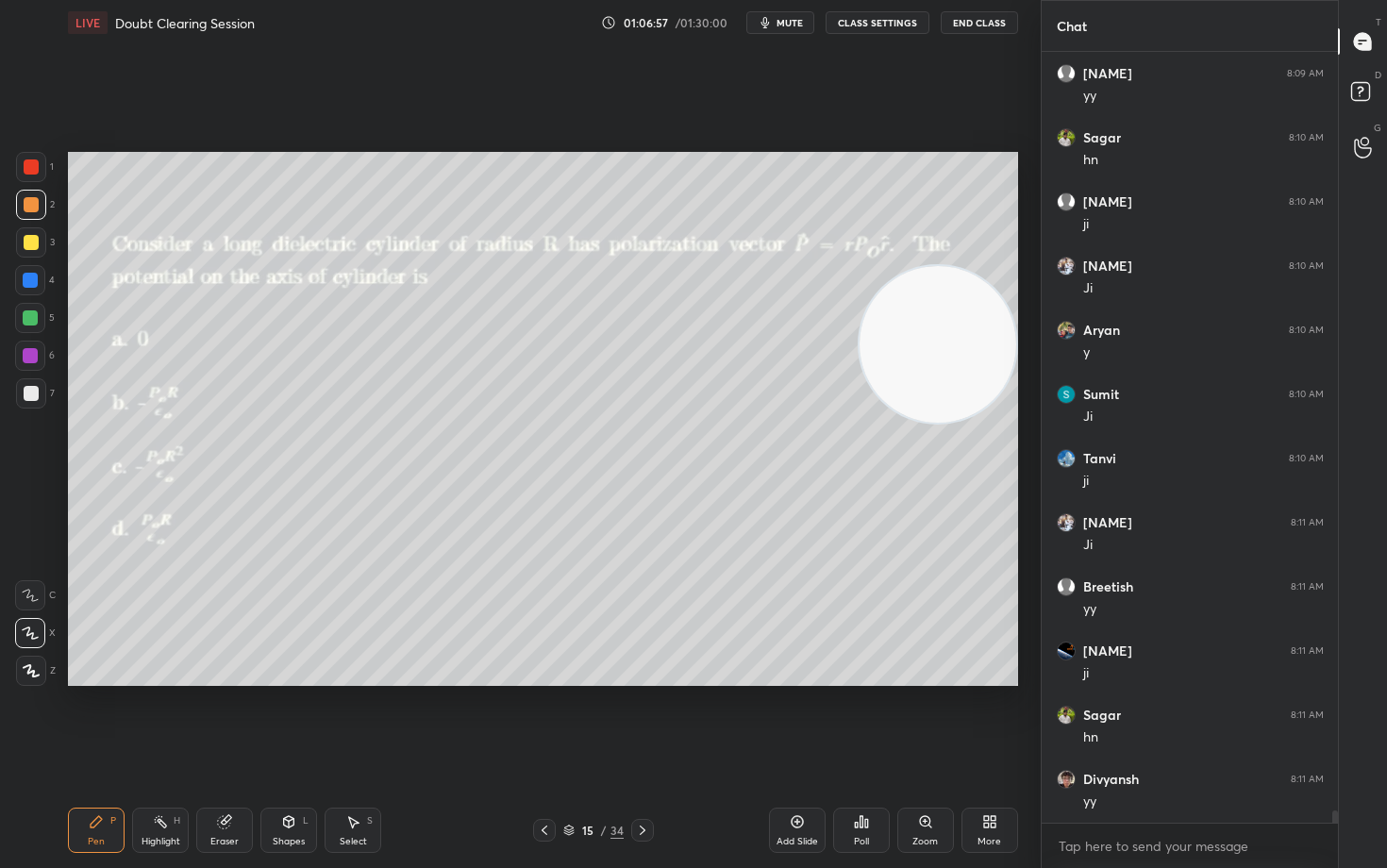 drag, startPoint x: 28, startPoint y: 248, endPoint x: 65, endPoint y: 267, distance: 41.593269 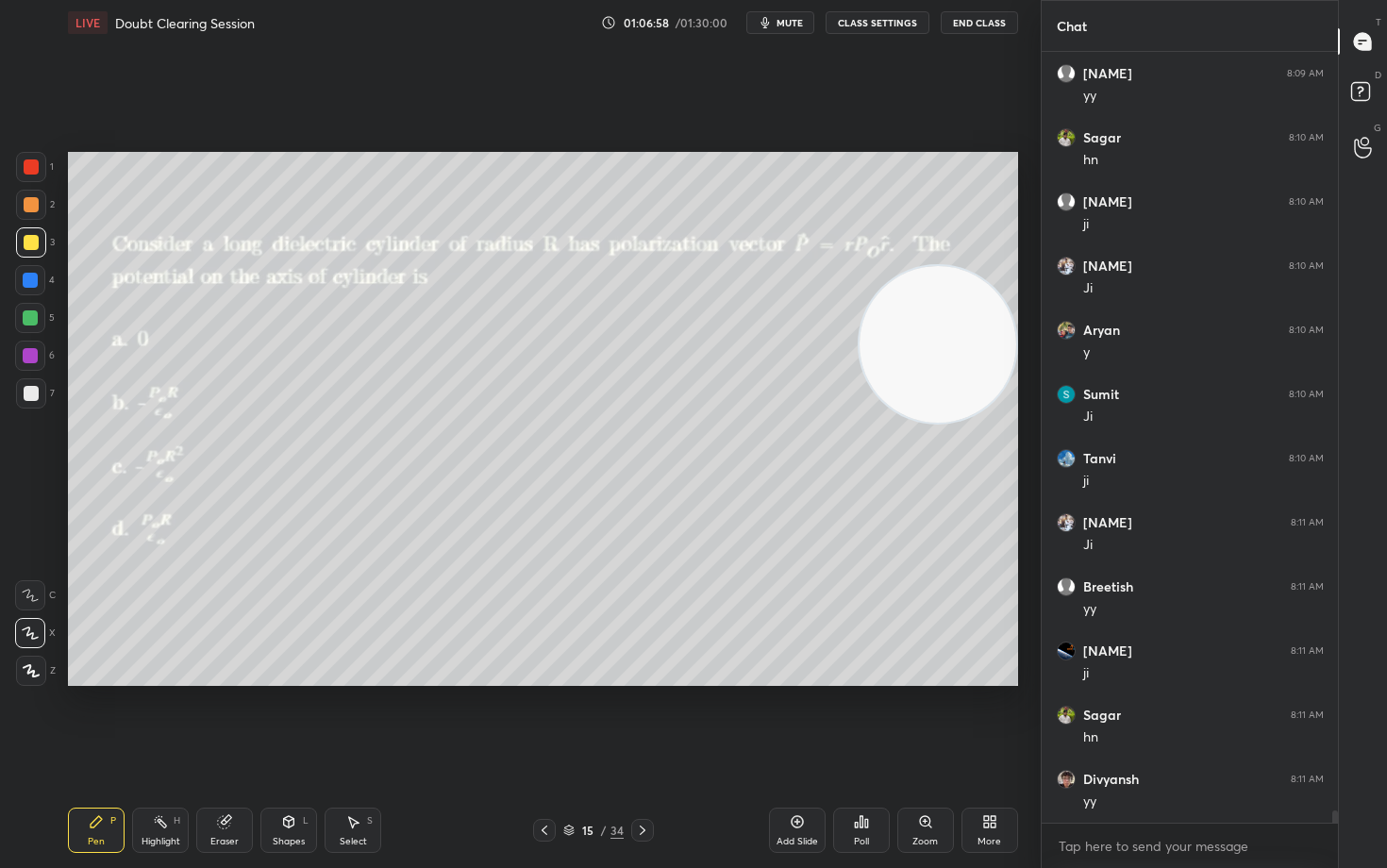 click on "H H LIVE Doubt Clearing Session 01:06:58 /  01:30:00 mute CLASS SETTINGS End Class Setting up your live class Poll for   secs No correct answer Start poll Back Doubt Clearing Session • L27 of Detailed Course on Electricity and Magnetism :Voltage Verse | Fields & Forces Amit Ranjan Pen P Highlight H Eraser Shapes L Select S 15 / 34 Add Slide Poll Zoom More" at bounding box center [512, 434] 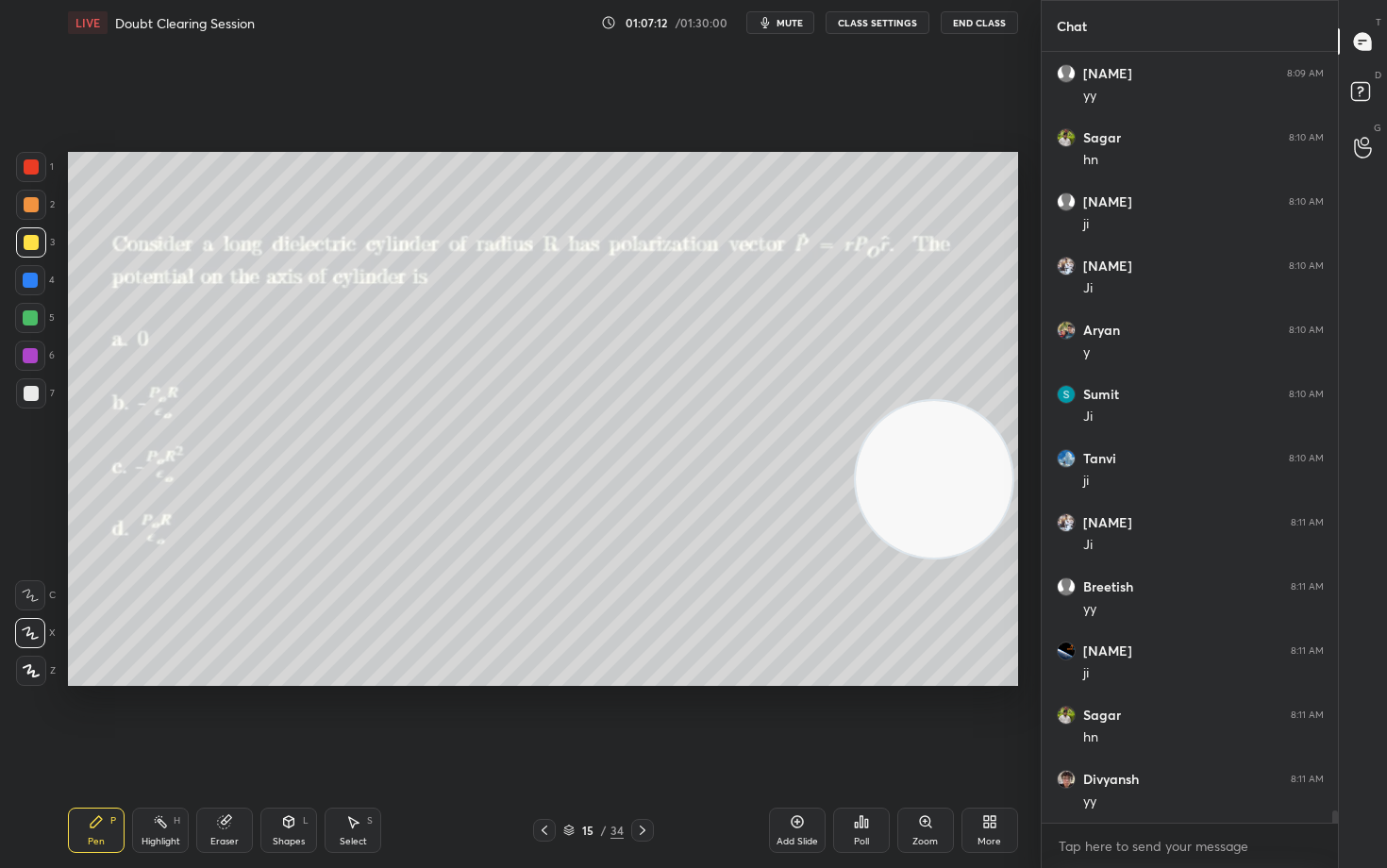 drag, startPoint x: 958, startPoint y: 336, endPoint x: 944, endPoint y: 542, distance: 206.47518 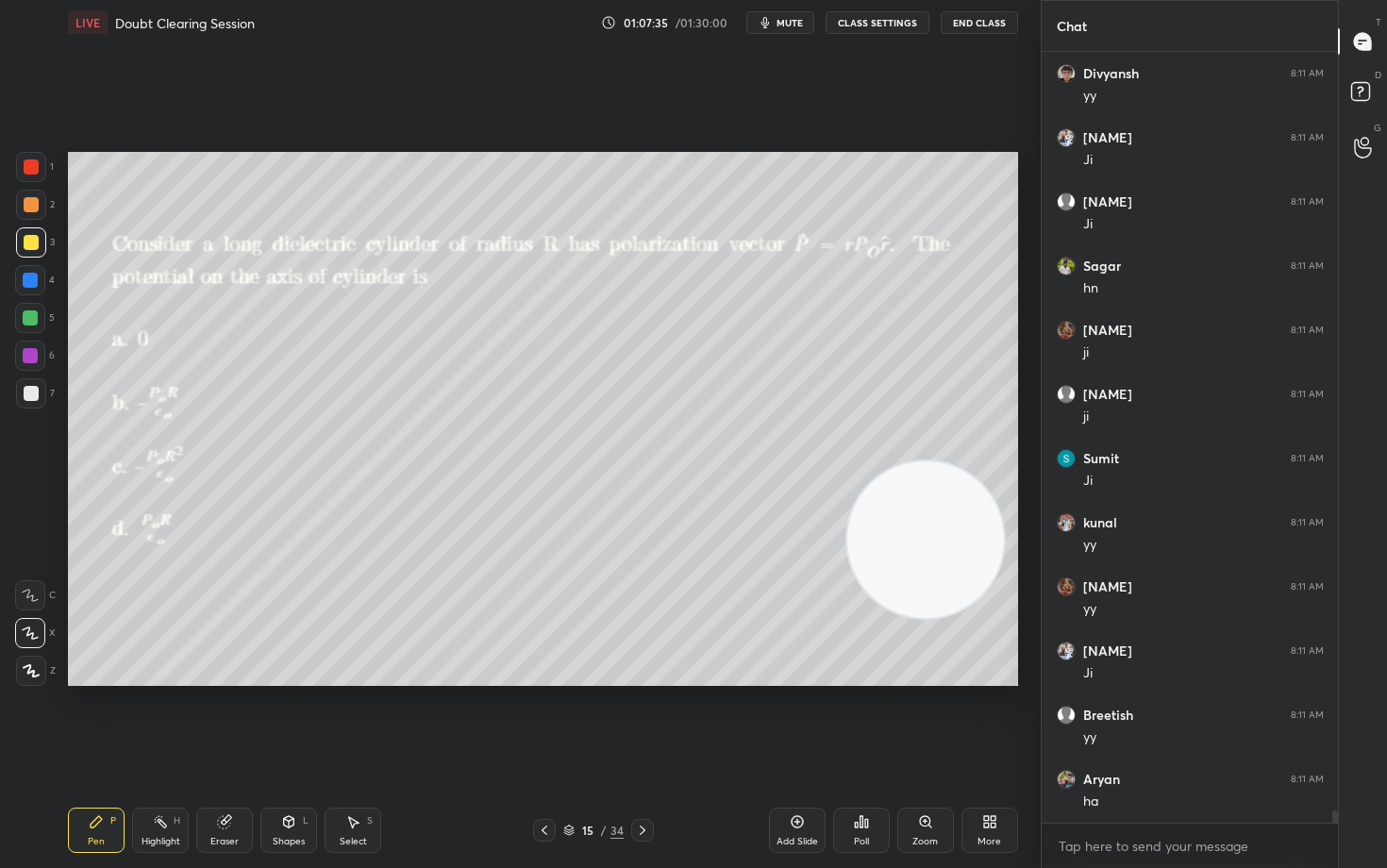 scroll, scrollTop: 48859, scrollLeft: 0, axis: vertical 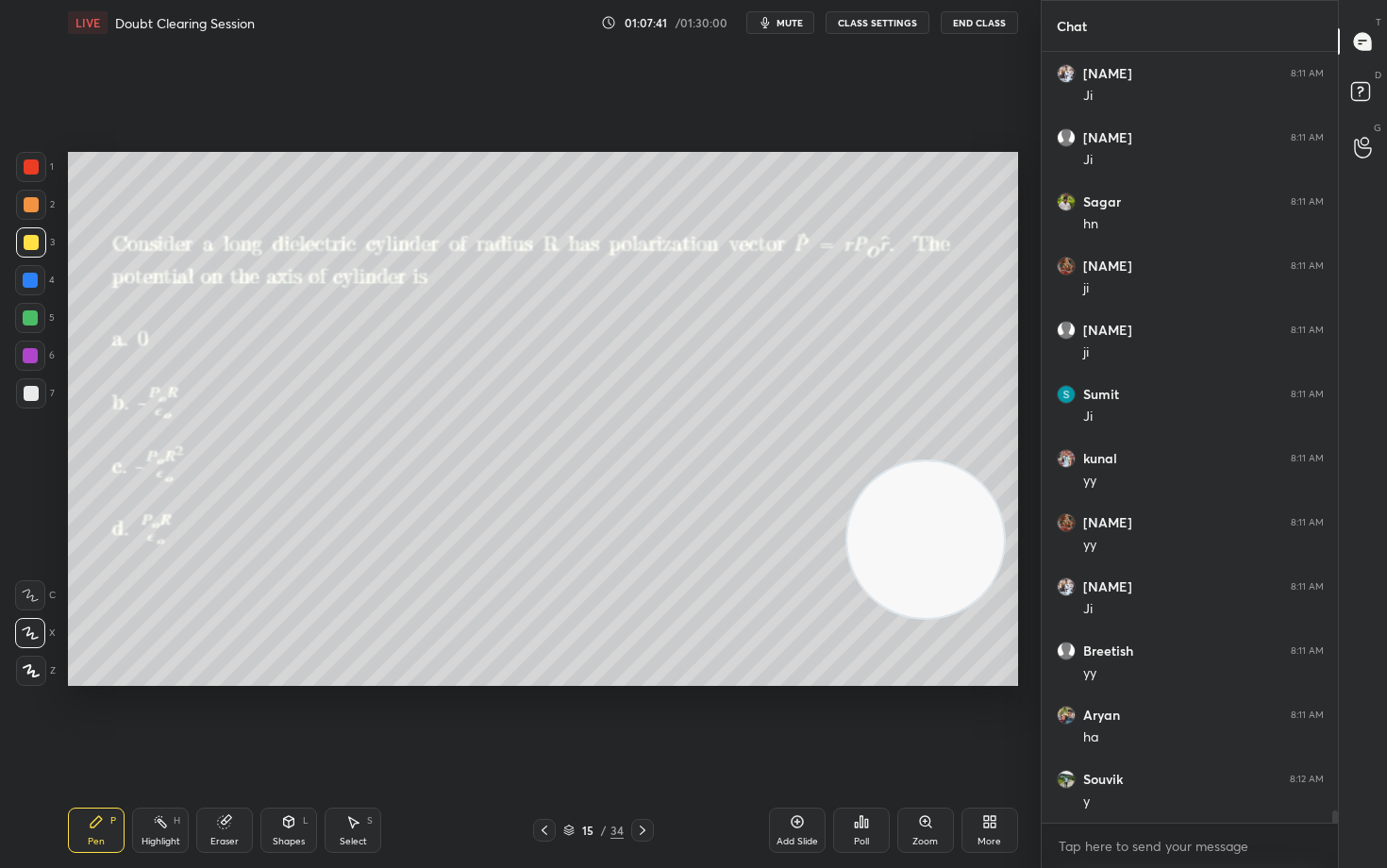 click on "Setting up your live class Poll for   secs No correct answer Start poll" at bounding box center [543, 419] 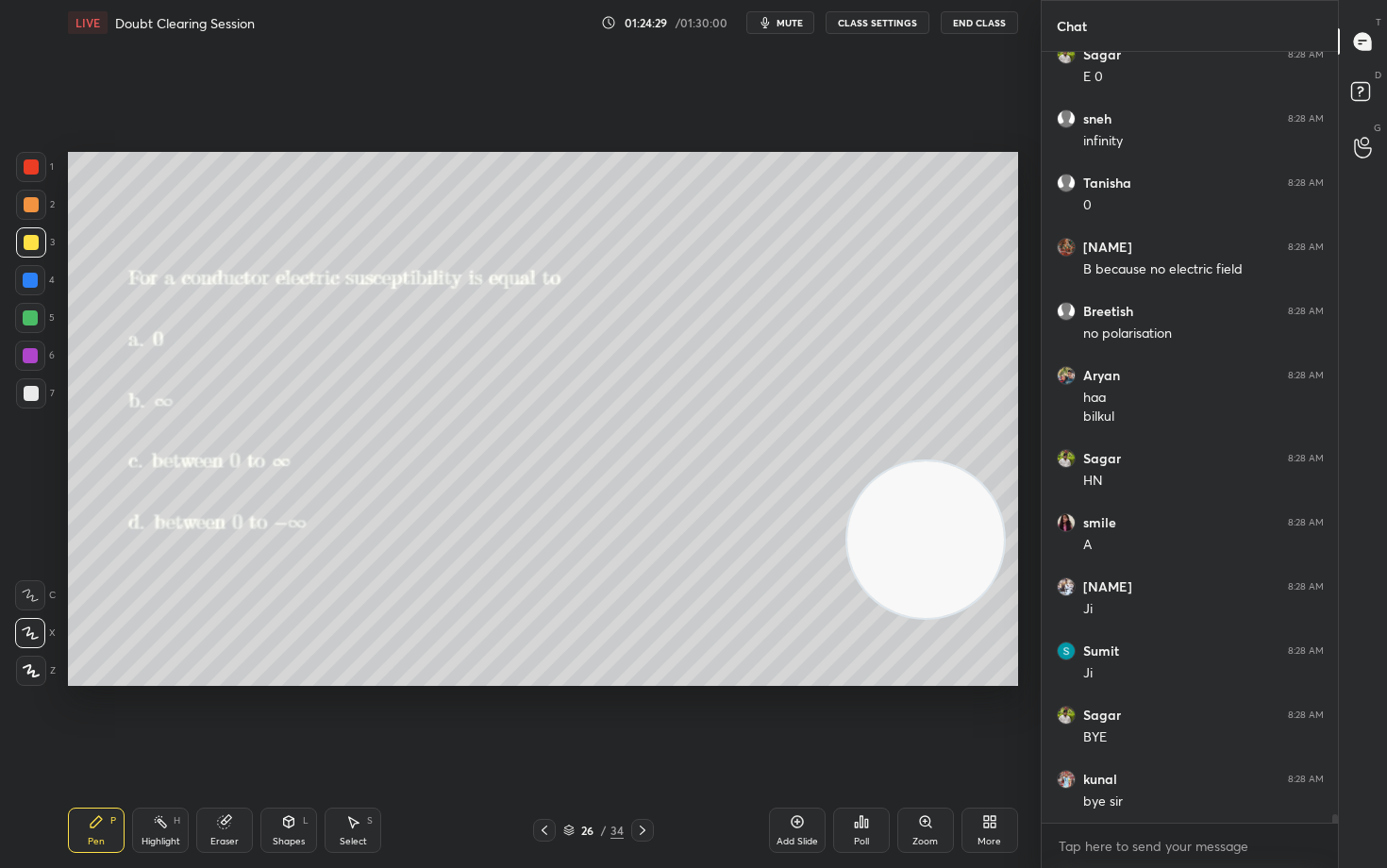 scroll, scrollTop: 66017, scrollLeft: 0, axis: vertical 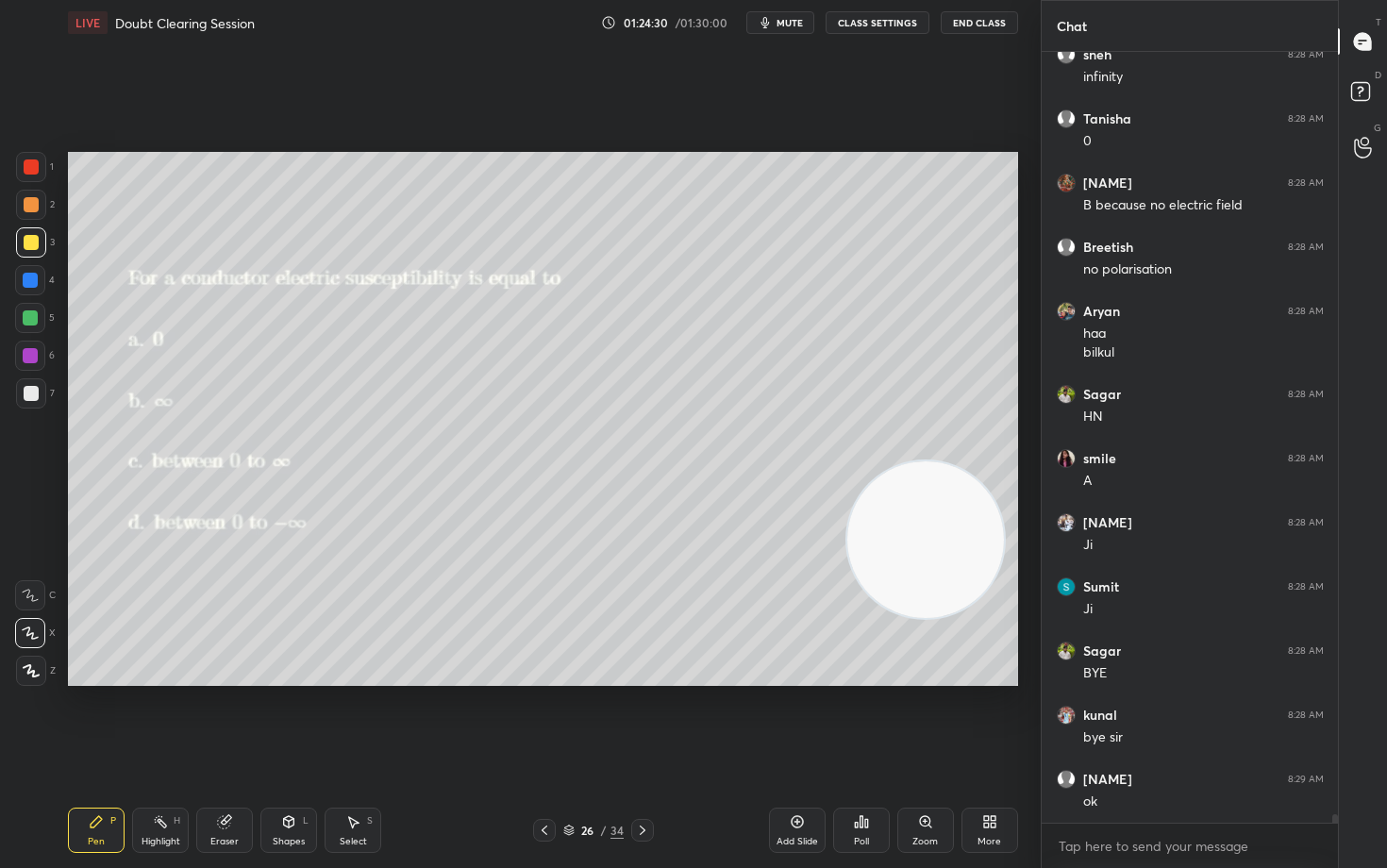 click on "End Class" at bounding box center (979, 23) 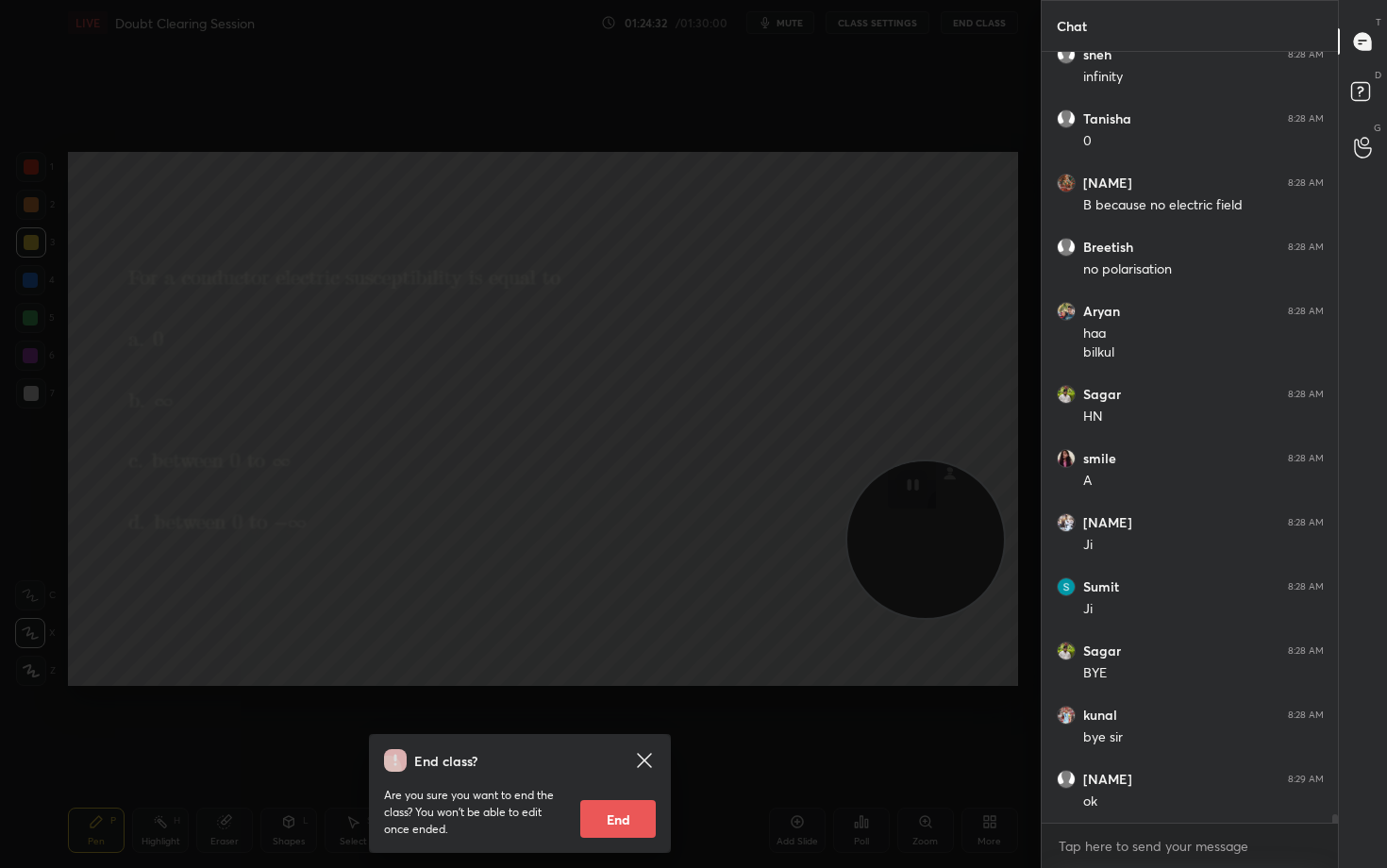 scroll, scrollTop: 66081, scrollLeft: 0, axis: vertical 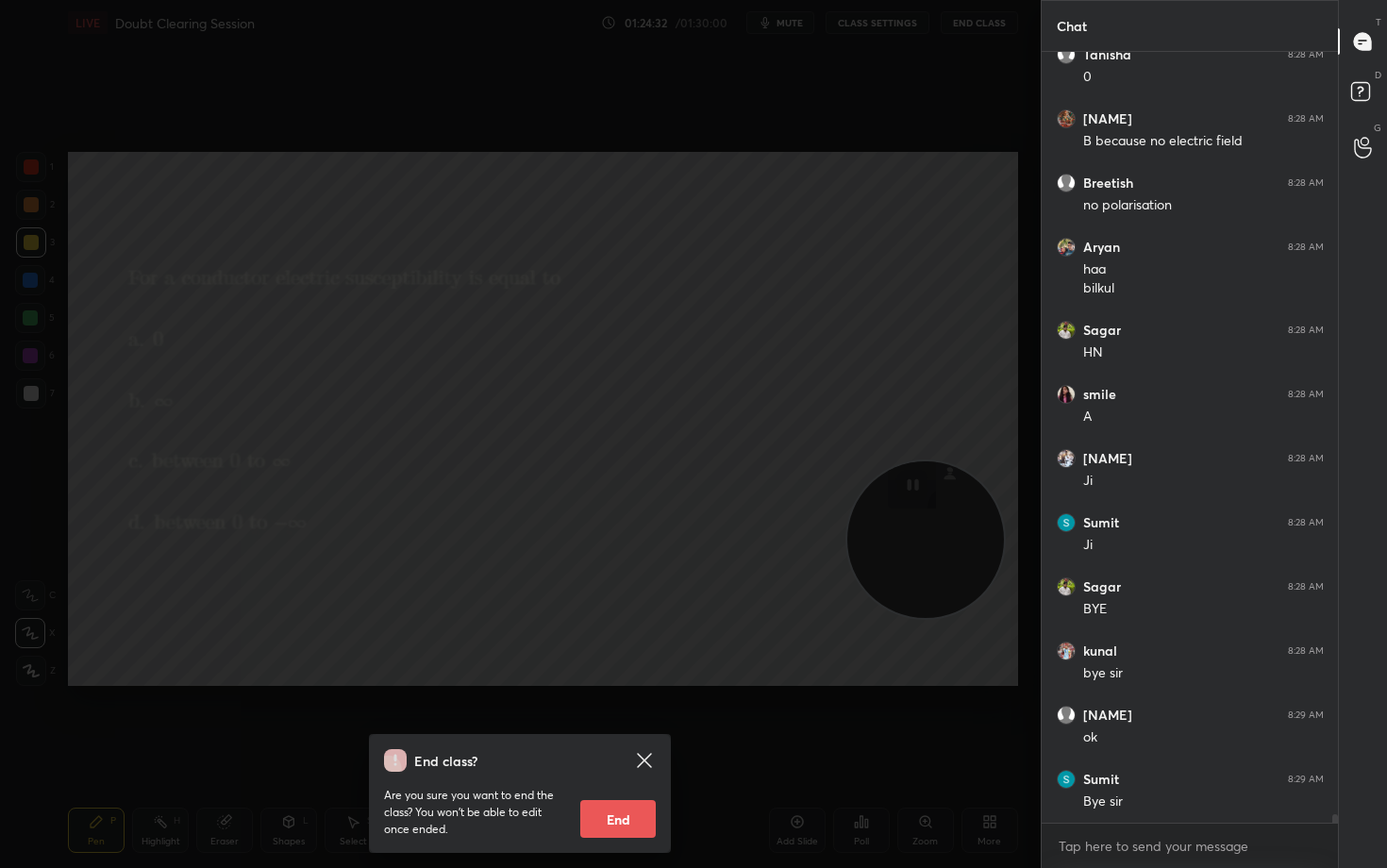 click on "End" at bounding box center (618, 819) 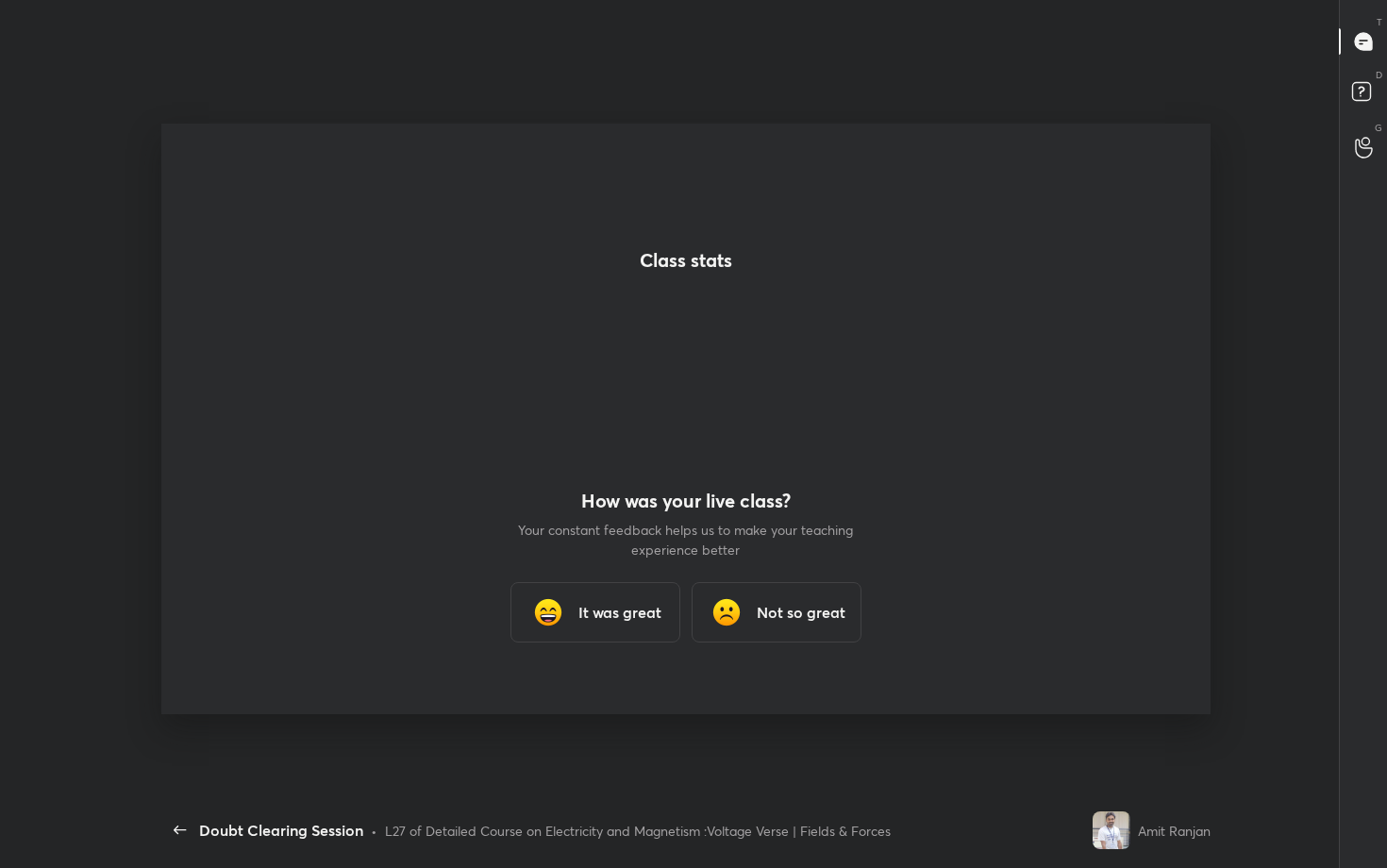 scroll, scrollTop: 93601, scrollLeft: 93263, axis: both 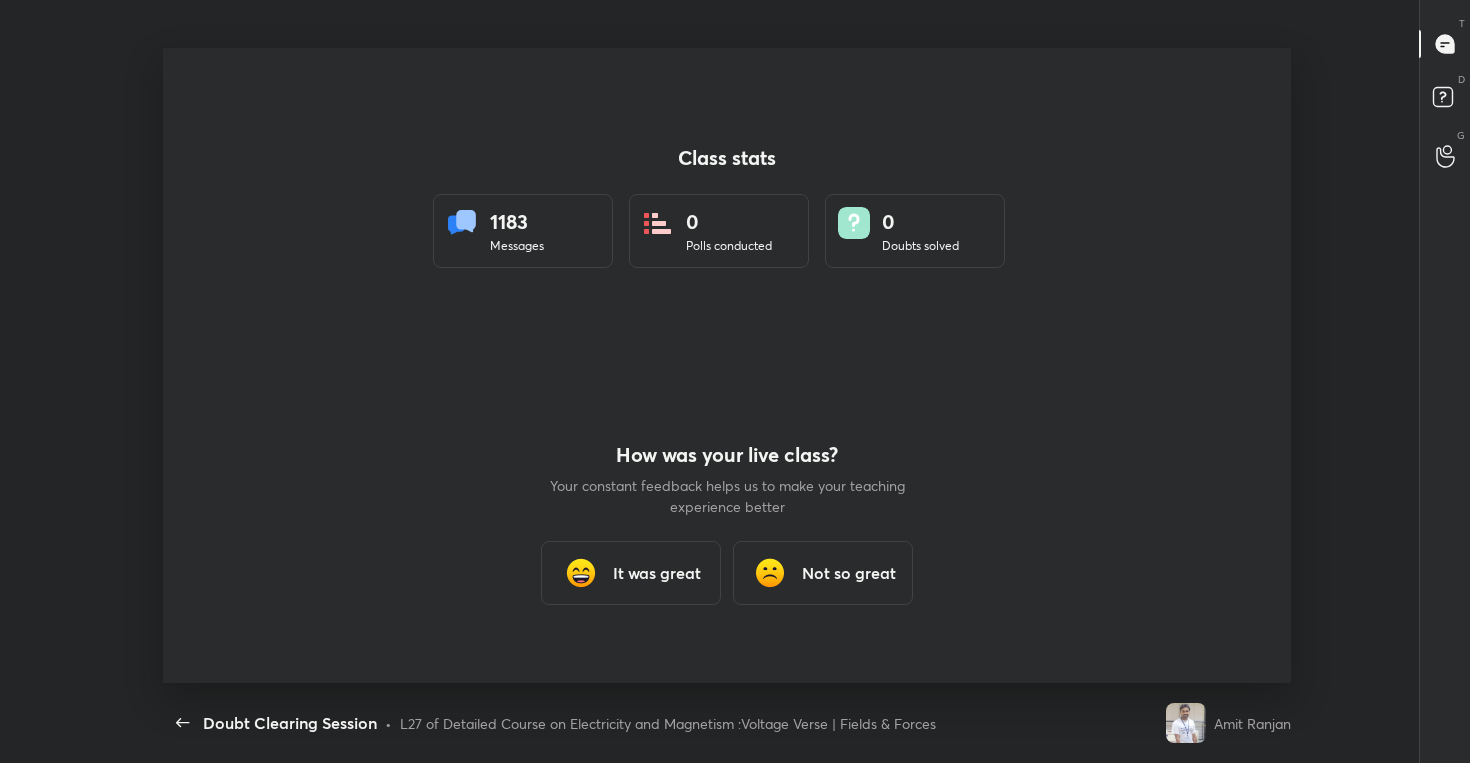 type on "x" 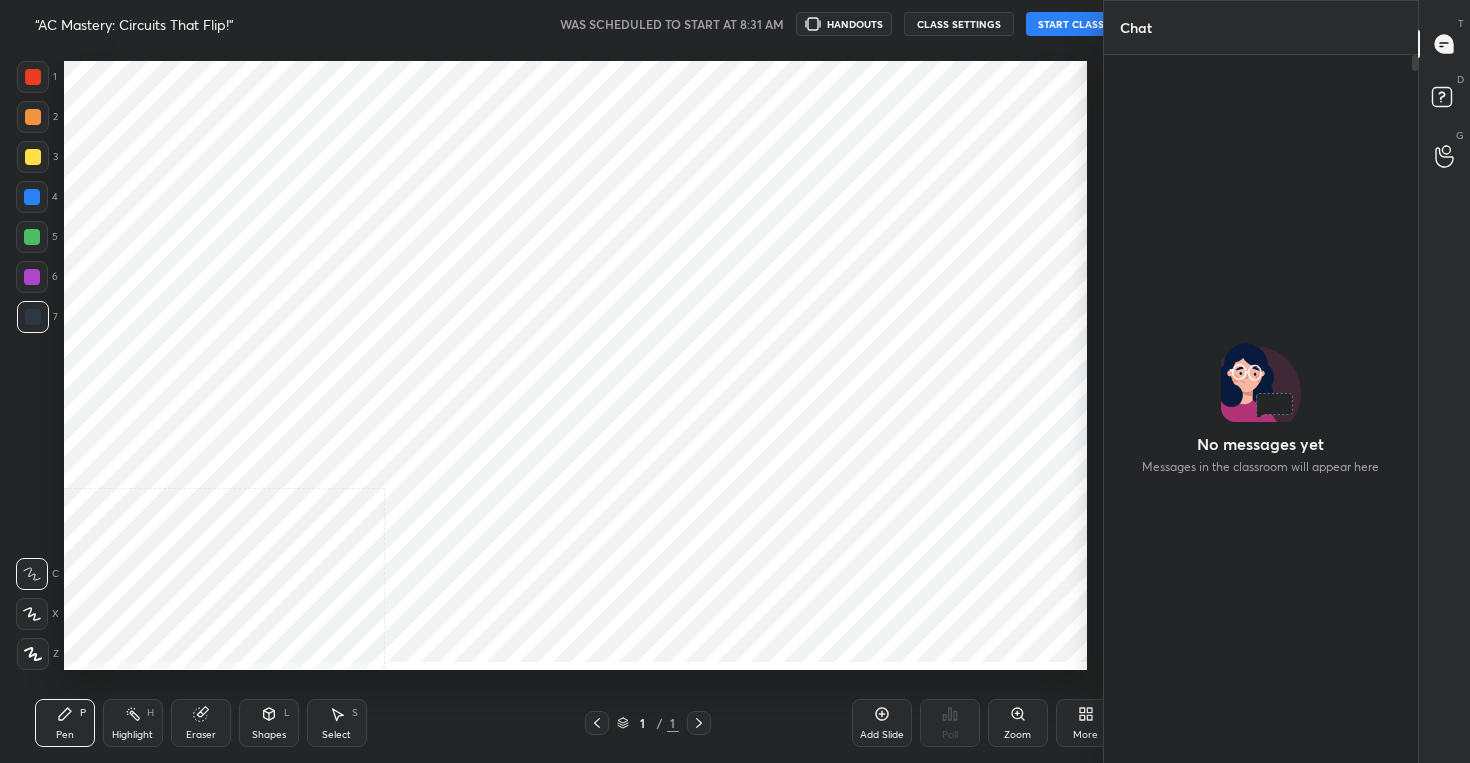 scroll, scrollTop: 0, scrollLeft: 0, axis: both 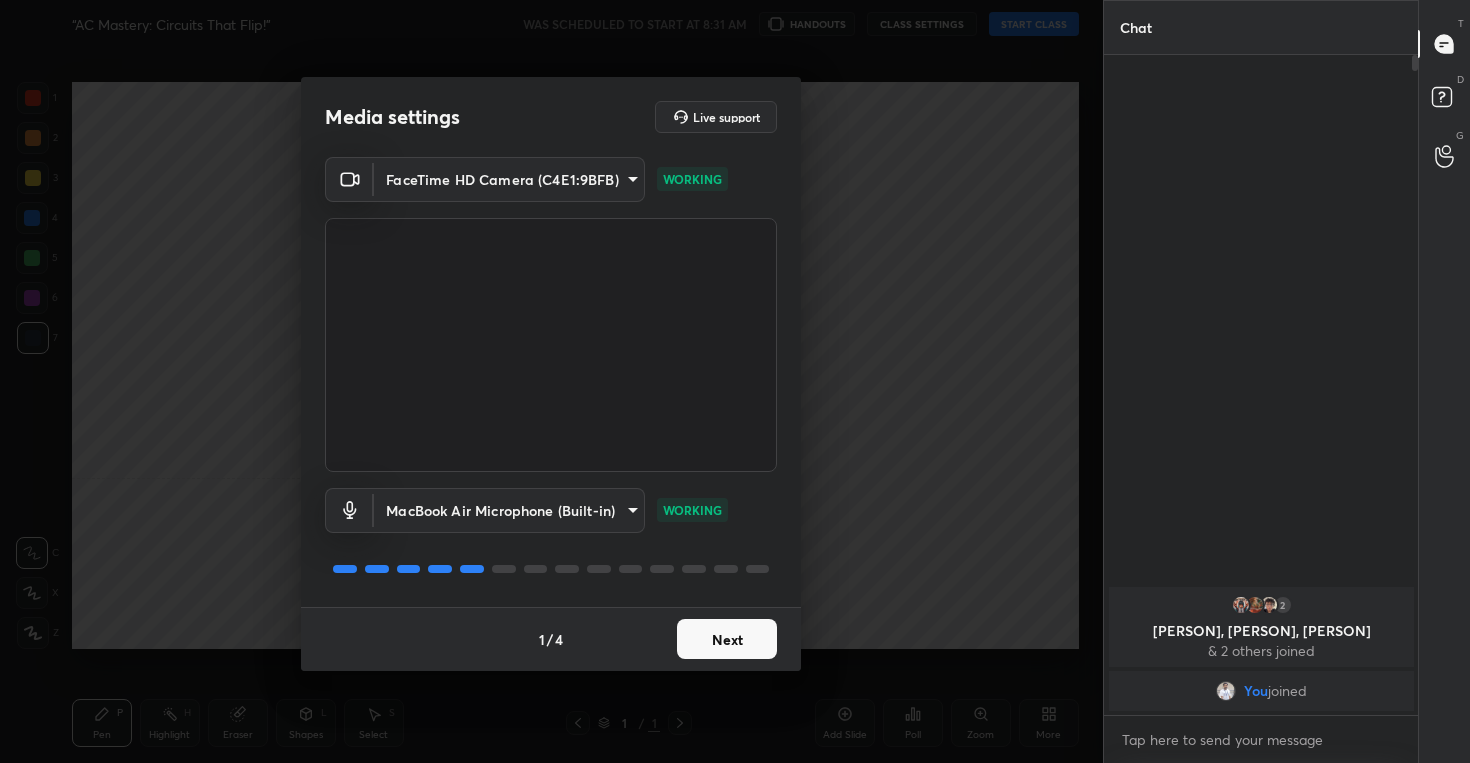 click on "Next" at bounding box center [727, 639] 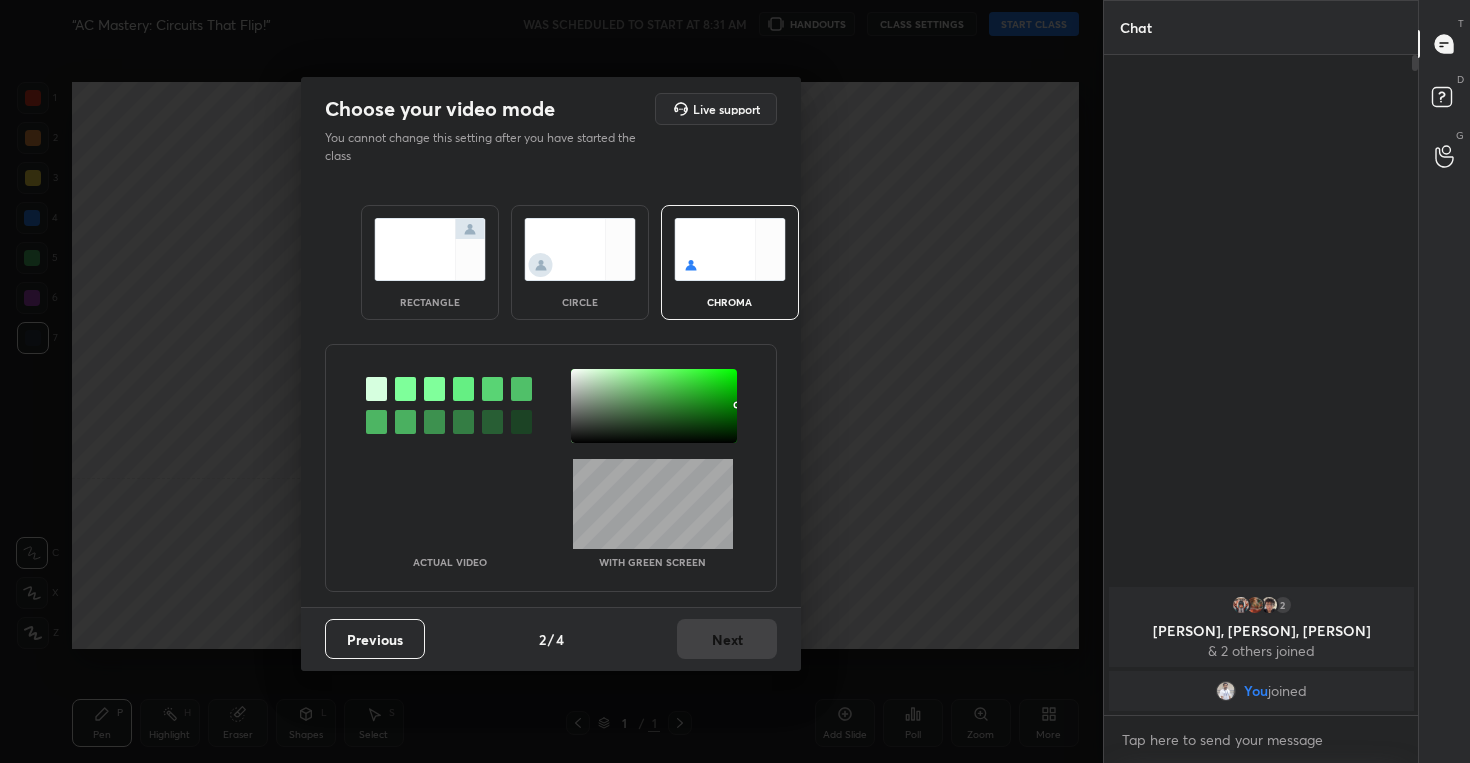 click at bounding box center (580, 249) 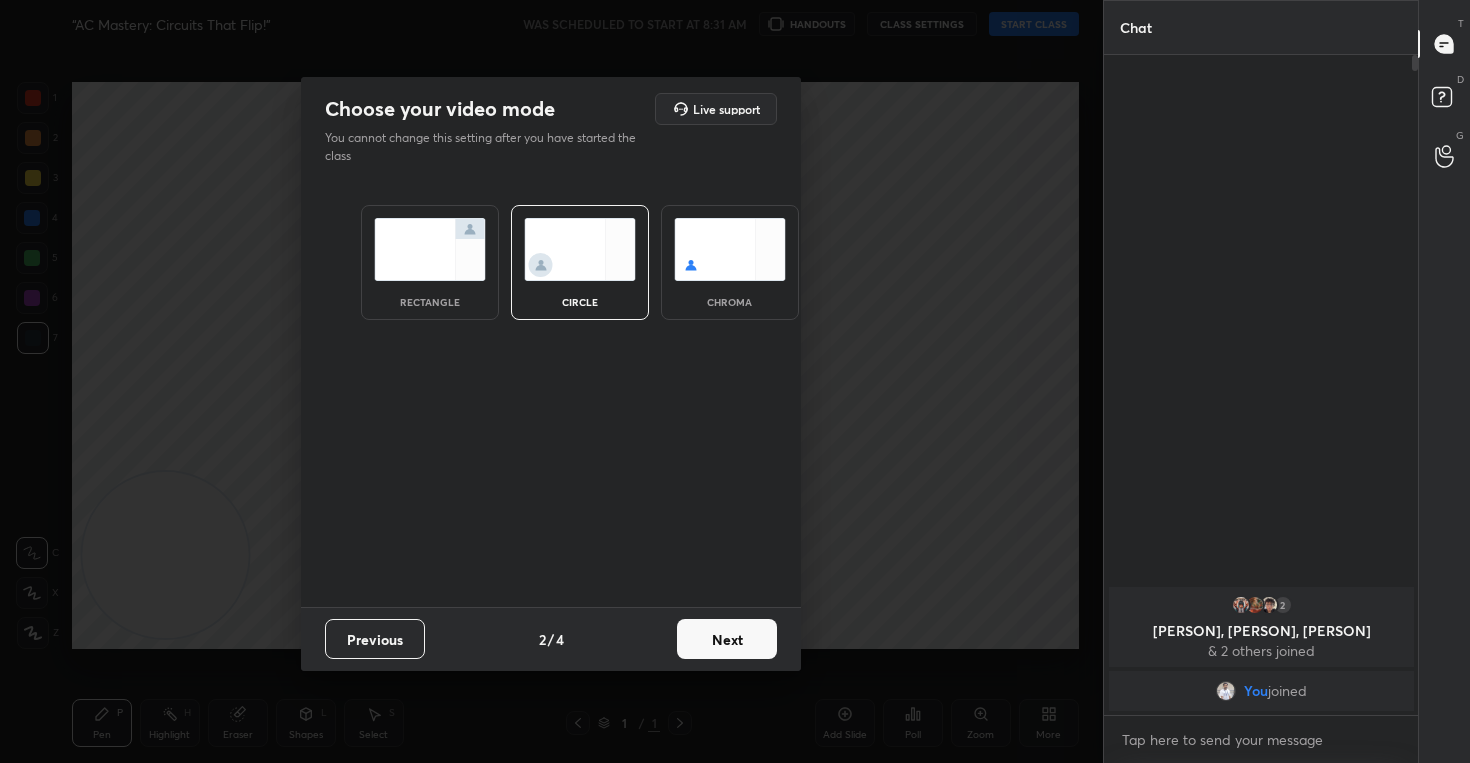 click on "Next" at bounding box center (727, 639) 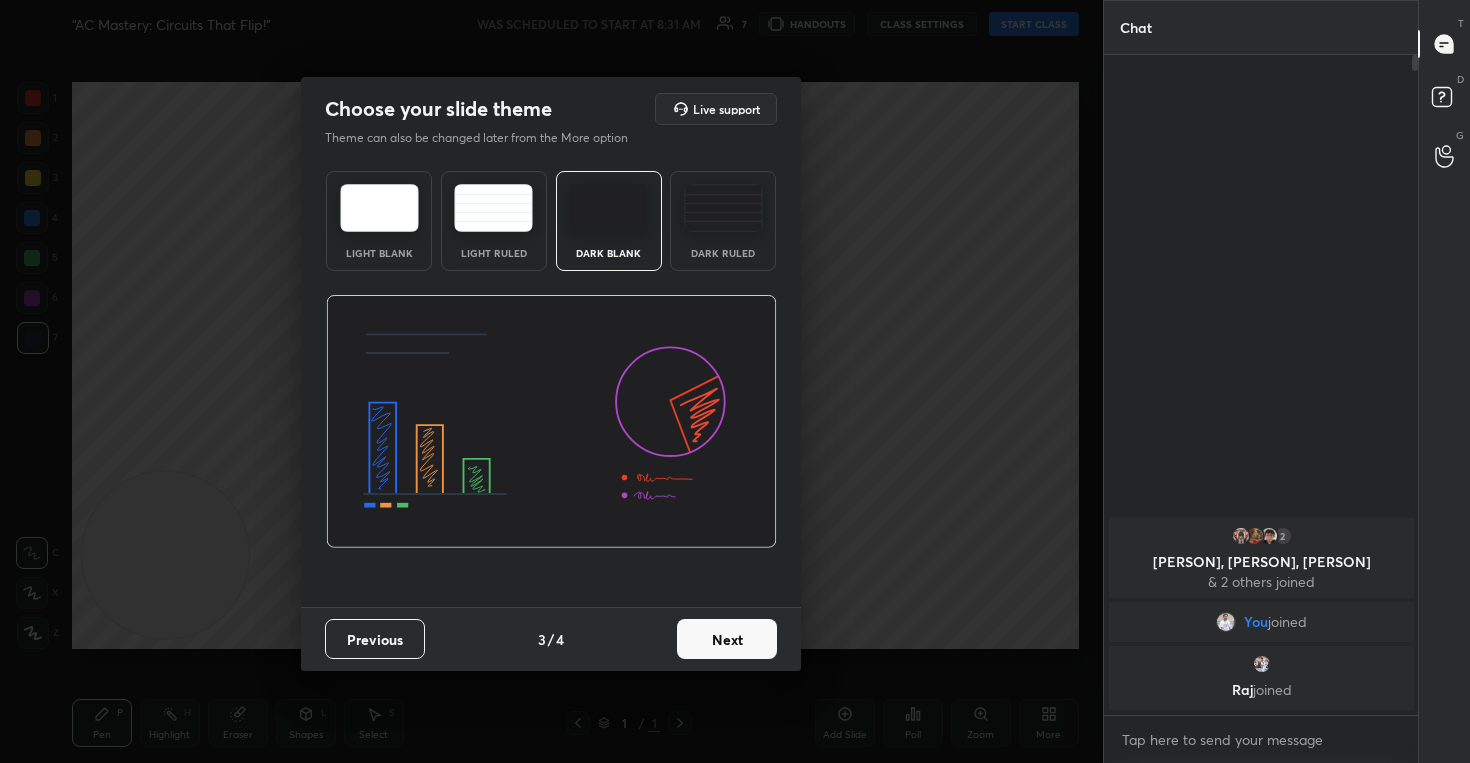 click on "Next" at bounding box center [727, 639] 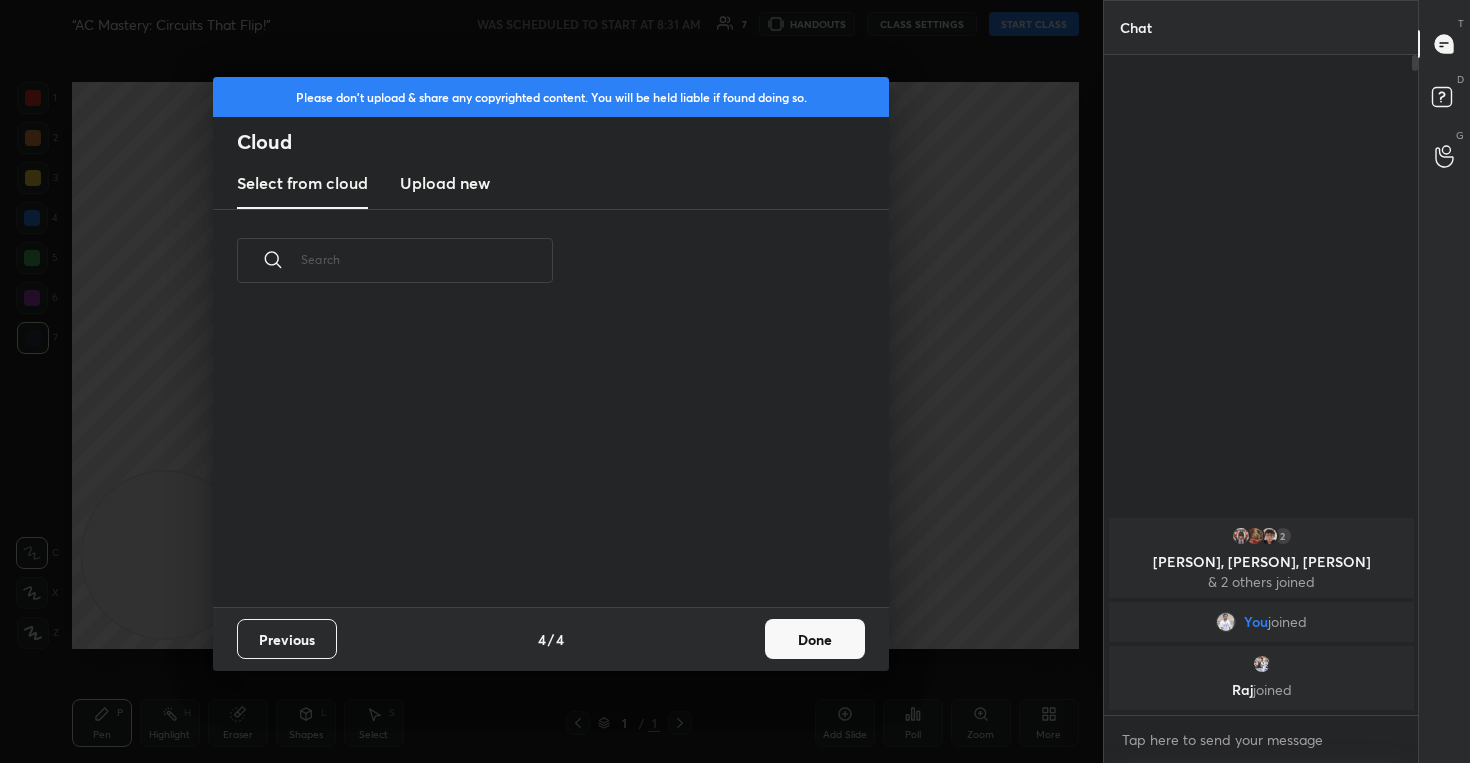 scroll, scrollTop: 7, scrollLeft: 11, axis: both 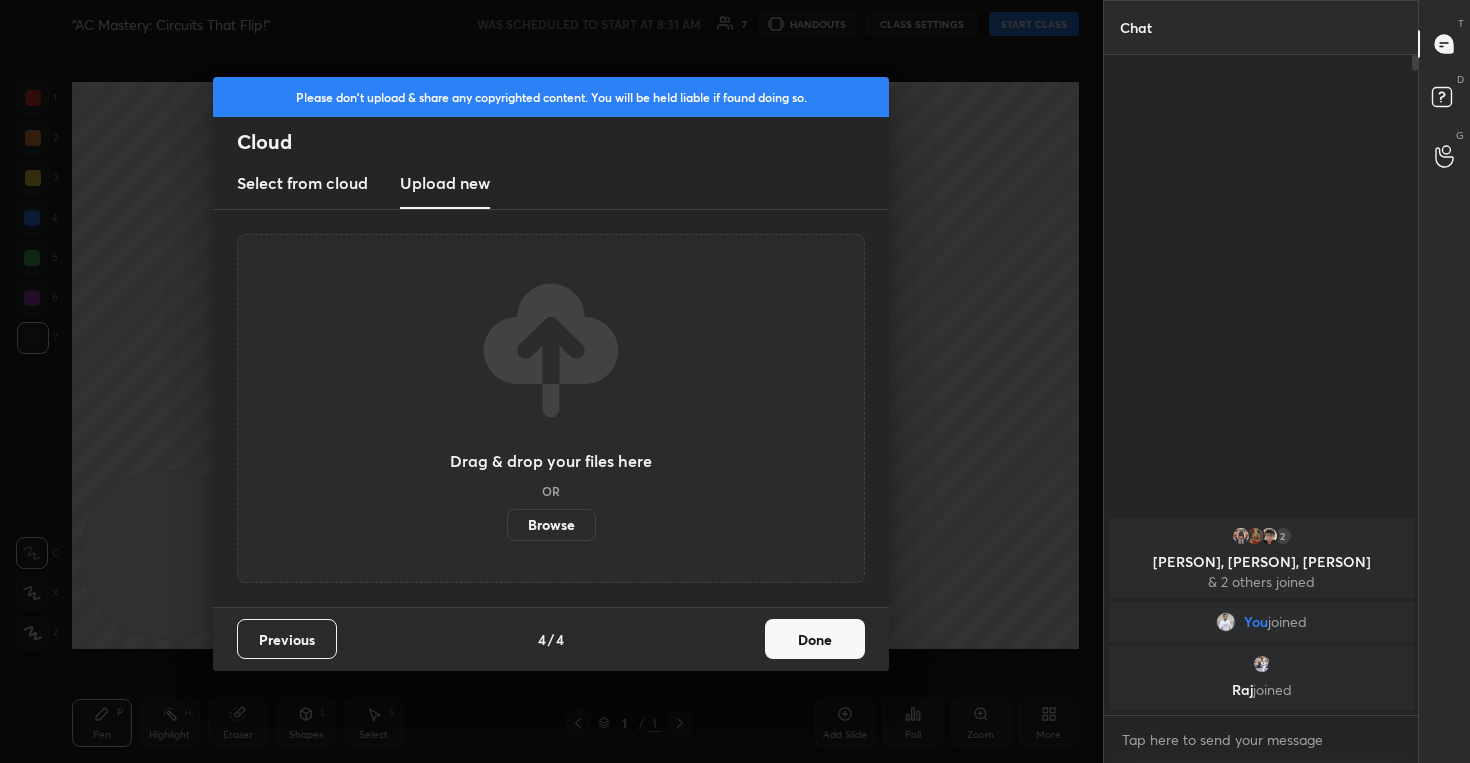 click on "Browse" at bounding box center (551, 525) 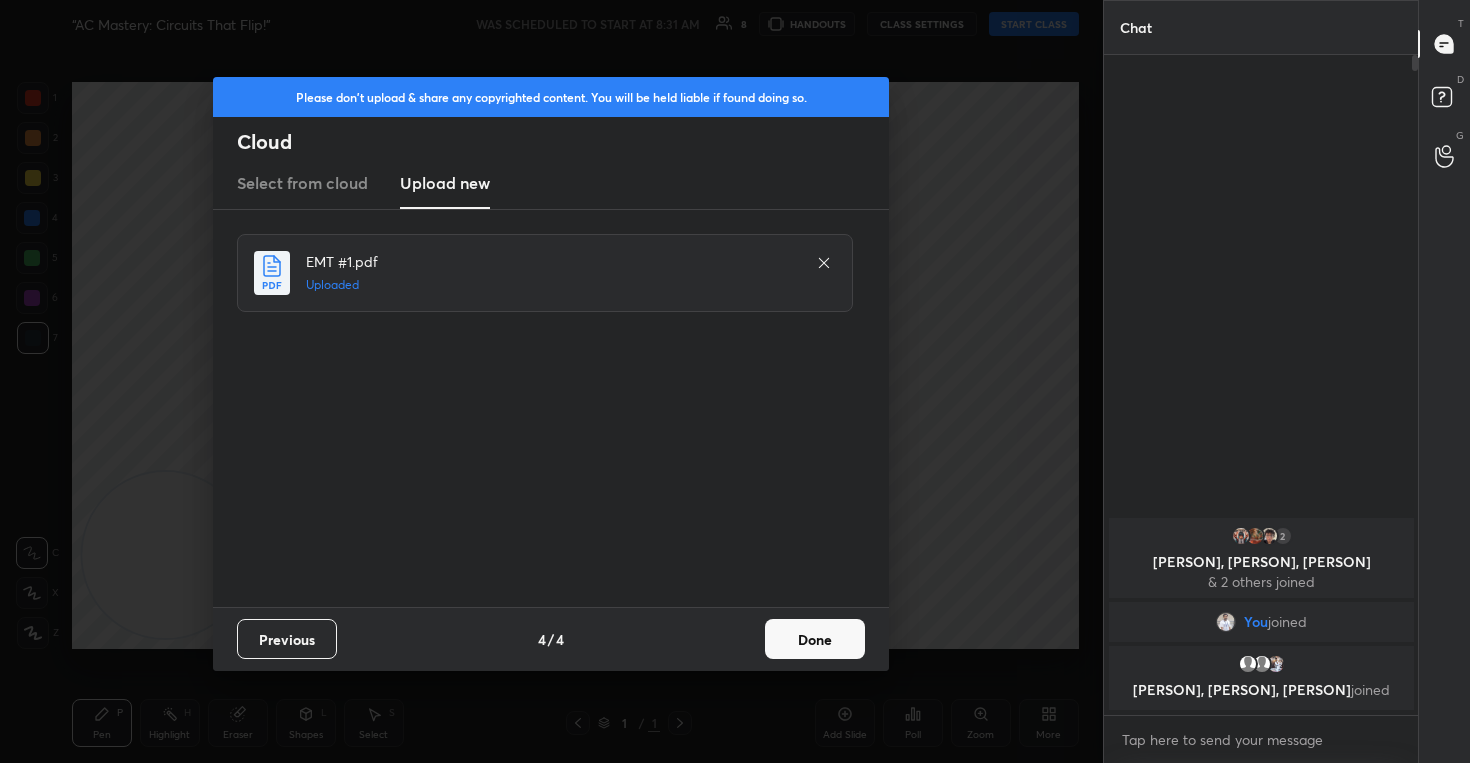 click on "Done" at bounding box center [815, 639] 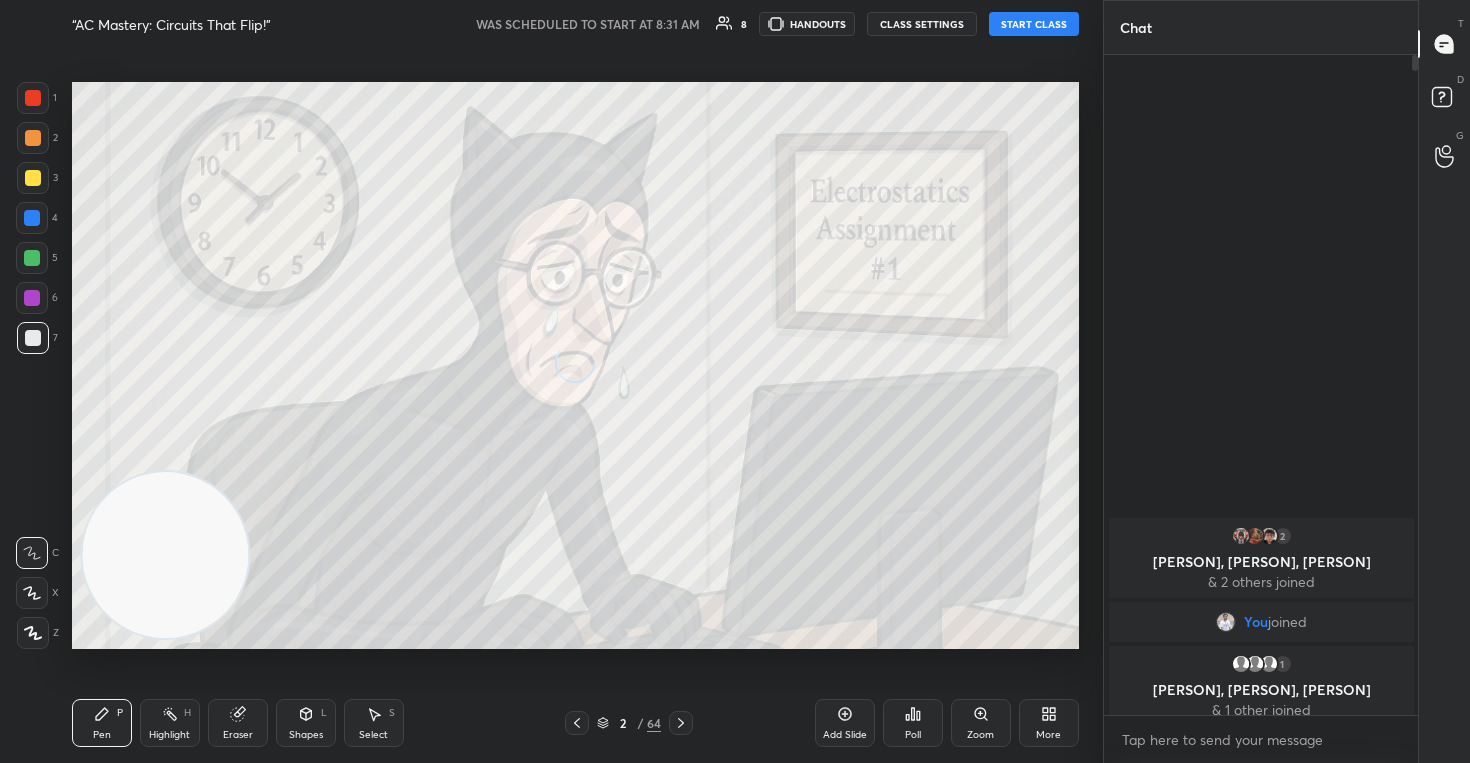 click 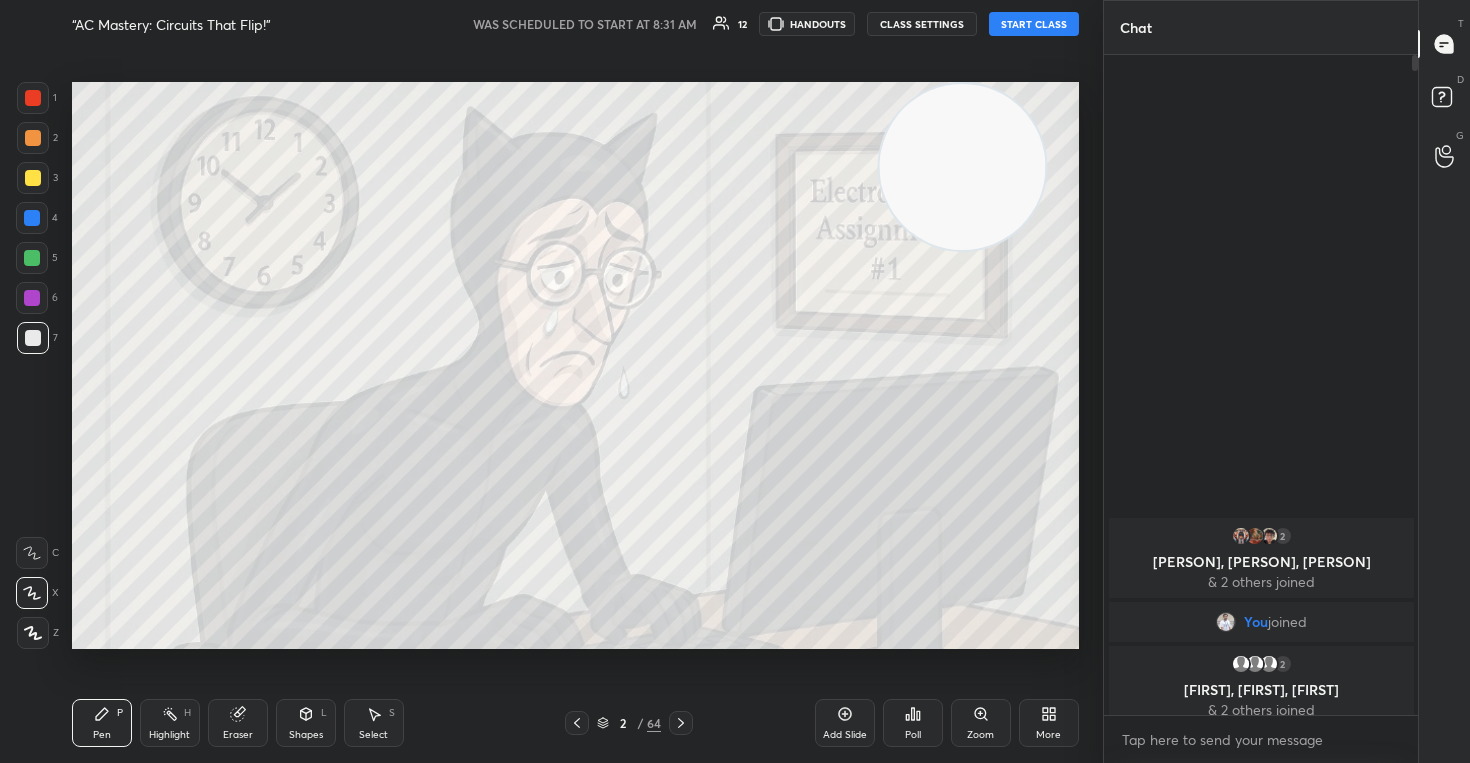 drag, startPoint x: 127, startPoint y: 584, endPoint x: 1013, endPoint y: 80, distance: 1019.3194 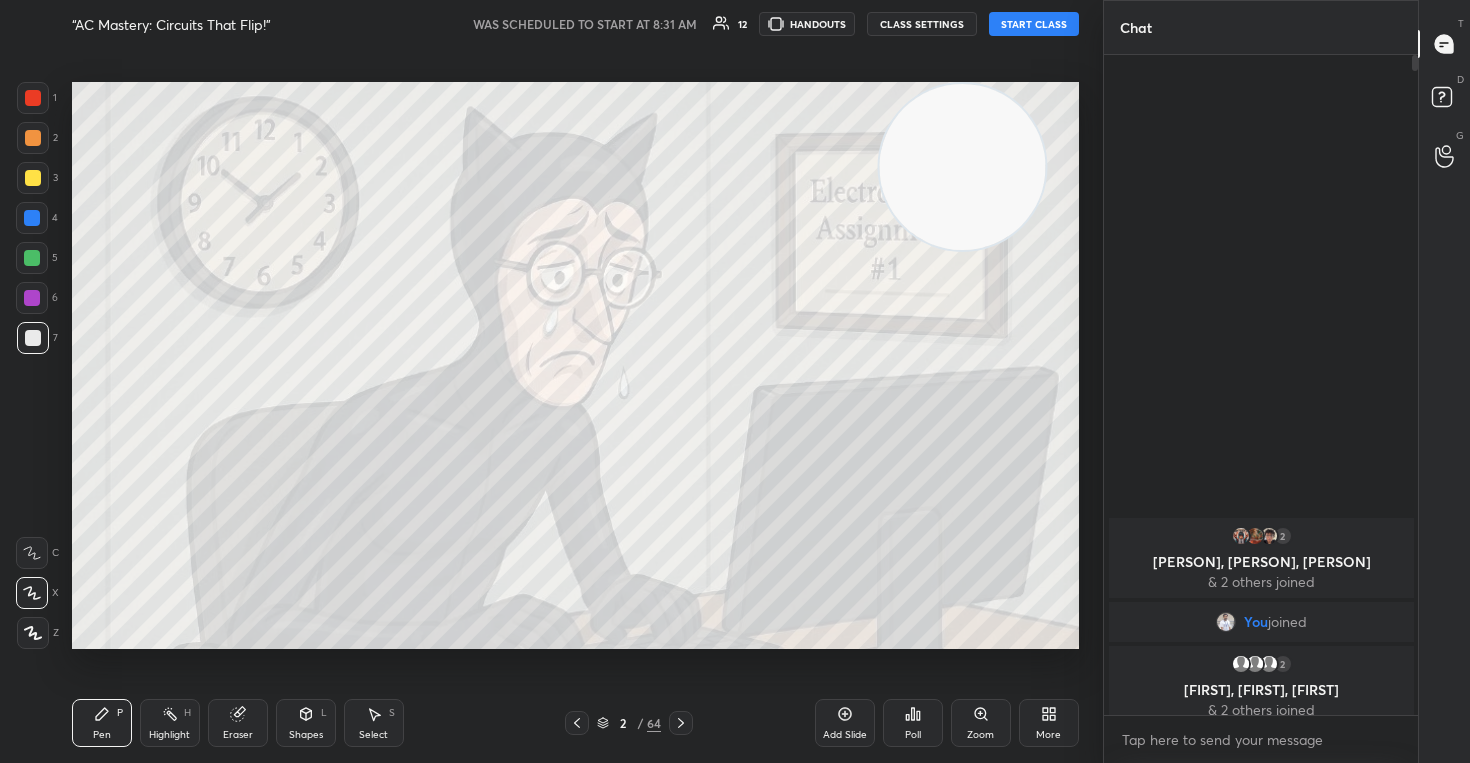 click on "Setting up your live class" at bounding box center [575, 365] 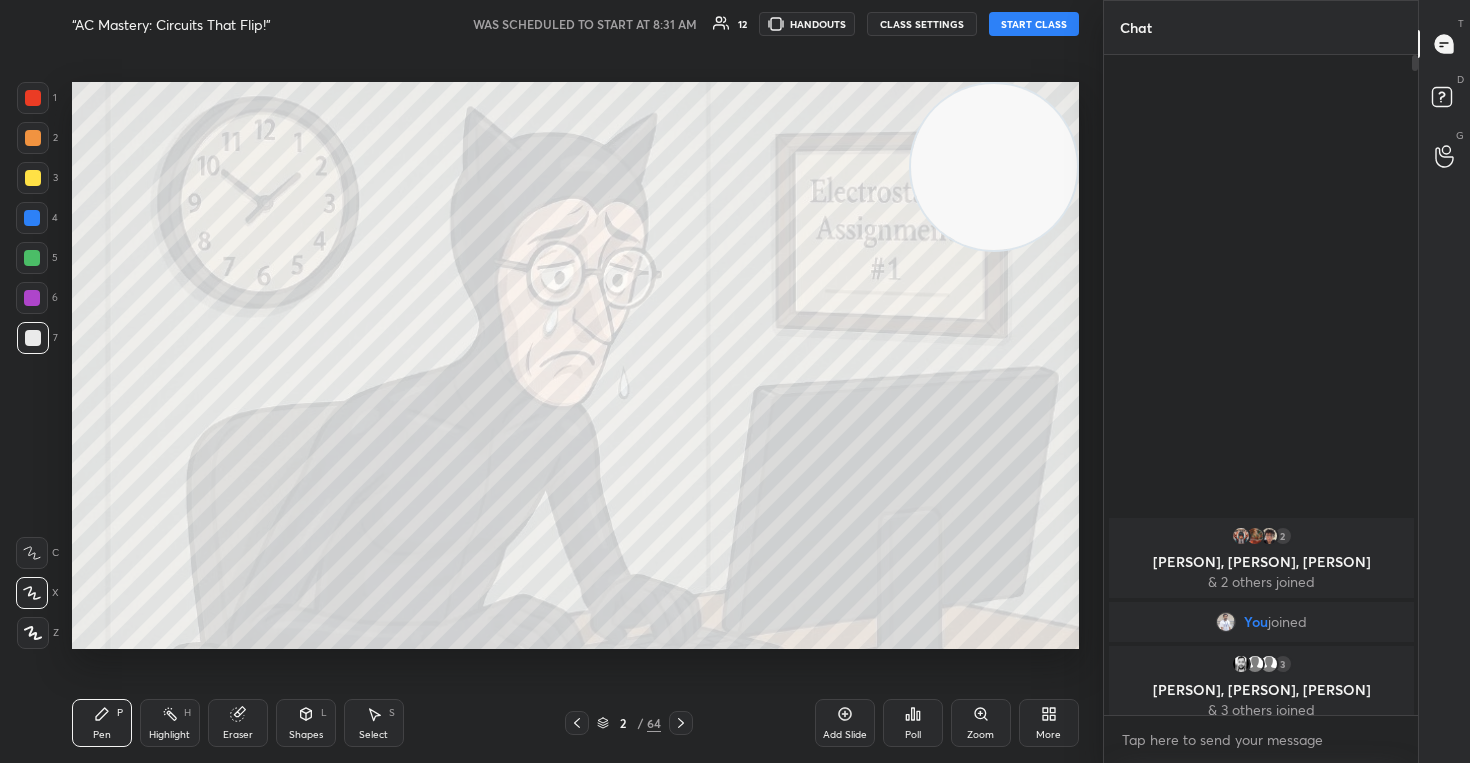 click on "CLASS SETTINGS" at bounding box center [922, 24] 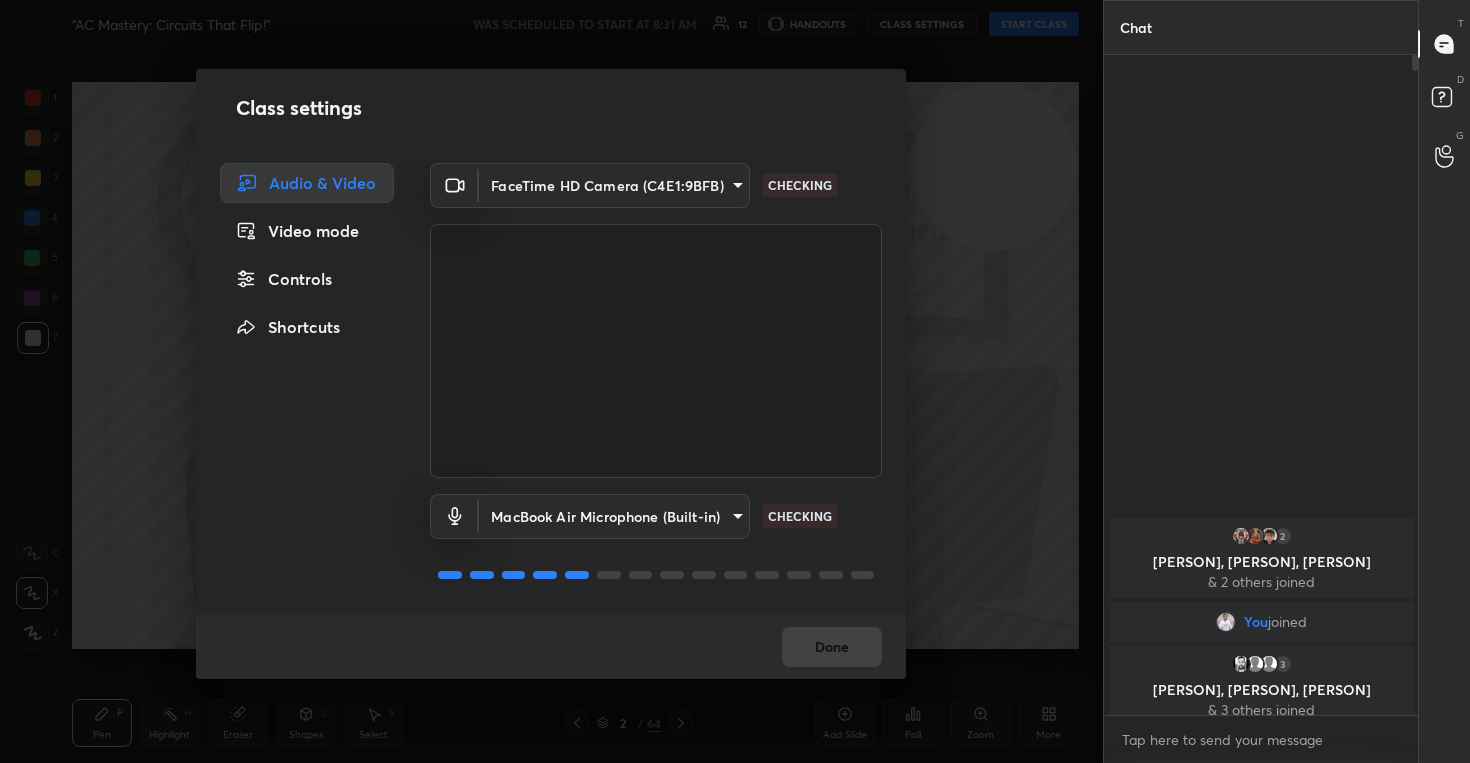click on "Controls" at bounding box center [307, 279] 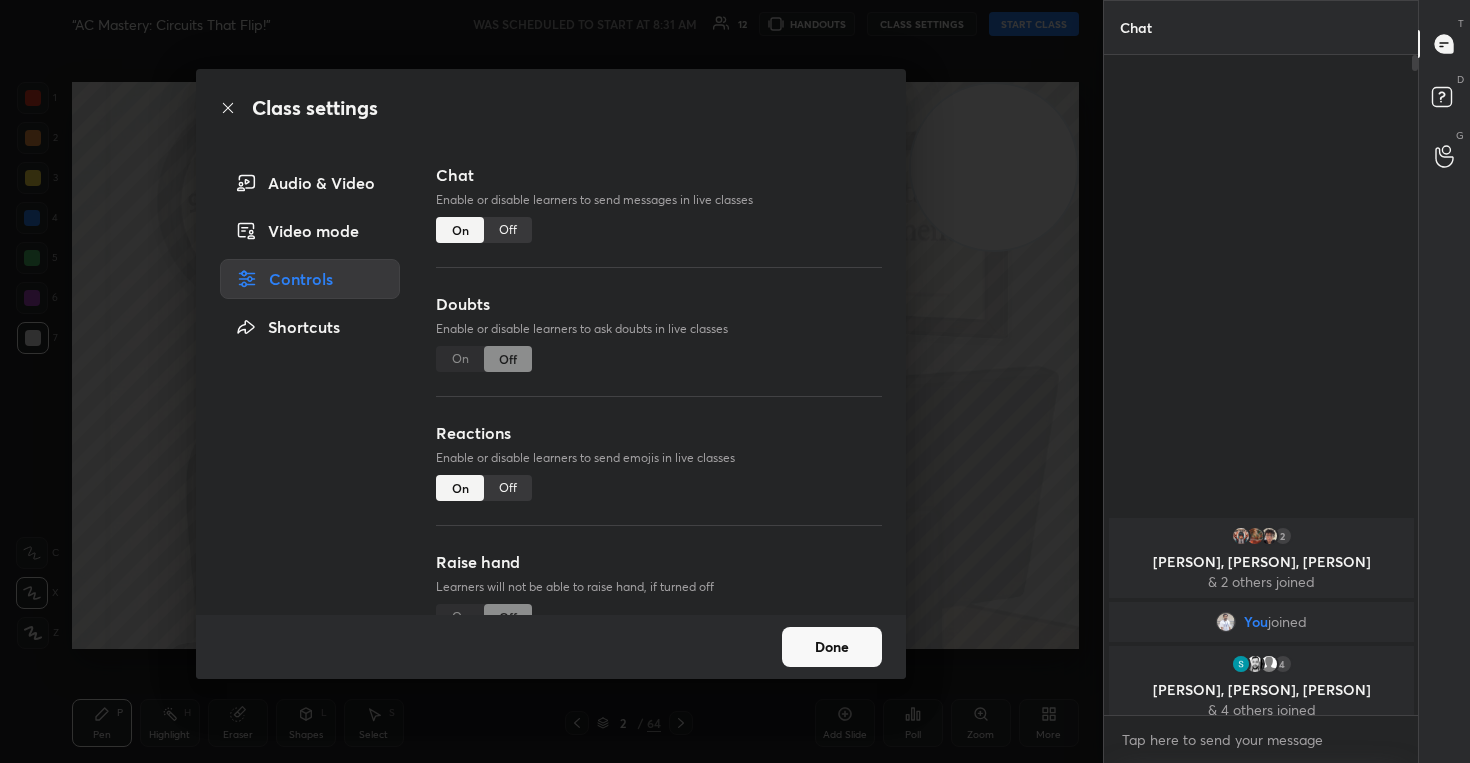 click on "Off" at bounding box center [508, 488] 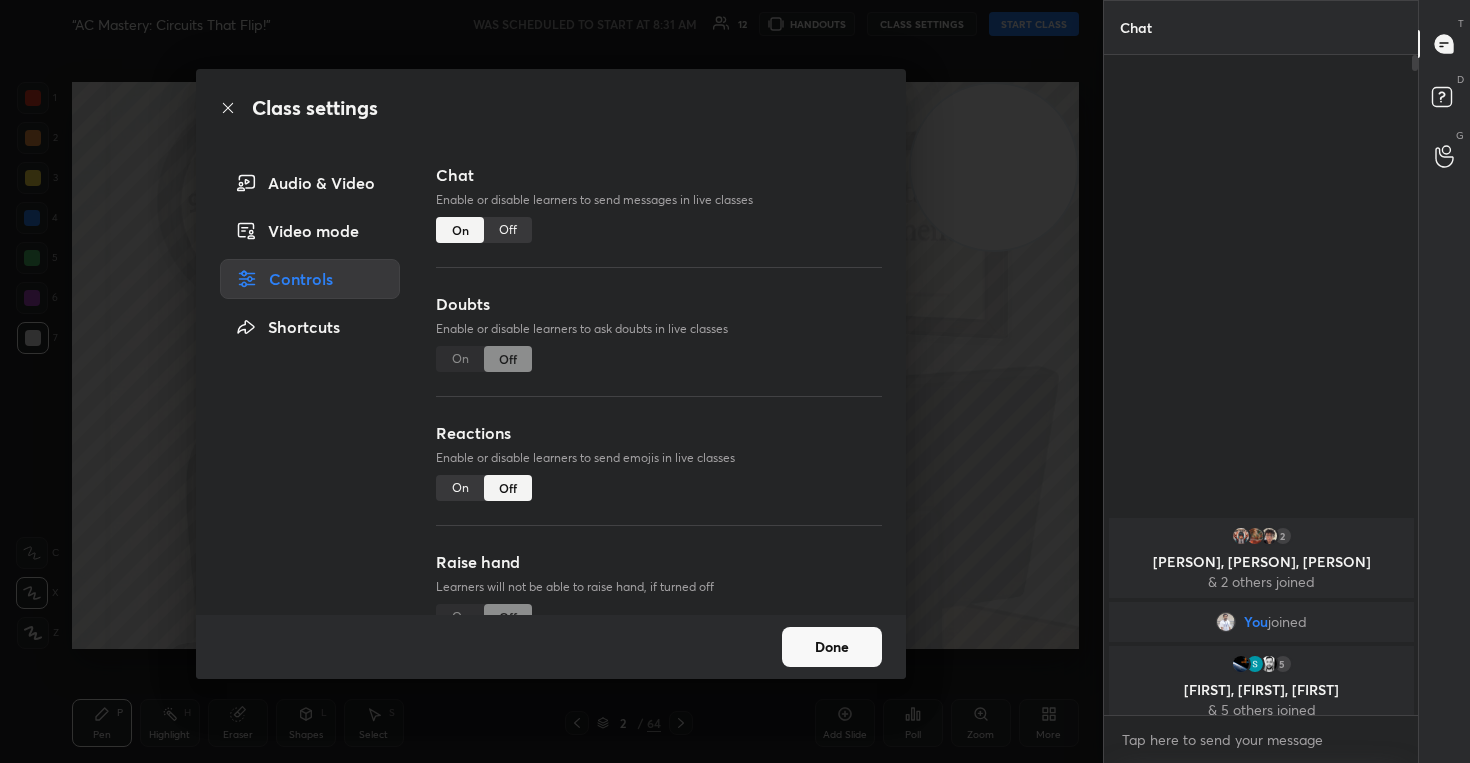 click on "Done" at bounding box center (832, 647) 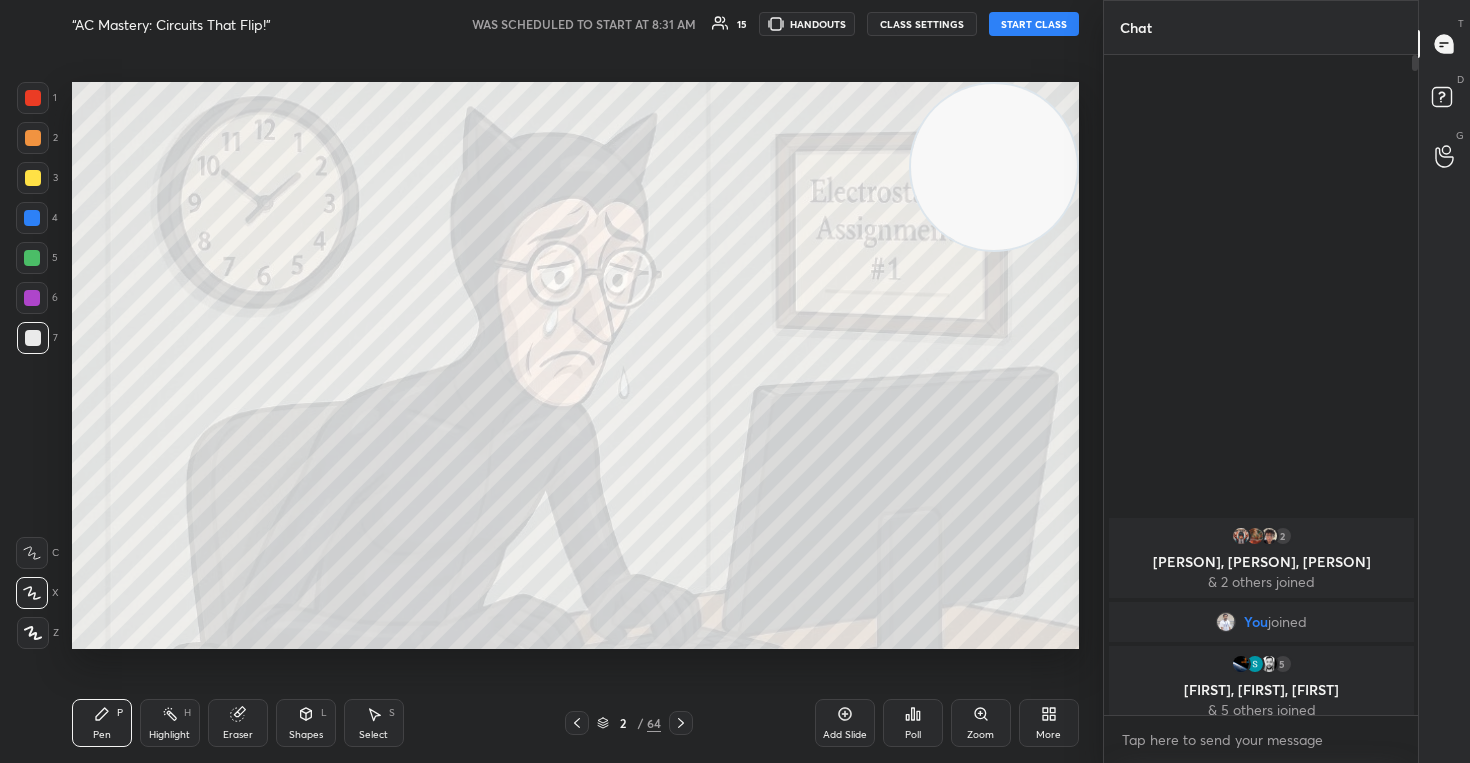 click on "1 2 3 4 5 6 7 C X Z C X Z E E Erase all   H H “AC Mastery: Circuits That Flip!” WAS SCHEDULED TO START AT  8:31 AM 15 HANDOUTS CLASS SETTINGS START CLASS Setting up your live class Back “AC Mastery: Circuits That Flip!” Amit Ranjan Pen P Highlight H Eraser Shapes L Select S 2 / 64 Add Slide Poll Zoom More Chat 2 ahamad, Devesh, Divyansh &  2 others  joined You  joined 5 Anjna, Sumit, Rishabh &  5 others  joined 9 NEW MESSAGES Enable hand raising Enable raise hand to speak to learners. Once enabled, chat will be turned off temporarily. Enable x   introducing Raise a hand with a doubt Now learners can raise their hand along with a doubt  How it works? Doubts asked by learners will show up here Raise hand disabled You have disabled Raise hand currently. Enable it to invite learners to speak Enable Can't raise hand Looks like educator just invited you to speak. Please wait before you can raise your hand again. Got it T Messages (T) D Doubts (D) G Raise Hand (G) Report an issue Reason for reporting ​" at bounding box center [735, 381] 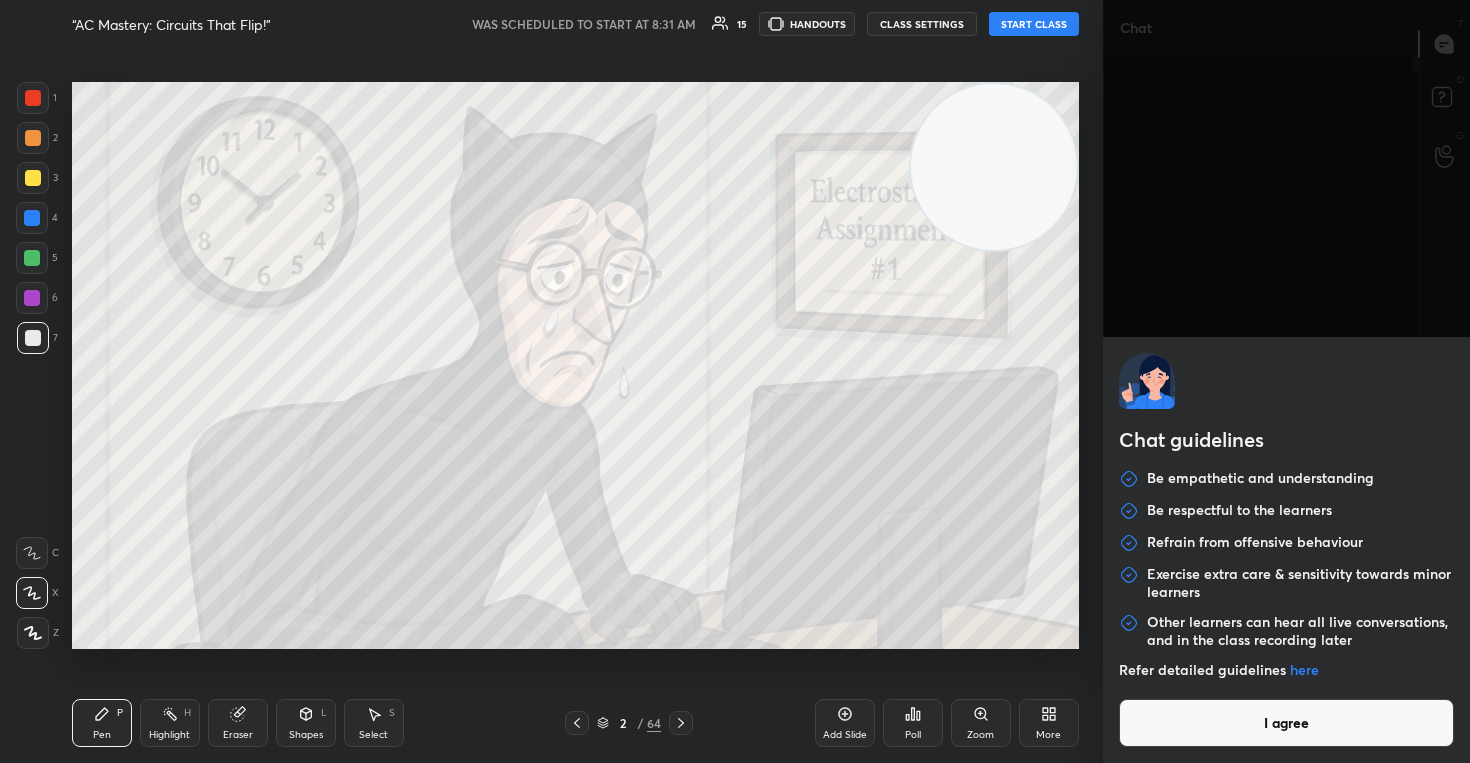 click on "I agree" at bounding box center [1287, 723] 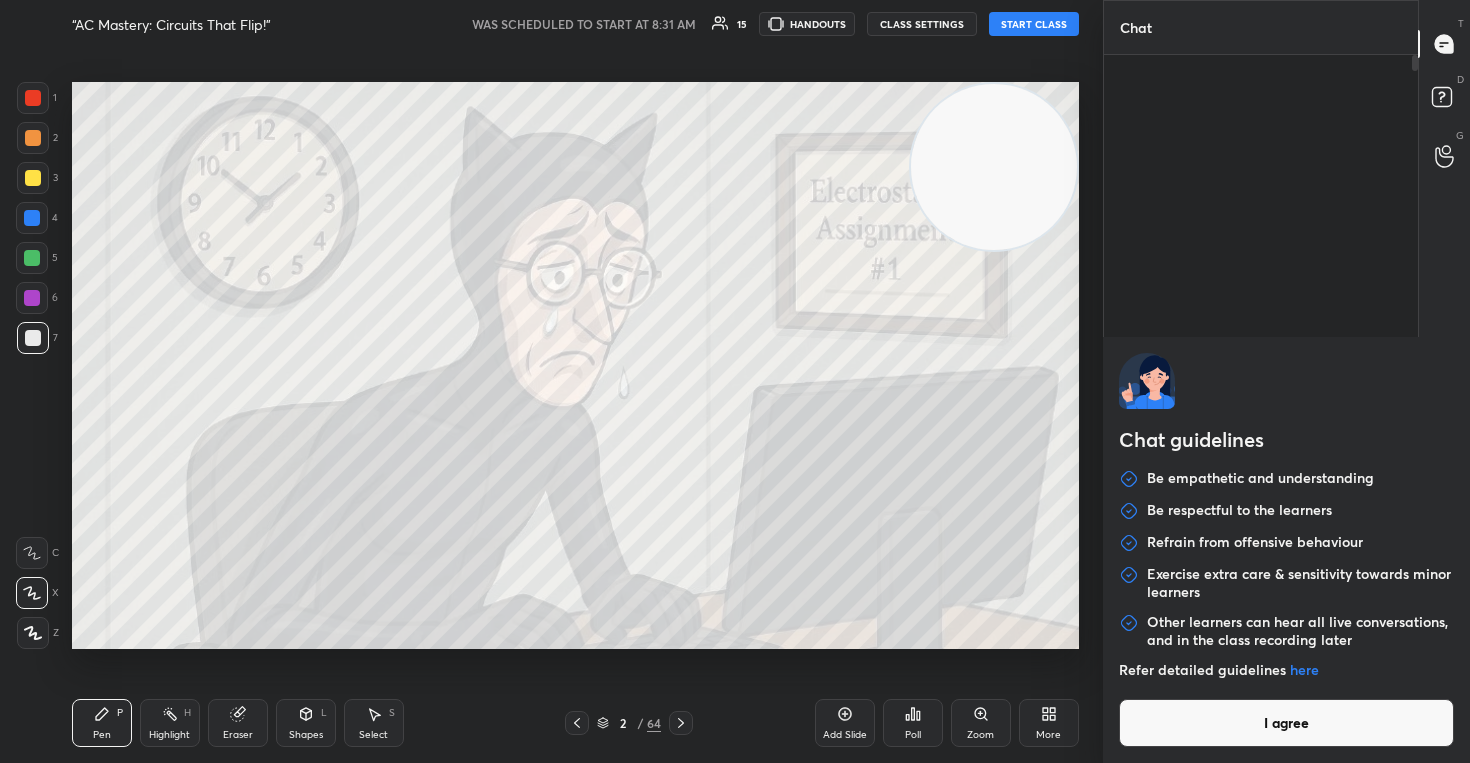 type on "x" 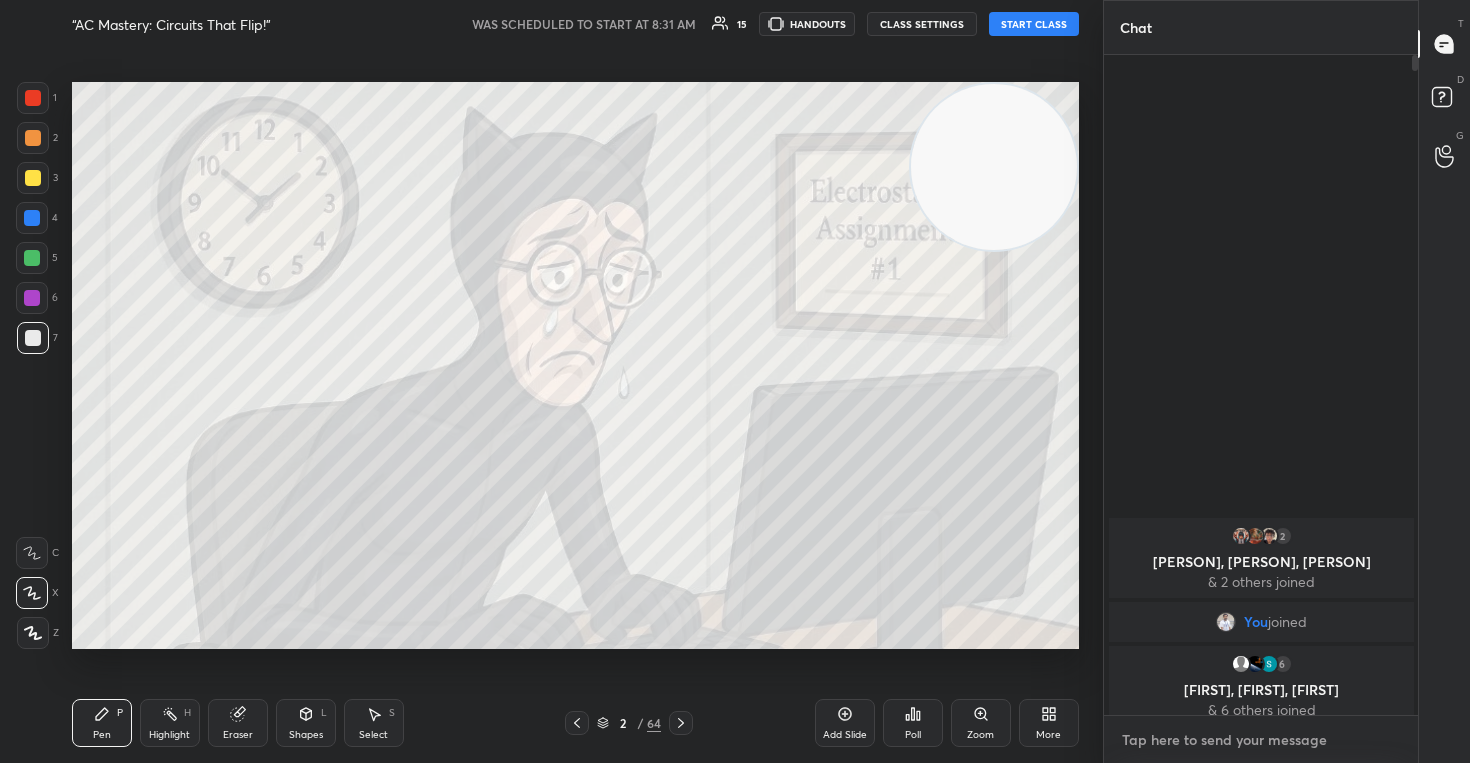 click at bounding box center (1261, 740) 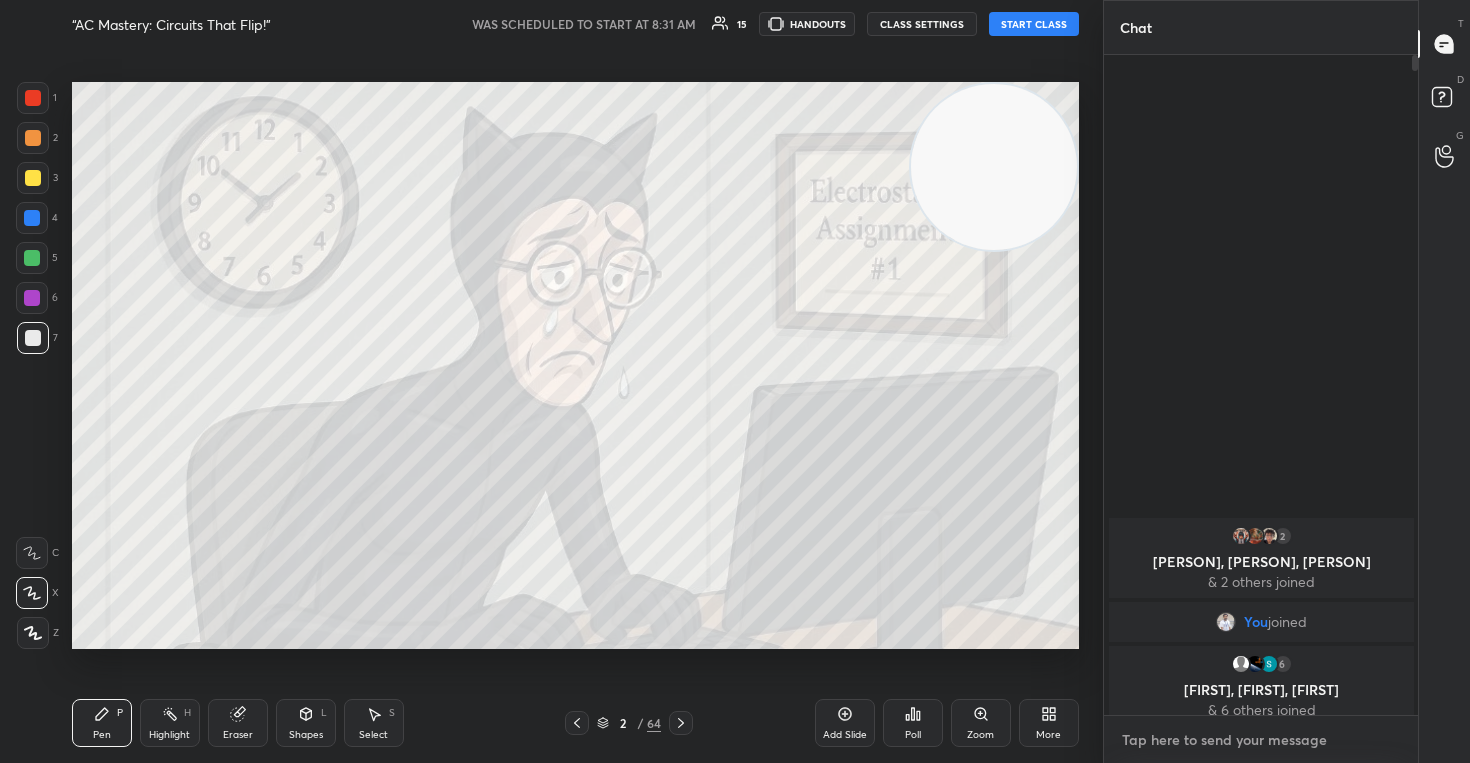 type on "T" 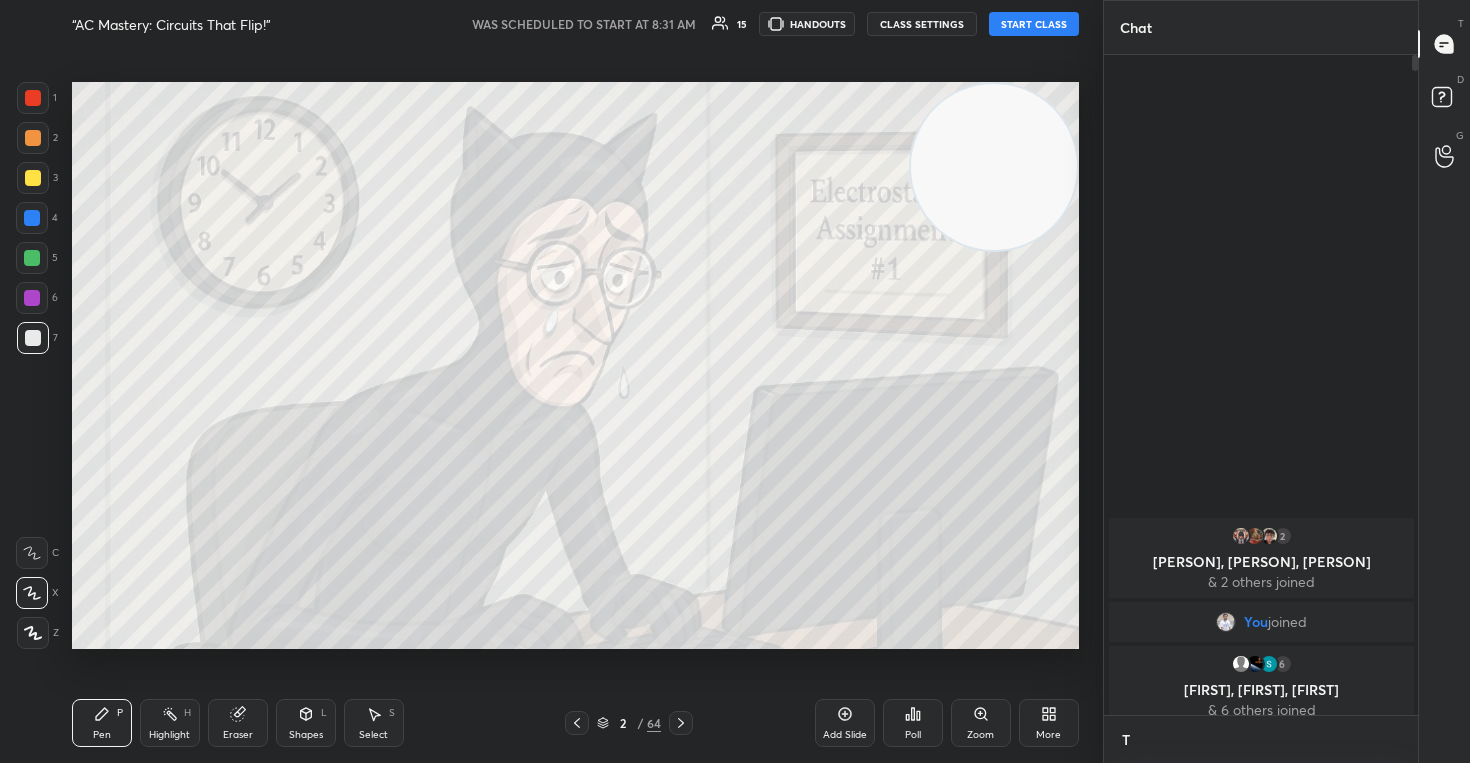 type on "x" 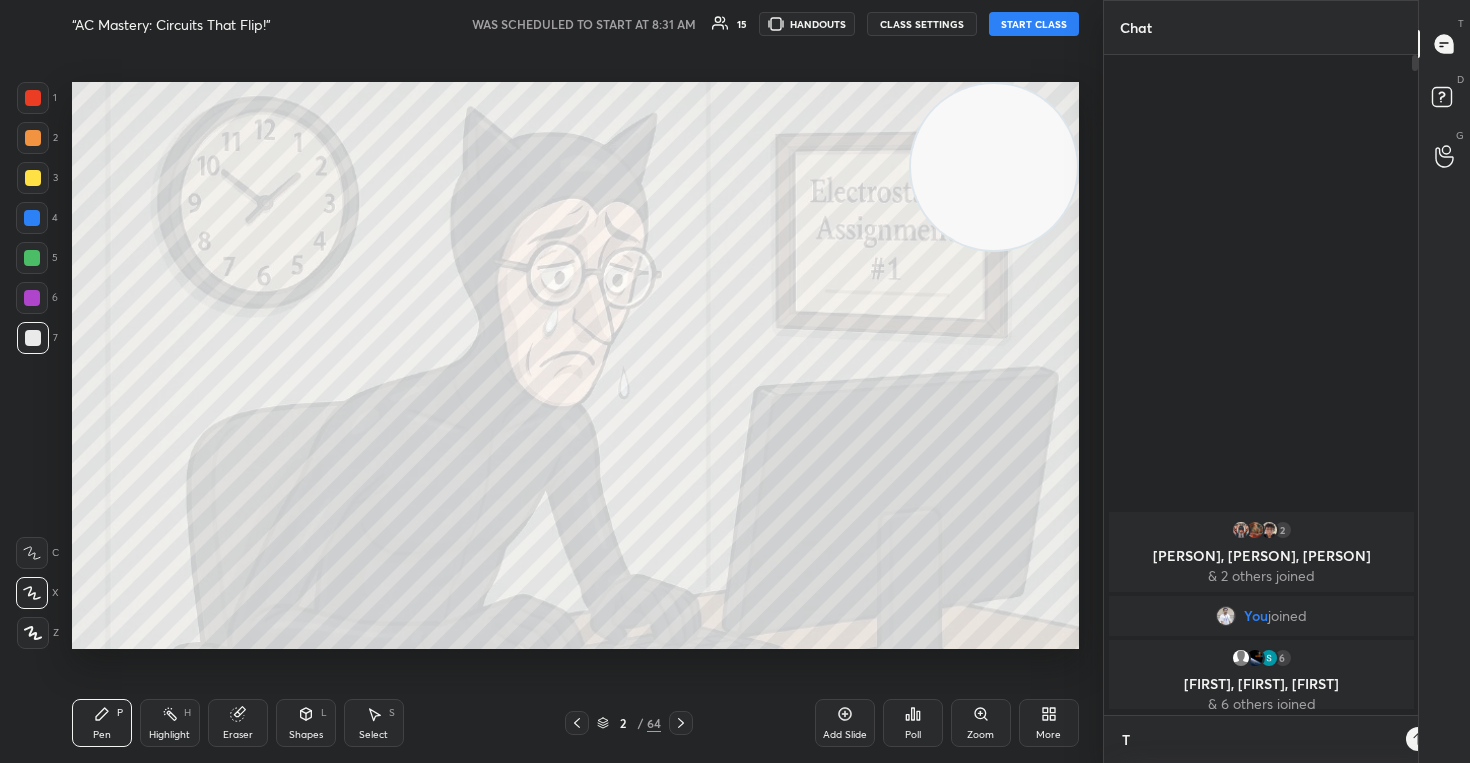 scroll, scrollTop: 648, scrollLeft: 308, axis: both 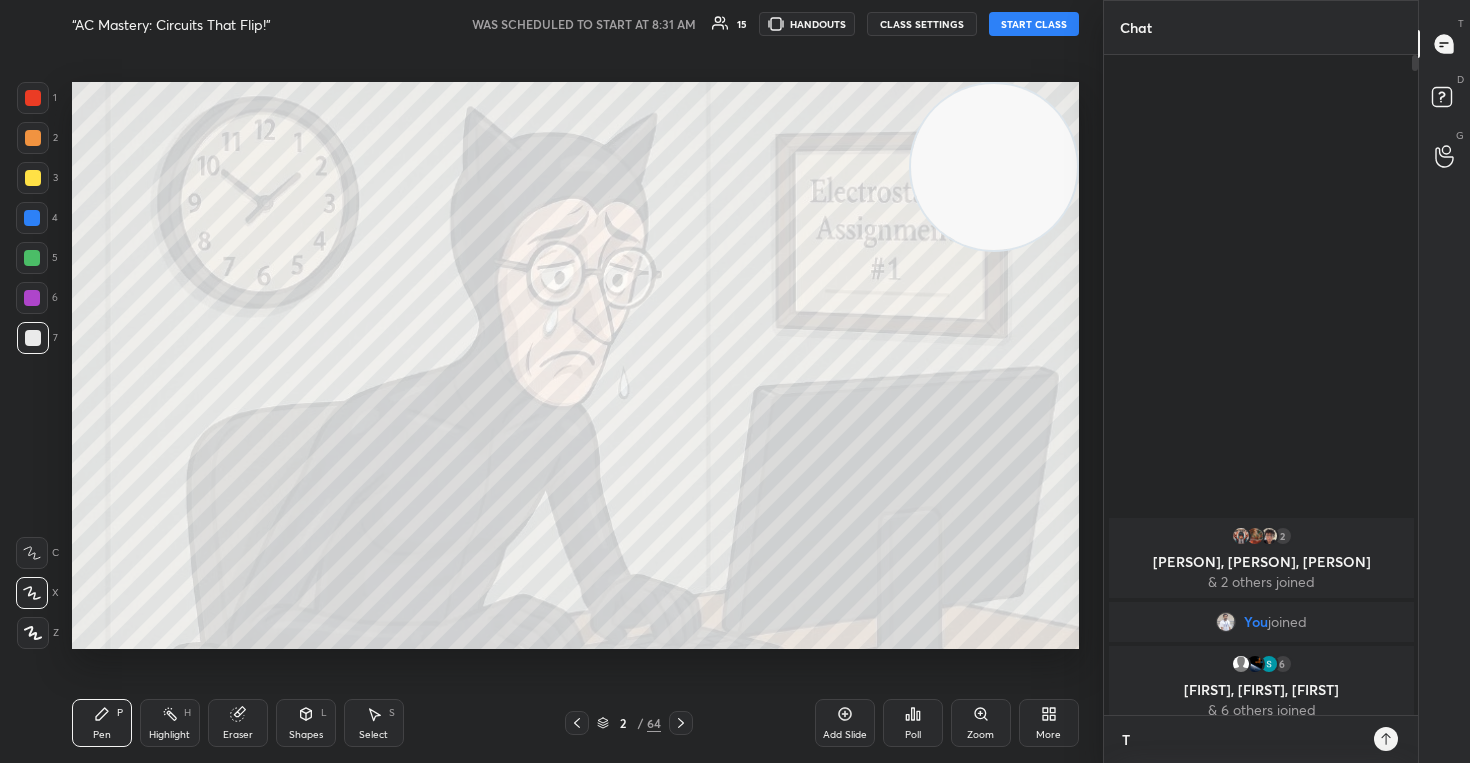 type on "Te" 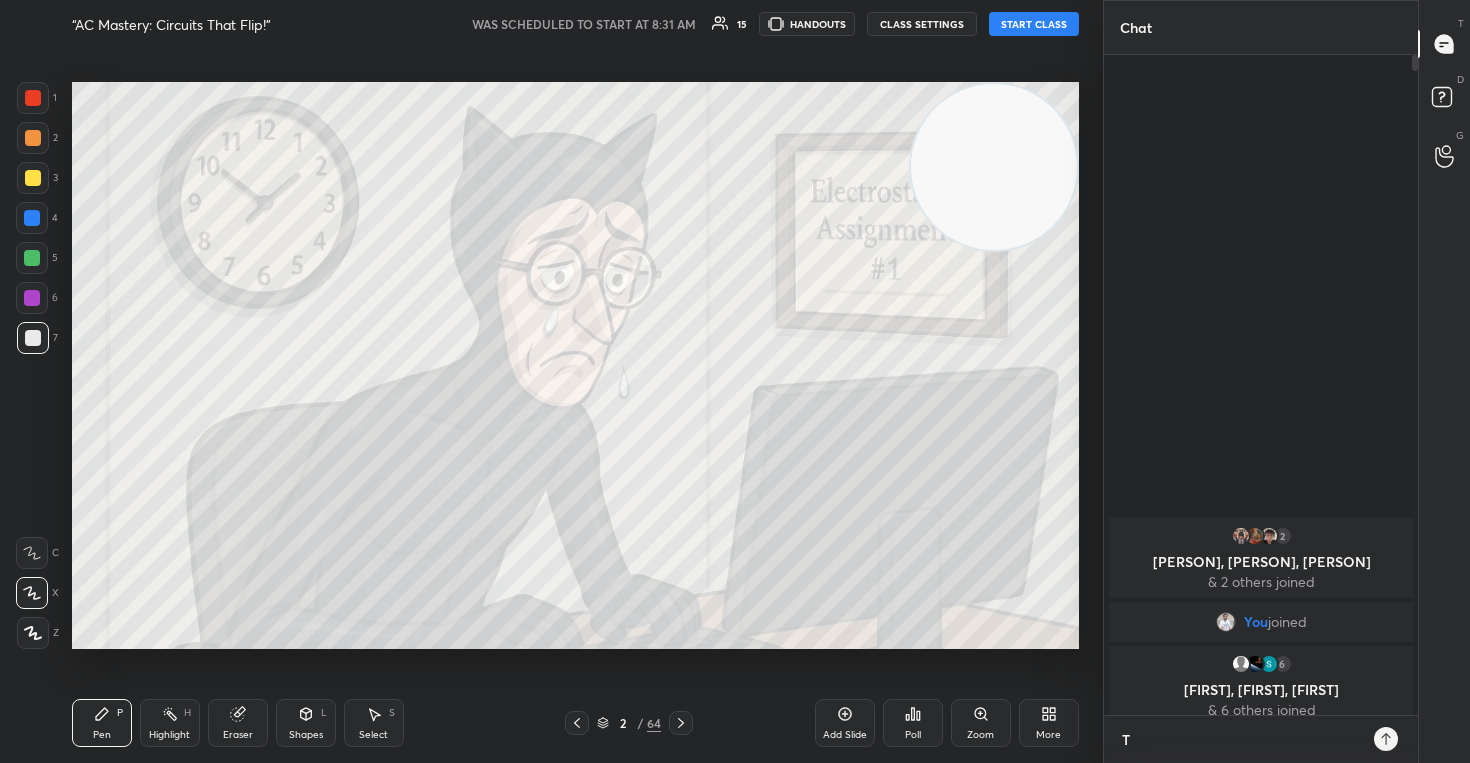 type on "x" 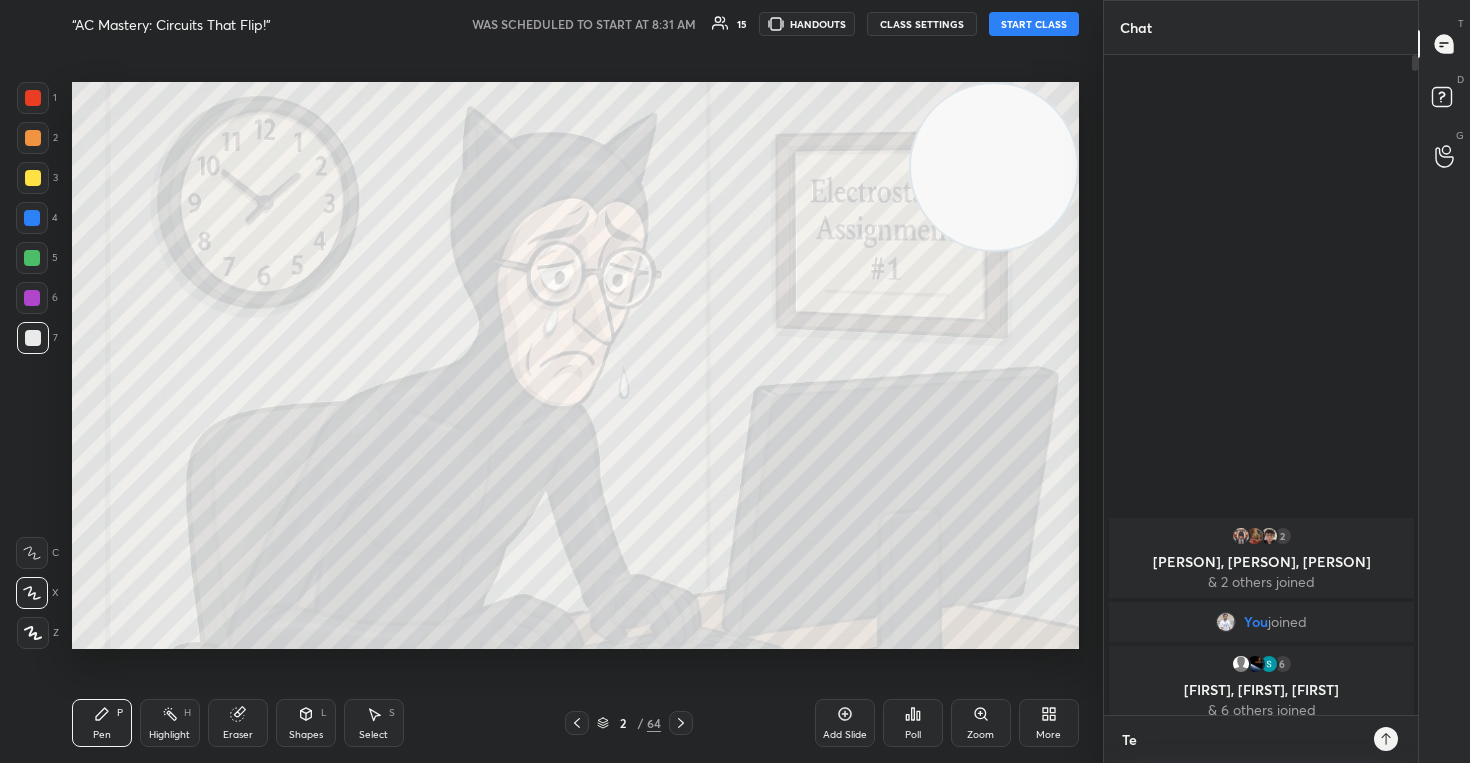type on "Tel" 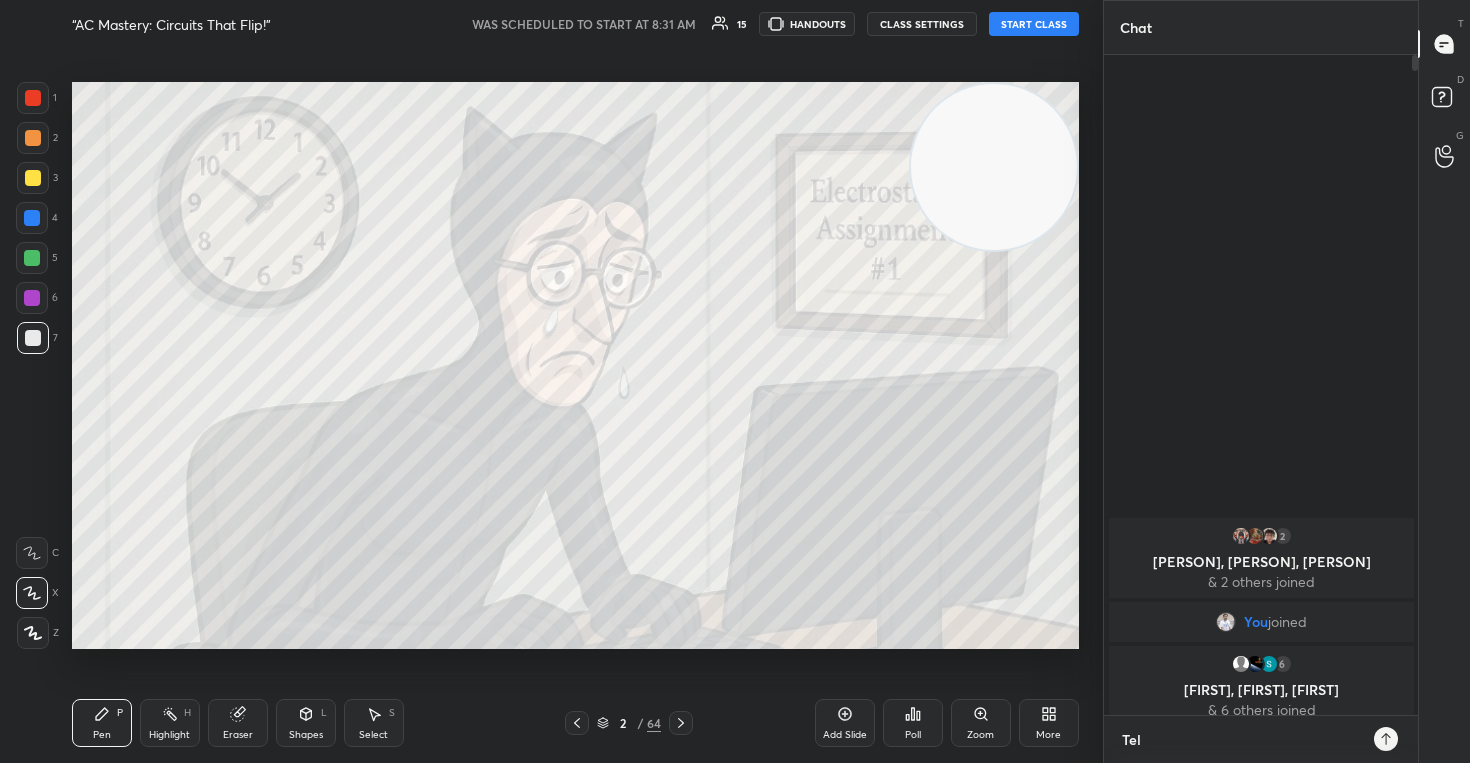 type on "Tele" 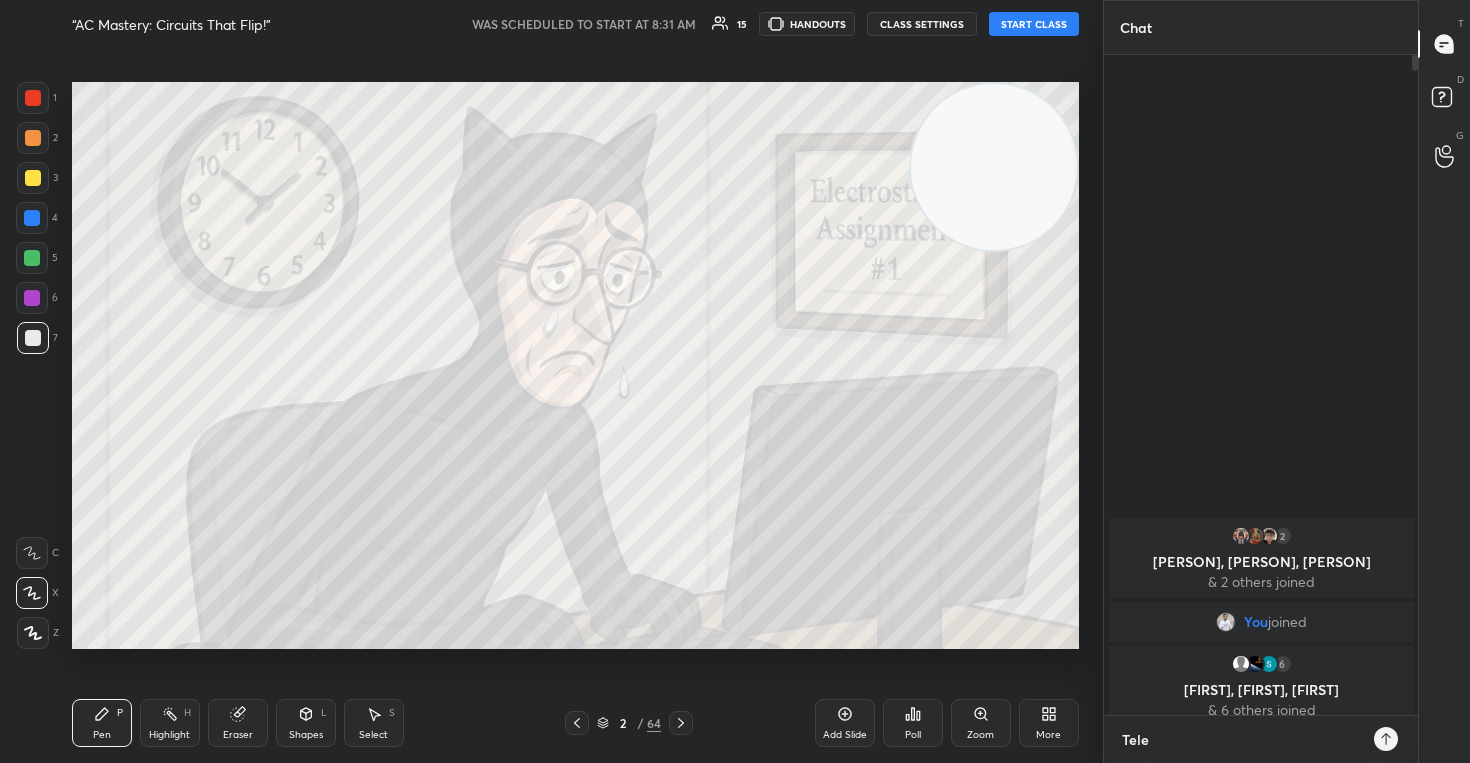 type on "Teleg" 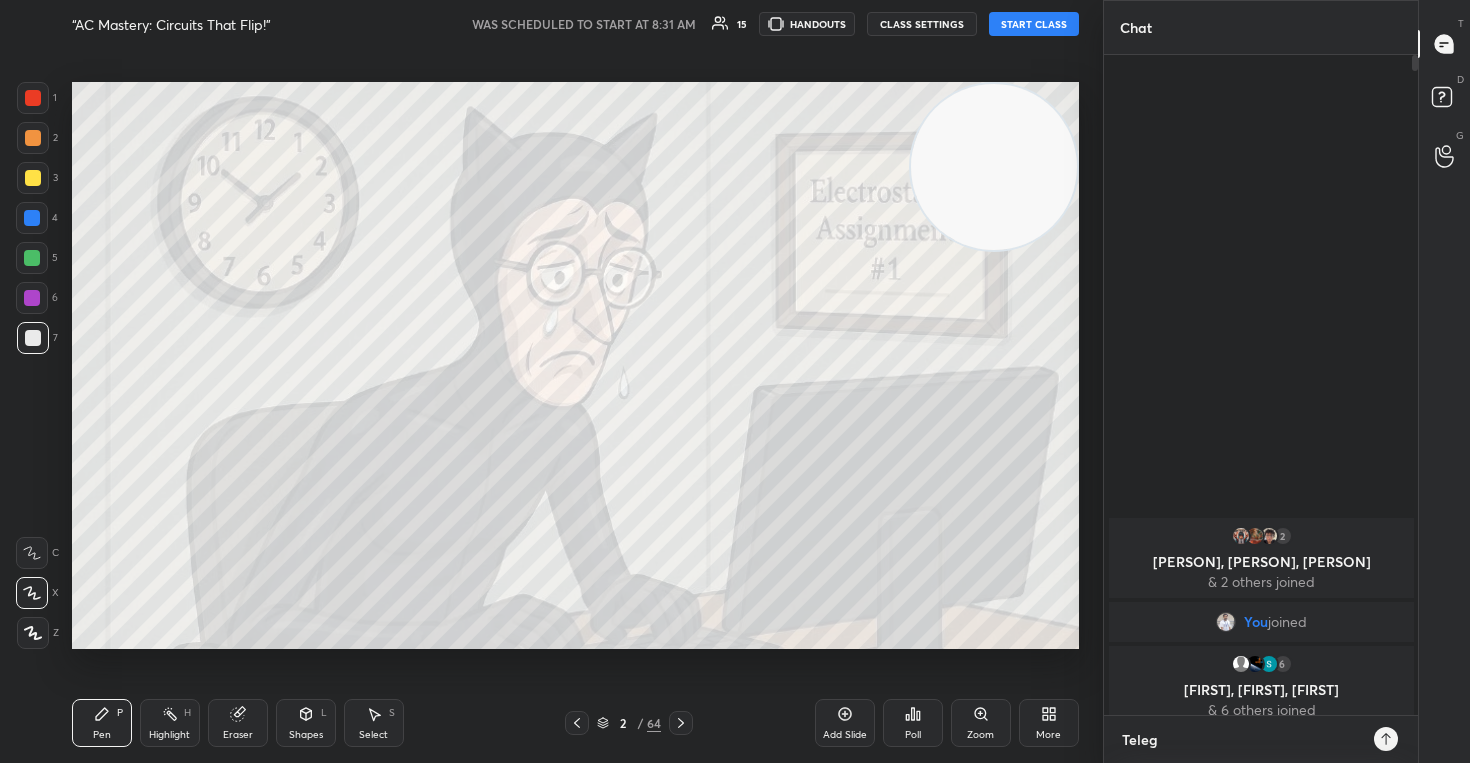 type on "Telegr" 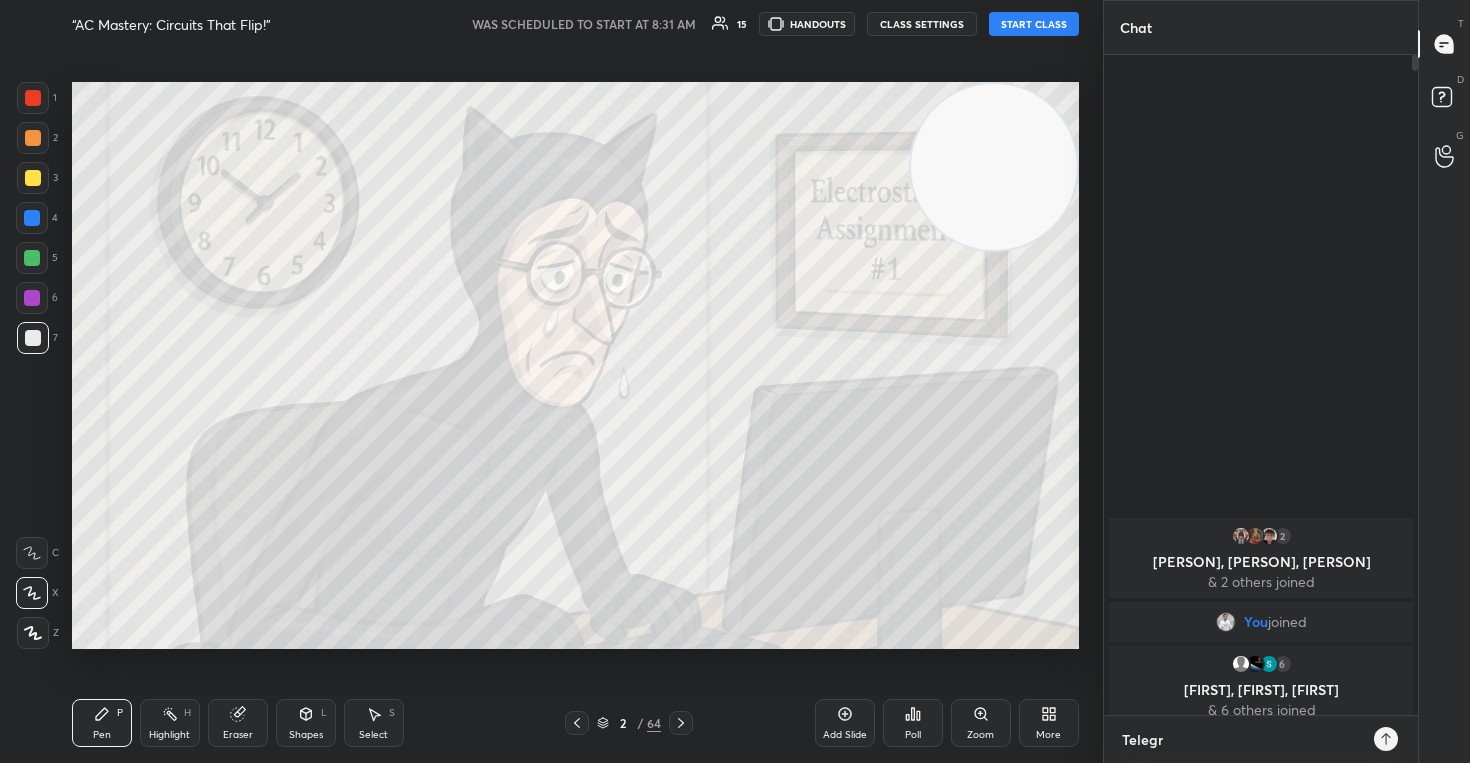 type on "Telegra" 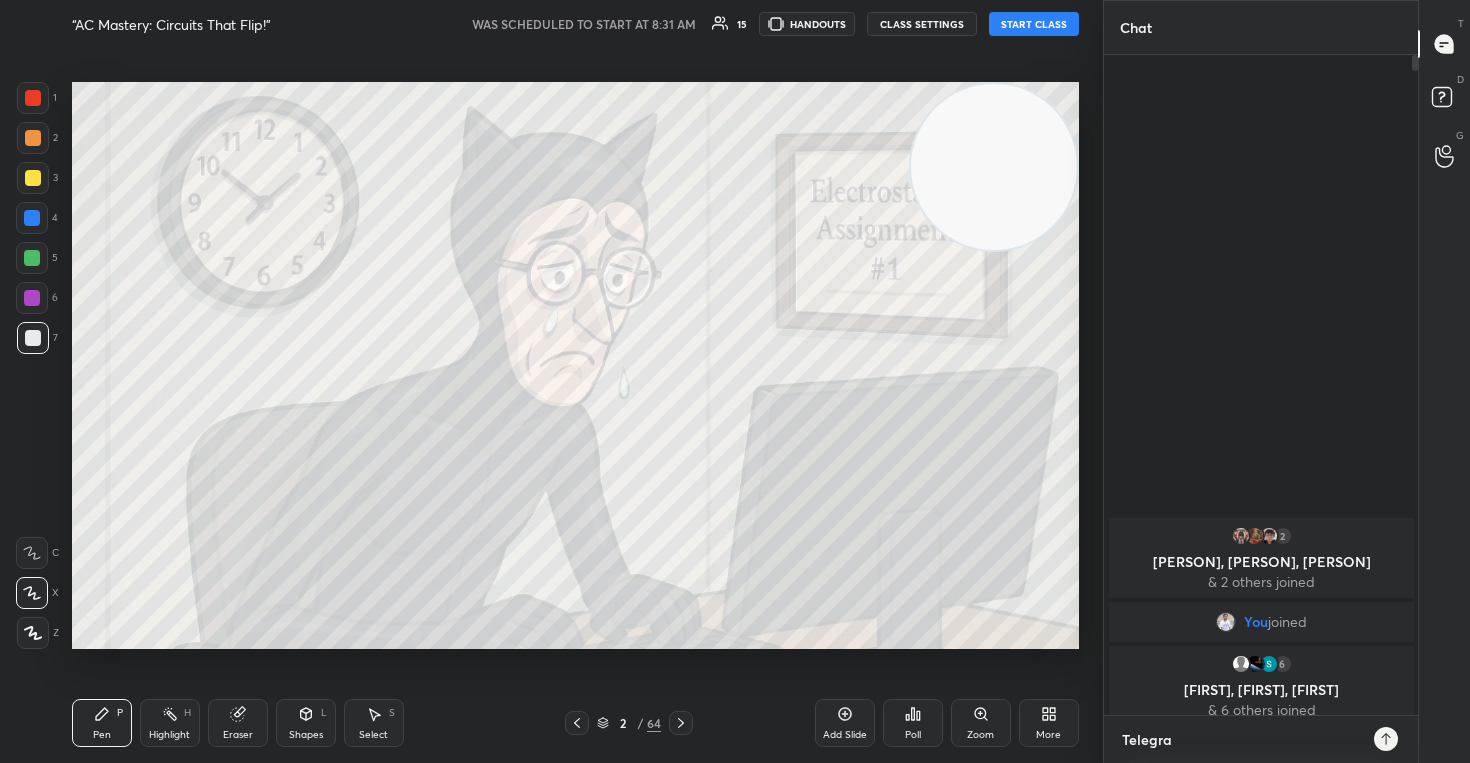 type on "Telegram" 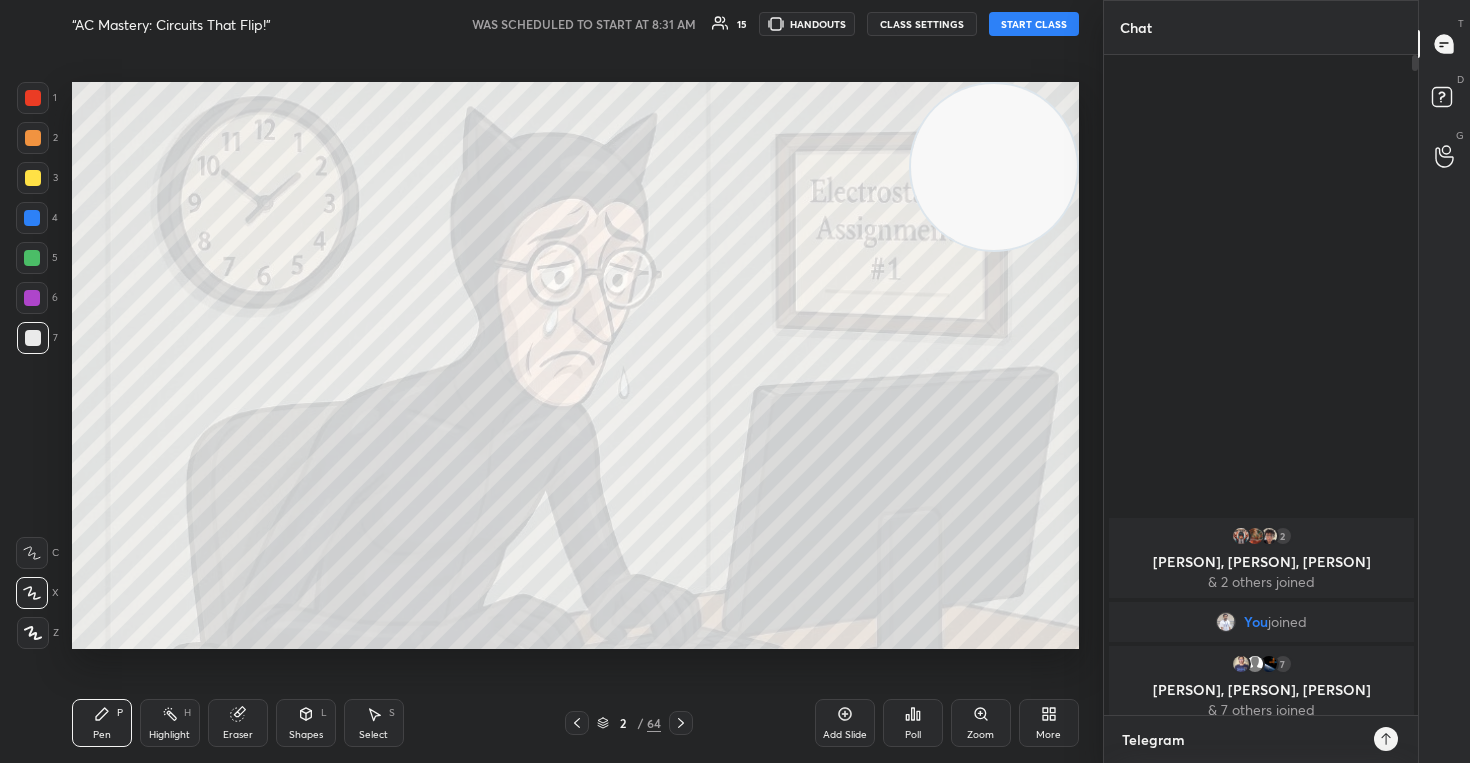 type on "Telegram" 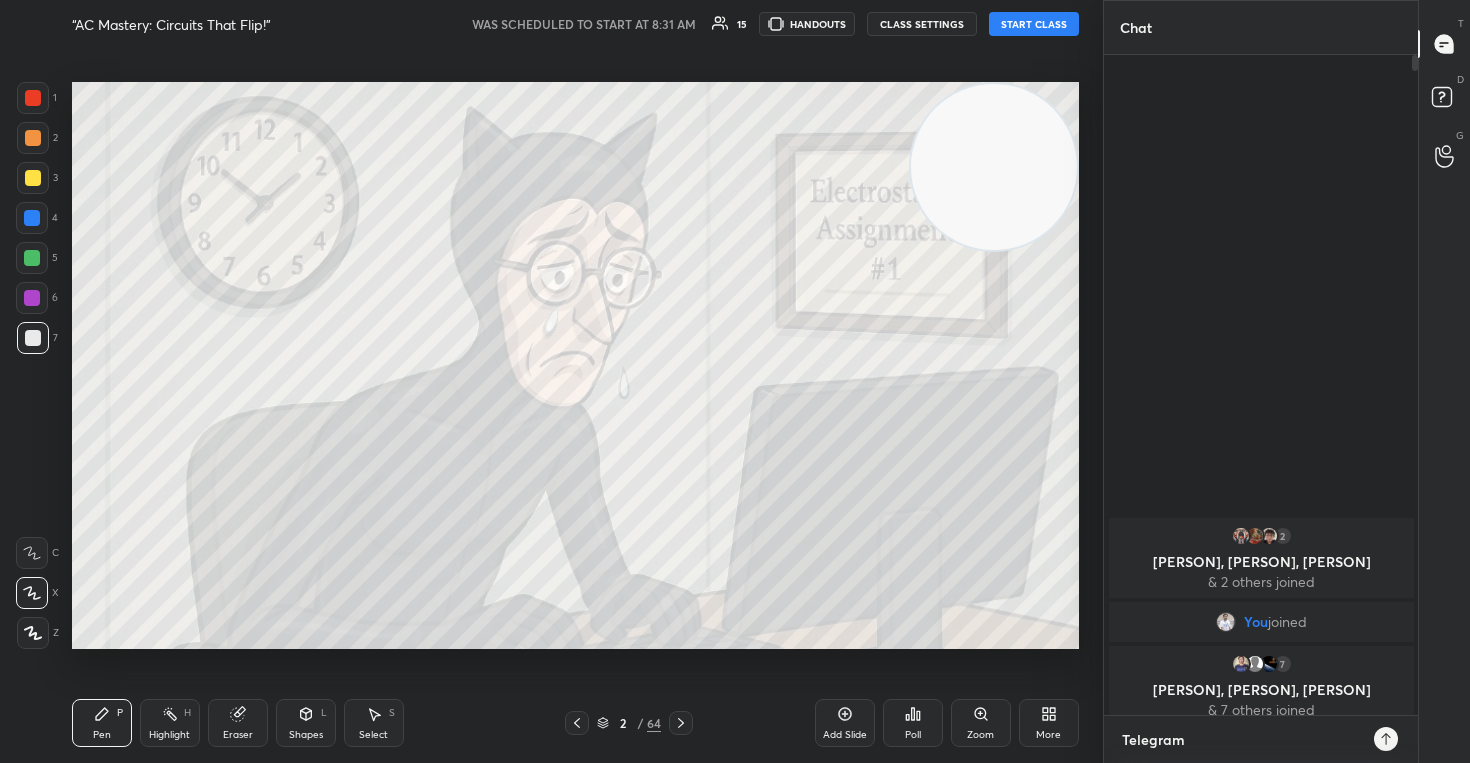 type on "Telegram t" 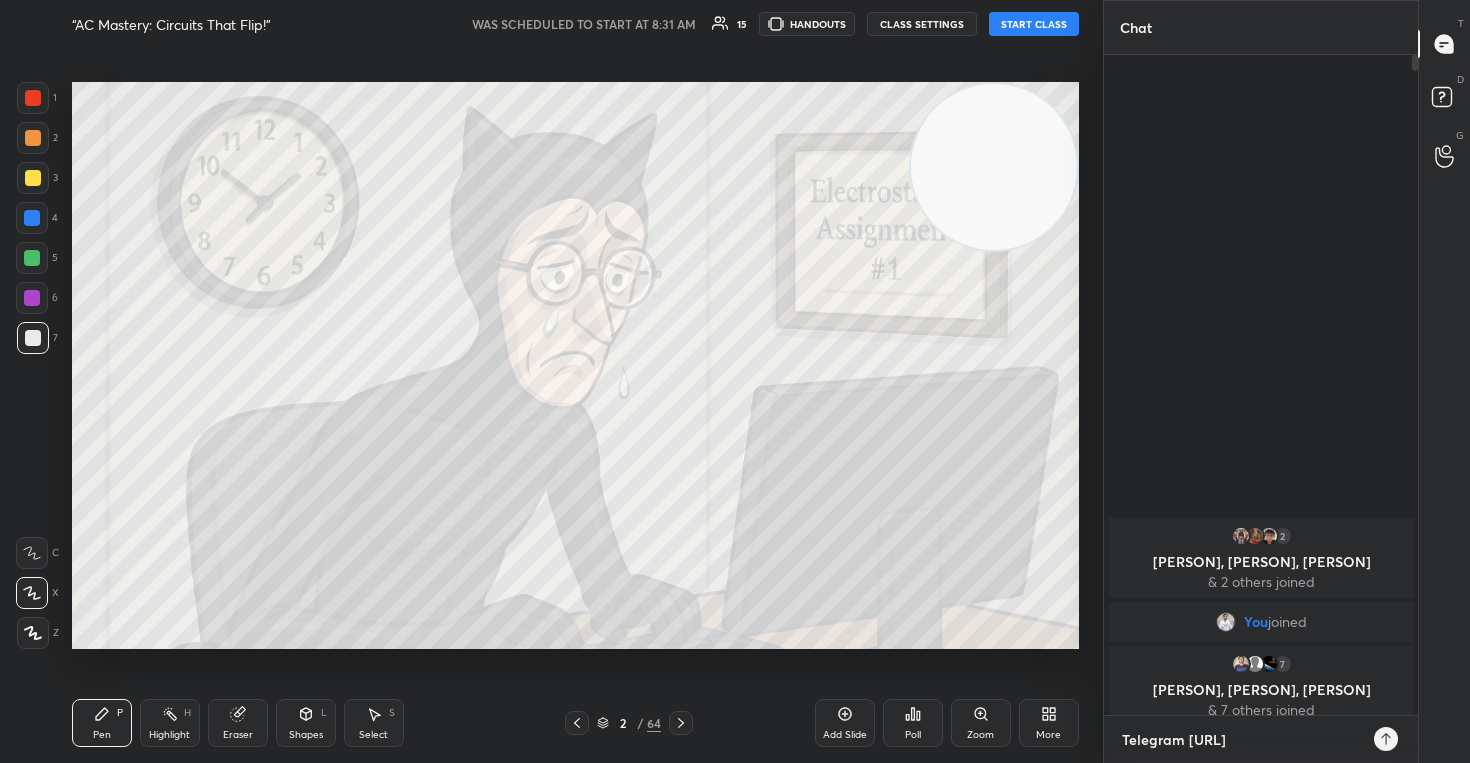type on "Telegram t." 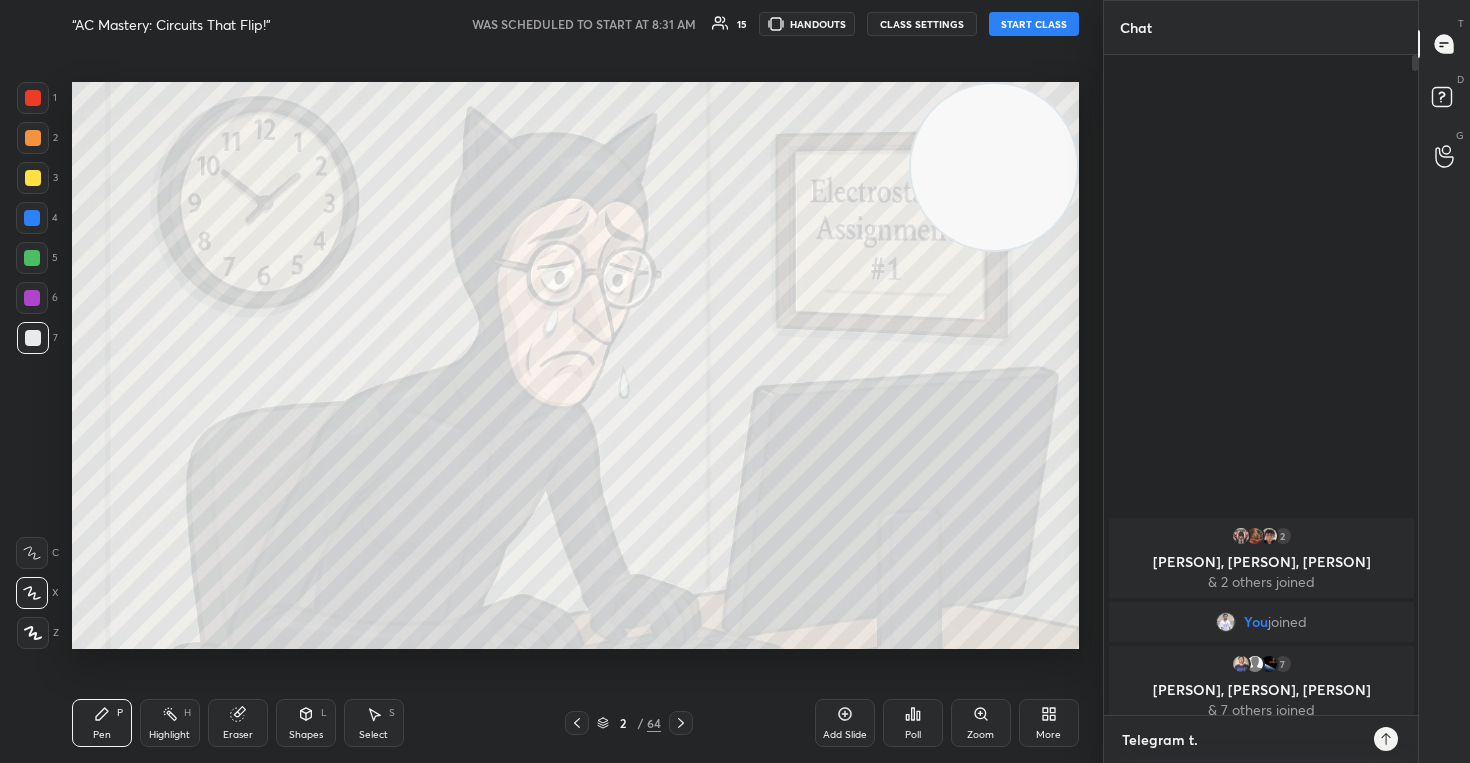 type on "Telegram t.m" 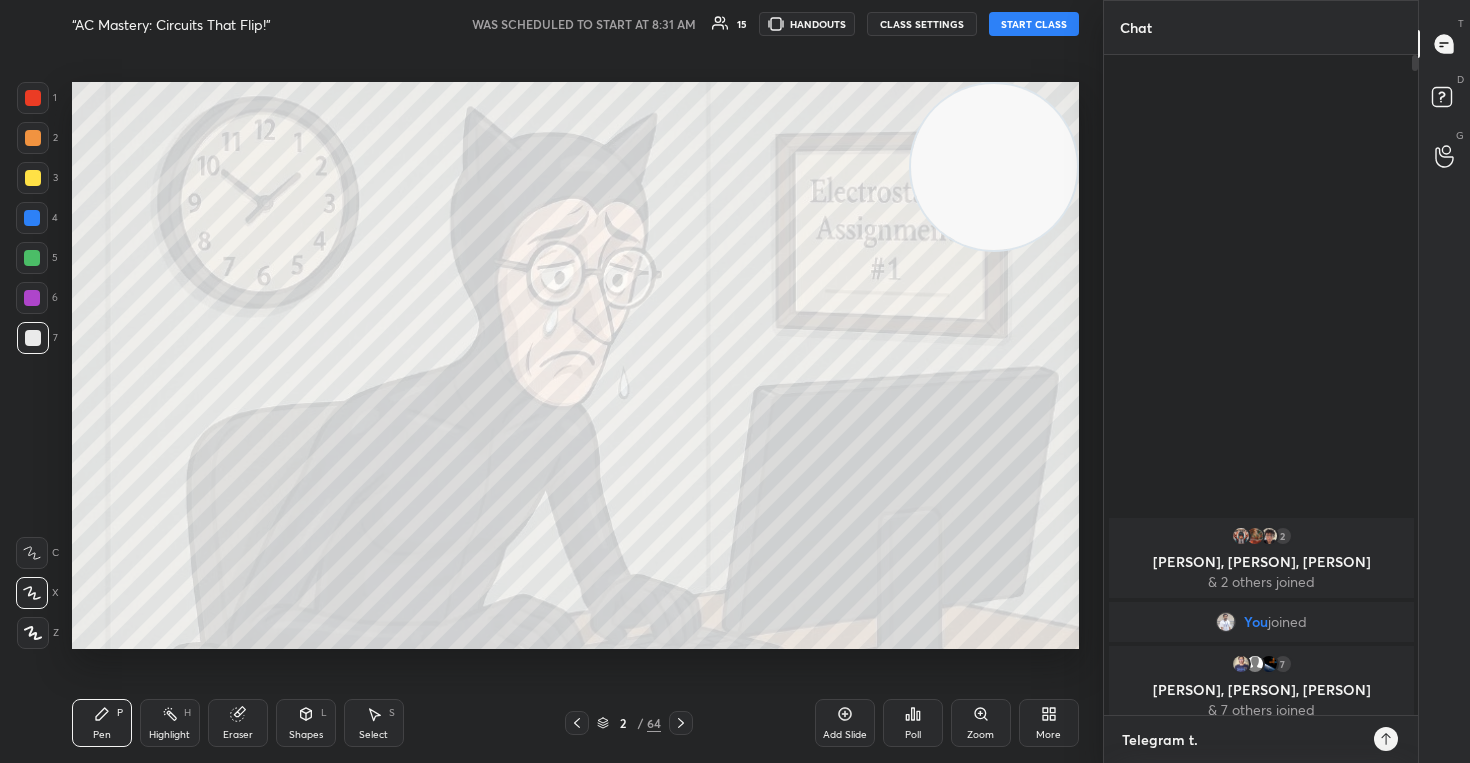 type on "x" 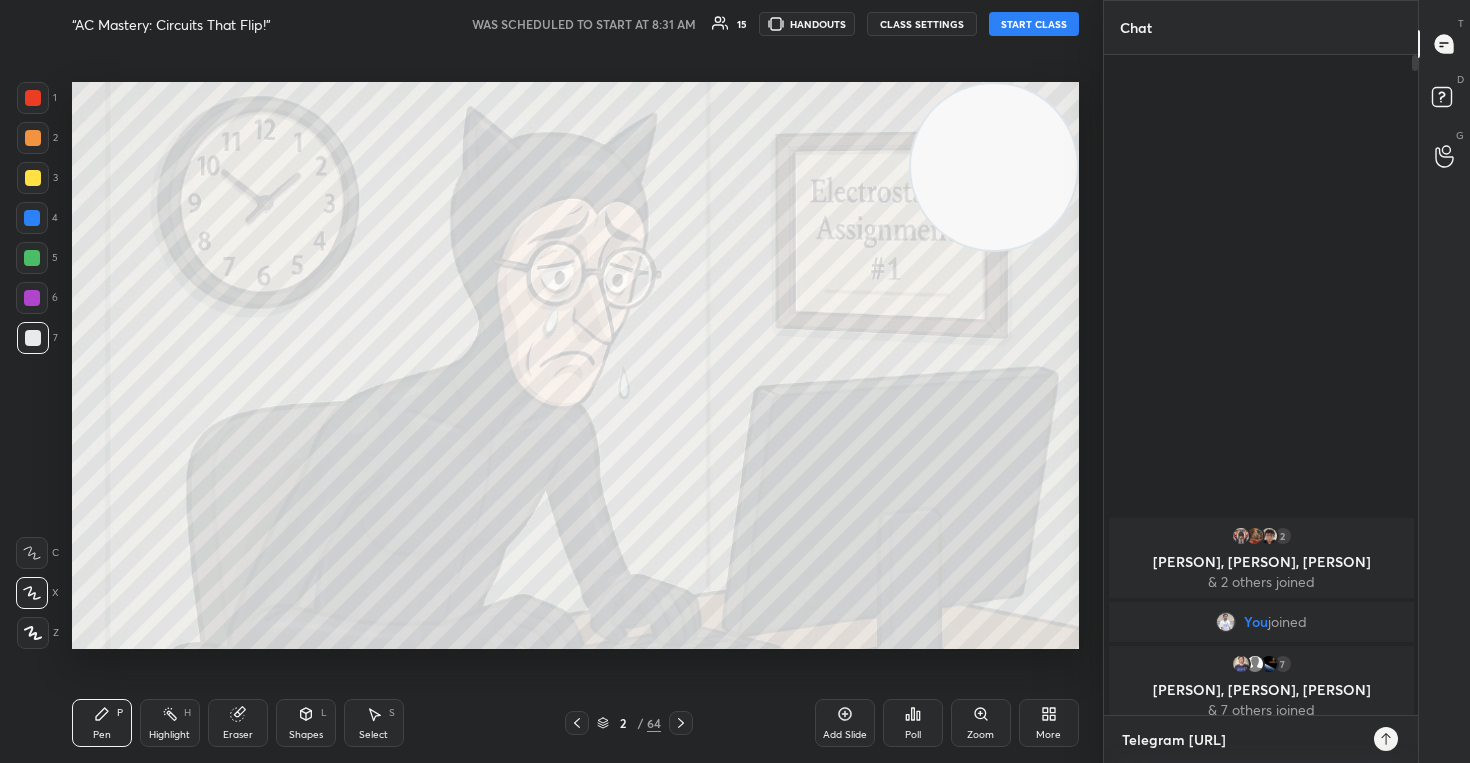 type on "Telegram t.me" 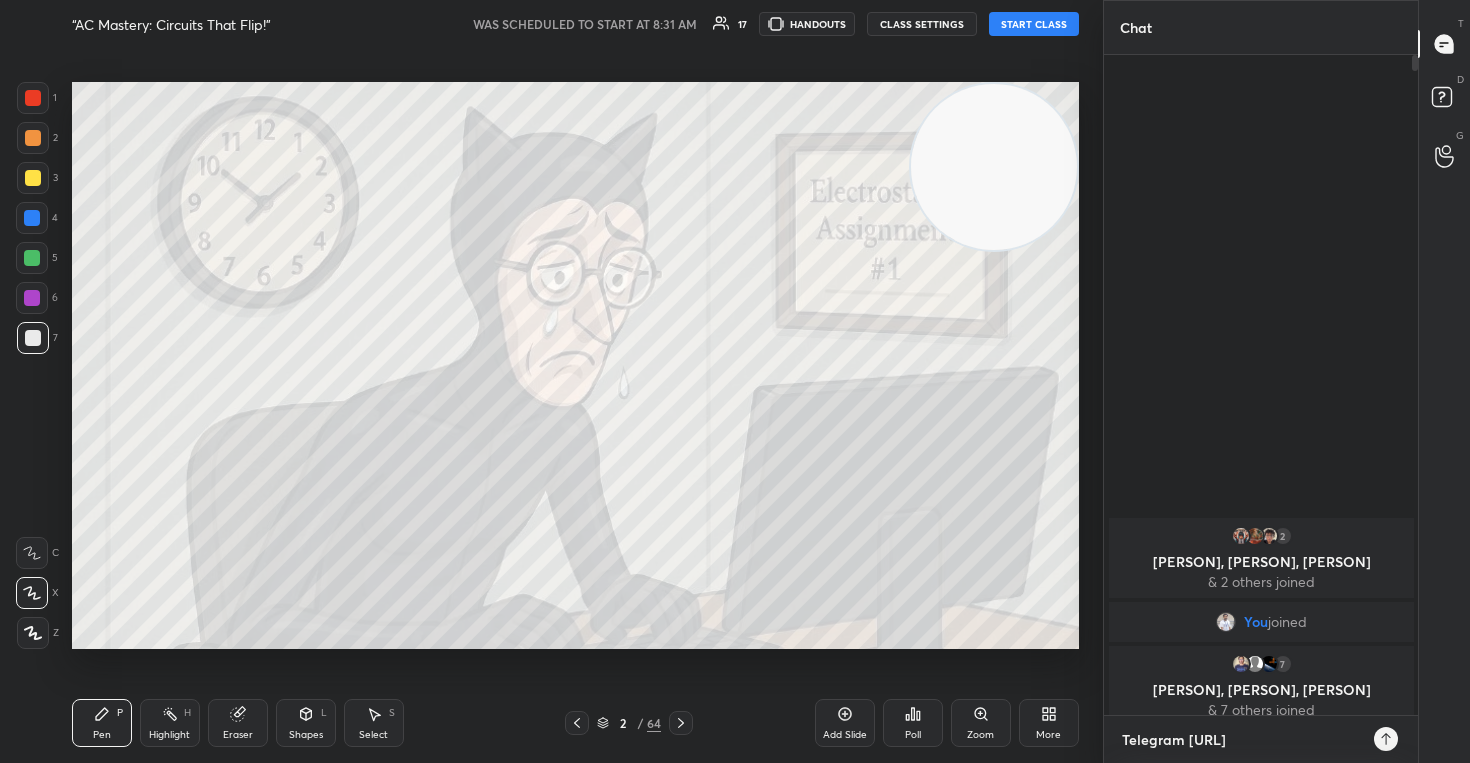 type on "Telegram t.me/" 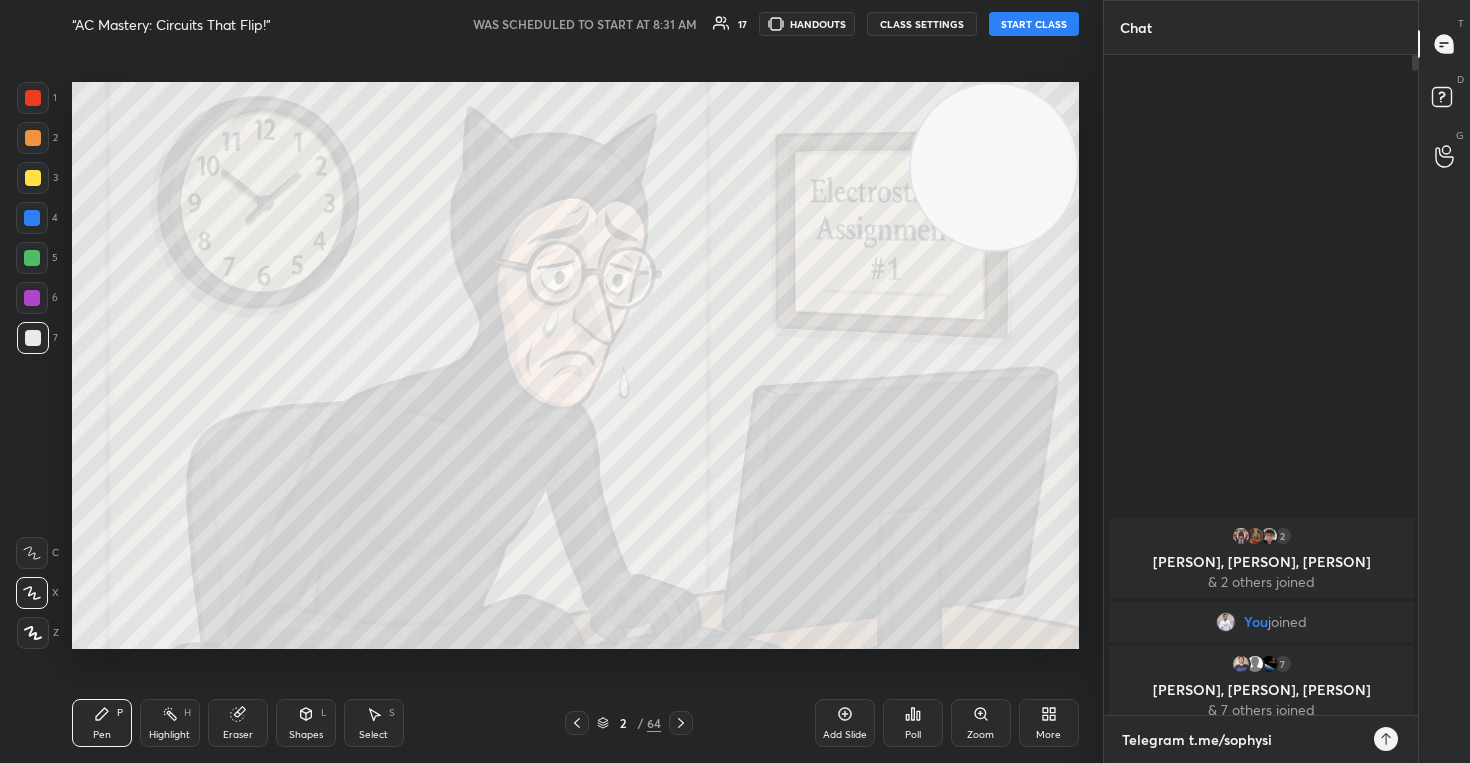 type on "Telegram t.me/sophysic" 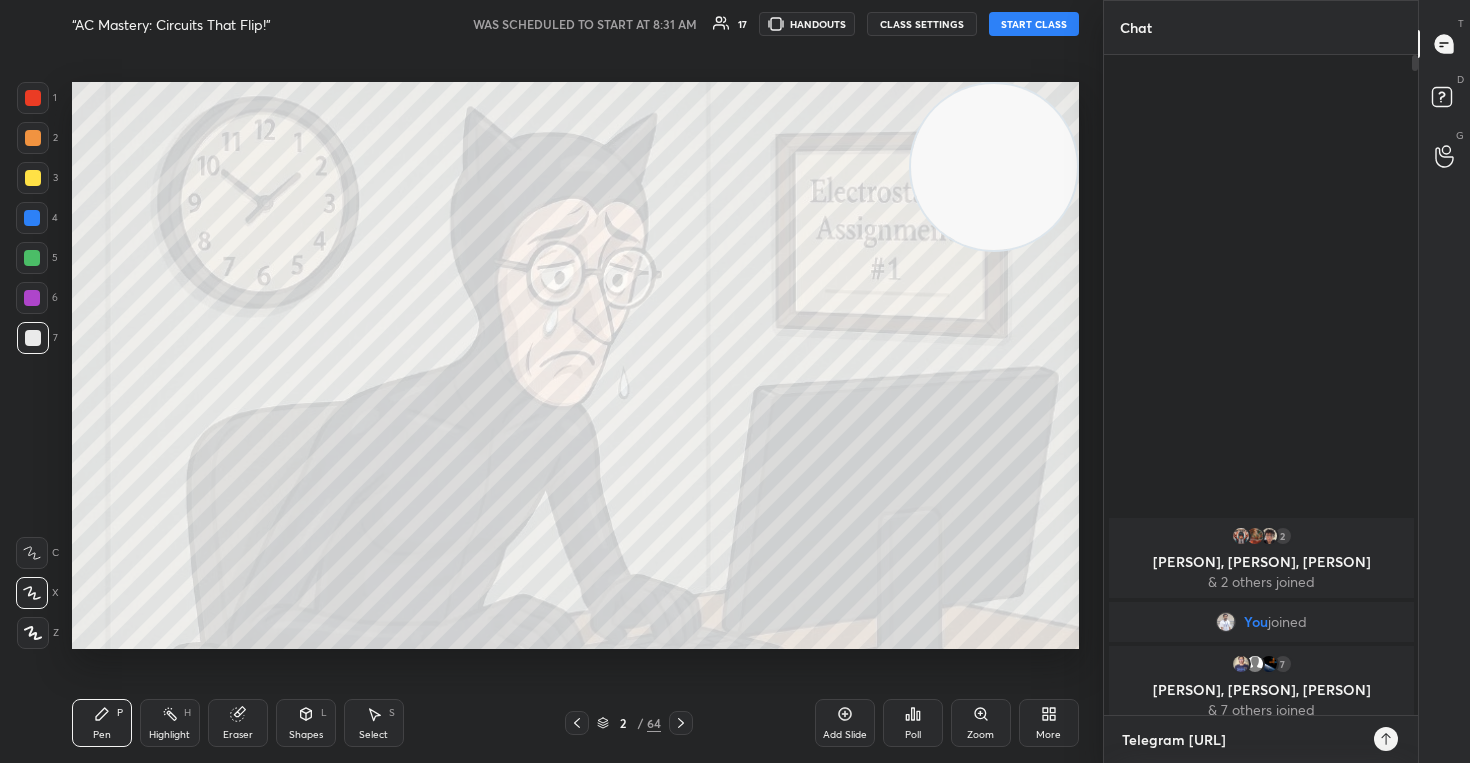 type on "Telegram t.me/sophysics" 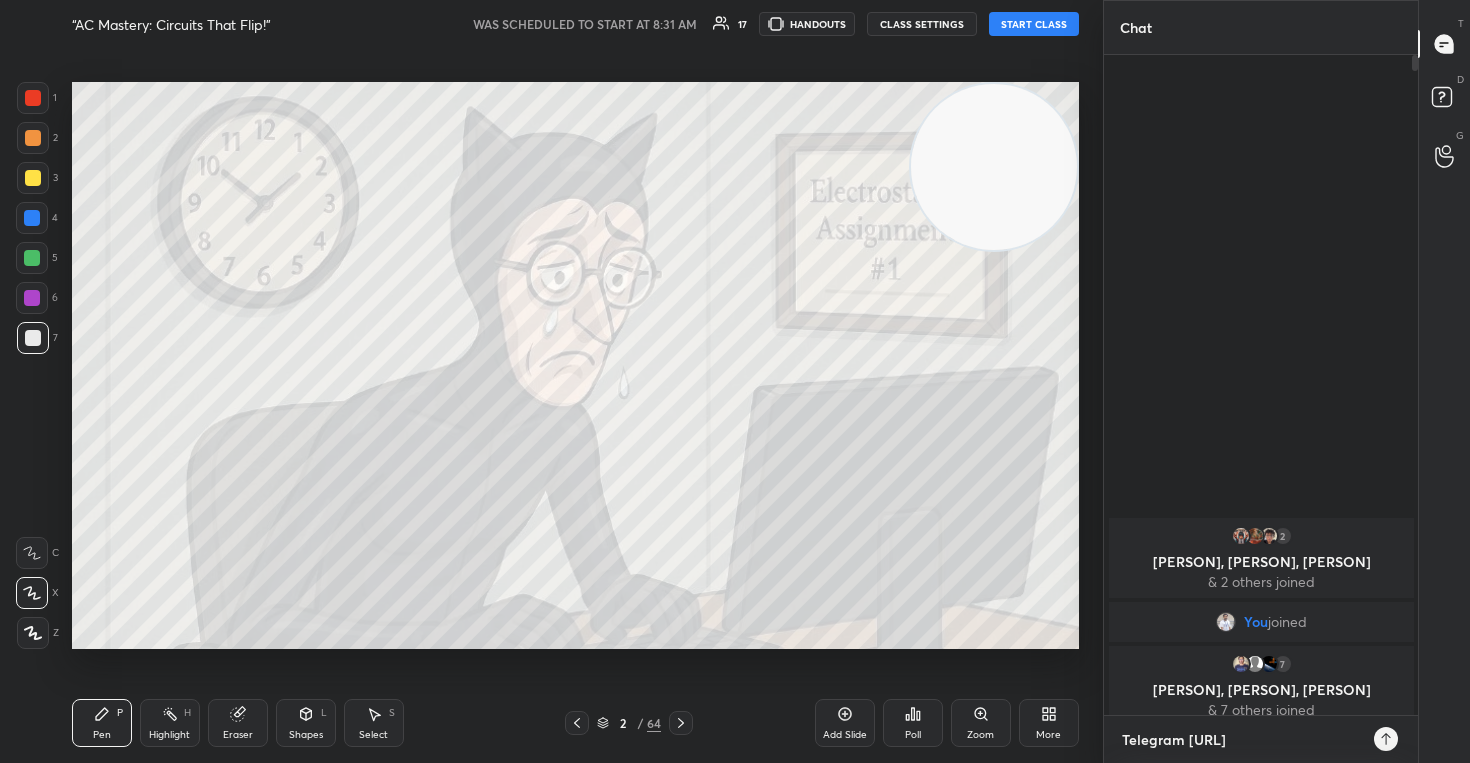 type on "x" 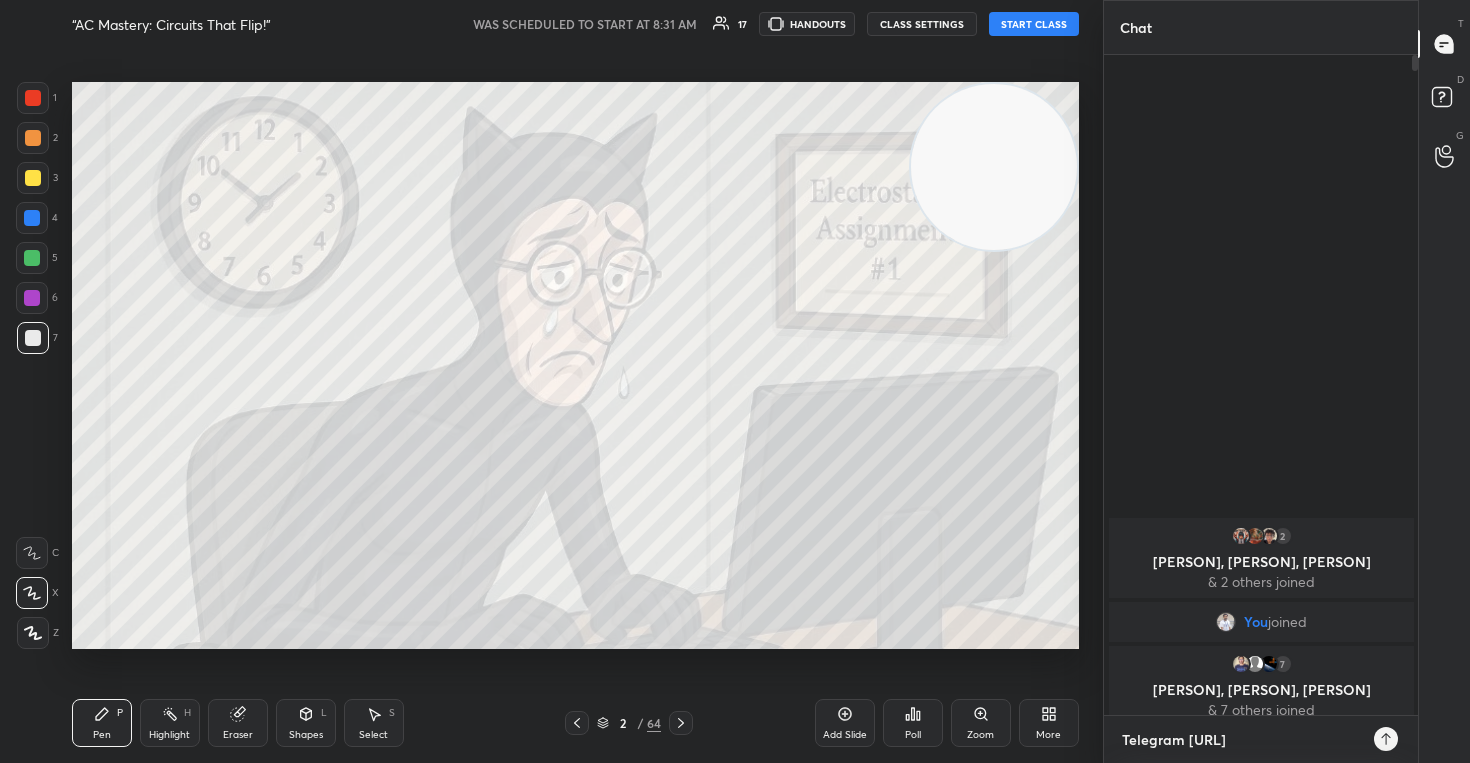 type on "x" 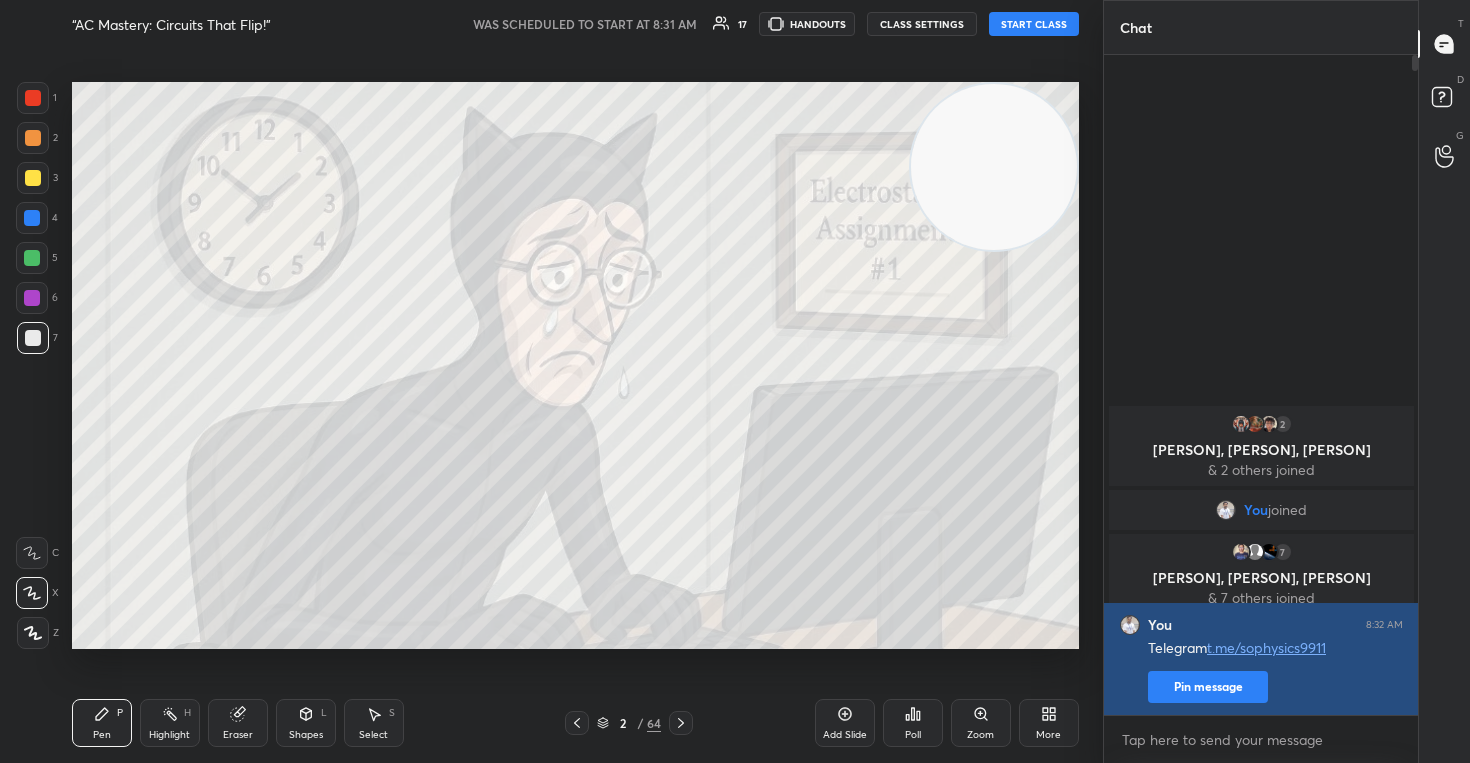 type on "x" 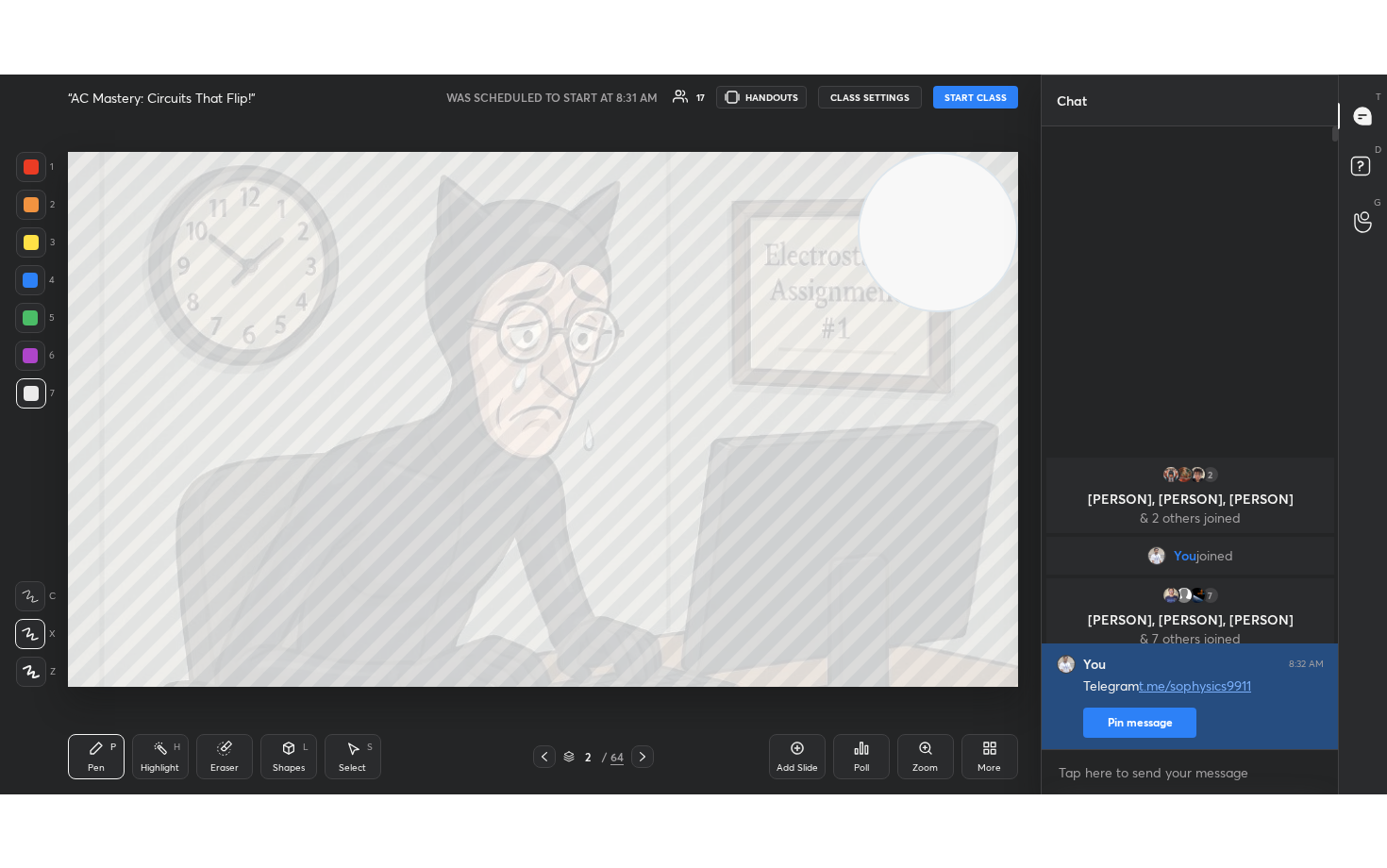 scroll, scrollTop: 422, scrollLeft: 291, axis: both 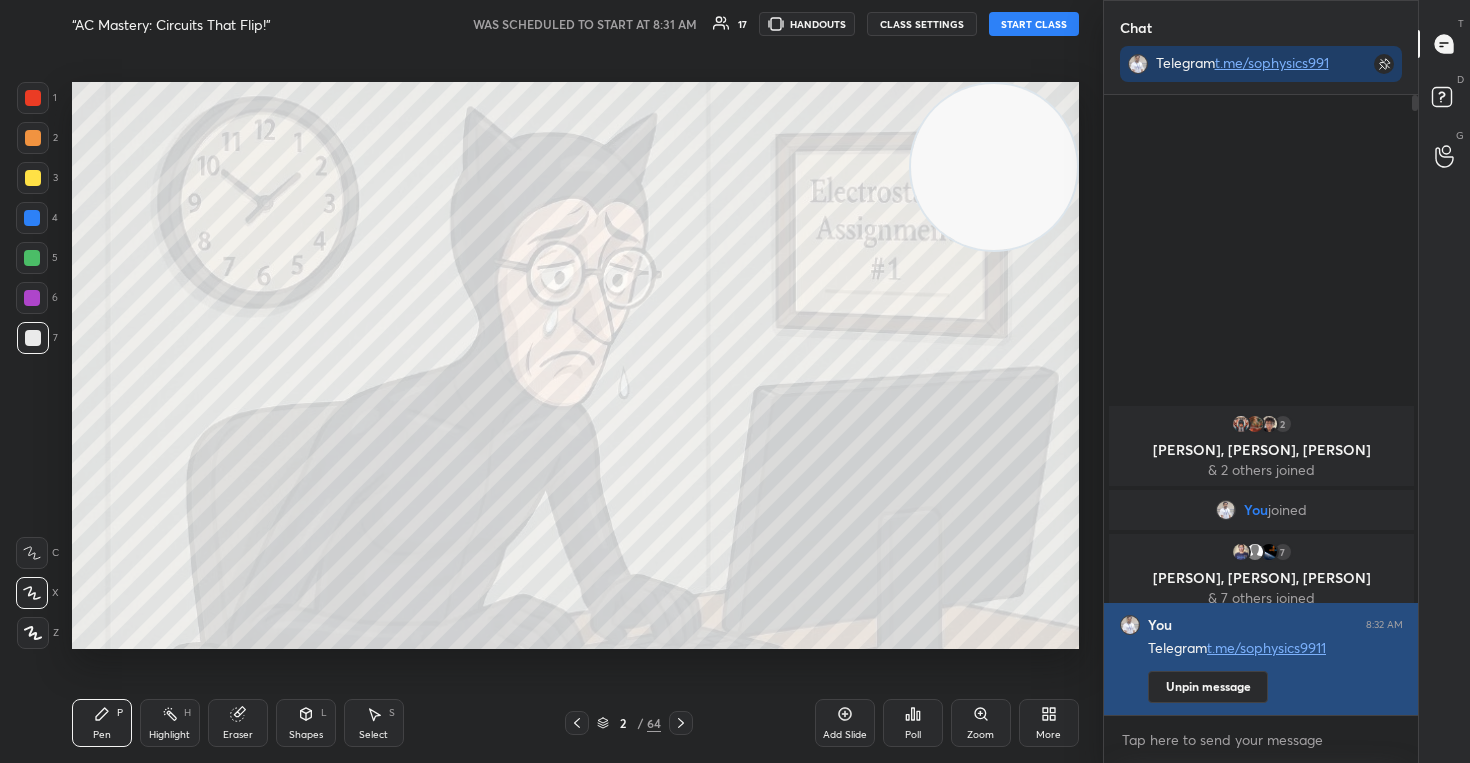 type 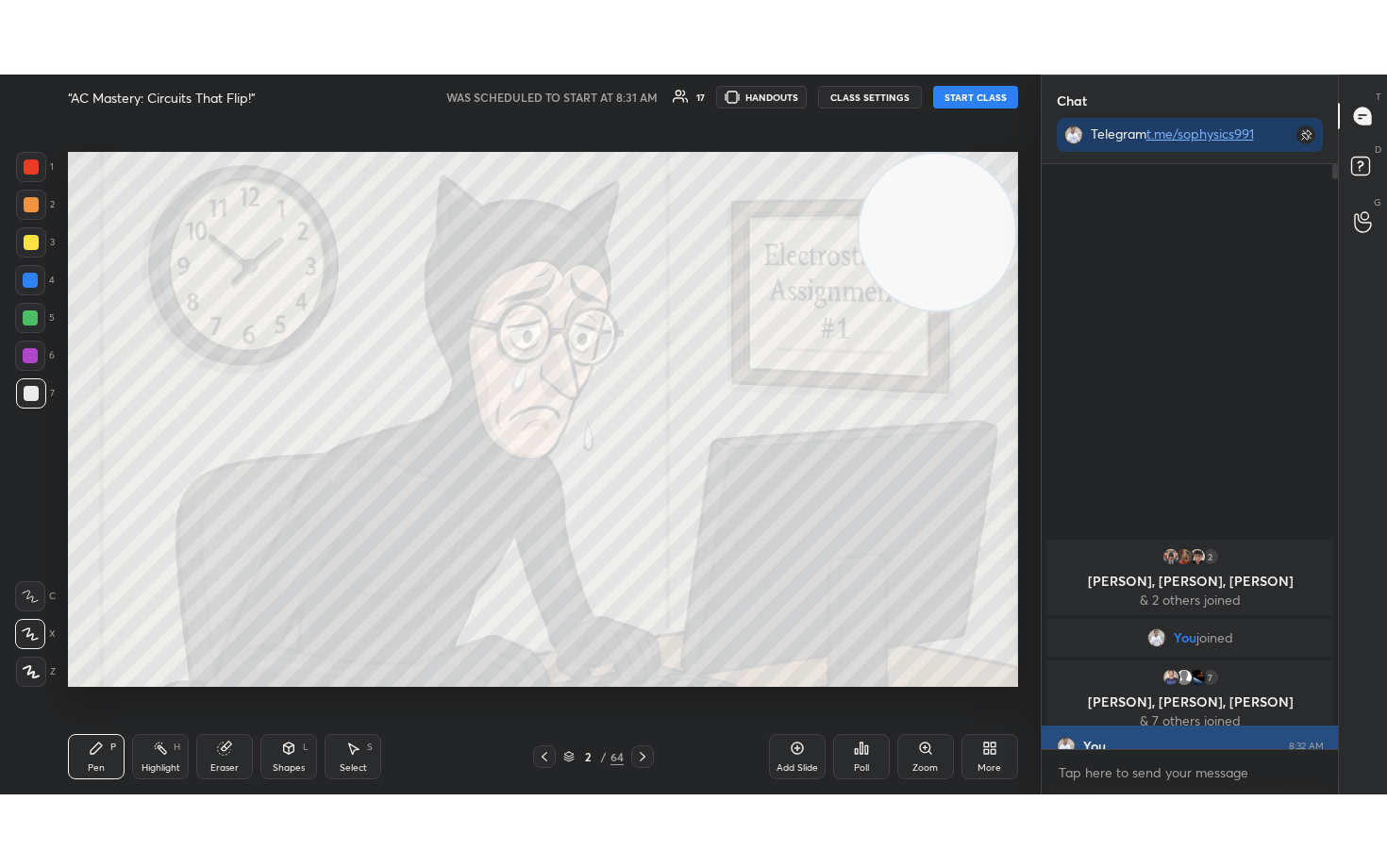 scroll, scrollTop: 93601, scrollLeft: 93389, axis: both 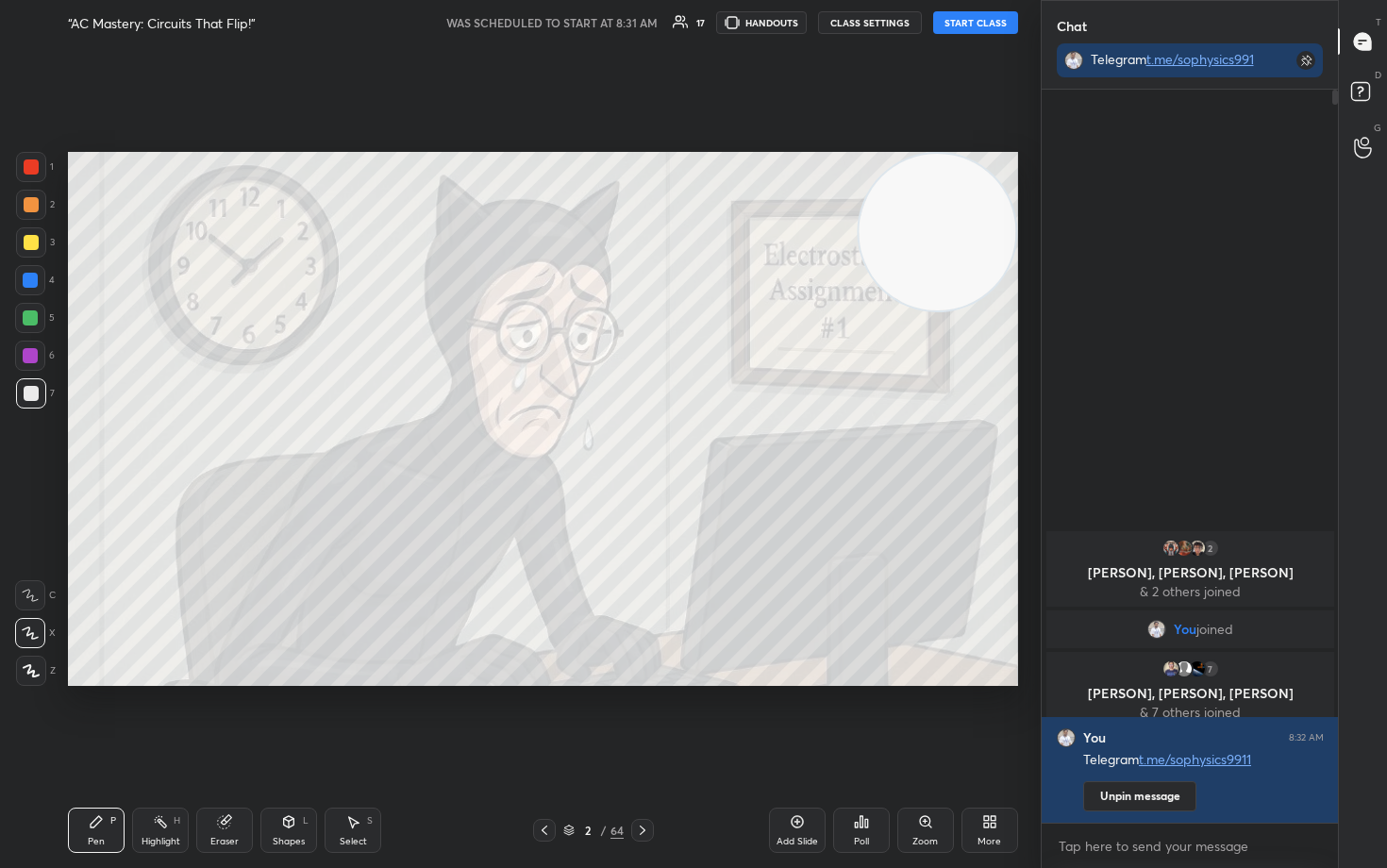 click on "START CLASS" at bounding box center (976, 23) 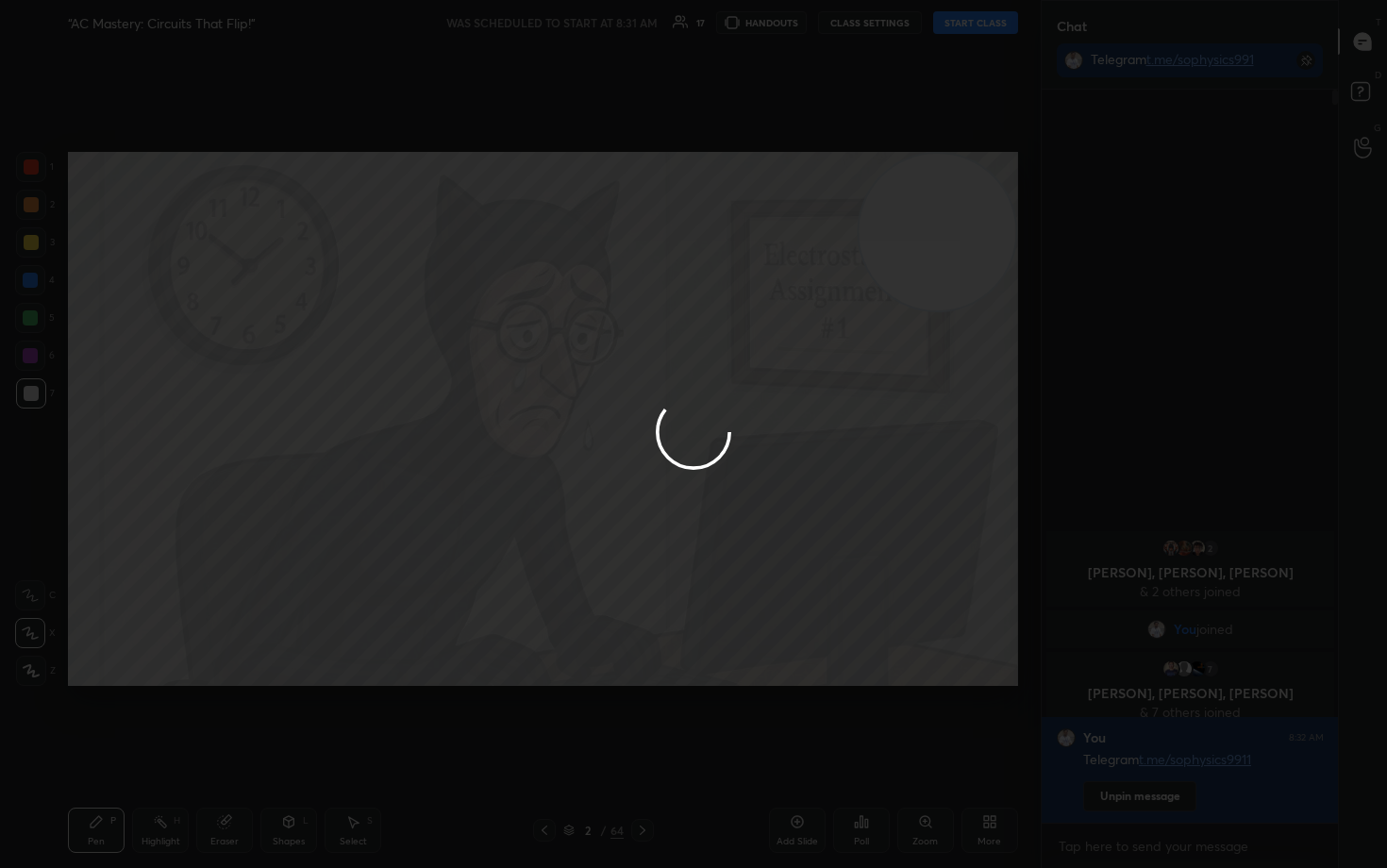 type on "x" 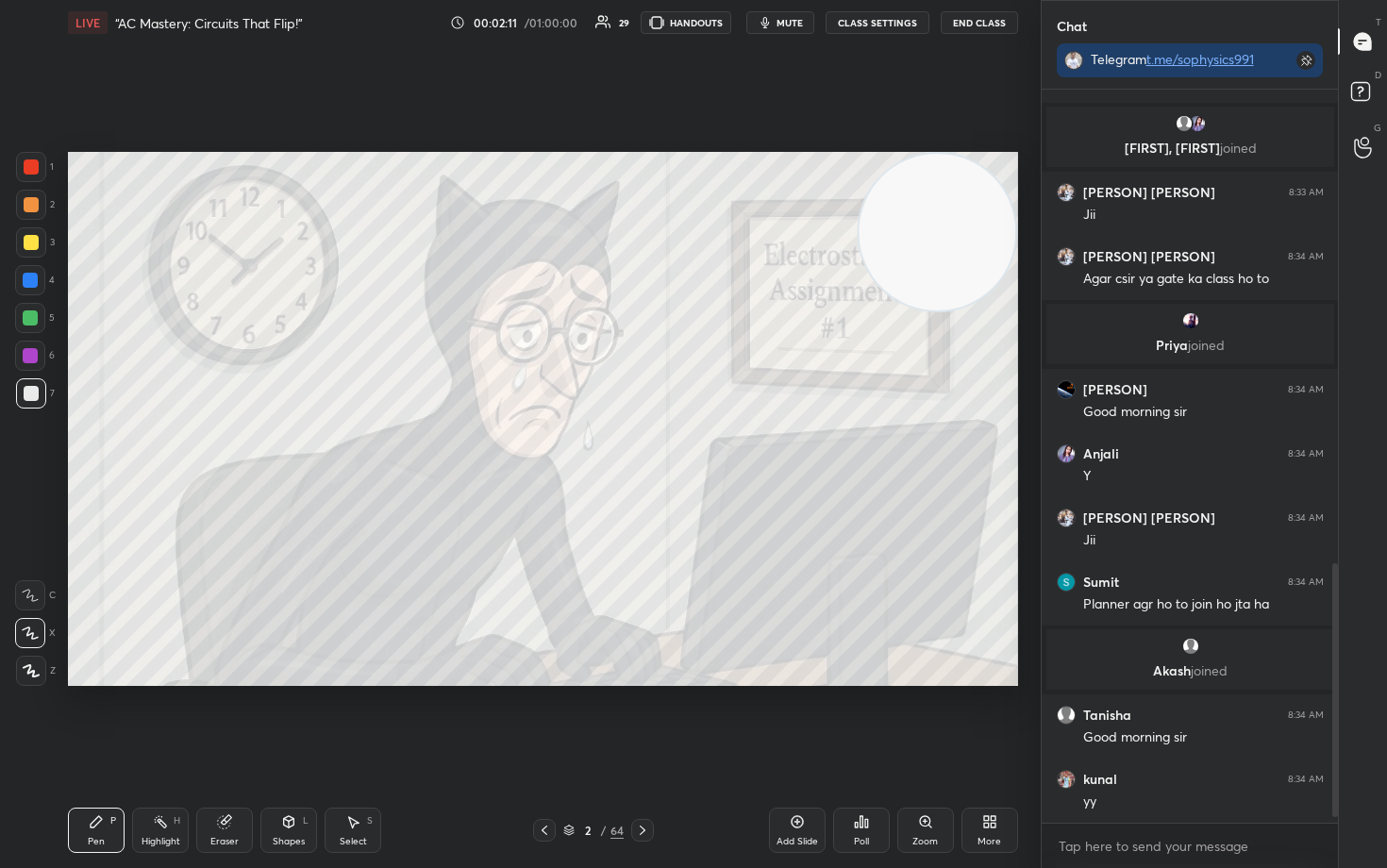 scroll, scrollTop: 1405, scrollLeft: 0, axis: vertical 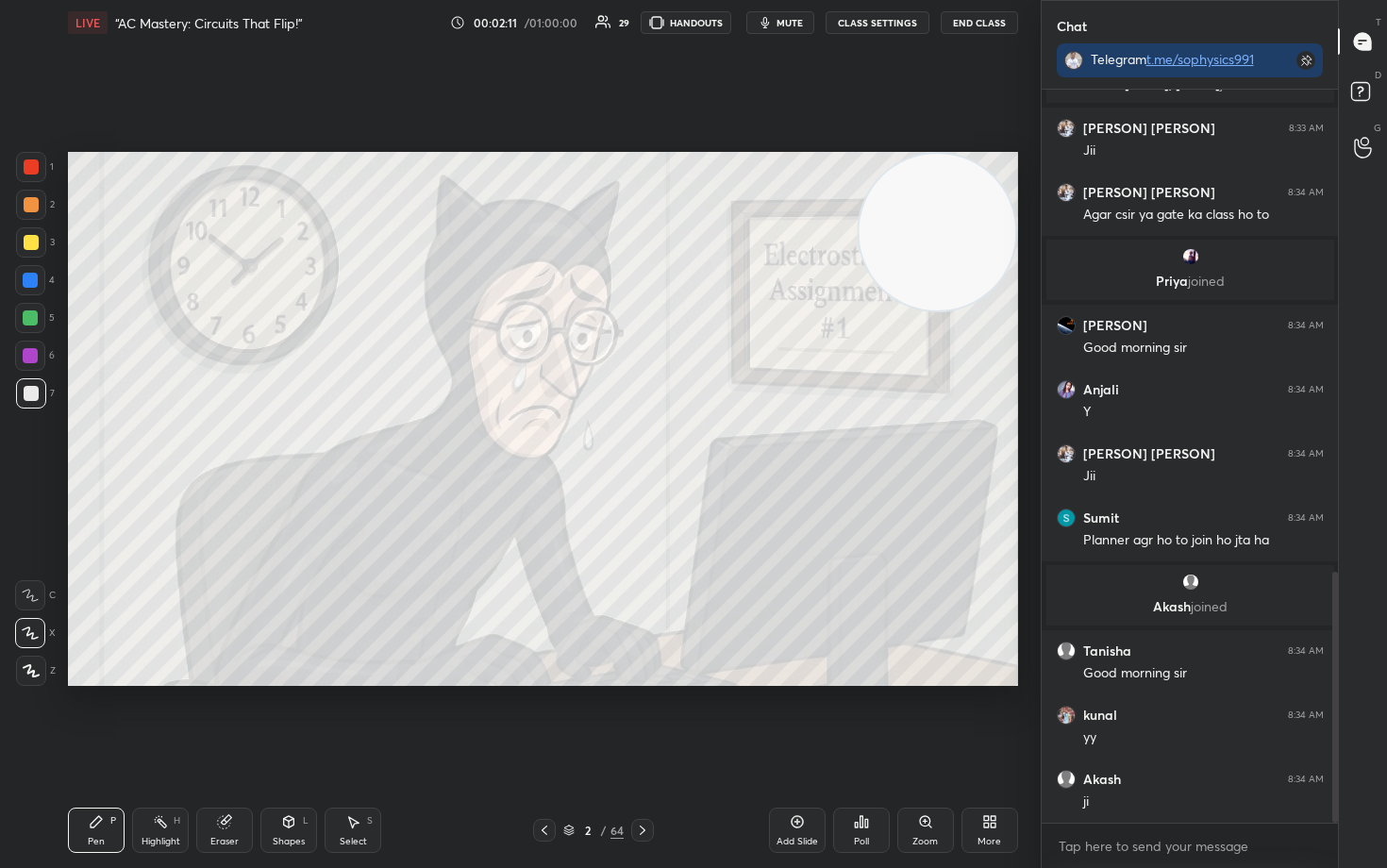 type 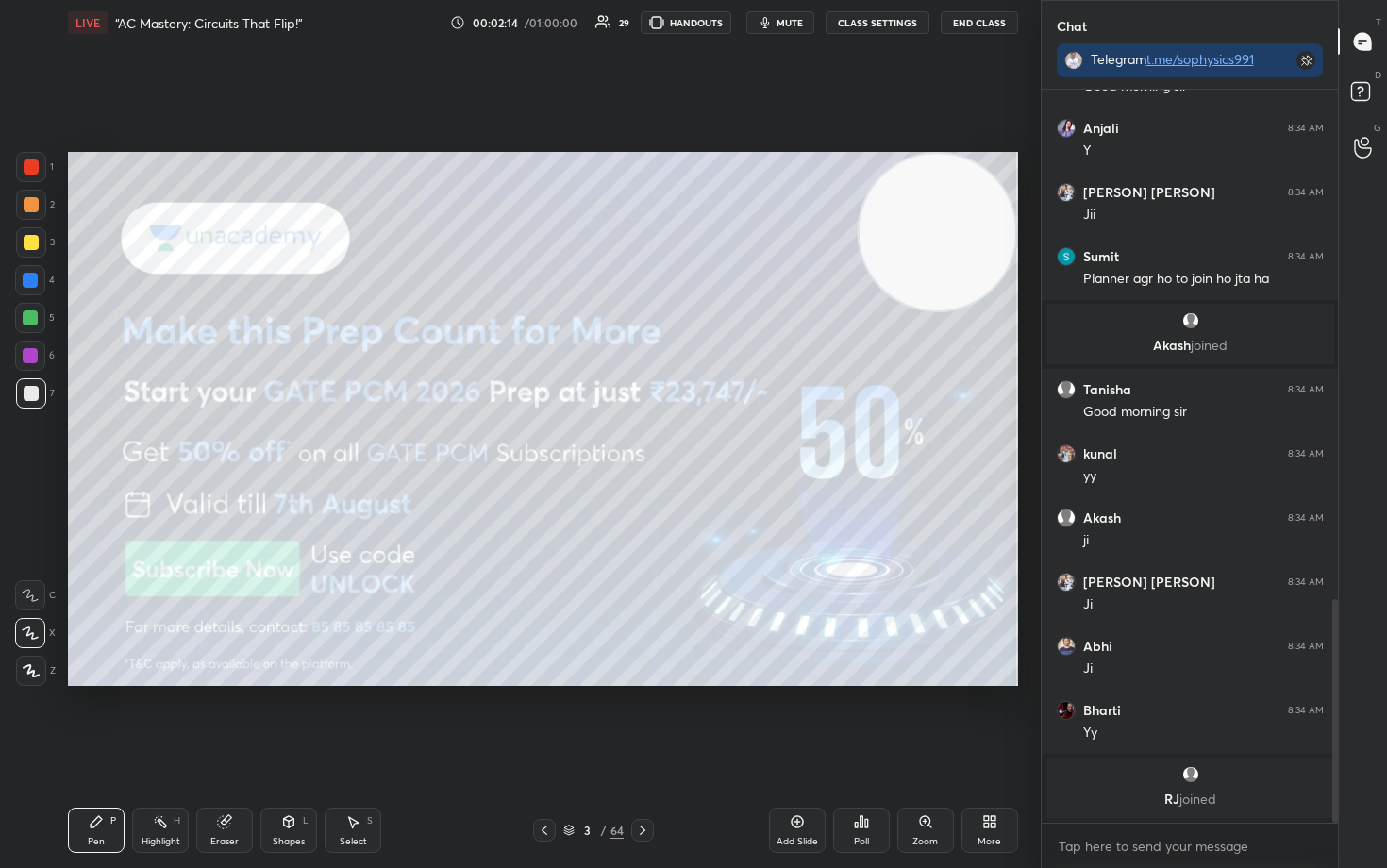 scroll, scrollTop: 1649, scrollLeft: 0, axis: vertical 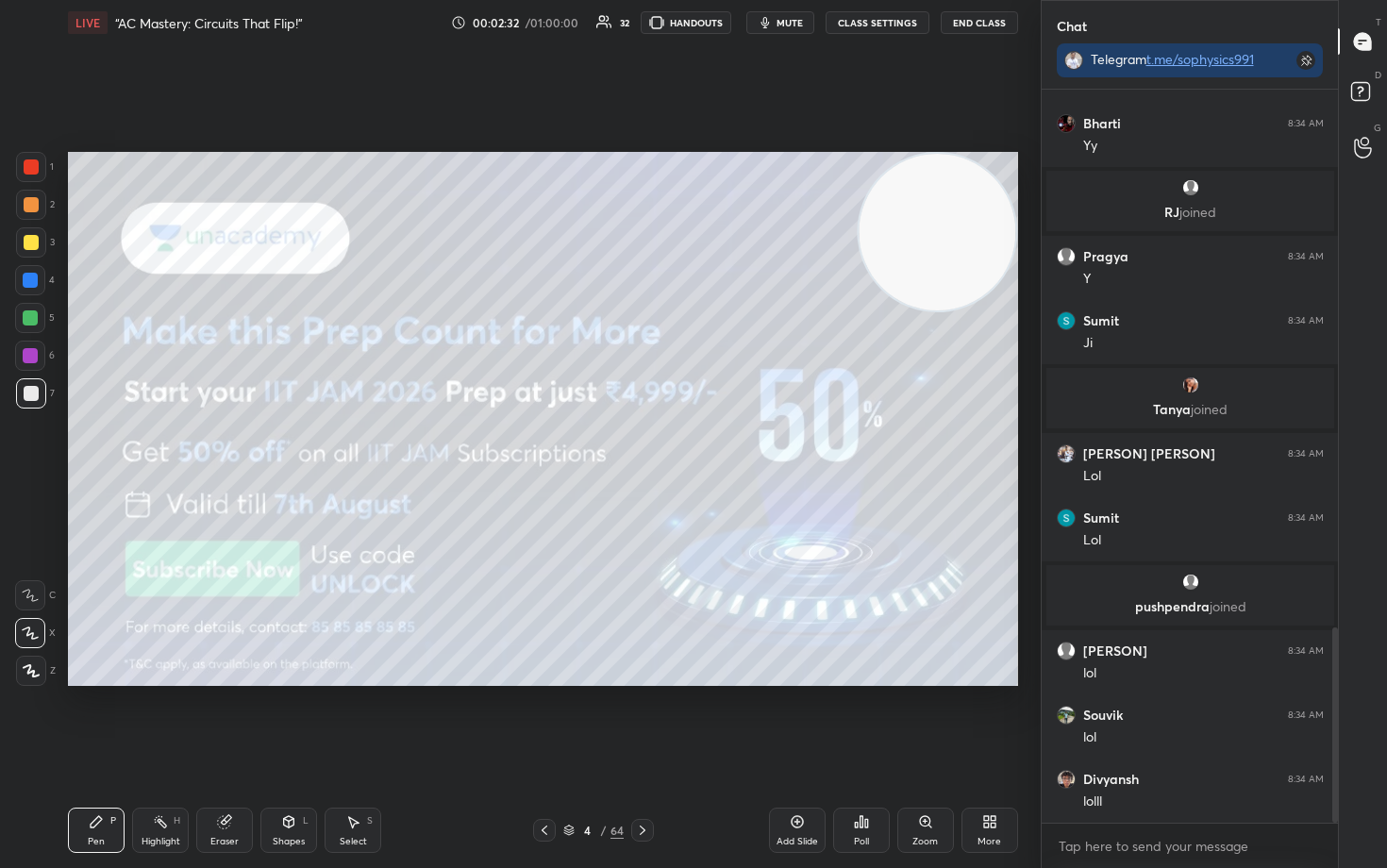 click 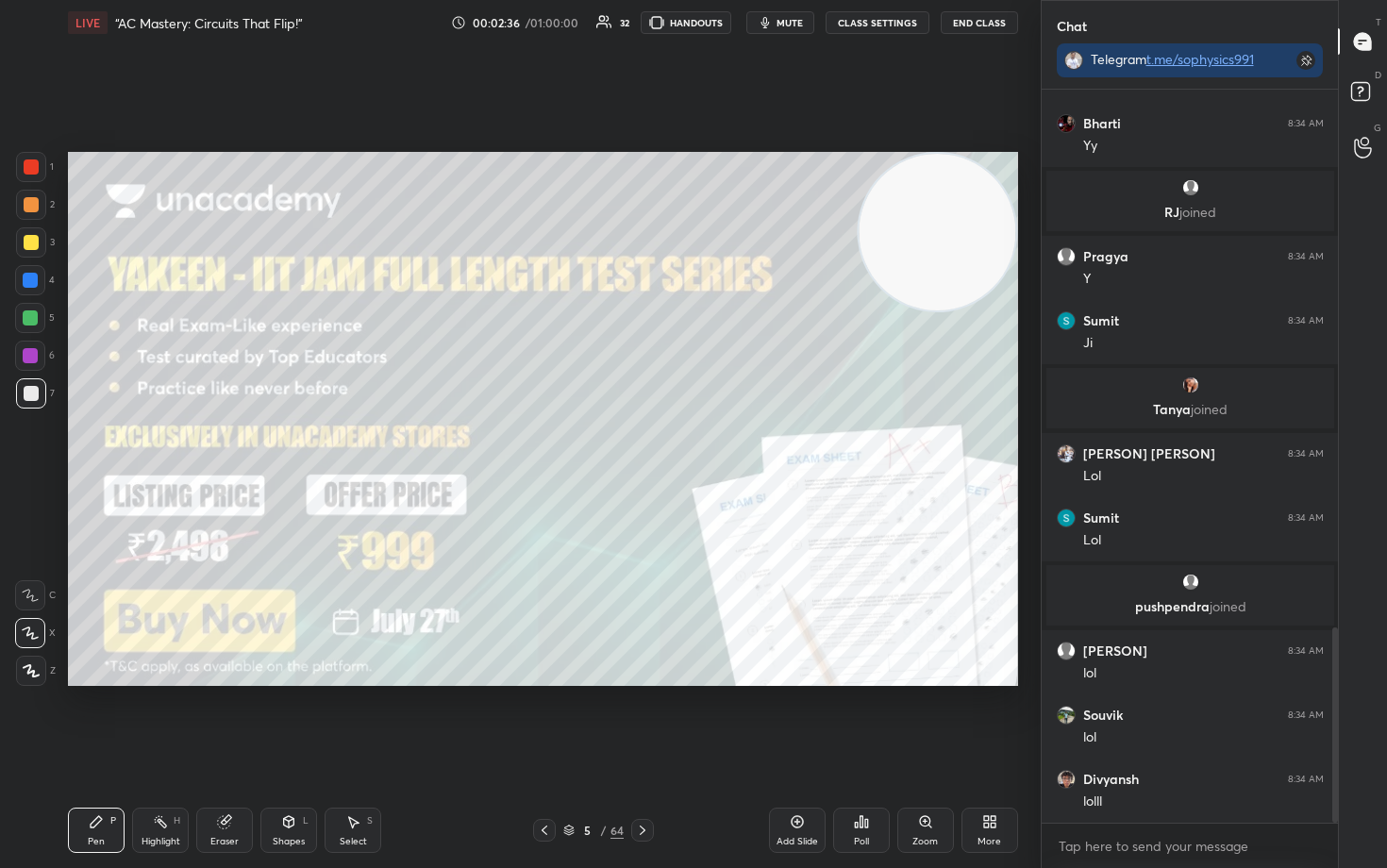 click 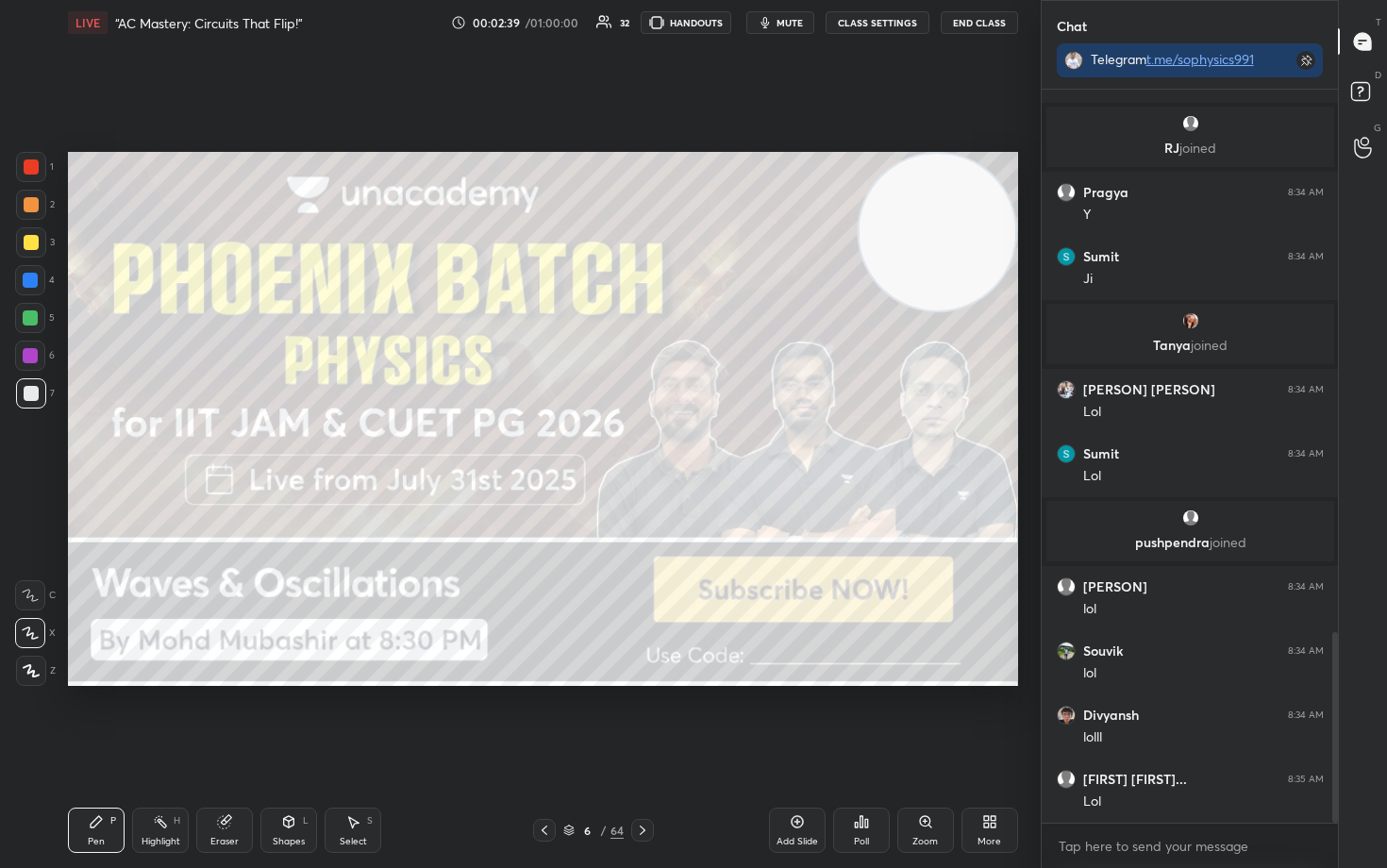 scroll, scrollTop: 2151, scrollLeft: 0, axis: vertical 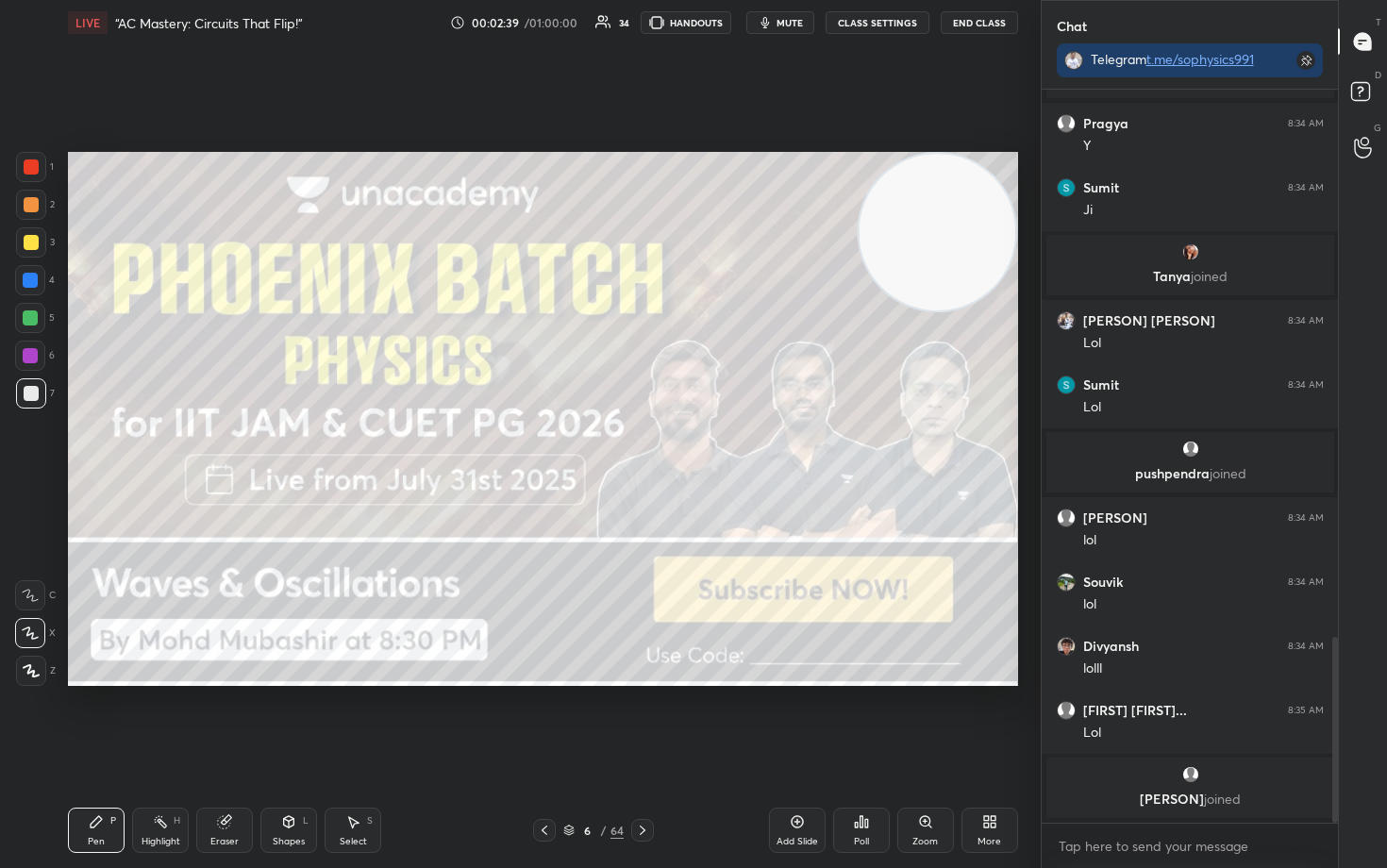 click 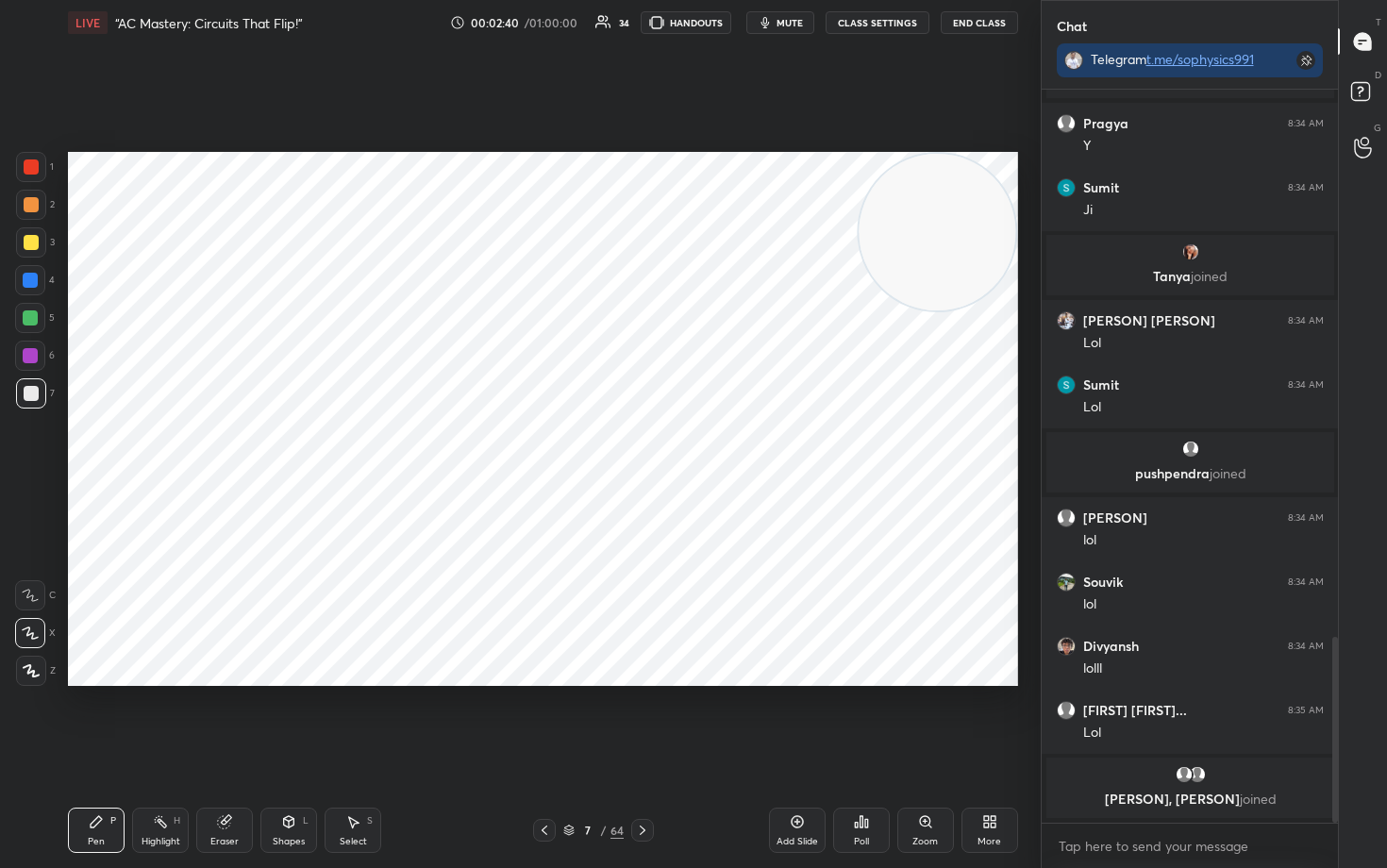 click 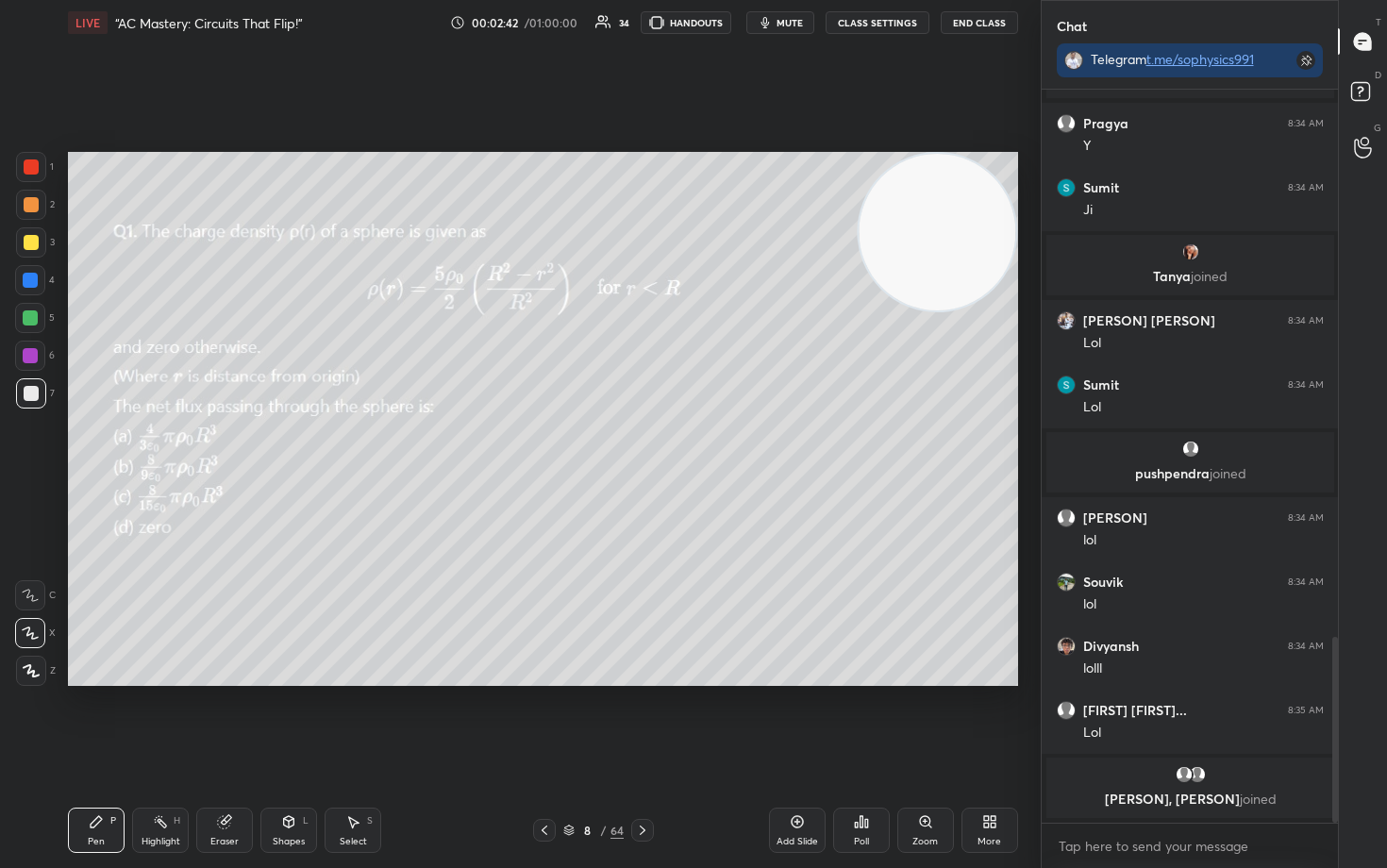 click 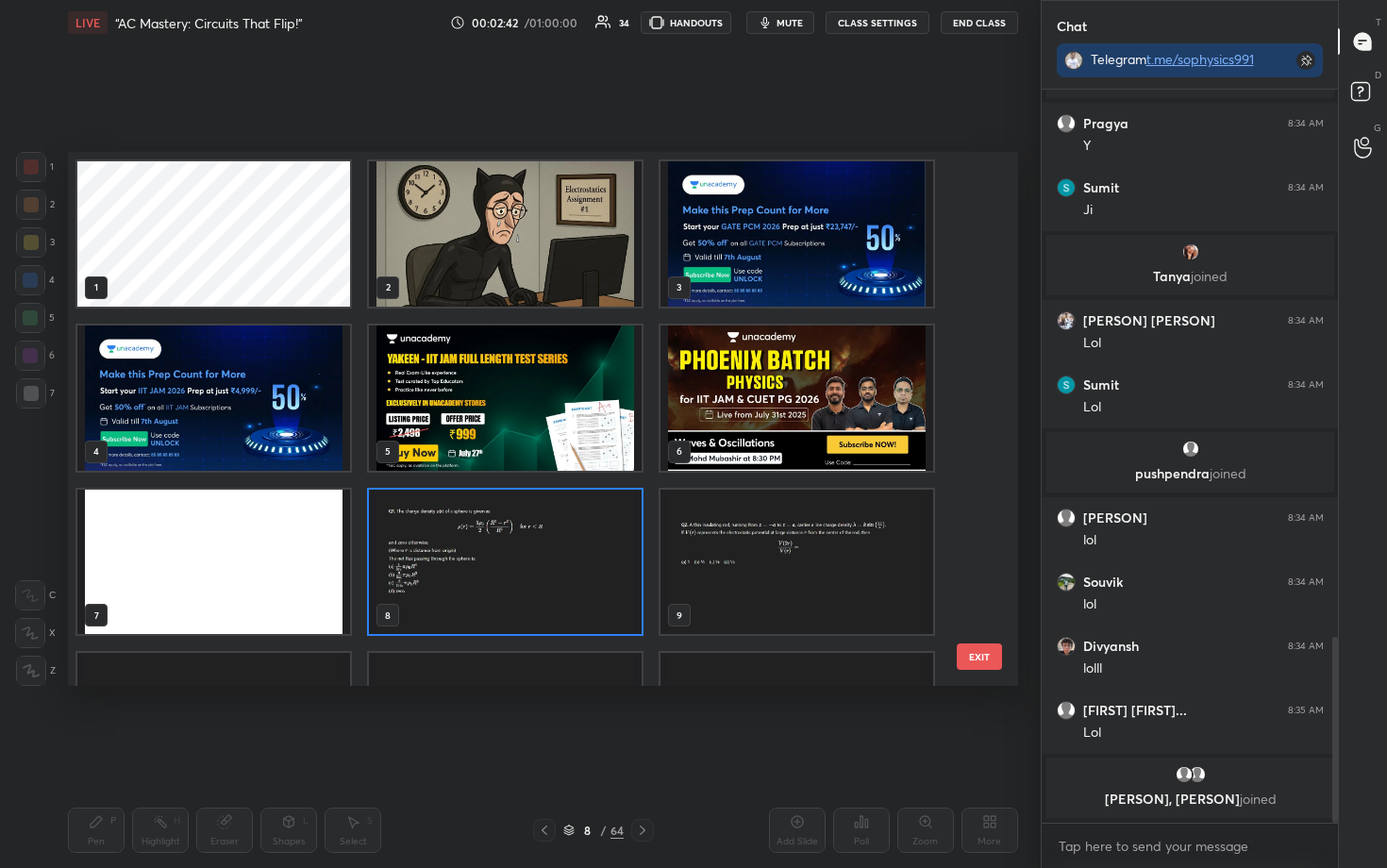 scroll, scrollTop: 7, scrollLeft: 10, axis: both 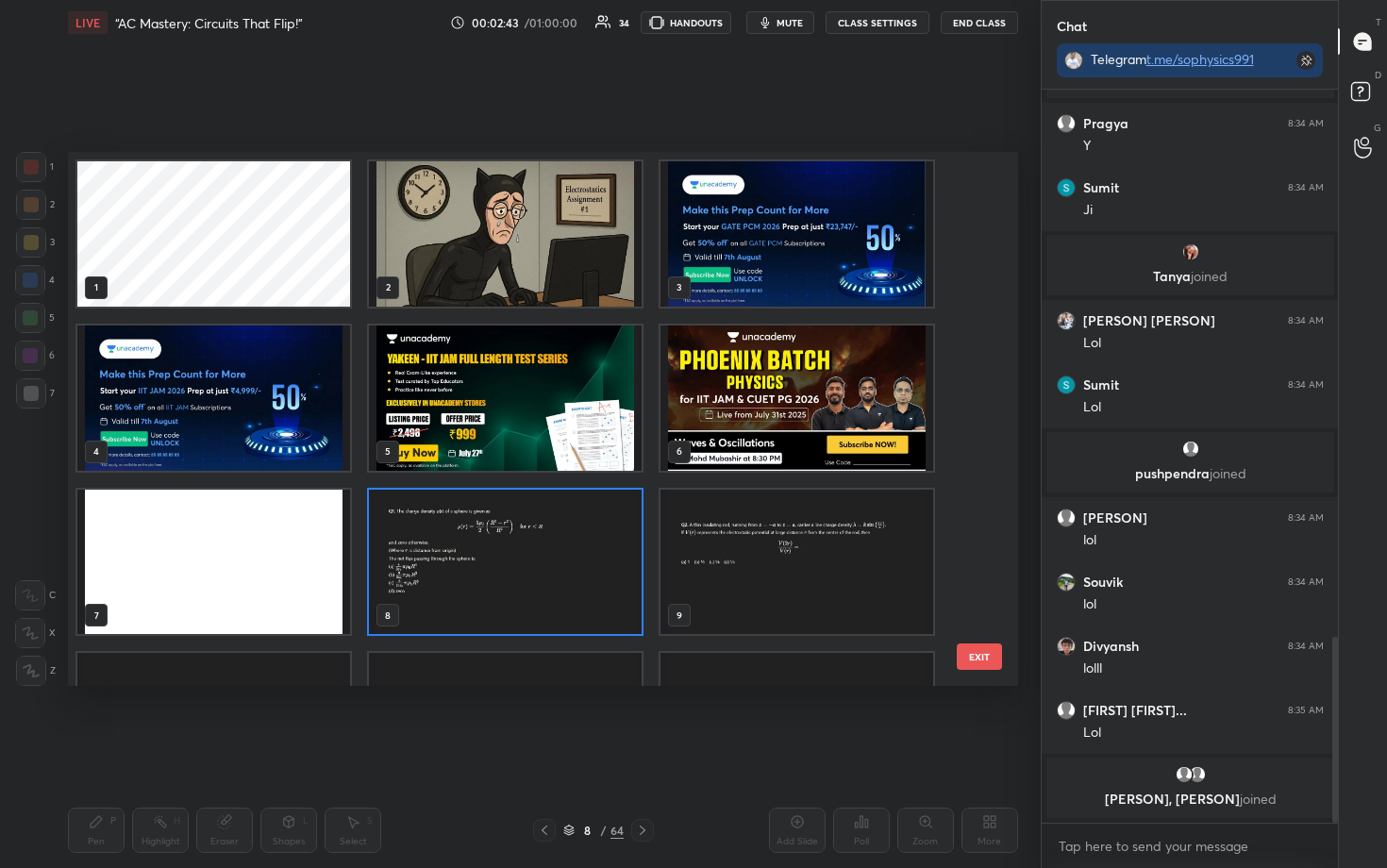 drag, startPoint x: 635, startPoint y: 531, endPoint x: 968, endPoint y: 226, distance: 451.56838 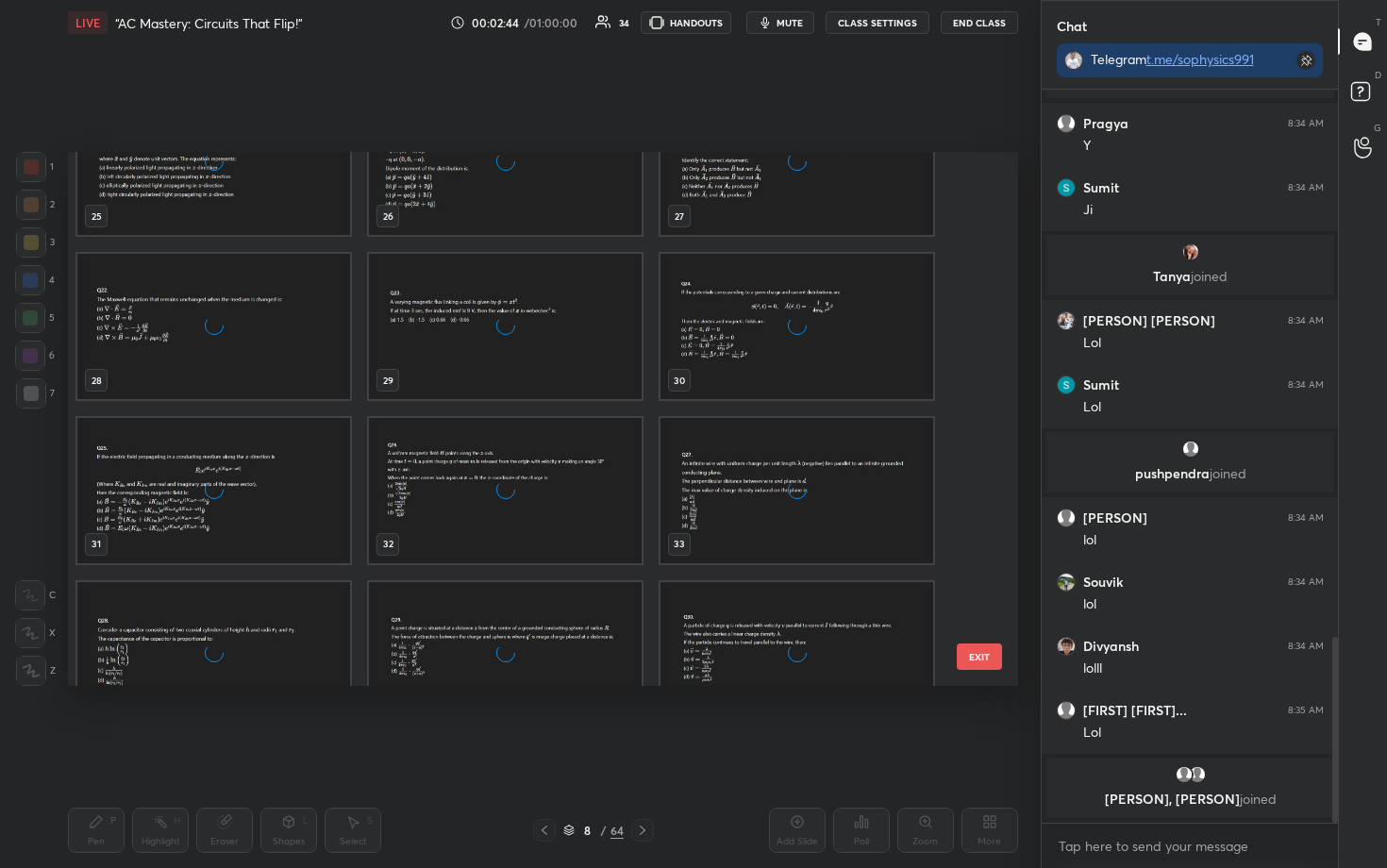 scroll, scrollTop: 2479, scrollLeft: 0, axis: vertical 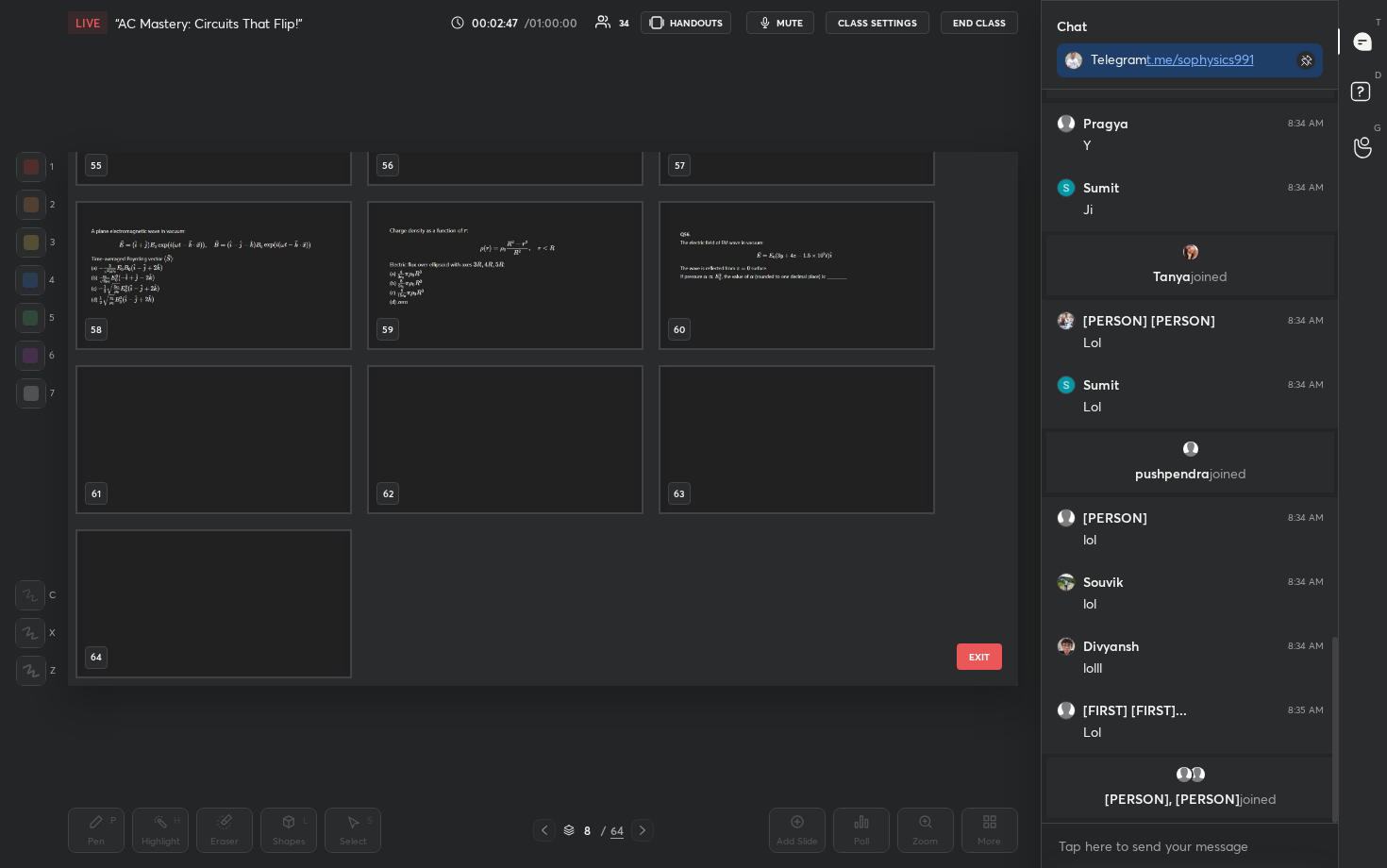 click at bounding box center [796, 275] 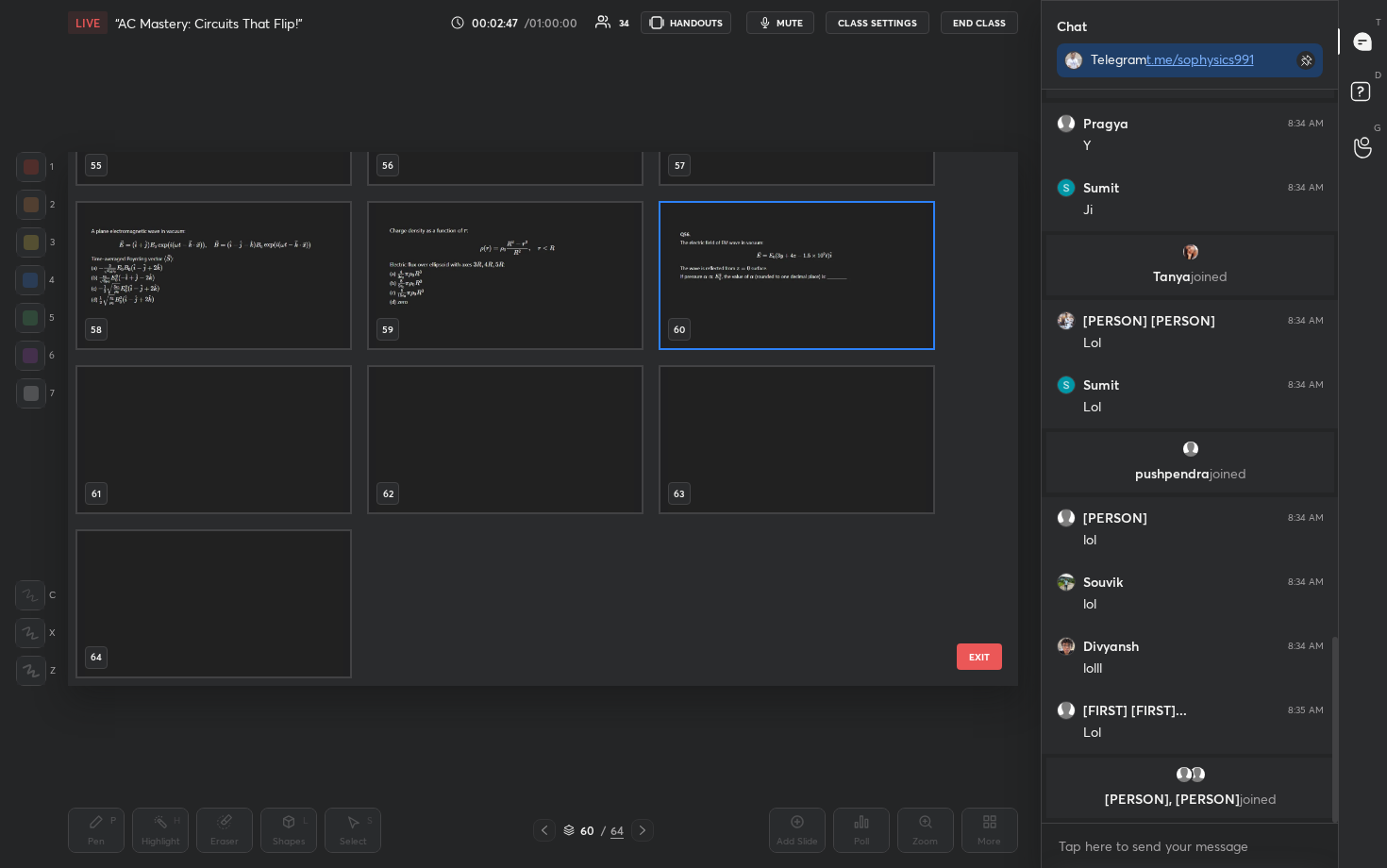 scroll, scrollTop: 3073, scrollLeft: 0, axis: vertical 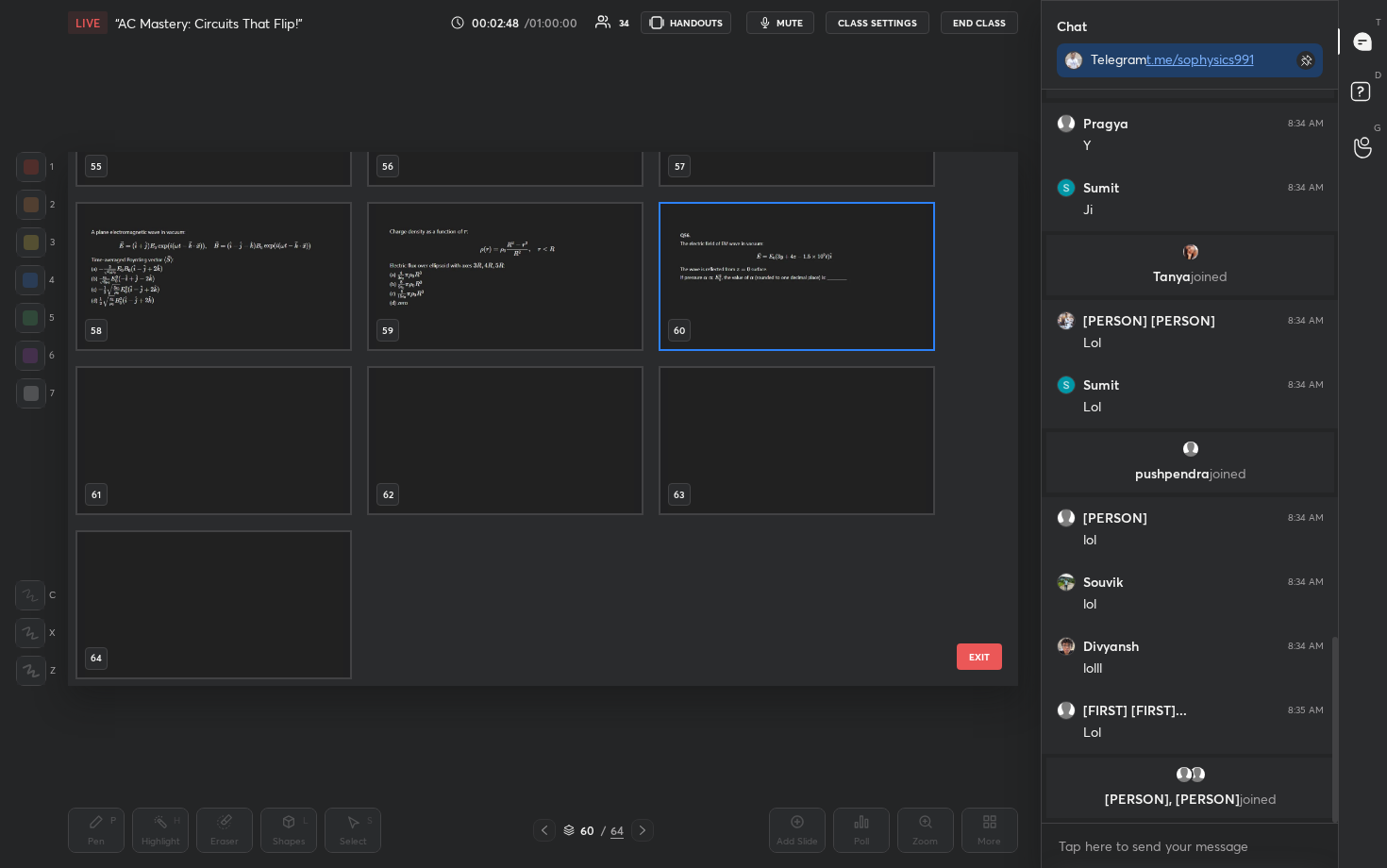 click at bounding box center (796, 276) 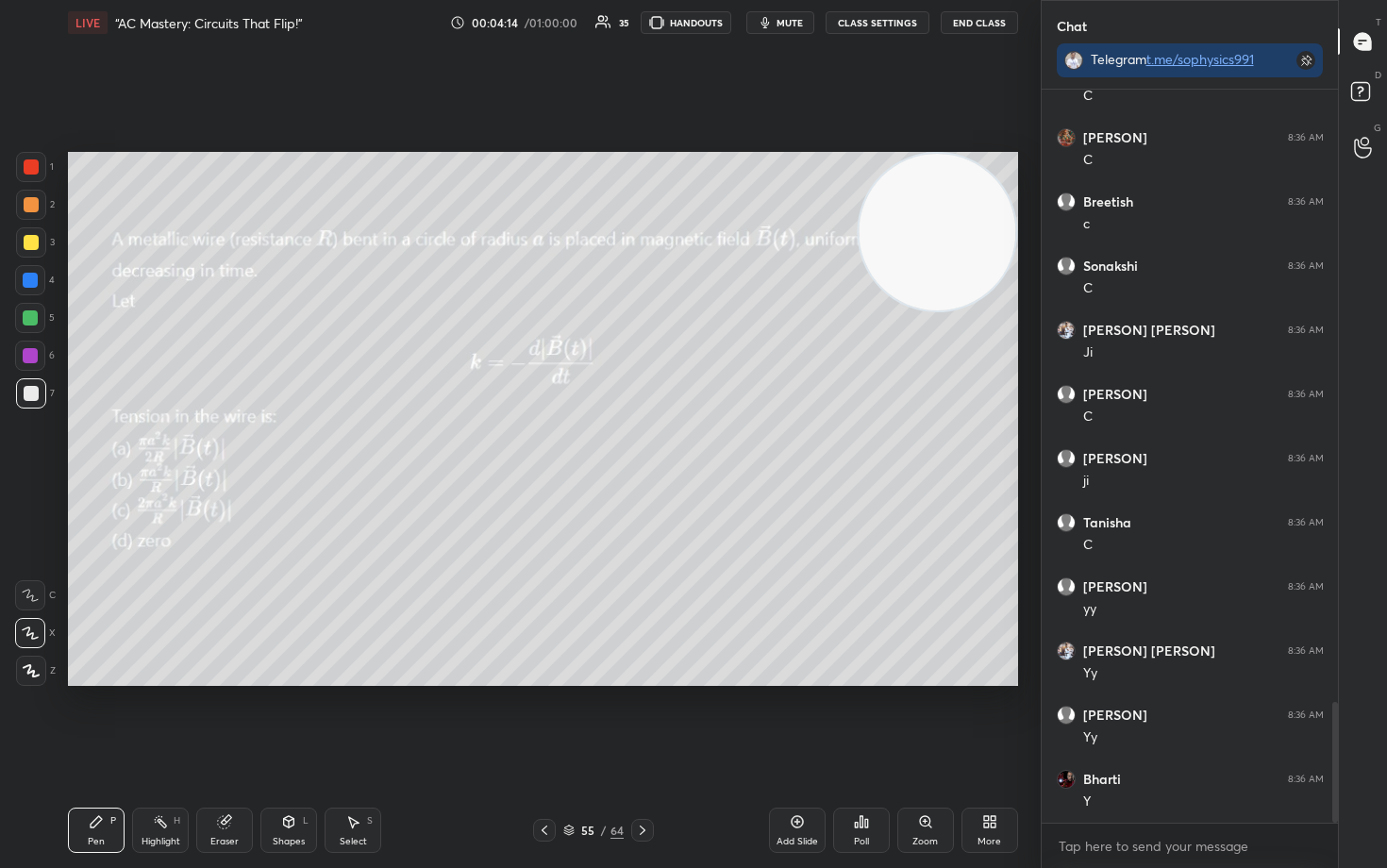 scroll, scrollTop: 3723, scrollLeft: 0, axis: vertical 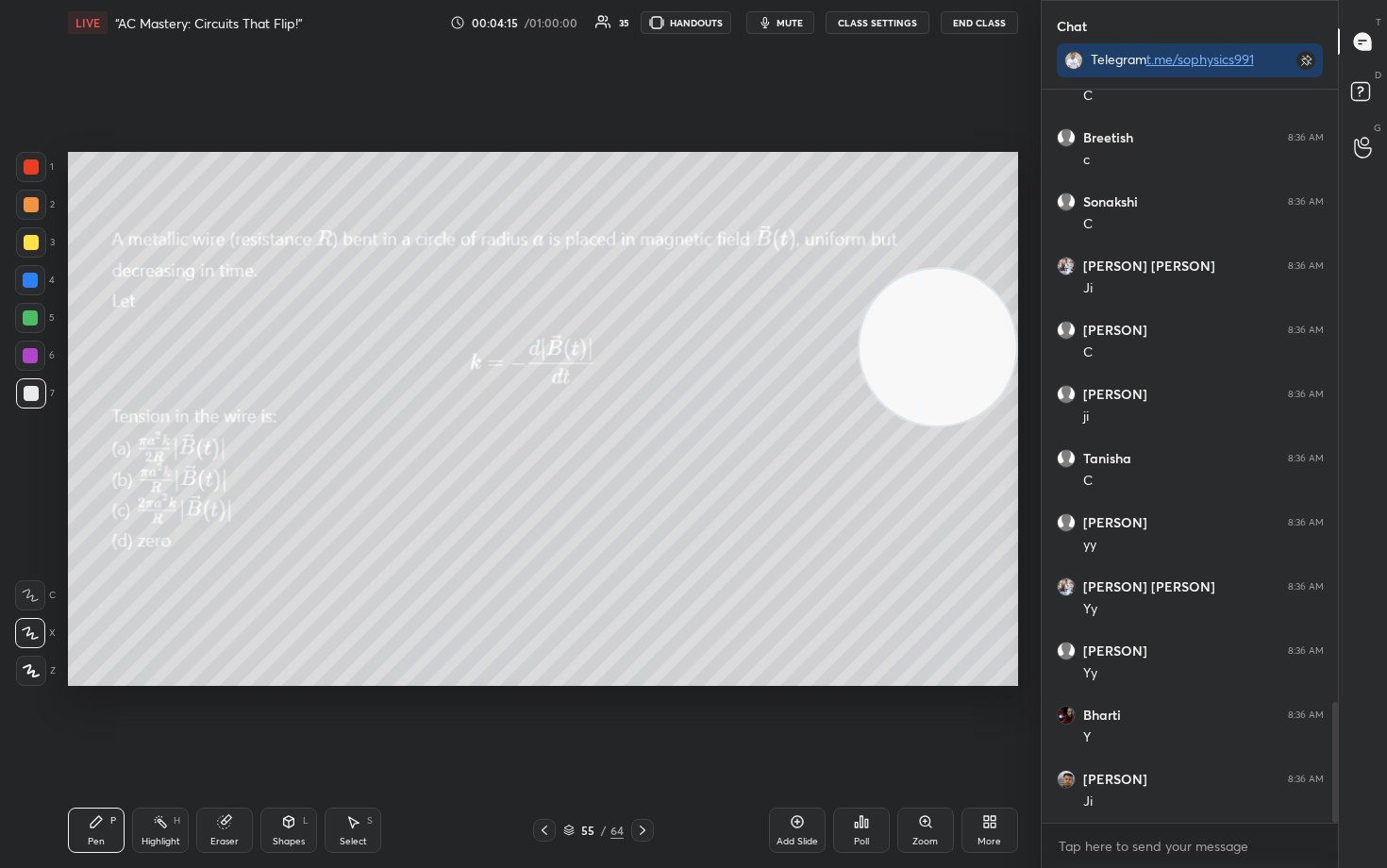 drag, startPoint x: 935, startPoint y: 230, endPoint x: 970, endPoint y: 415, distance: 188.2817 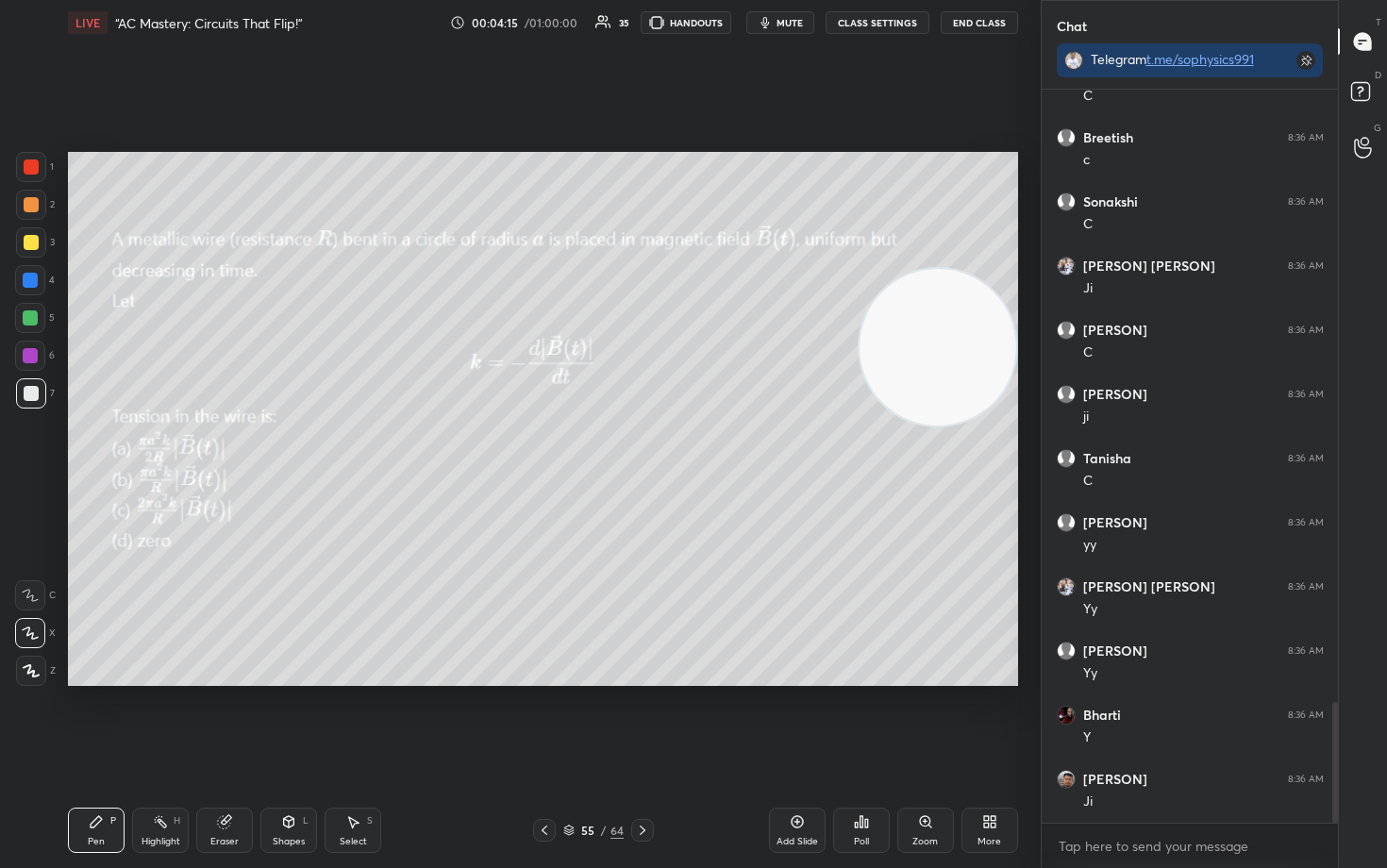 click at bounding box center [938, 347] 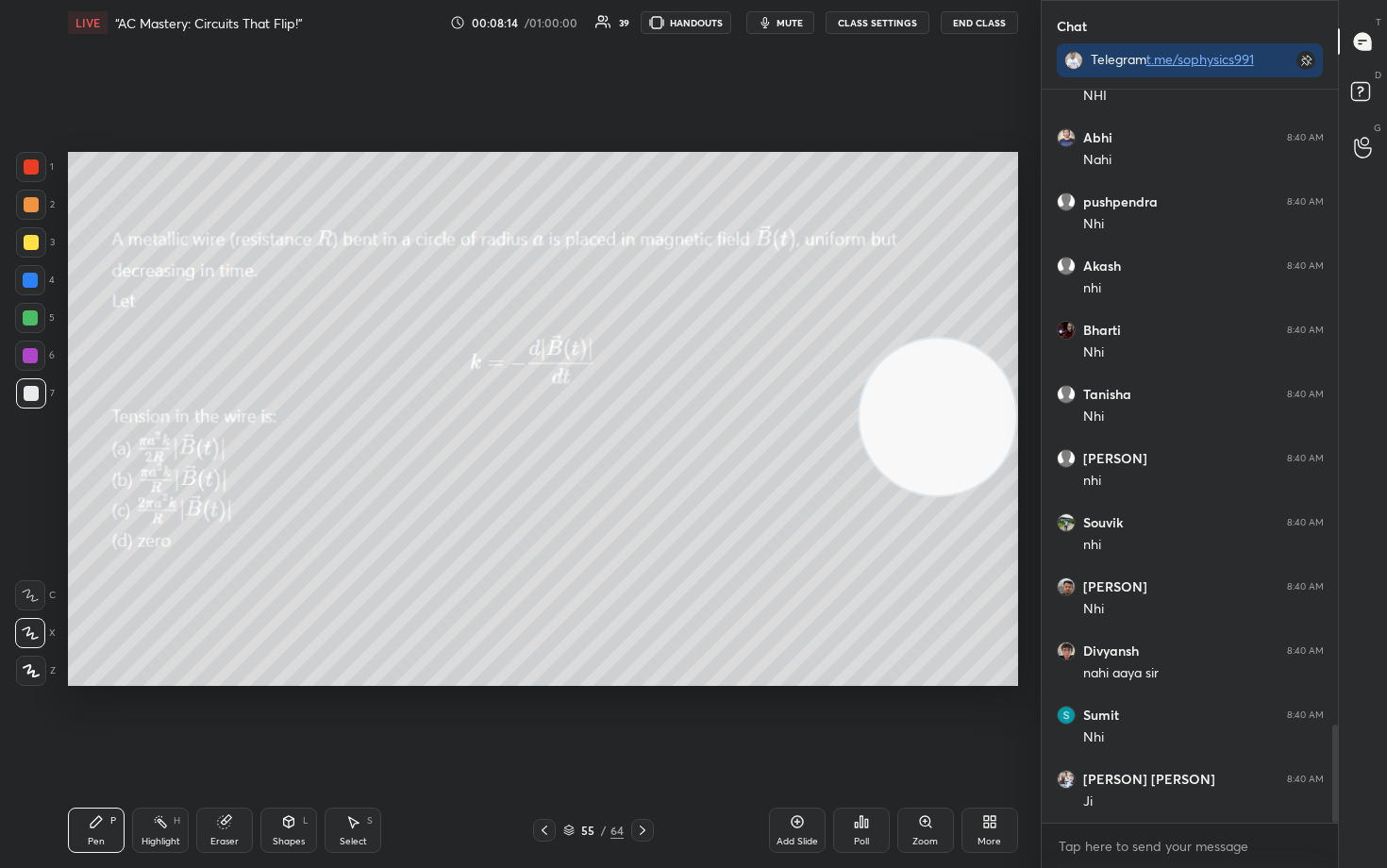 scroll, scrollTop: 4793, scrollLeft: 0, axis: vertical 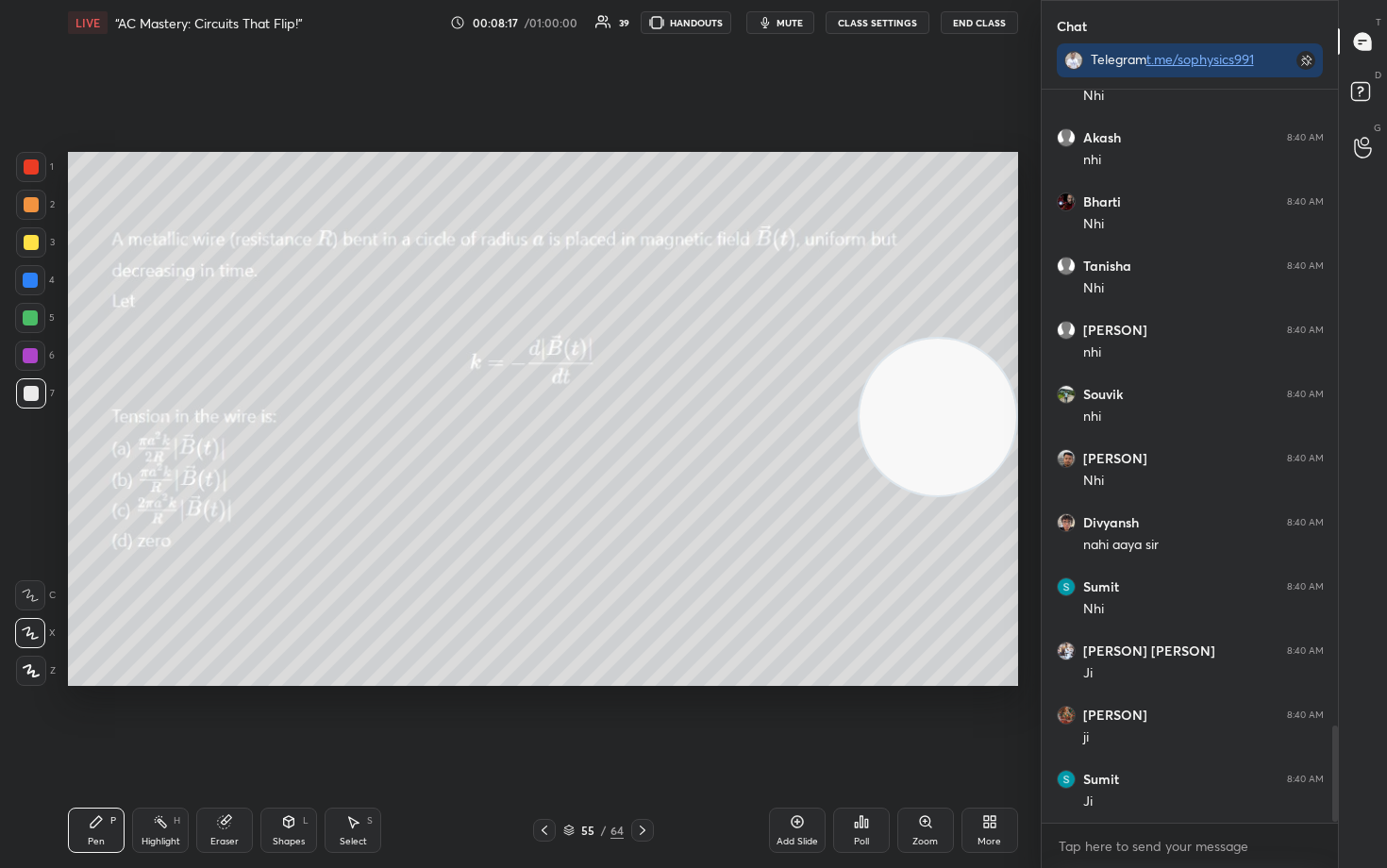 click on "Eraser" at bounding box center [225, 842] 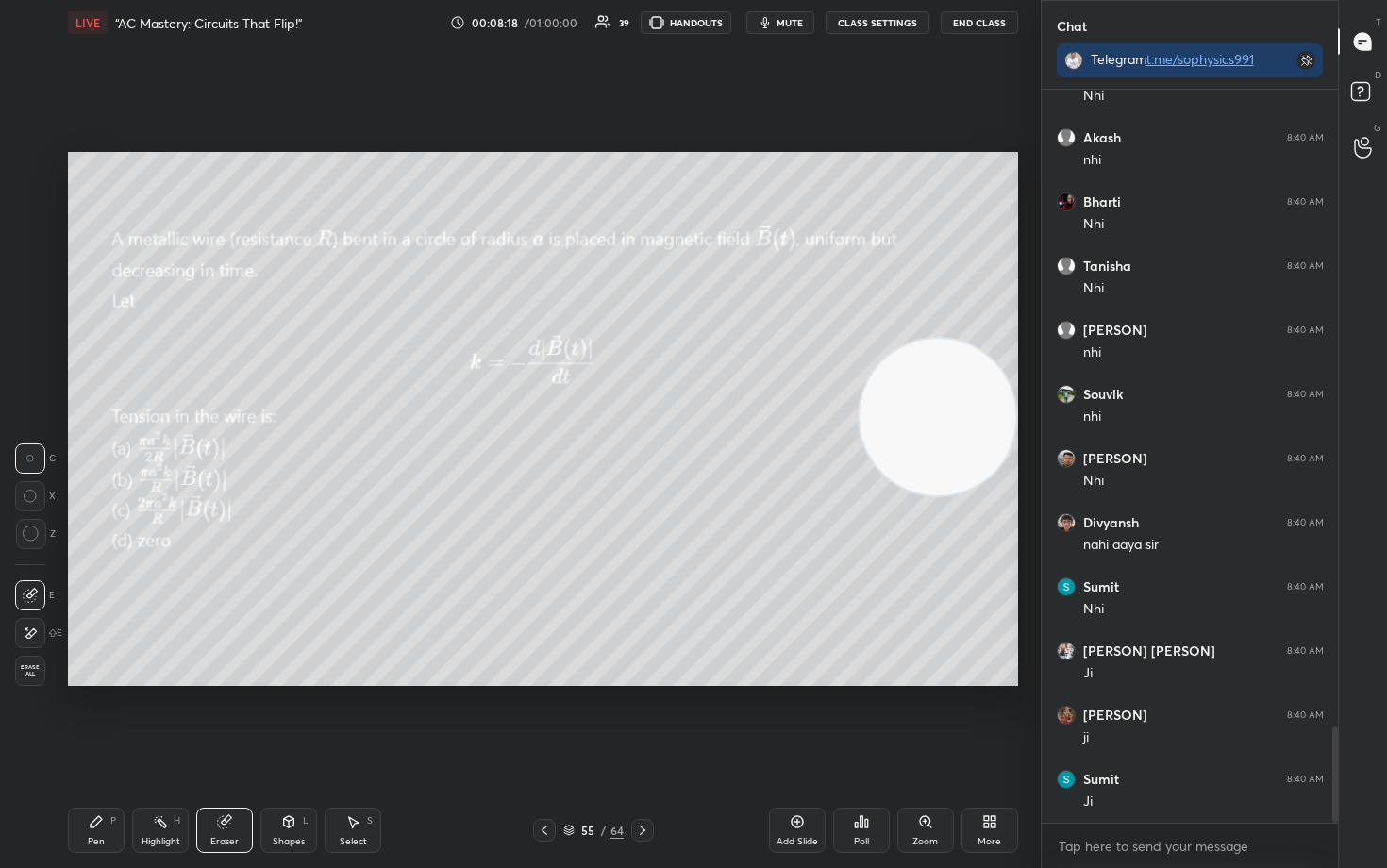 click on "Erase all" at bounding box center (30, 671) 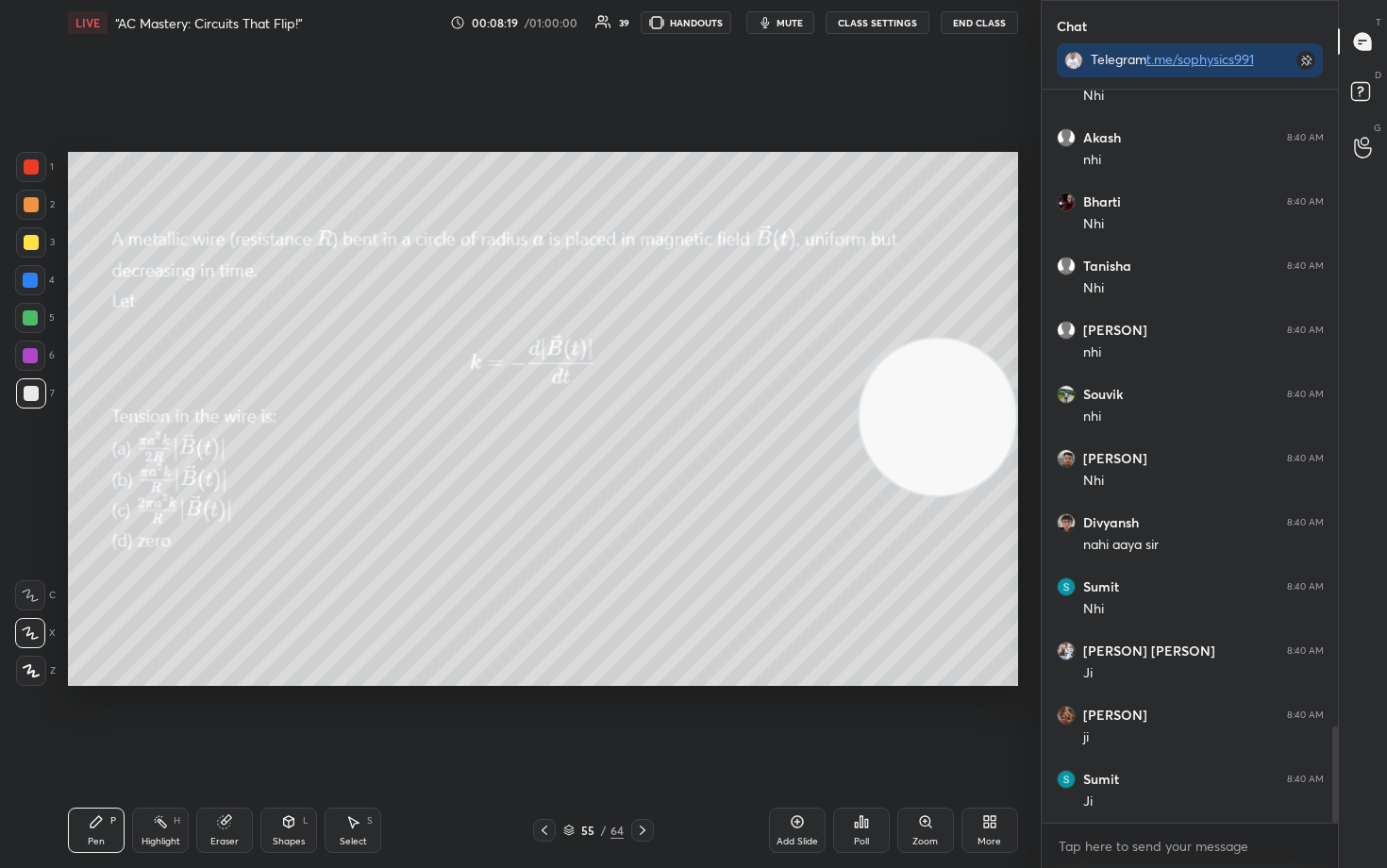drag, startPoint x: 953, startPoint y: 423, endPoint x: 1008, endPoint y: 228, distance: 202.608 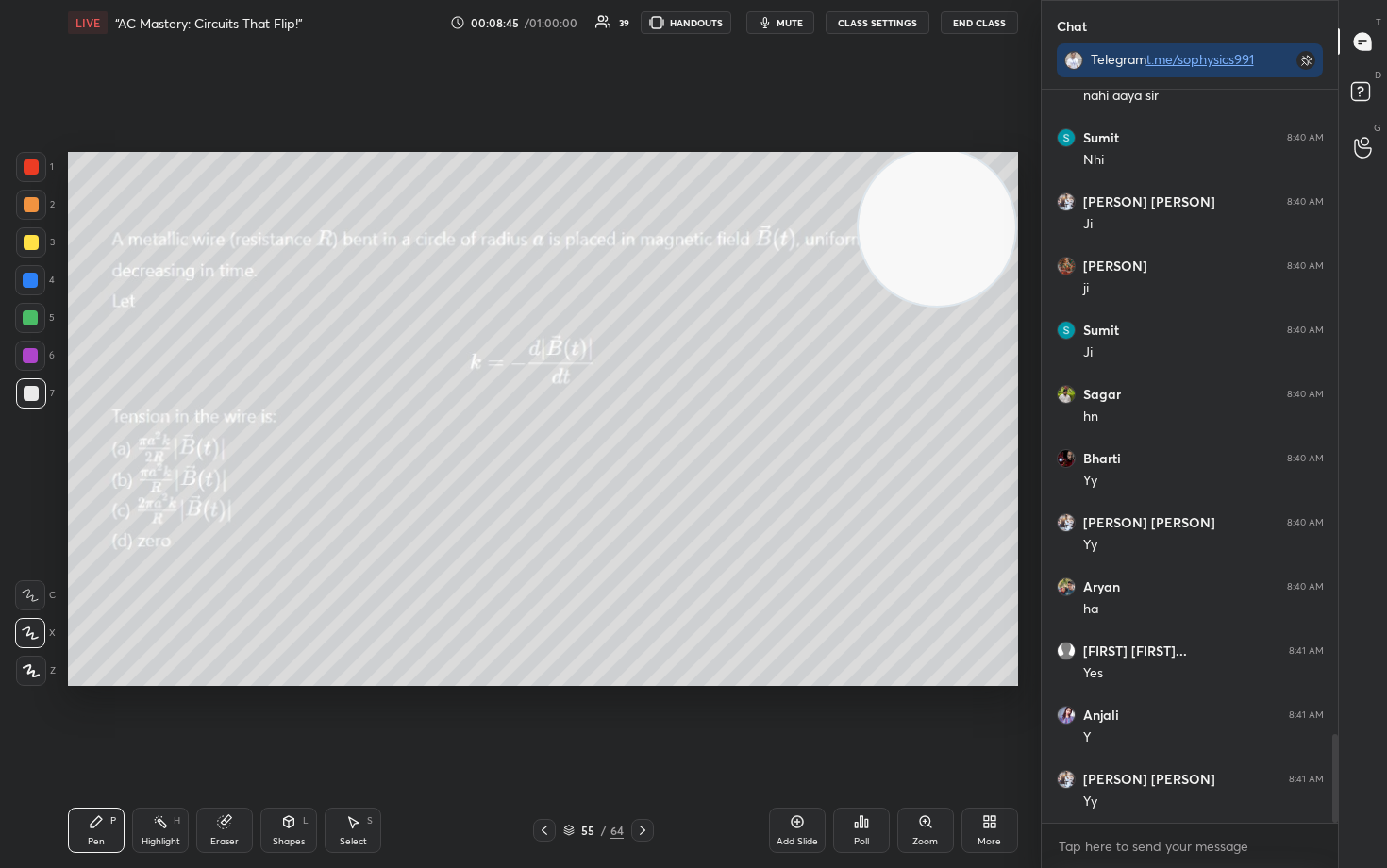 scroll, scrollTop: 5370, scrollLeft: 0, axis: vertical 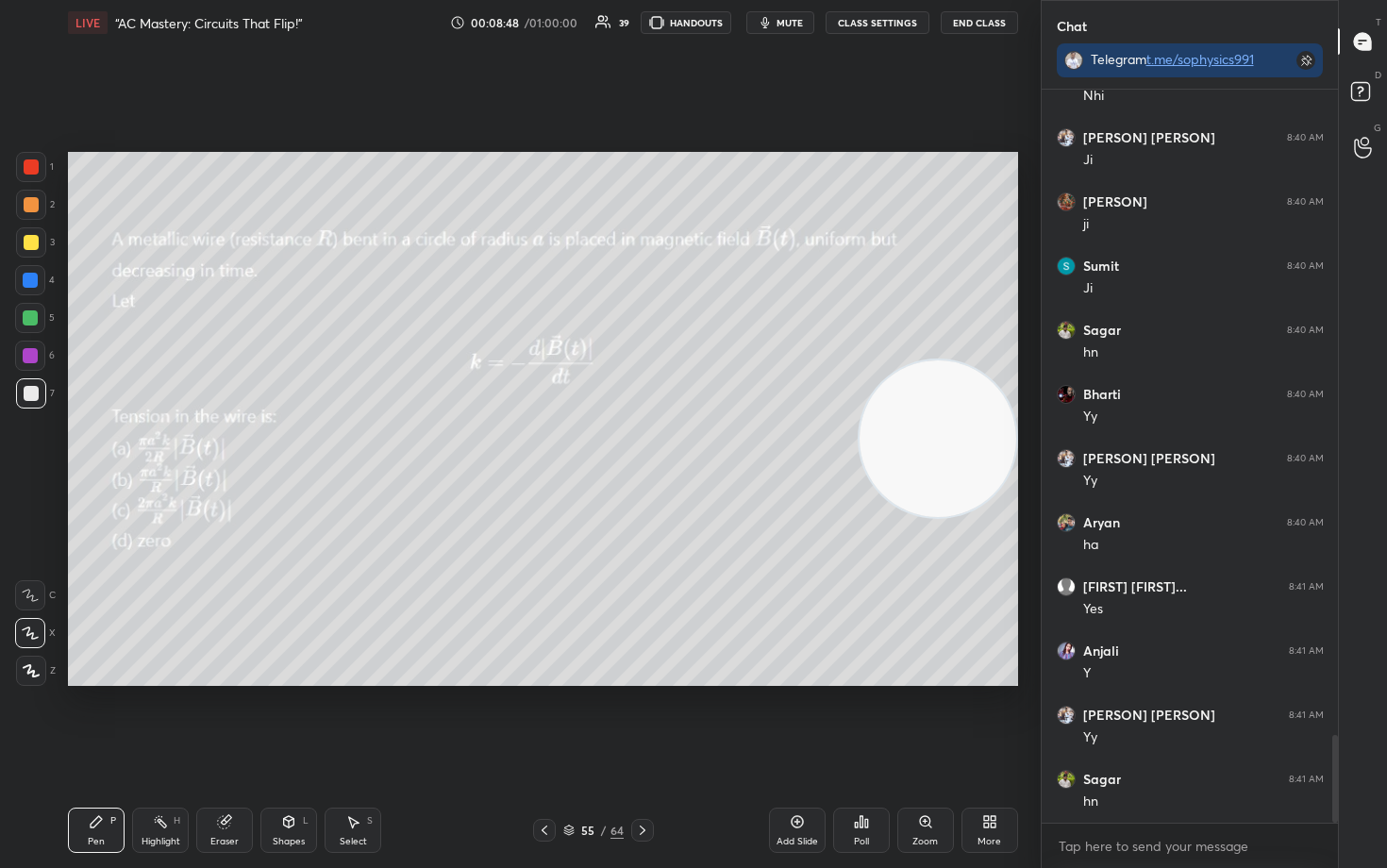 drag, startPoint x: 962, startPoint y: 256, endPoint x: 923, endPoint y: 262, distance: 39.458839 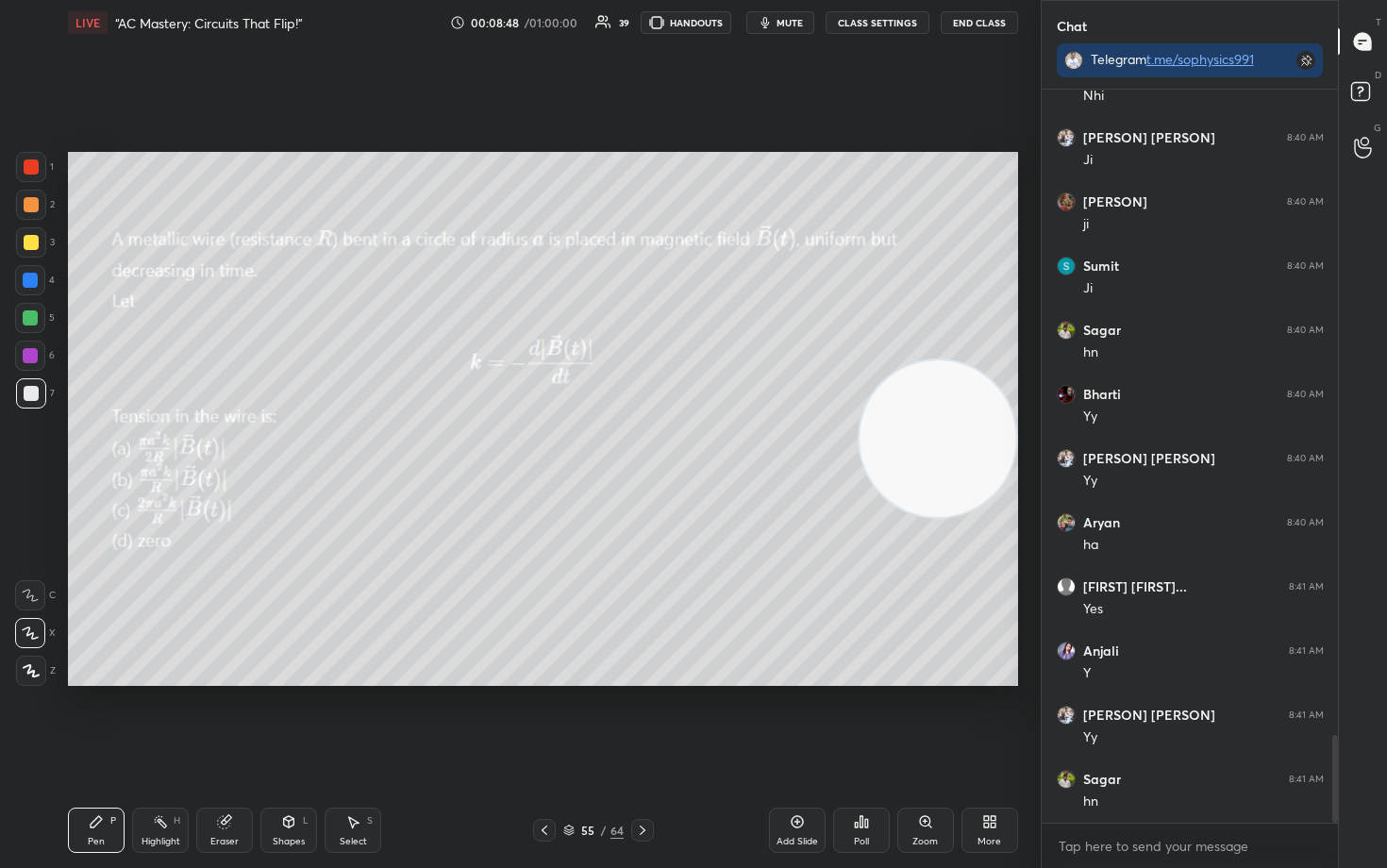 click at bounding box center [938, 439] 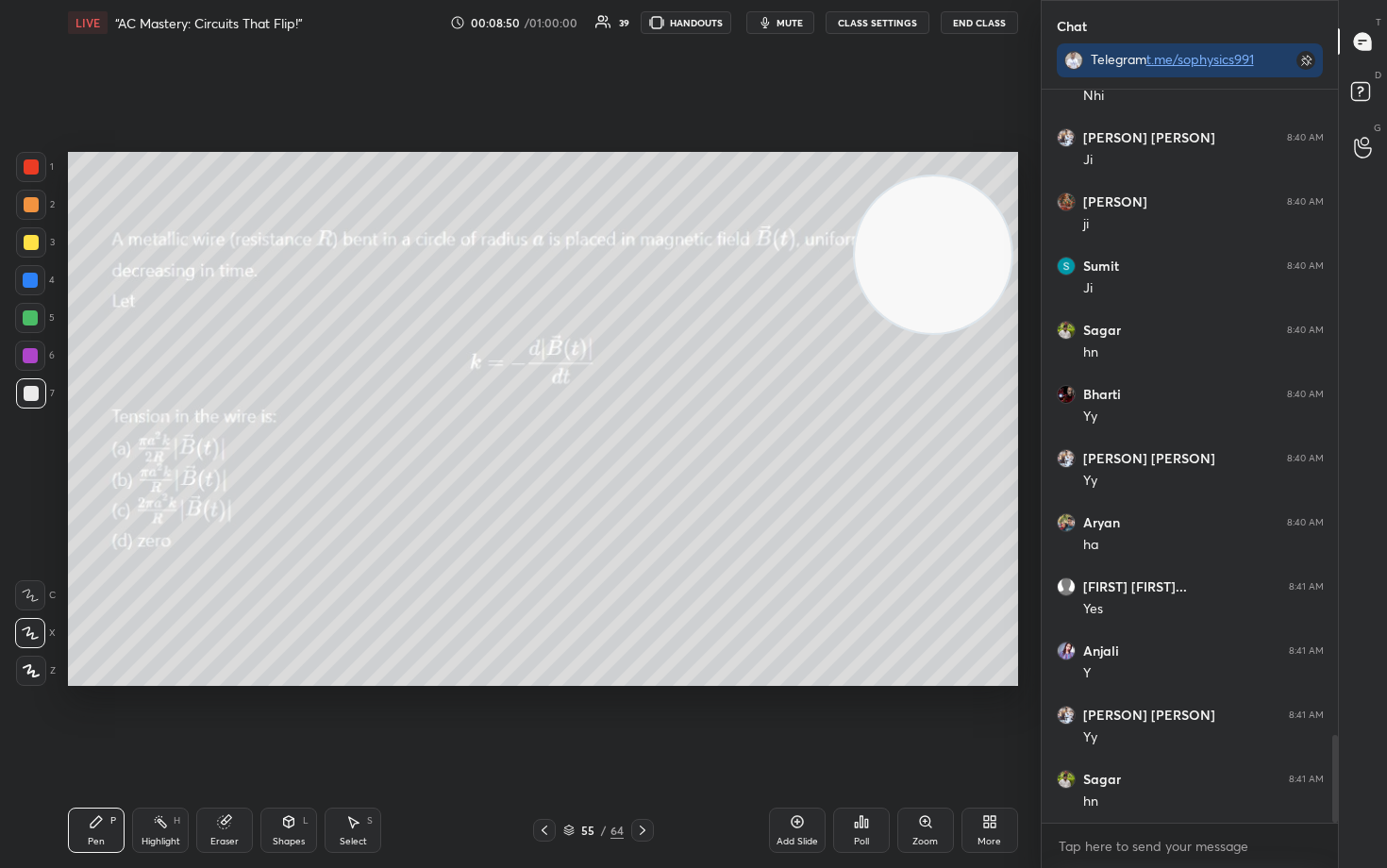 click 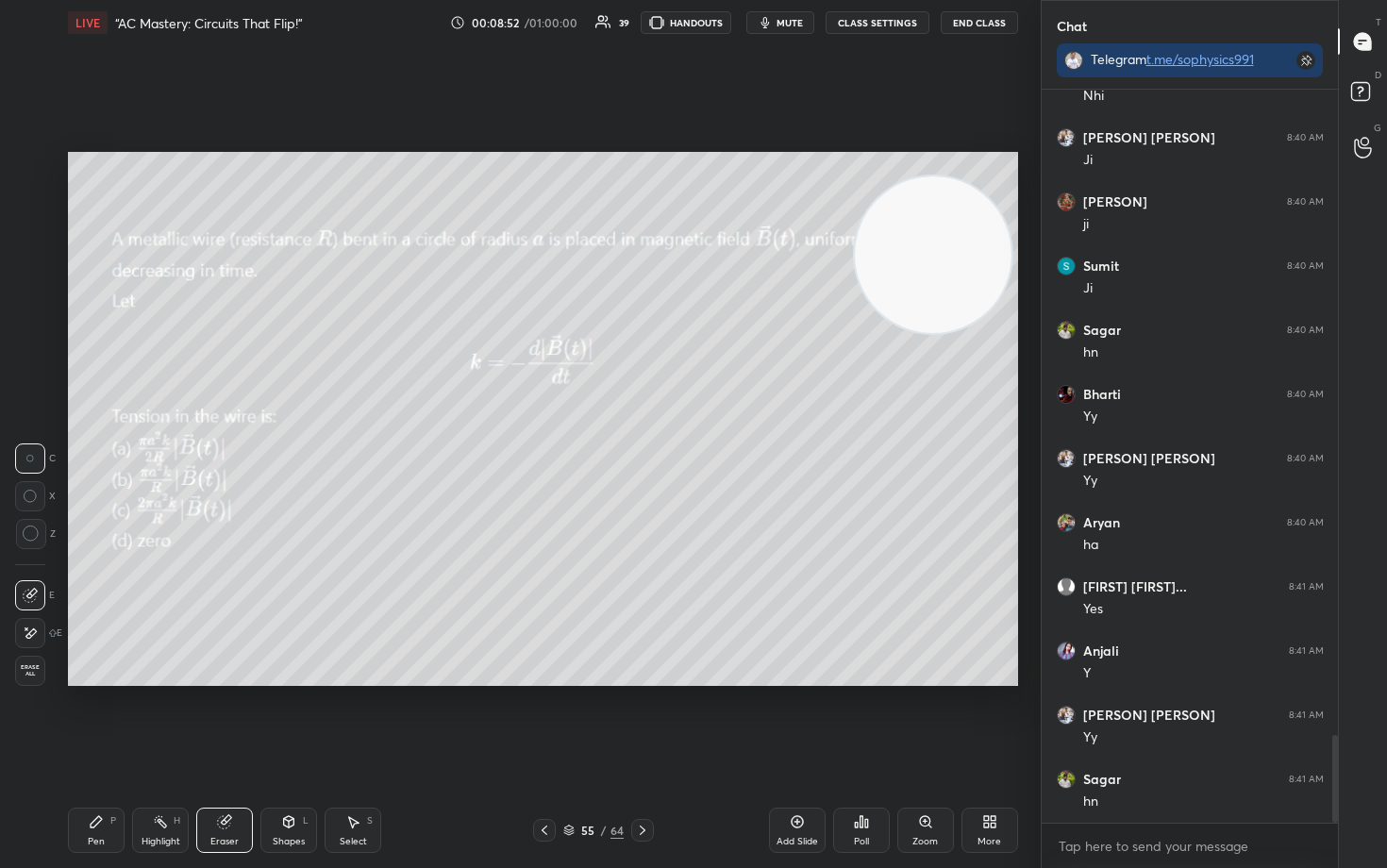 drag, startPoint x: 110, startPoint y: 832, endPoint x: 121, endPoint y: 817, distance: 18.601075 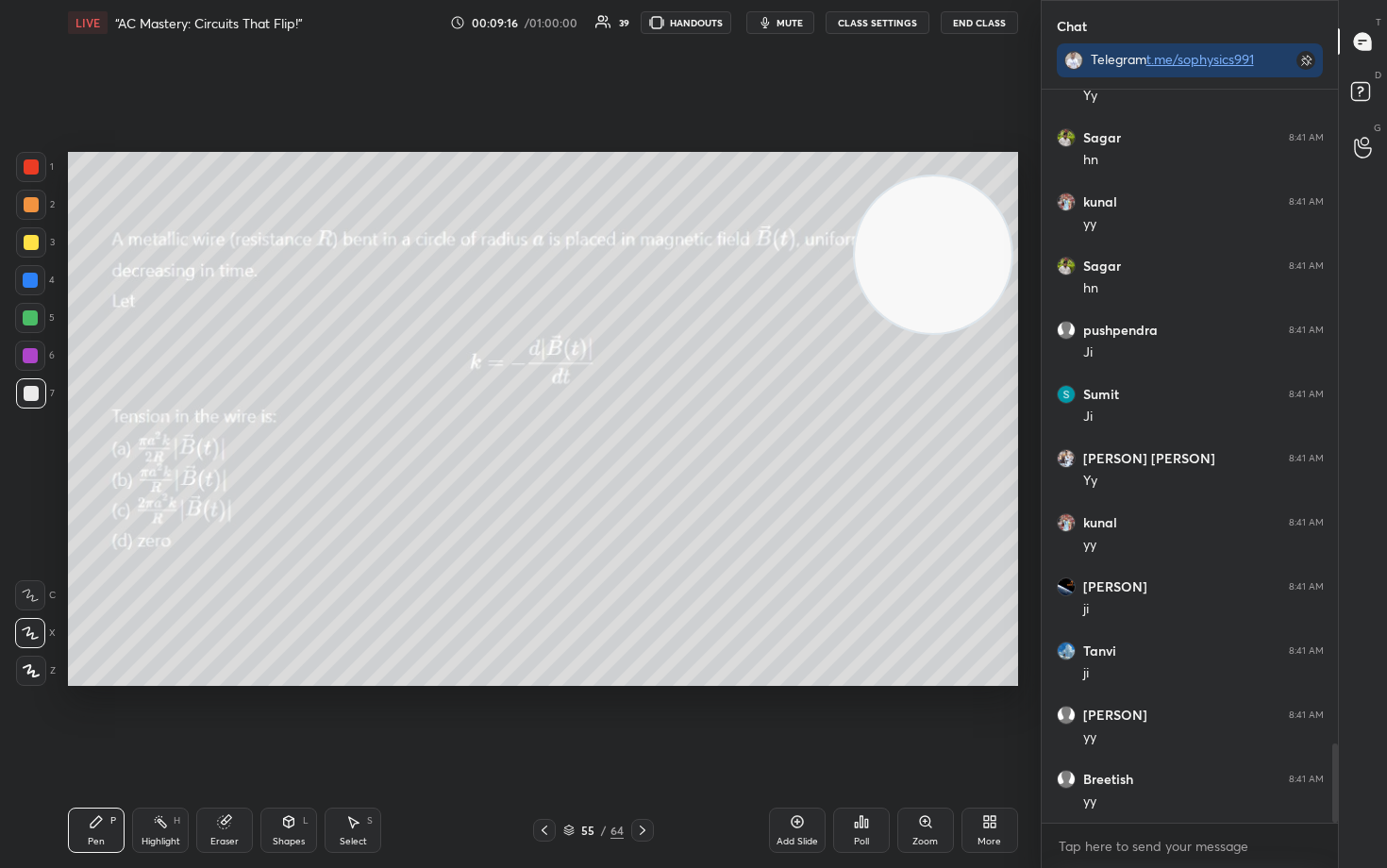 scroll, scrollTop: 6076, scrollLeft: 0, axis: vertical 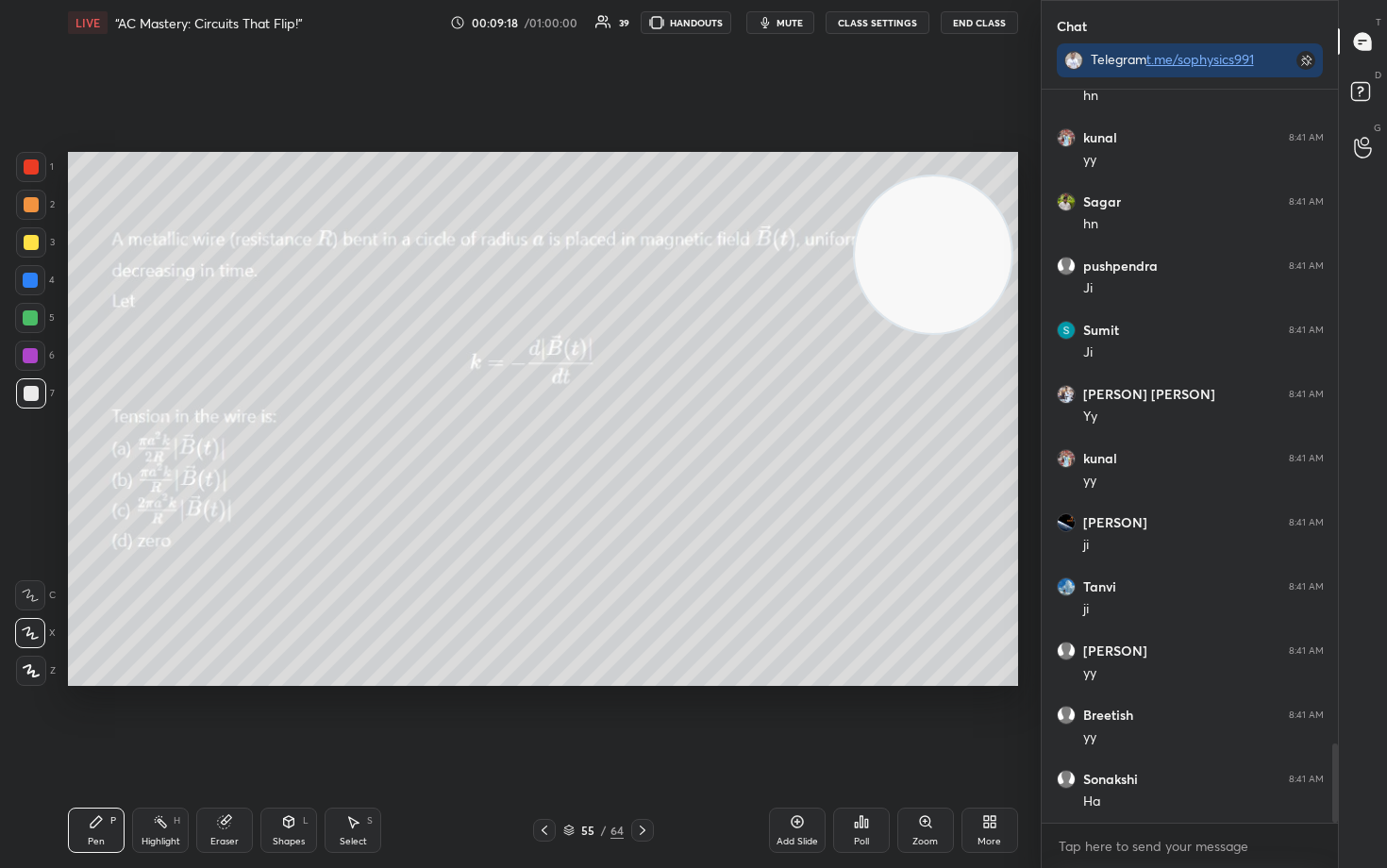 click at bounding box center (31, 242) 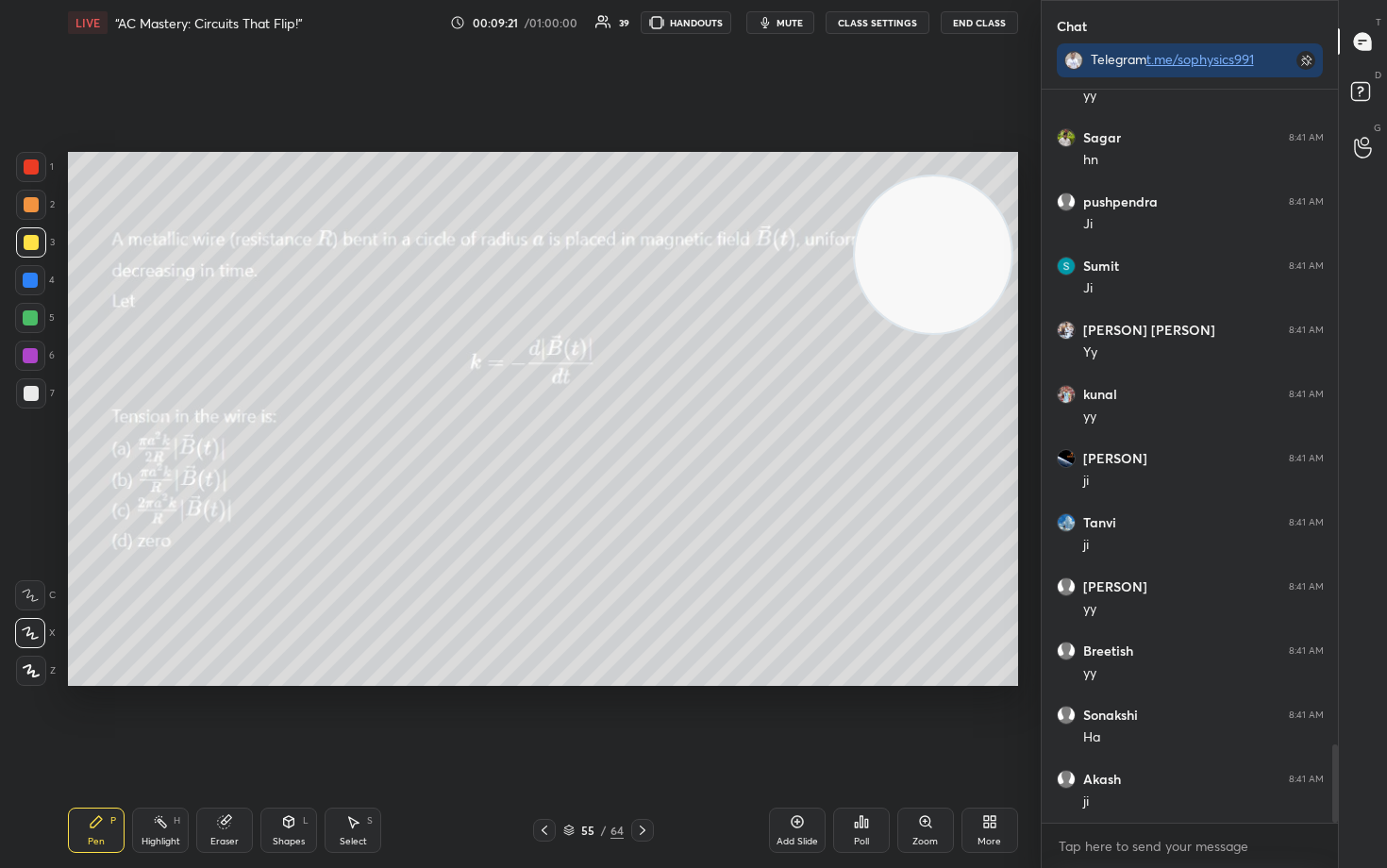 scroll, scrollTop: 6204, scrollLeft: 0, axis: vertical 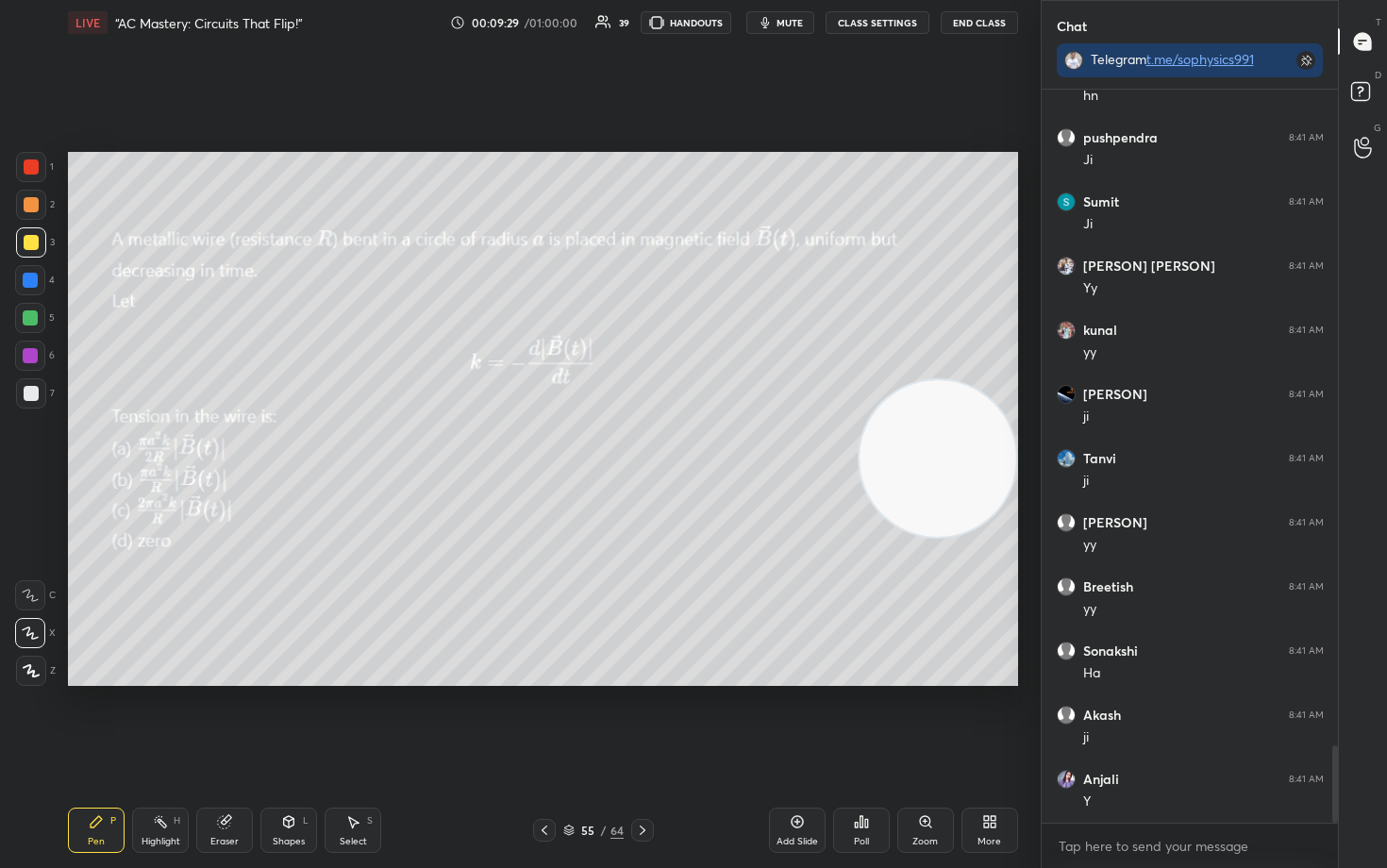 drag, startPoint x: 940, startPoint y: 243, endPoint x: 881, endPoint y: 192, distance: 77.987178 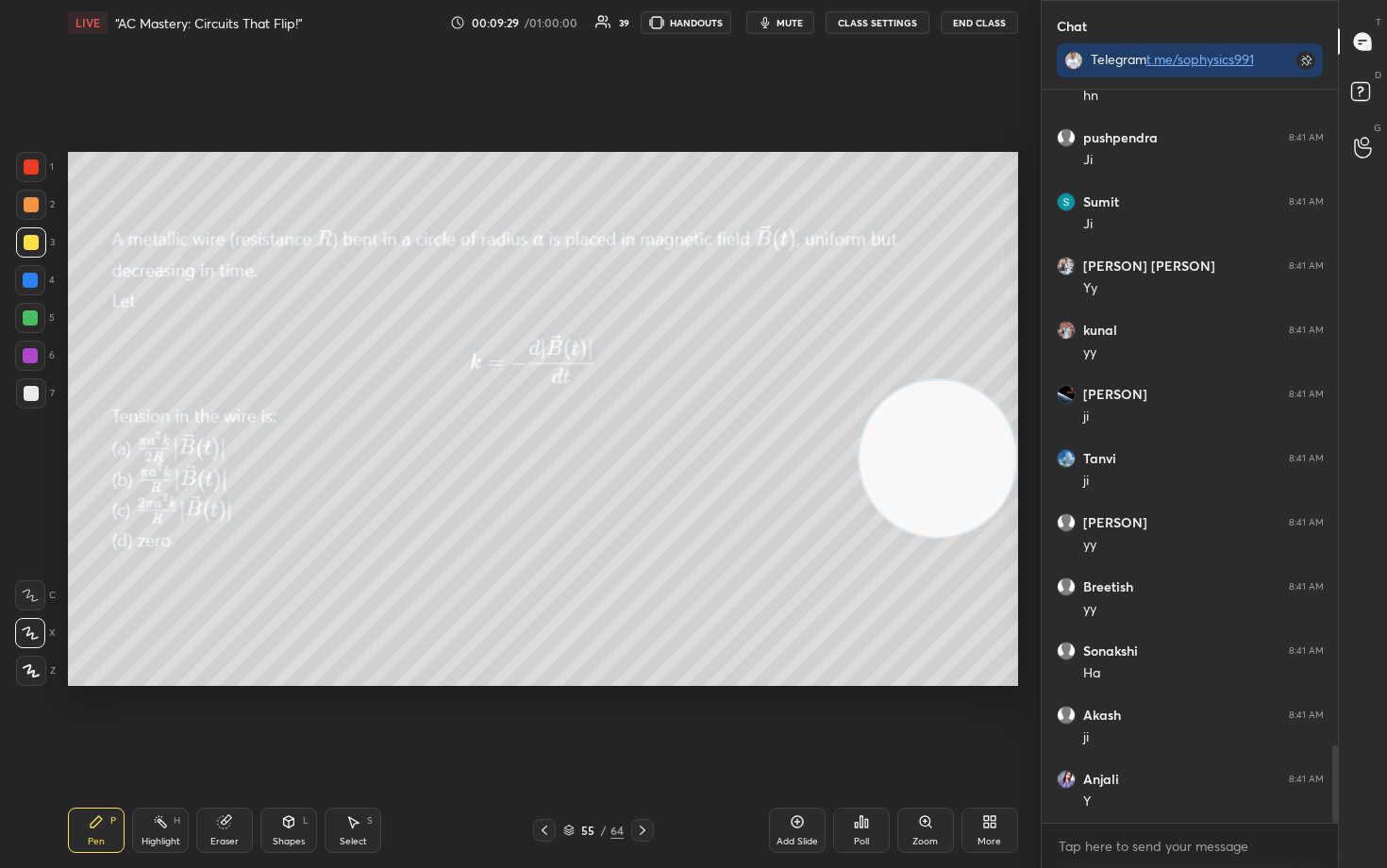 click at bounding box center (938, 459) 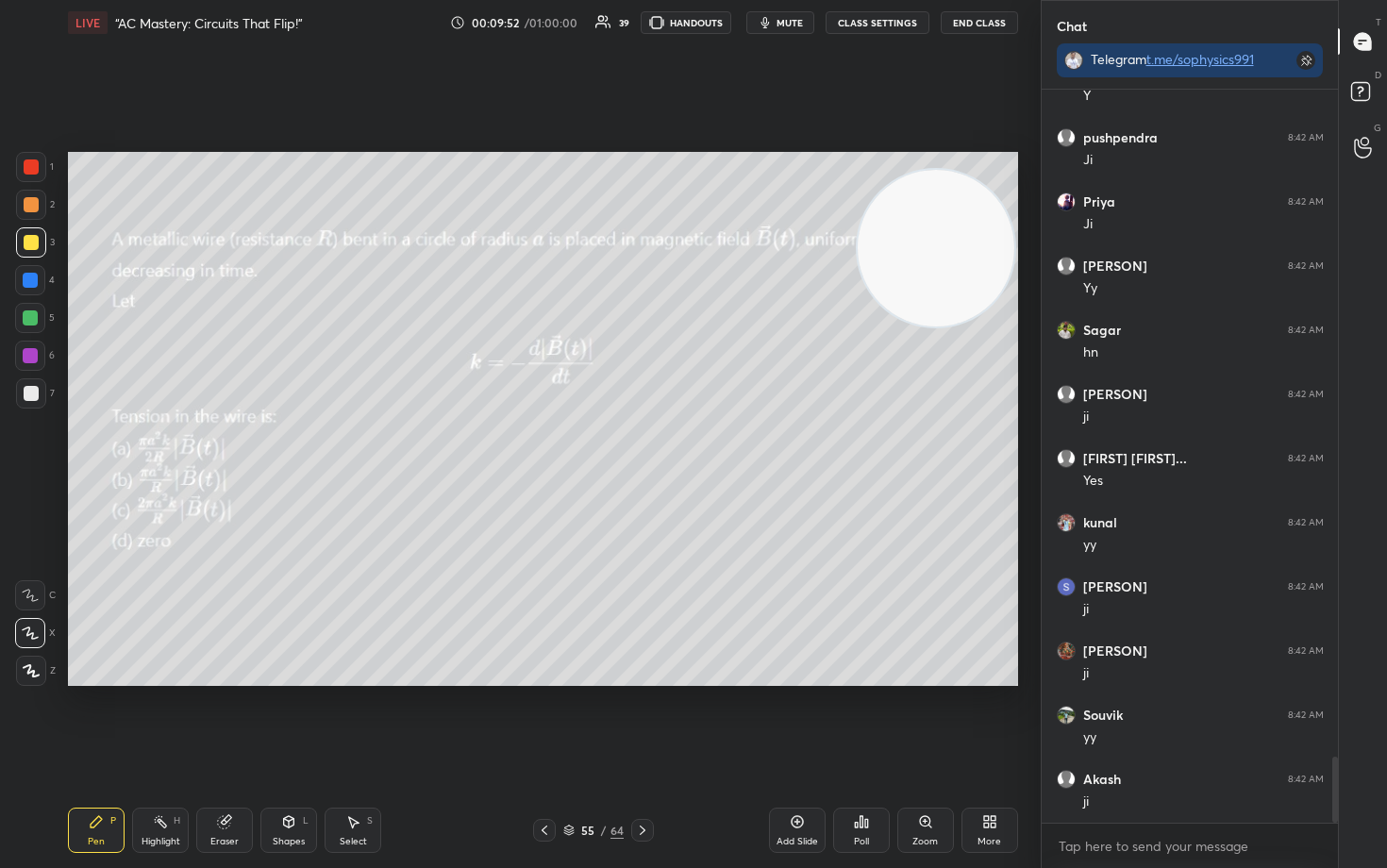 scroll, scrollTop: 7487, scrollLeft: 0, axis: vertical 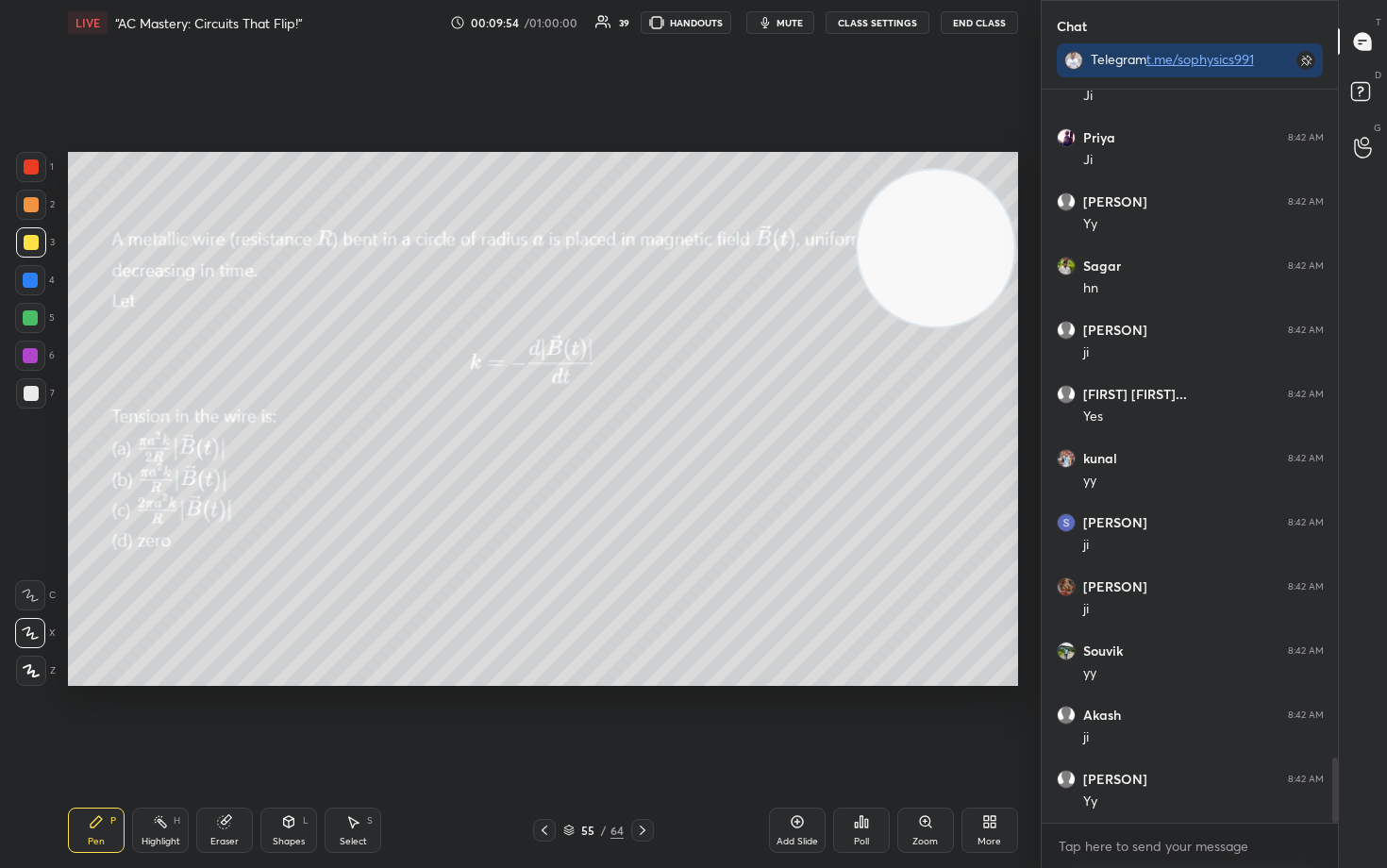 click 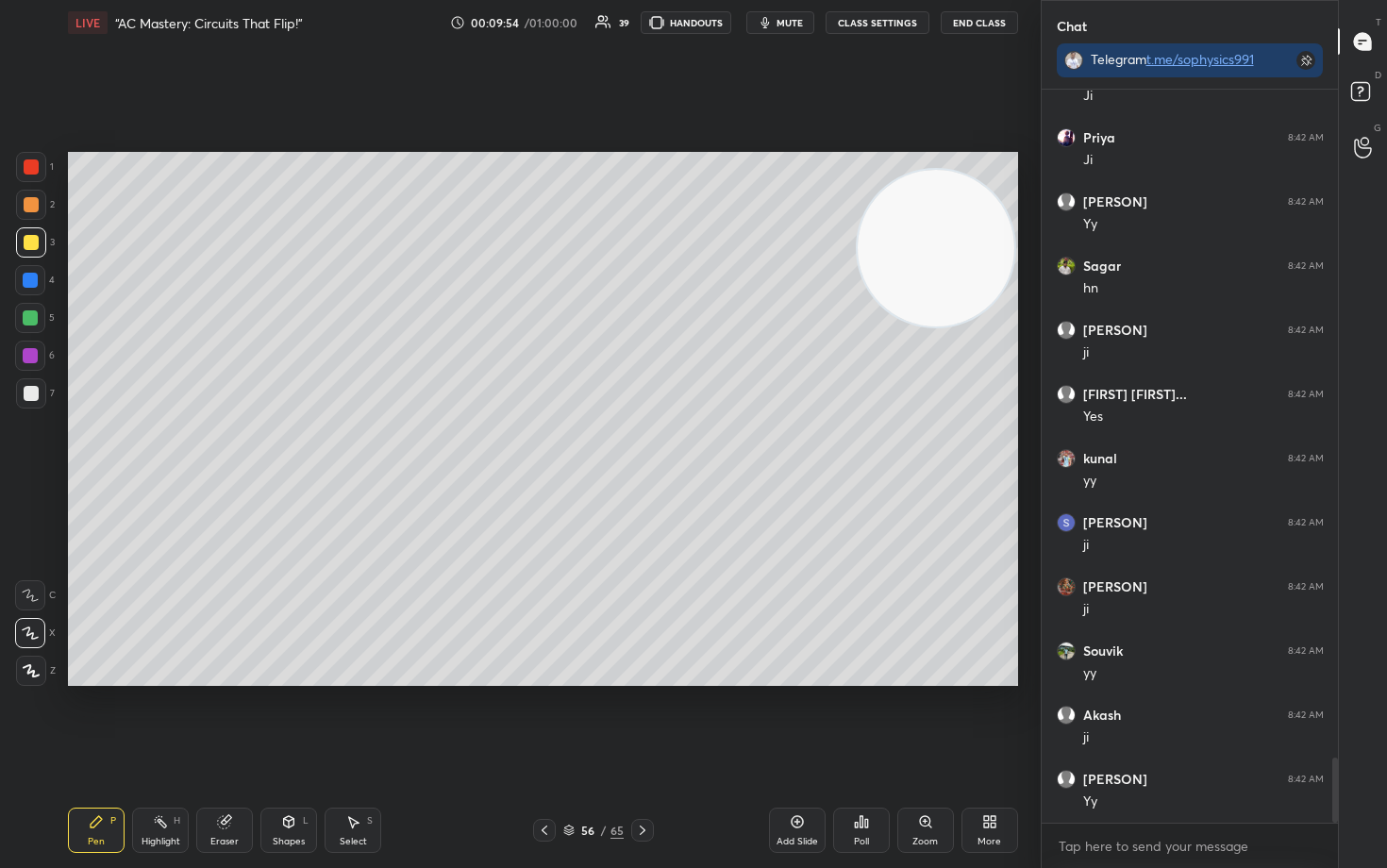 scroll, scrollTop: 7552, scrollLeft: 0, axis: vertical 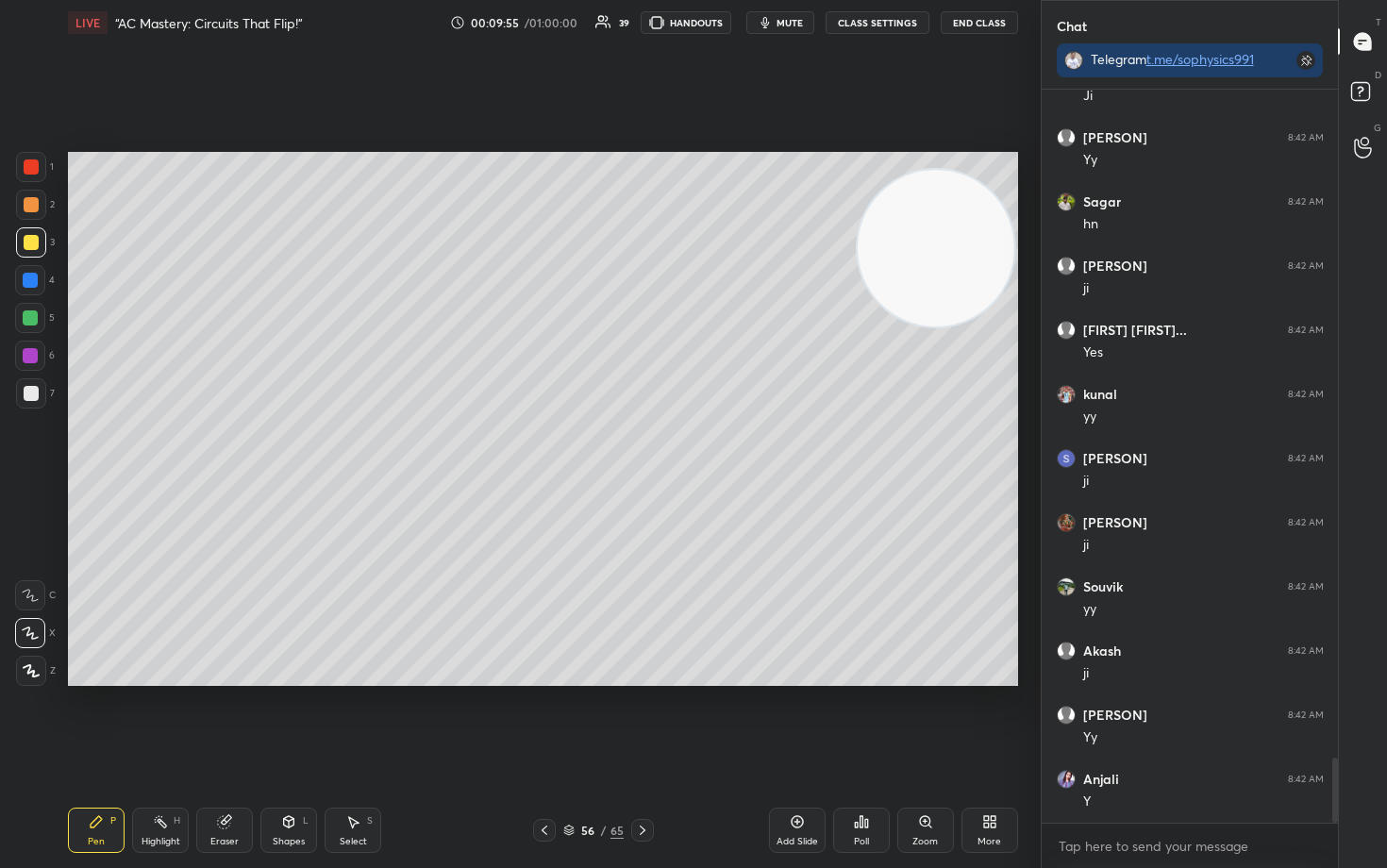 click at bounding box center [31, 393] 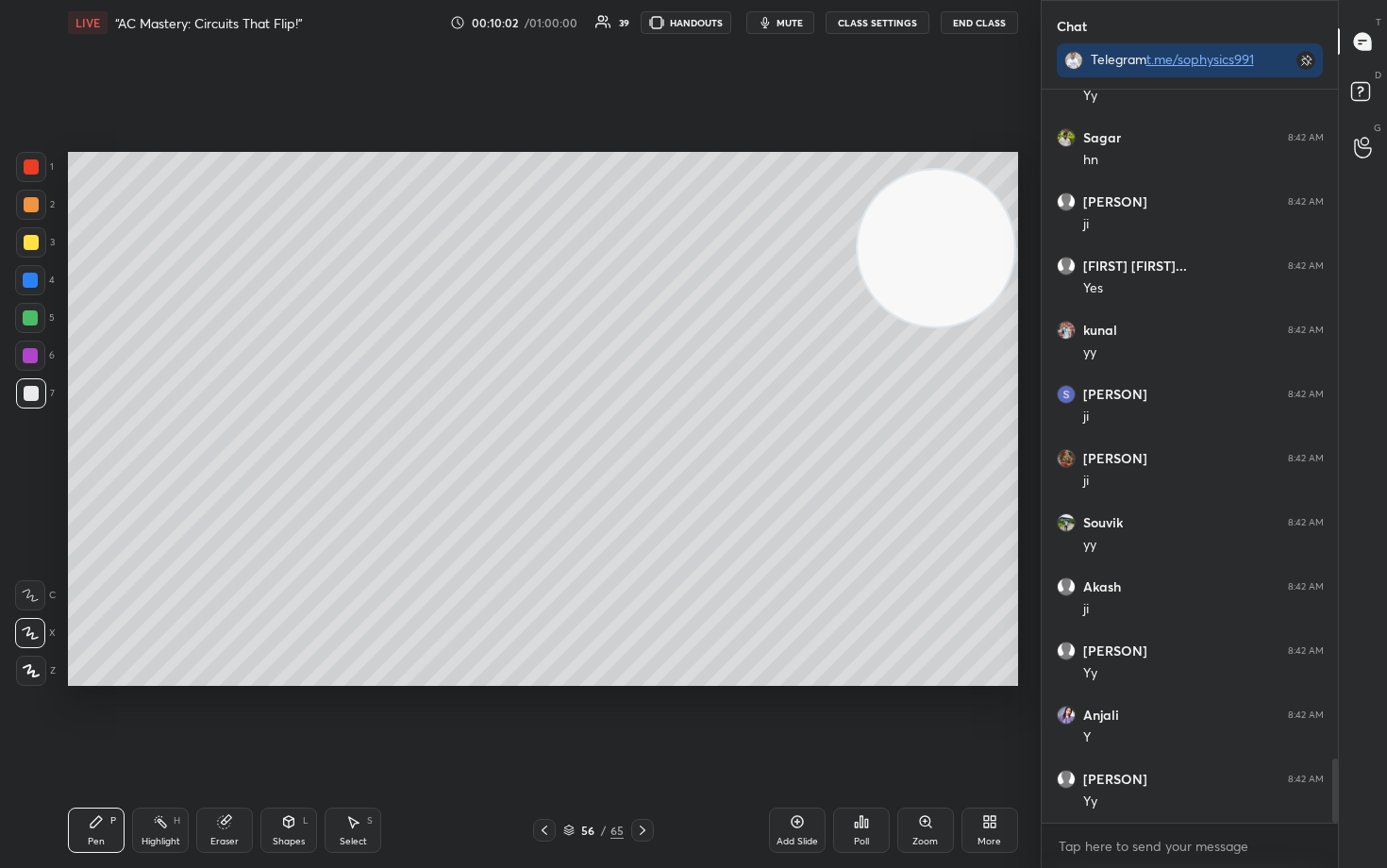 scroll, scrollTop: 7680, scrollLeft: 0, axis: vertical 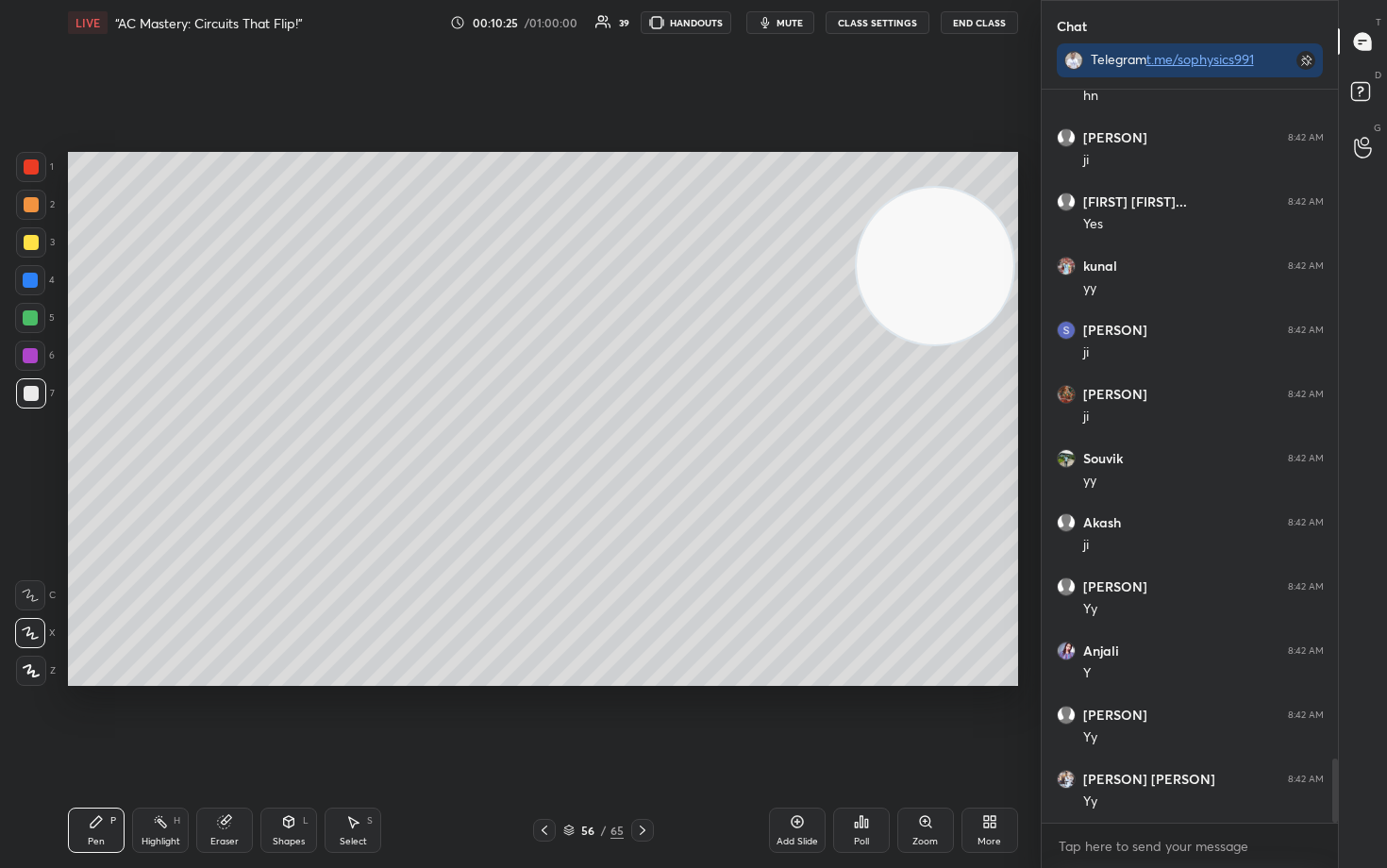 drag, startPoint x: 909, startPoint y: 244, endPoint x: 909, endPoint y: 323, distance: 79 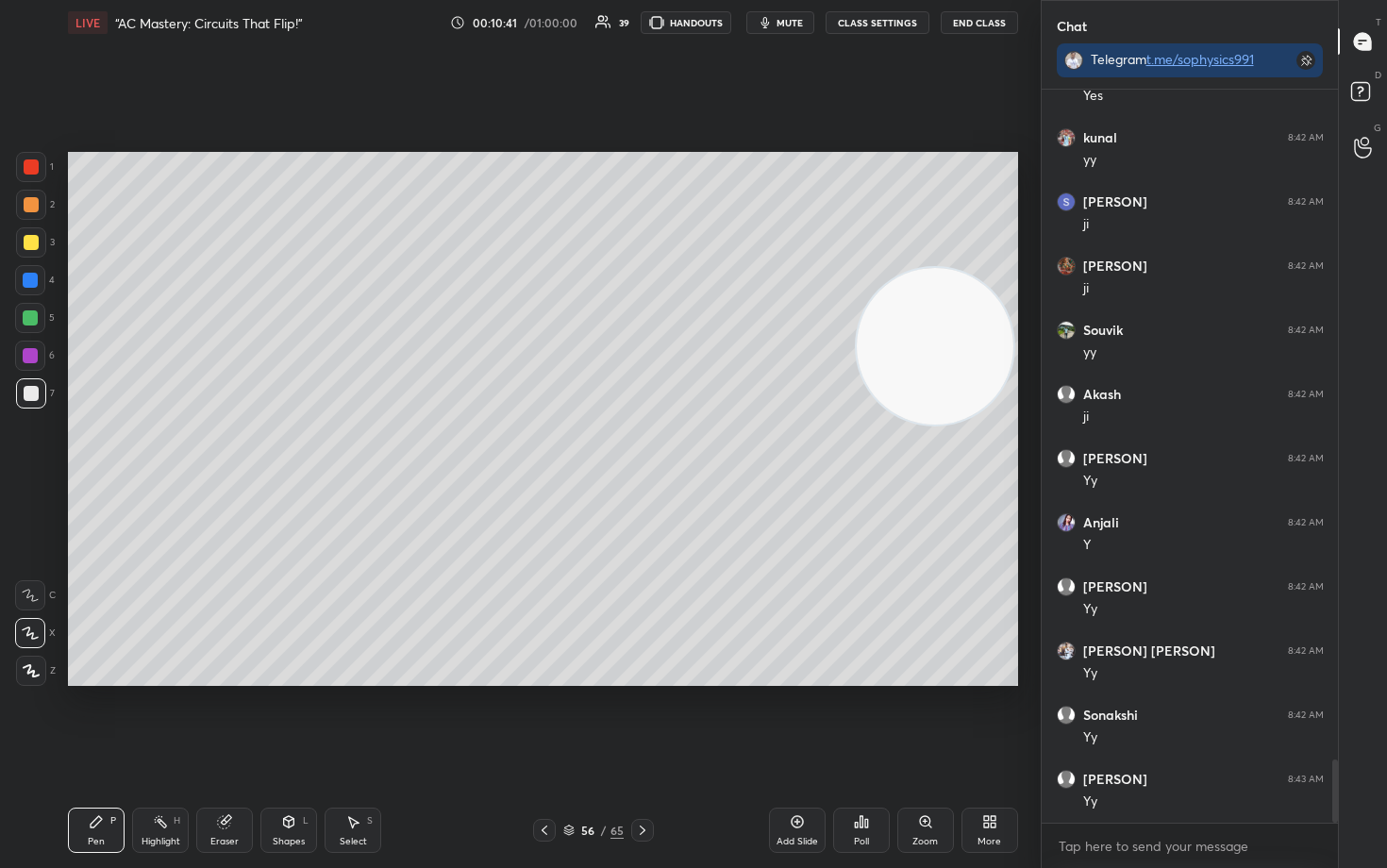 scroll, scrollTop: 7937, scrollLeft: 0, axis: vertical 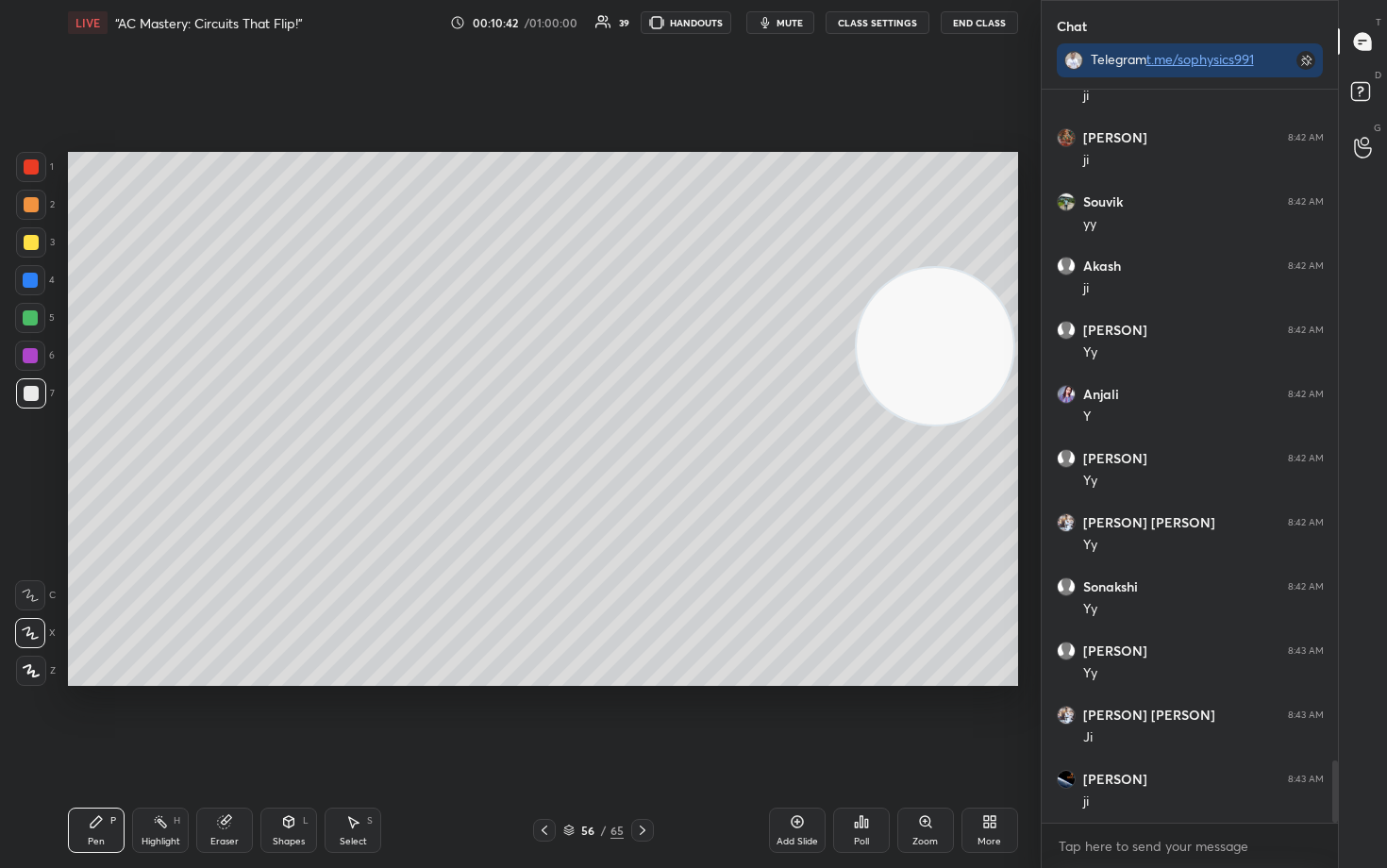 drag, startPoint x: 28, startPoint y: 243, endPoint x: 45, endPoint y: 240, distance: 17.262677 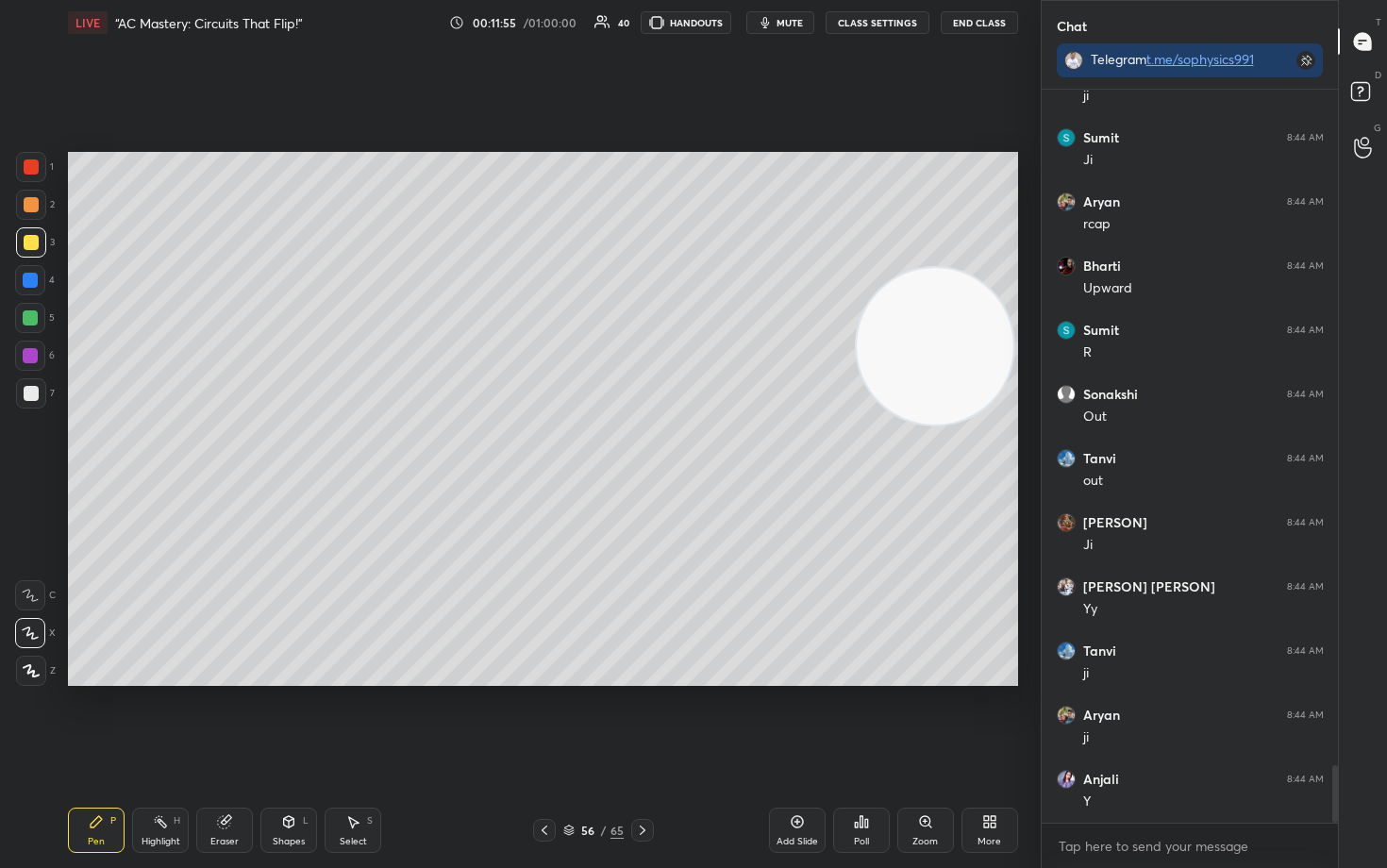 scroll, scrollTop: 8550, scrollLeft: 0, axis: vertical 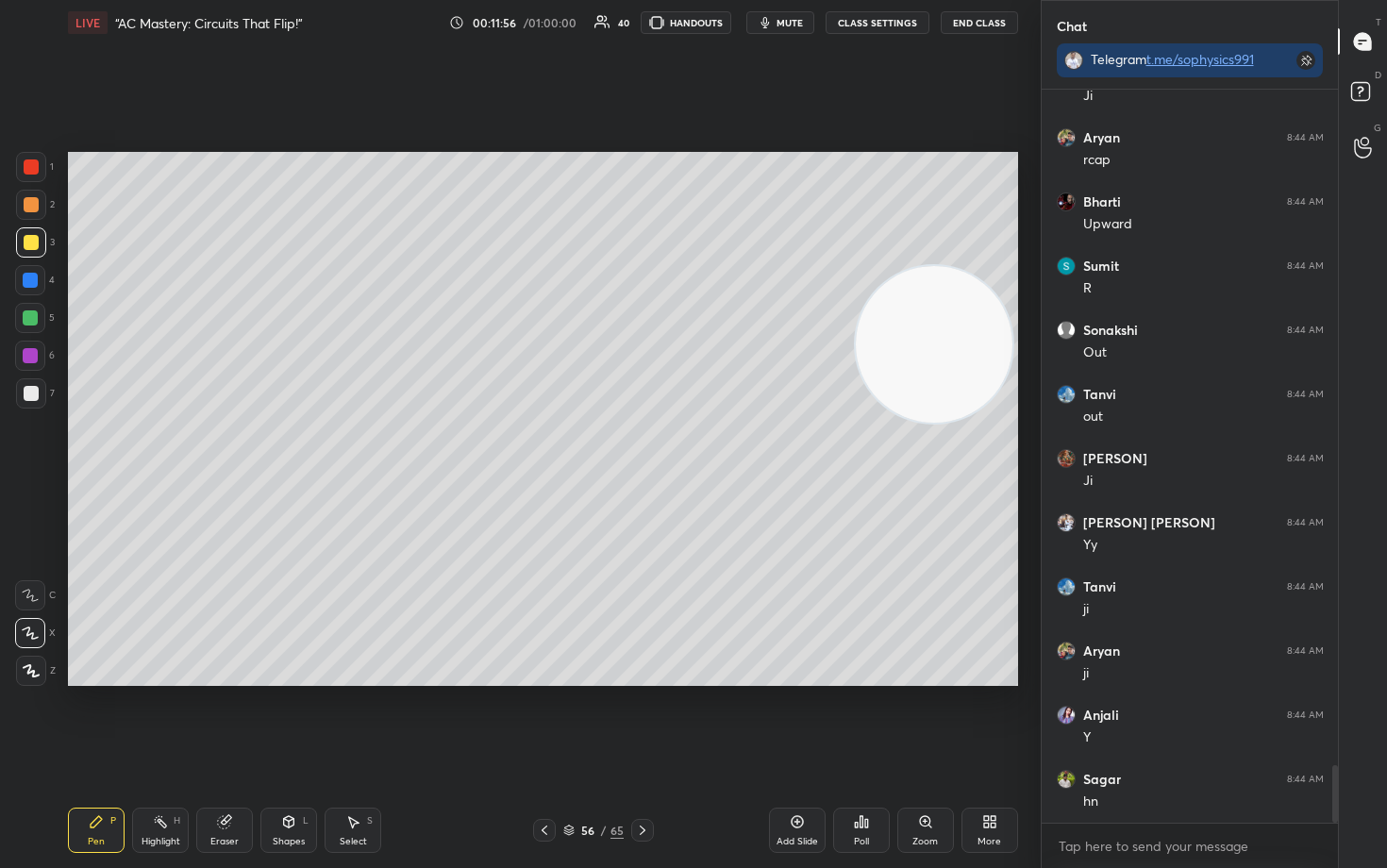 drag, startPoint x: 943, startPoint y: 373, endPoint x: 935, endPoint y: 212, distance: 161.19864 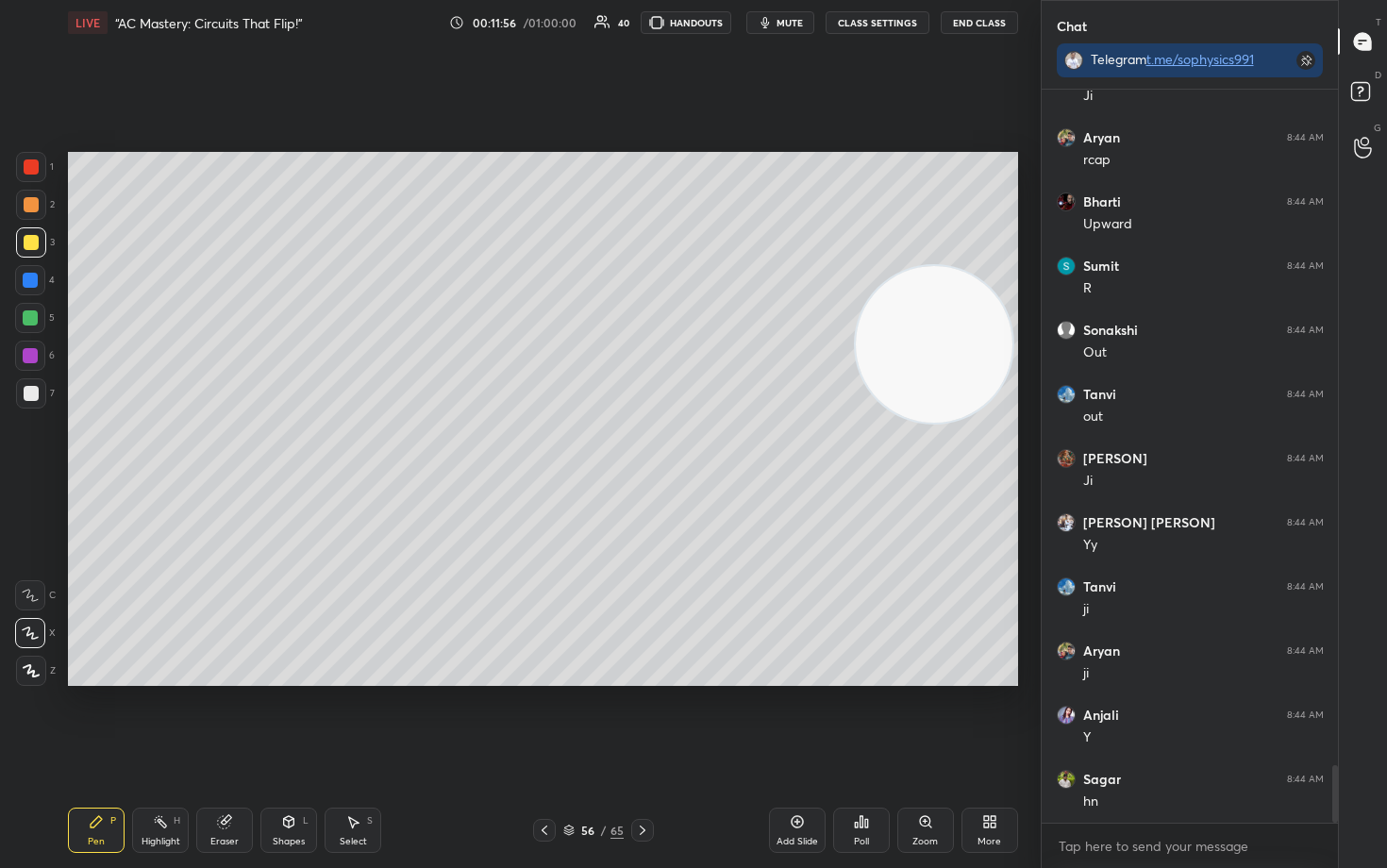 click at bounding box center [934, 344] 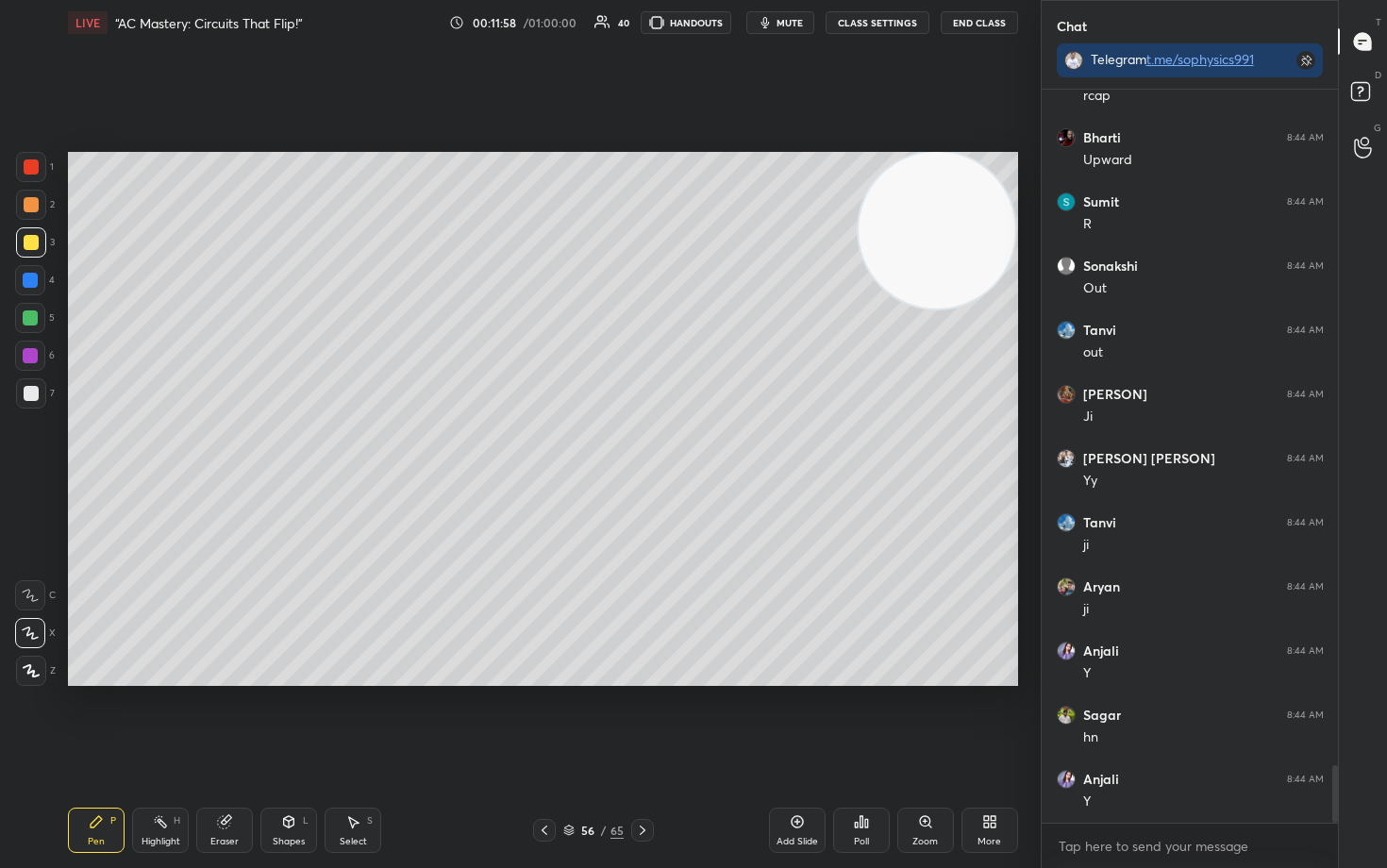 scroll, scrollTop: 8678, scrollLeft: 0, axis: vertical 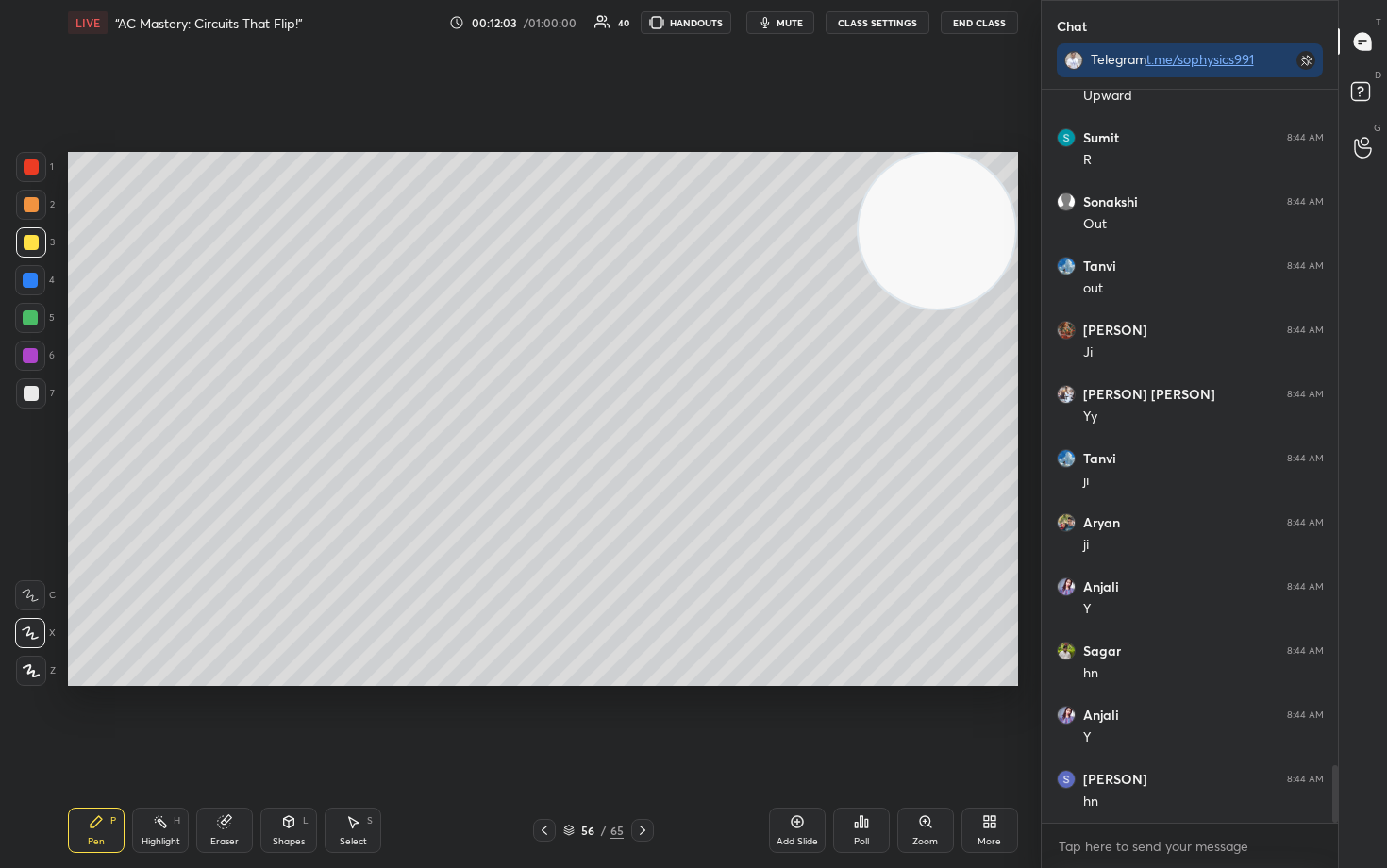 click at bounding box center [31, 393] 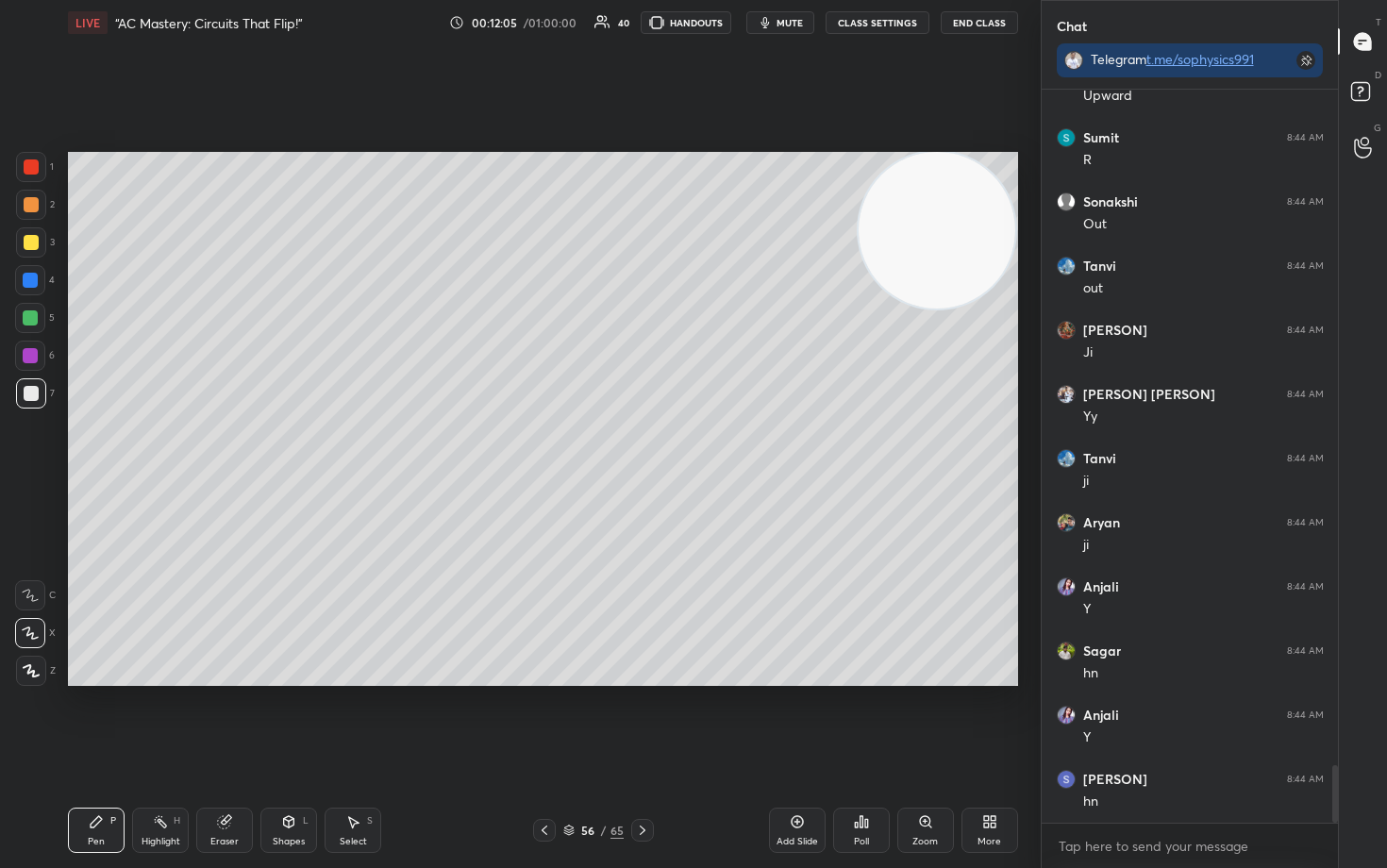 drag, startPoint x: 286, startPoint y: 828, endPoint x: 278, endPoint y: 816, distance: 14.422205 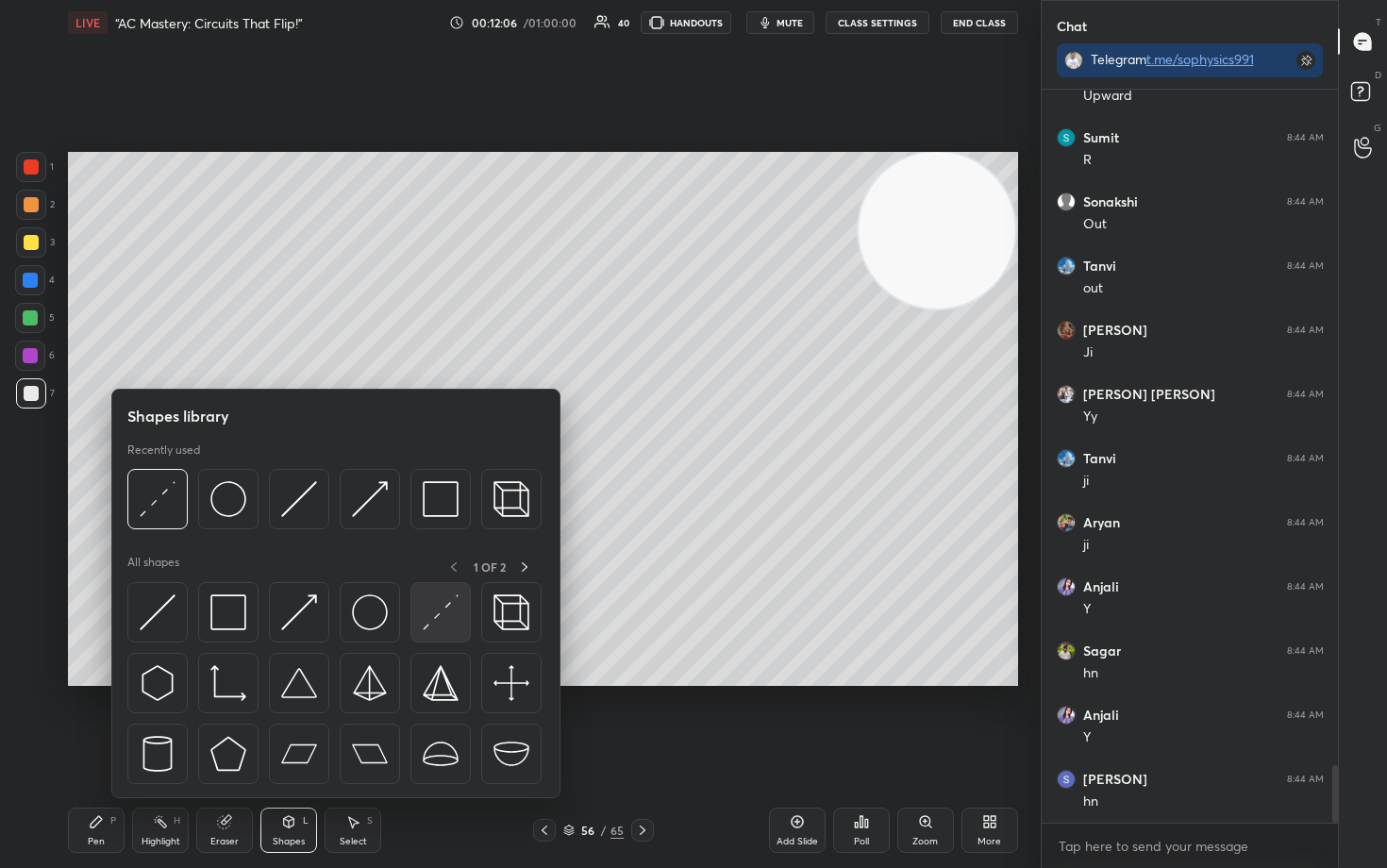 click at bounding box center [441, 612] 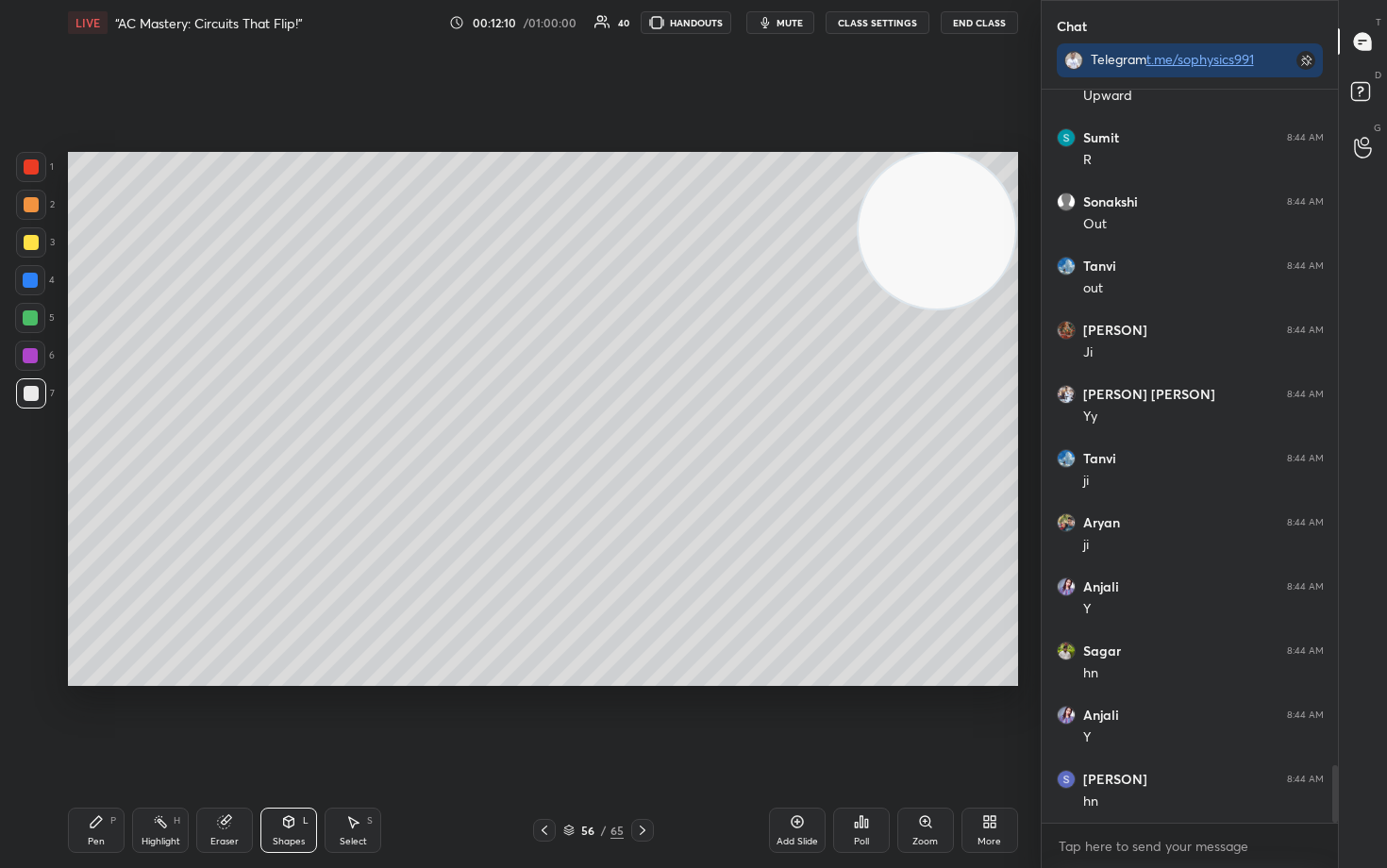 click on "Pen" at bounding box center (96, 842) 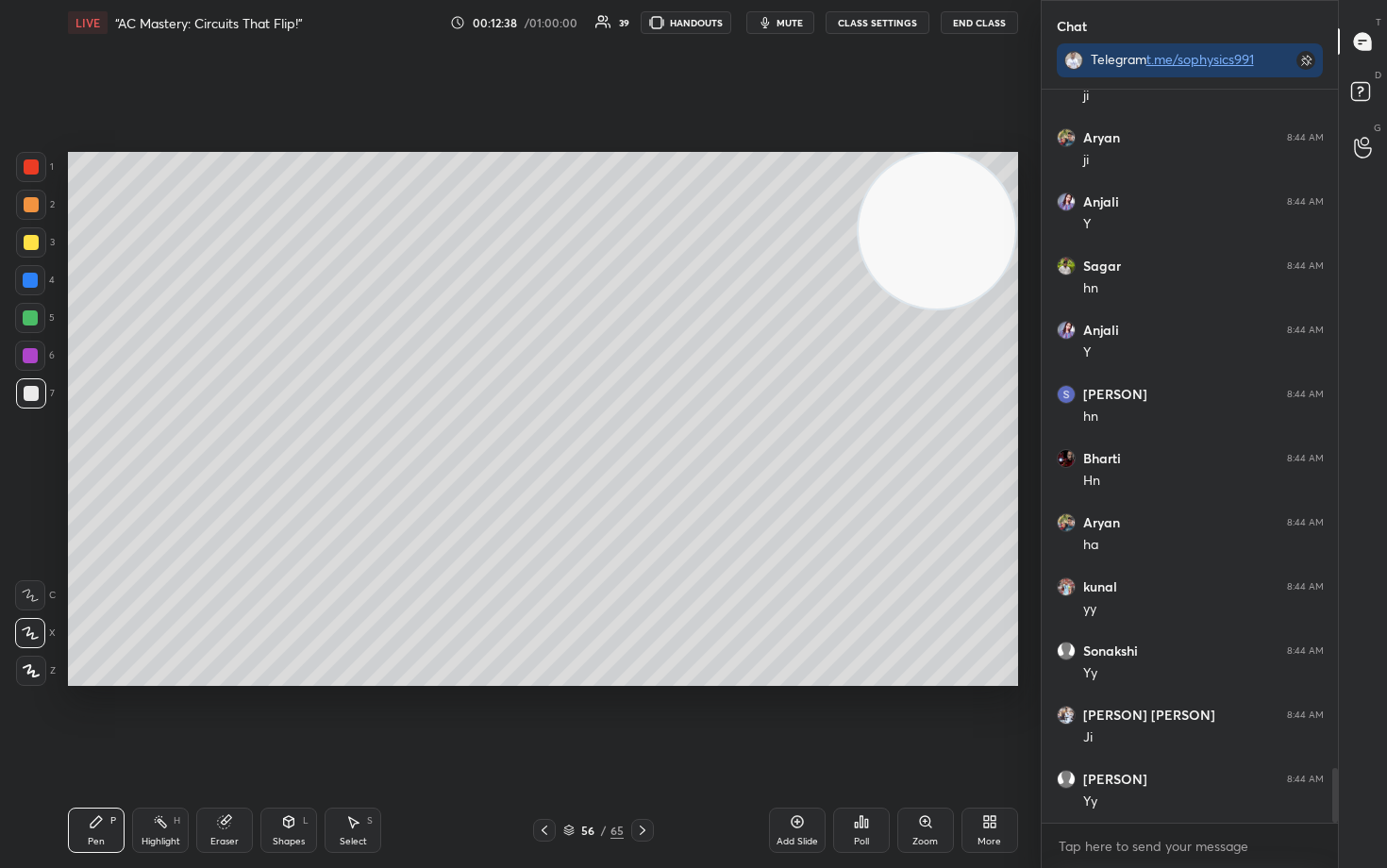 scroll, scrollTop: 9127, scrollLeft: 0, axis: vertical 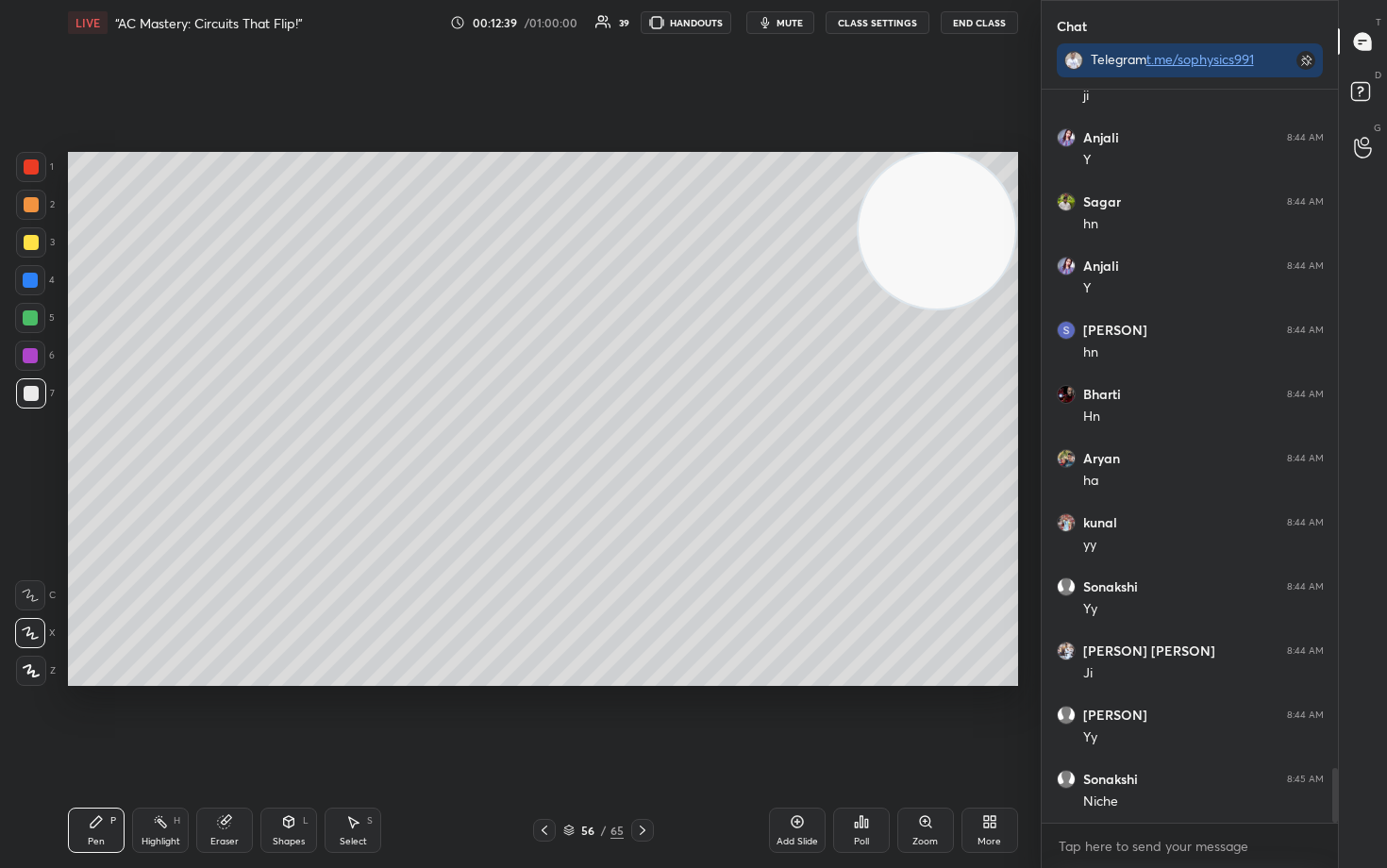 drag, startPoint x: 292, startPoint y: 821, endPoint x: 285, endPoint y: 805, distance: 17.464249 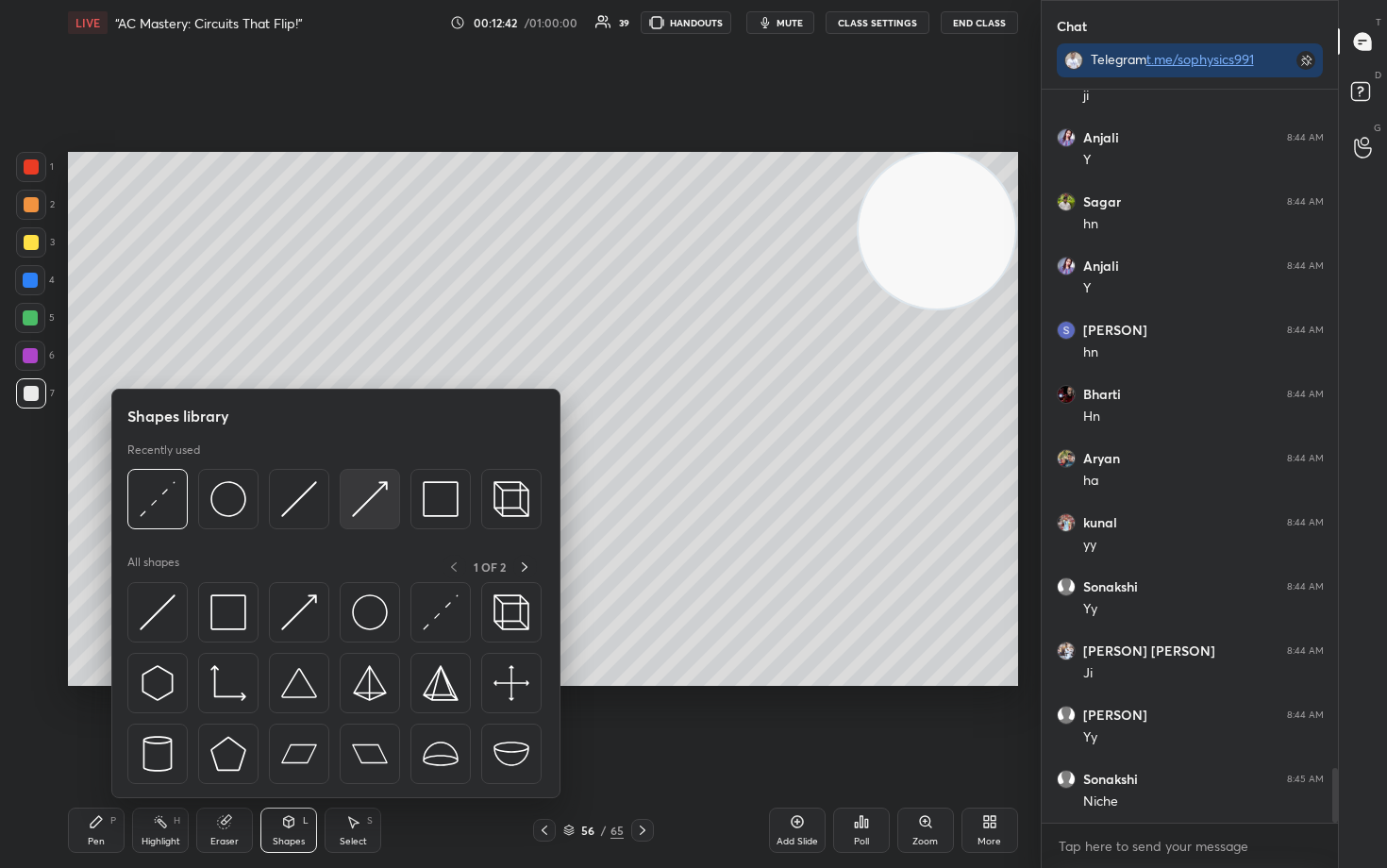 click at bounding box center (370, 499) 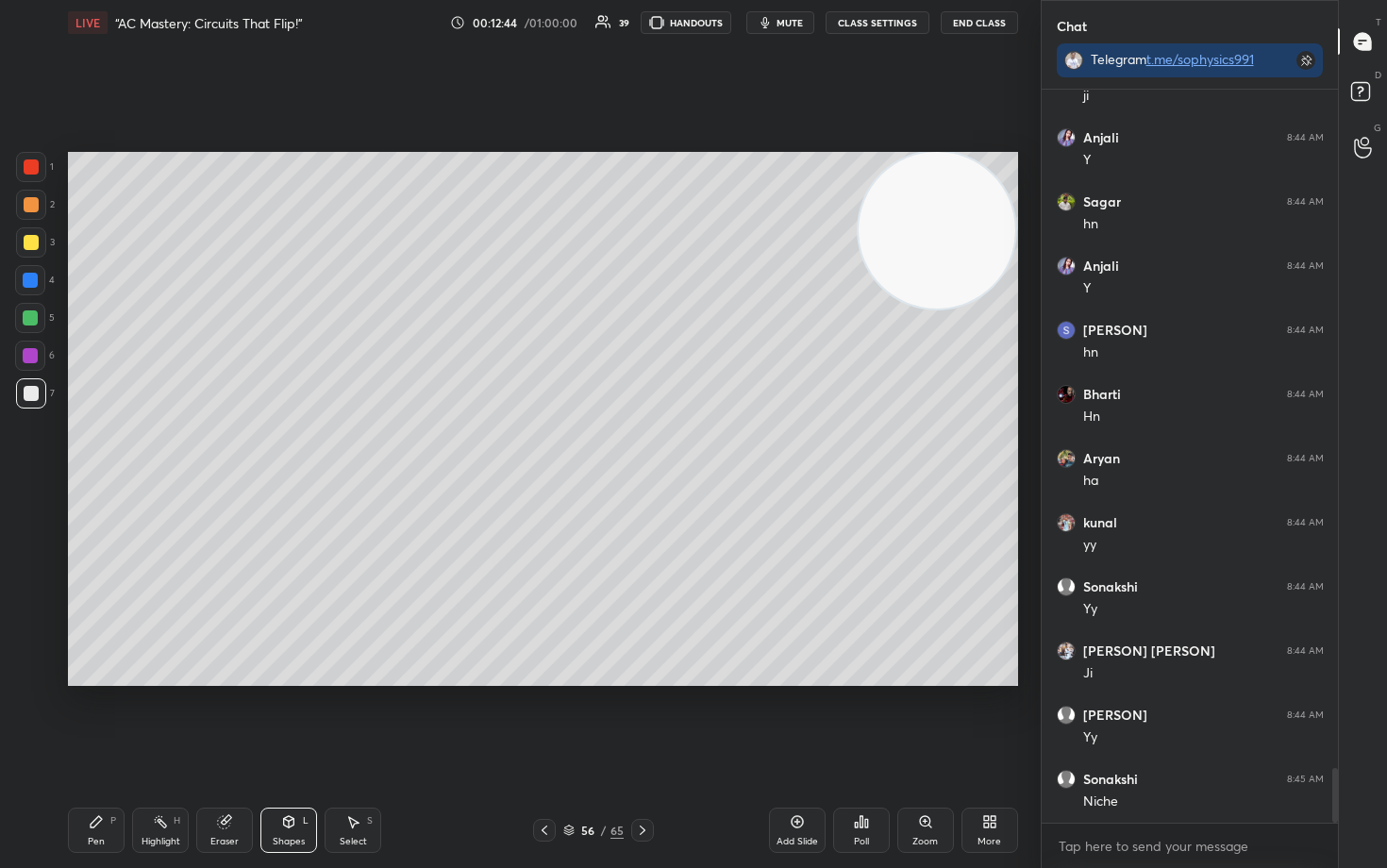 click on "Shapes L" at bounding box center (289, 830) 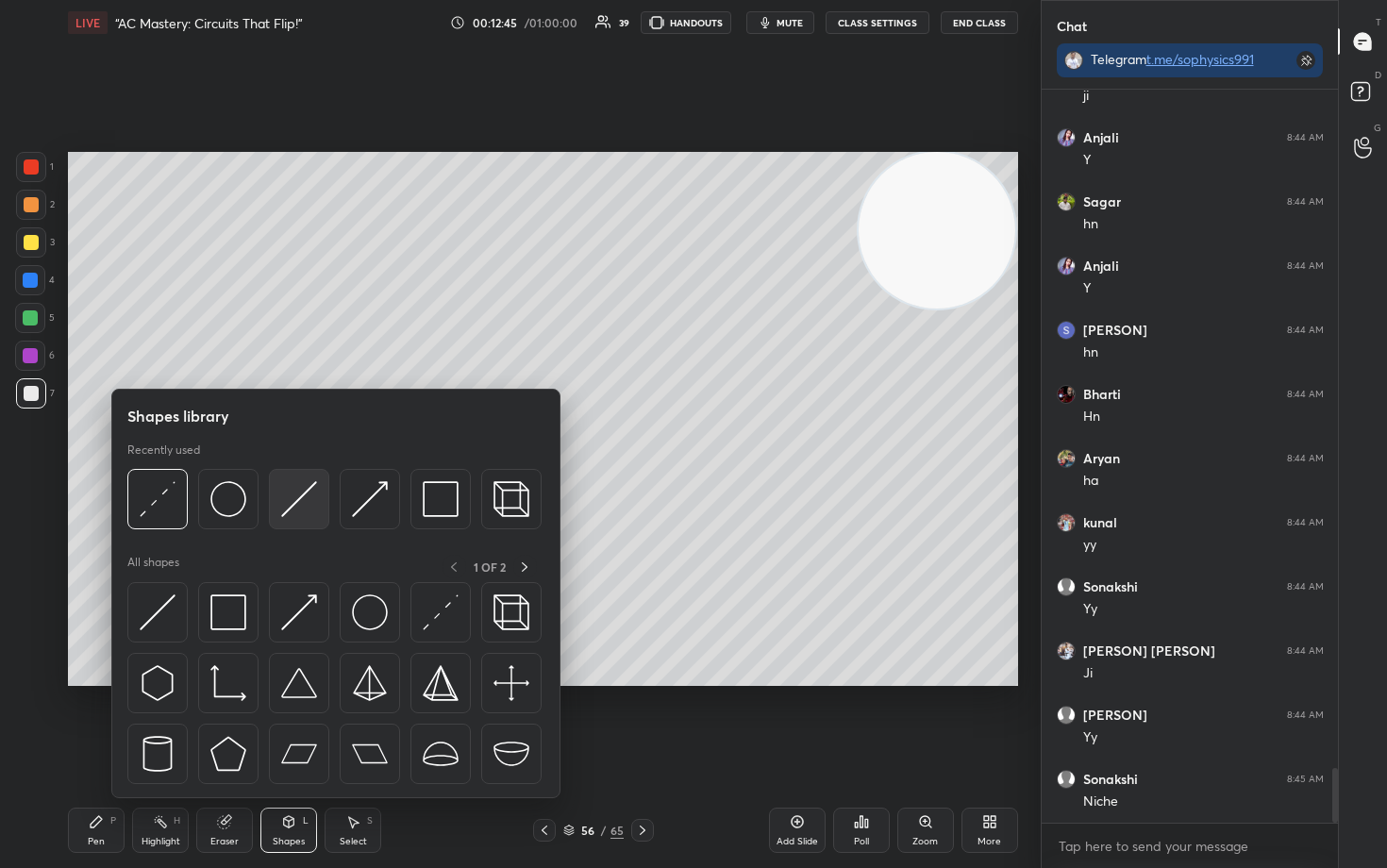click at bounding box center (299, 499) 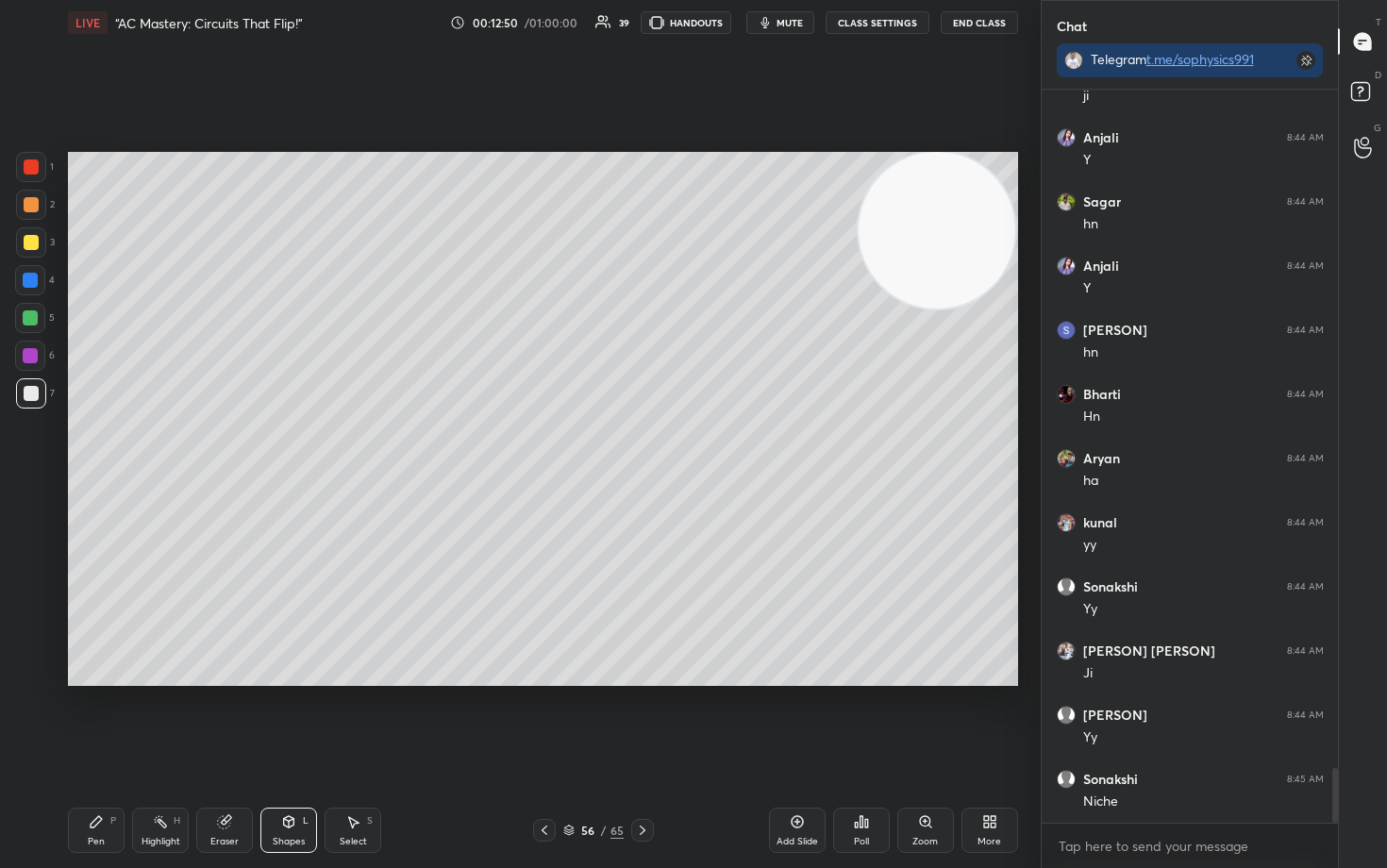 drag, startPoint x: 97, startPoint y: 825, endPoint x: 112, endPoint y: 813, distance: 19 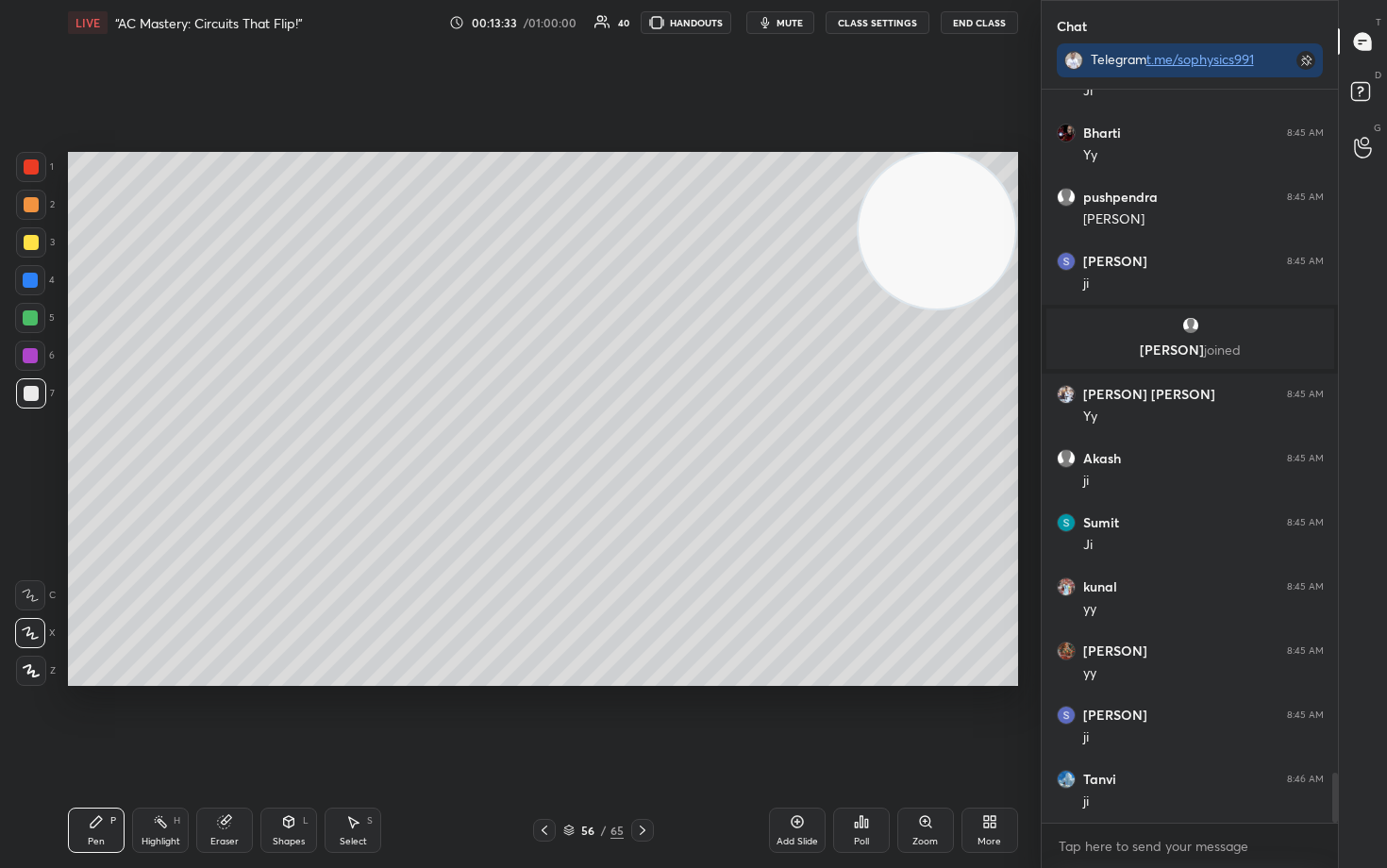 scroll, scrollTop: 10082, scrollLeft: 0, axis: vertical 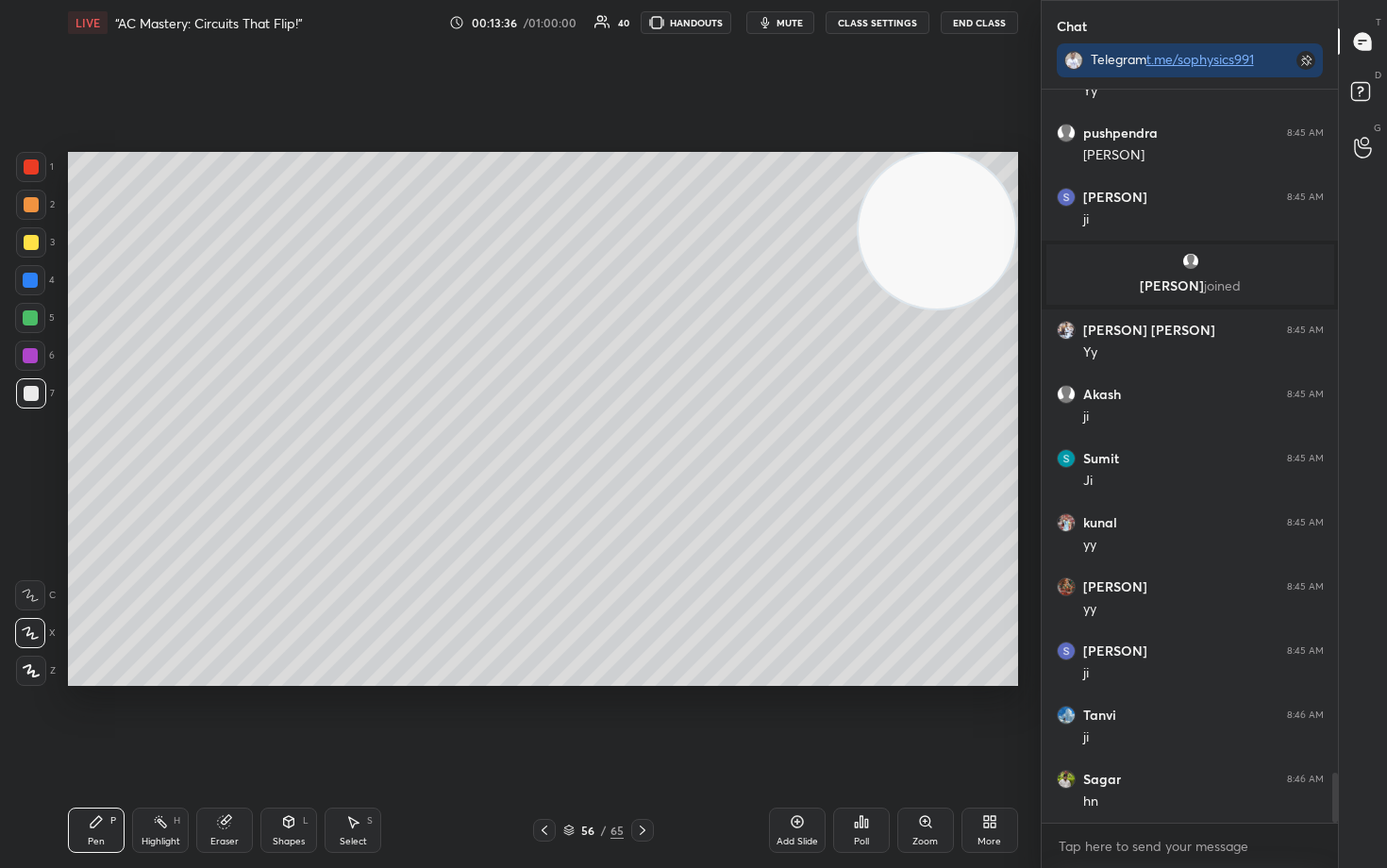 click at bounding box center (31, 242) 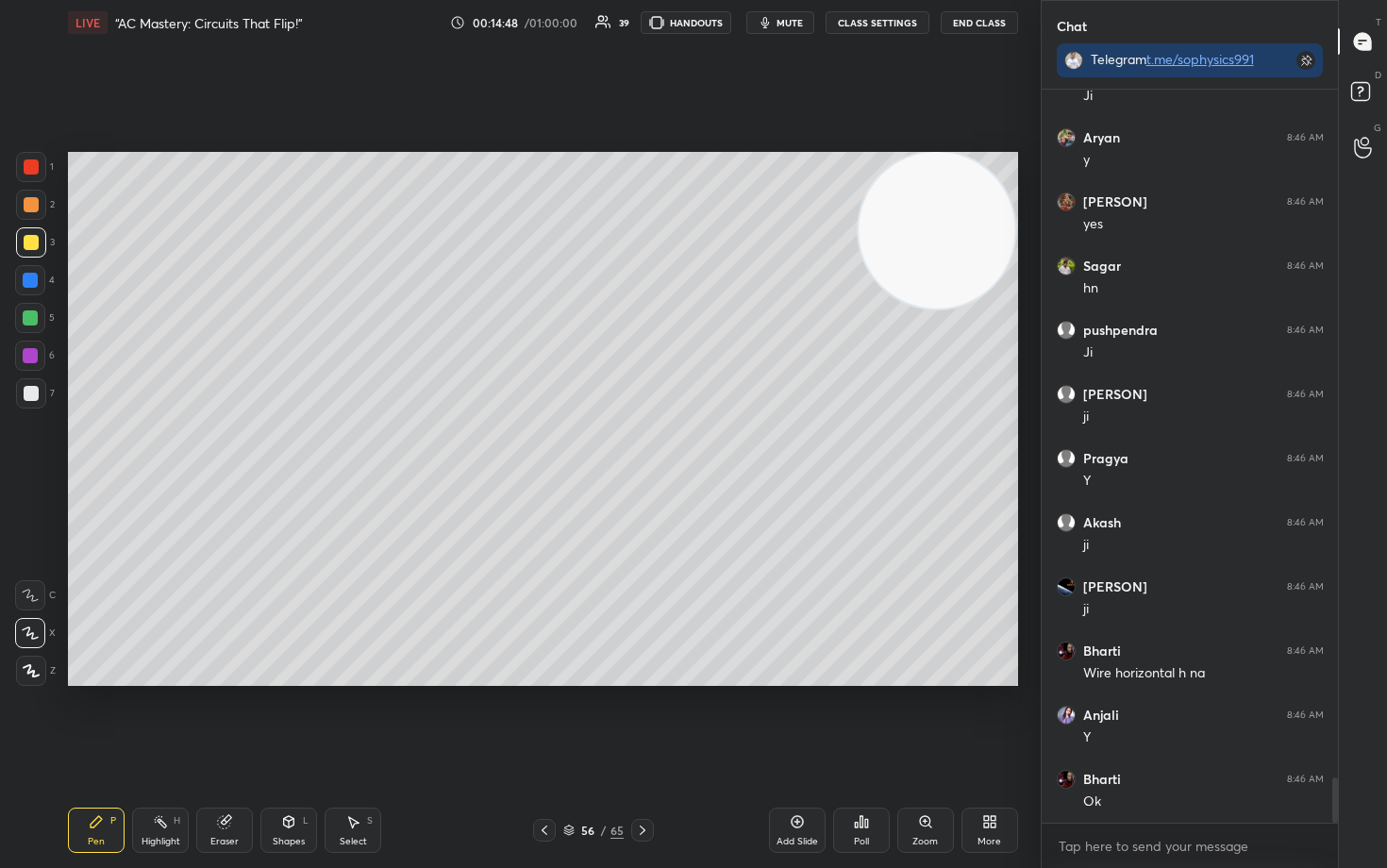 scroll, scrollTop: 11109, scrollLeft: 0, axis: vertical 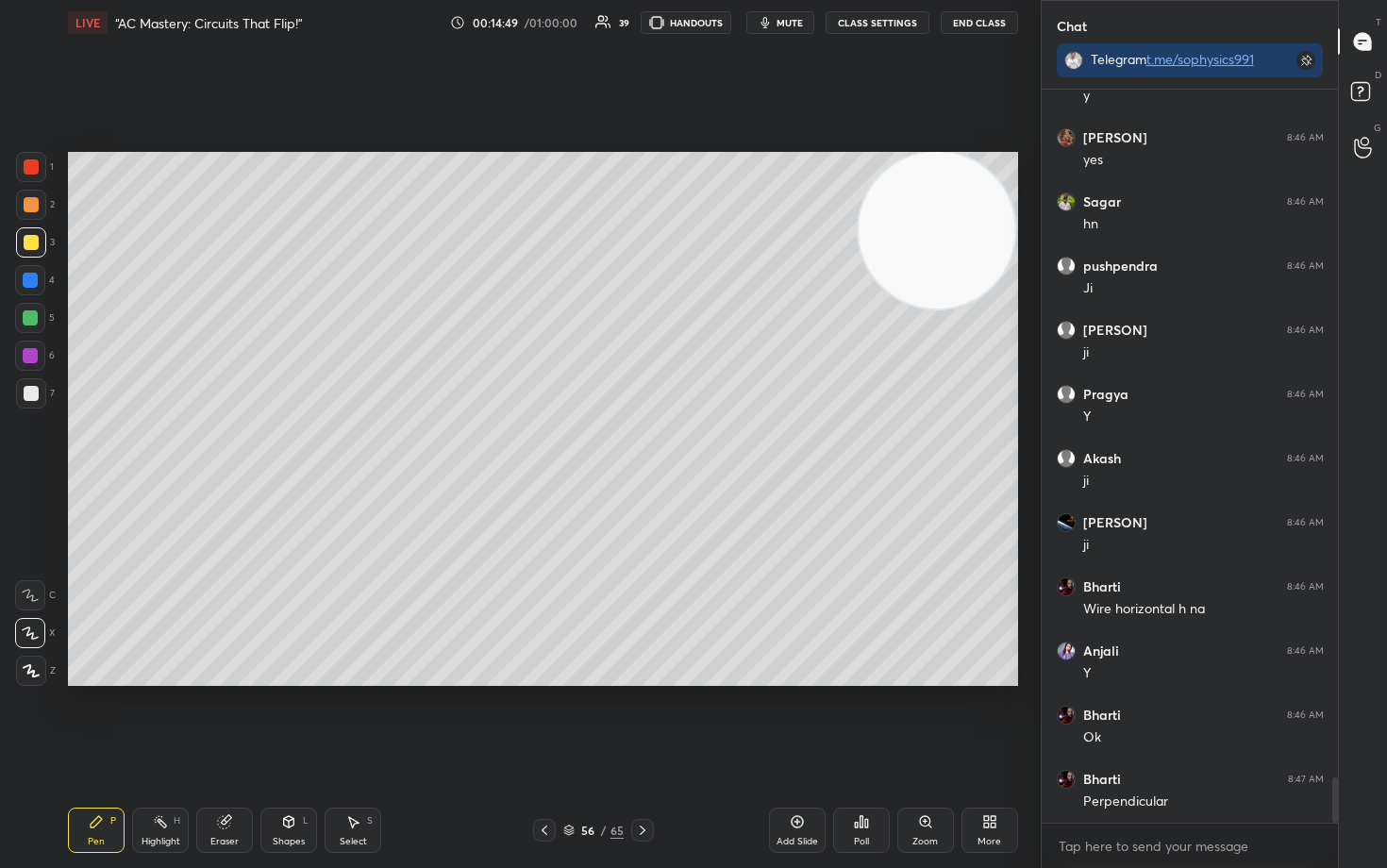 click 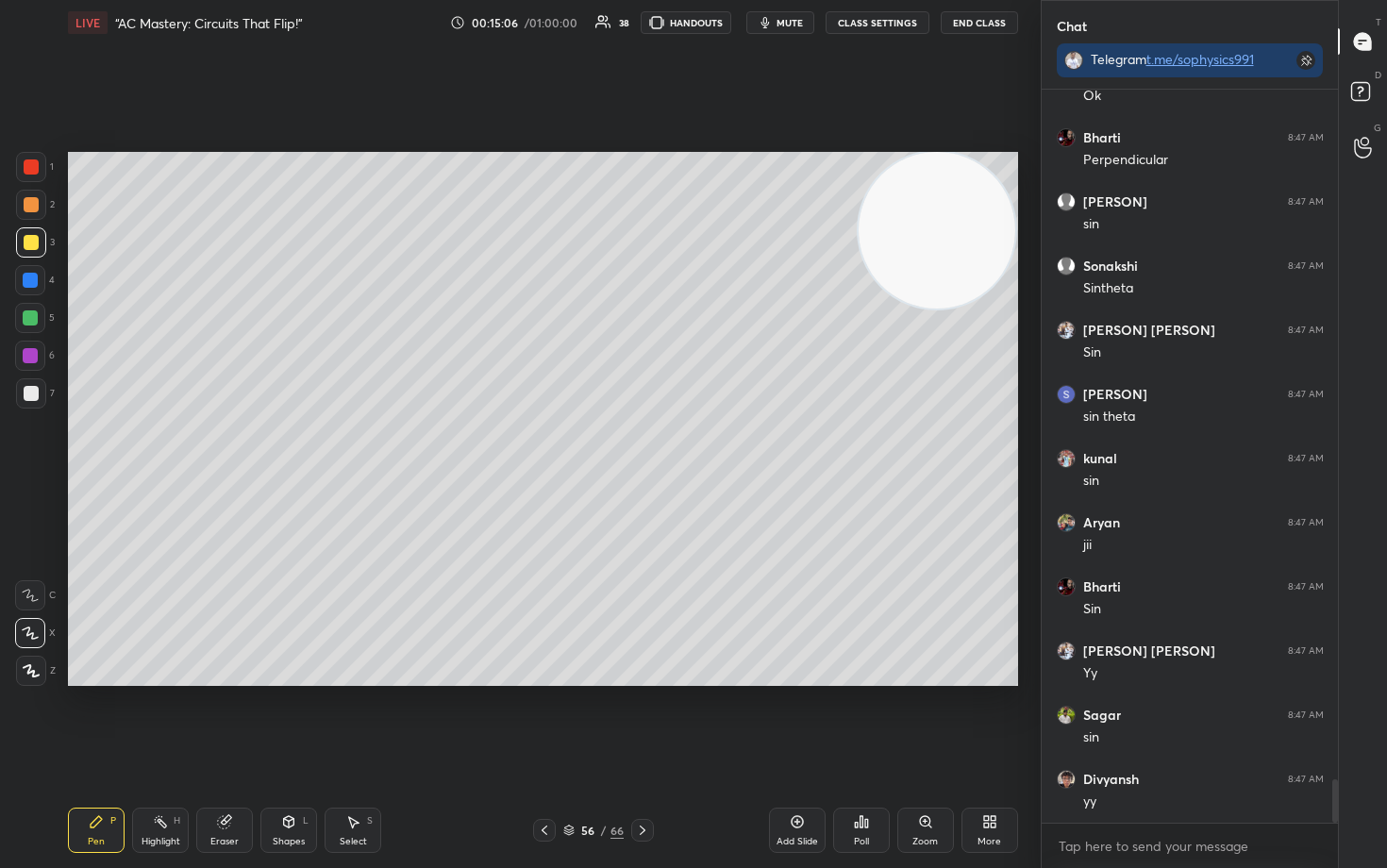 scroll, scrollTop: 11814, scrollLeft: 0, axis: vertical 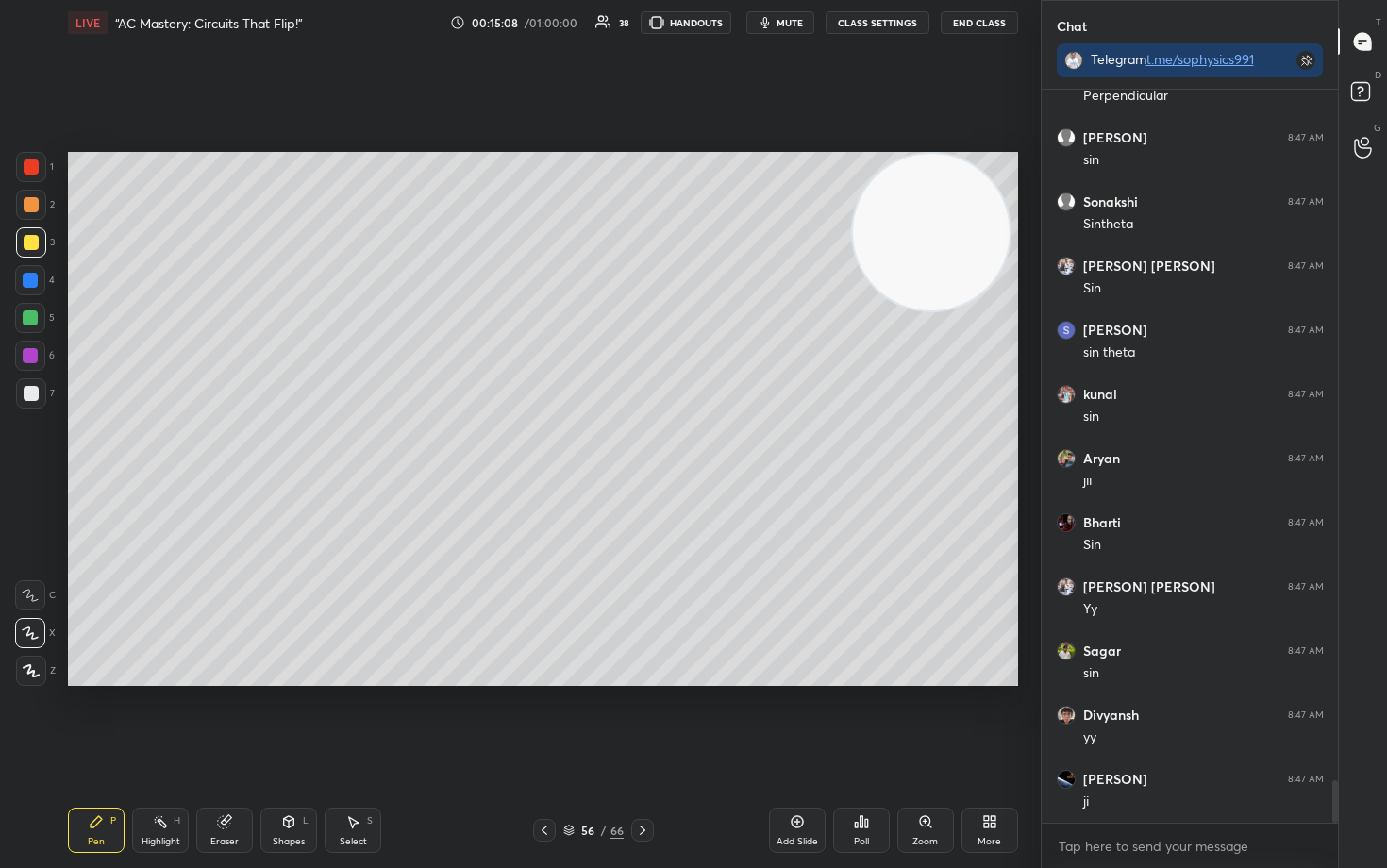 drag, startPoint x: 940, startPoint y: 257, endPoint x: 576, endPoint y: 270, distance: 364.2321 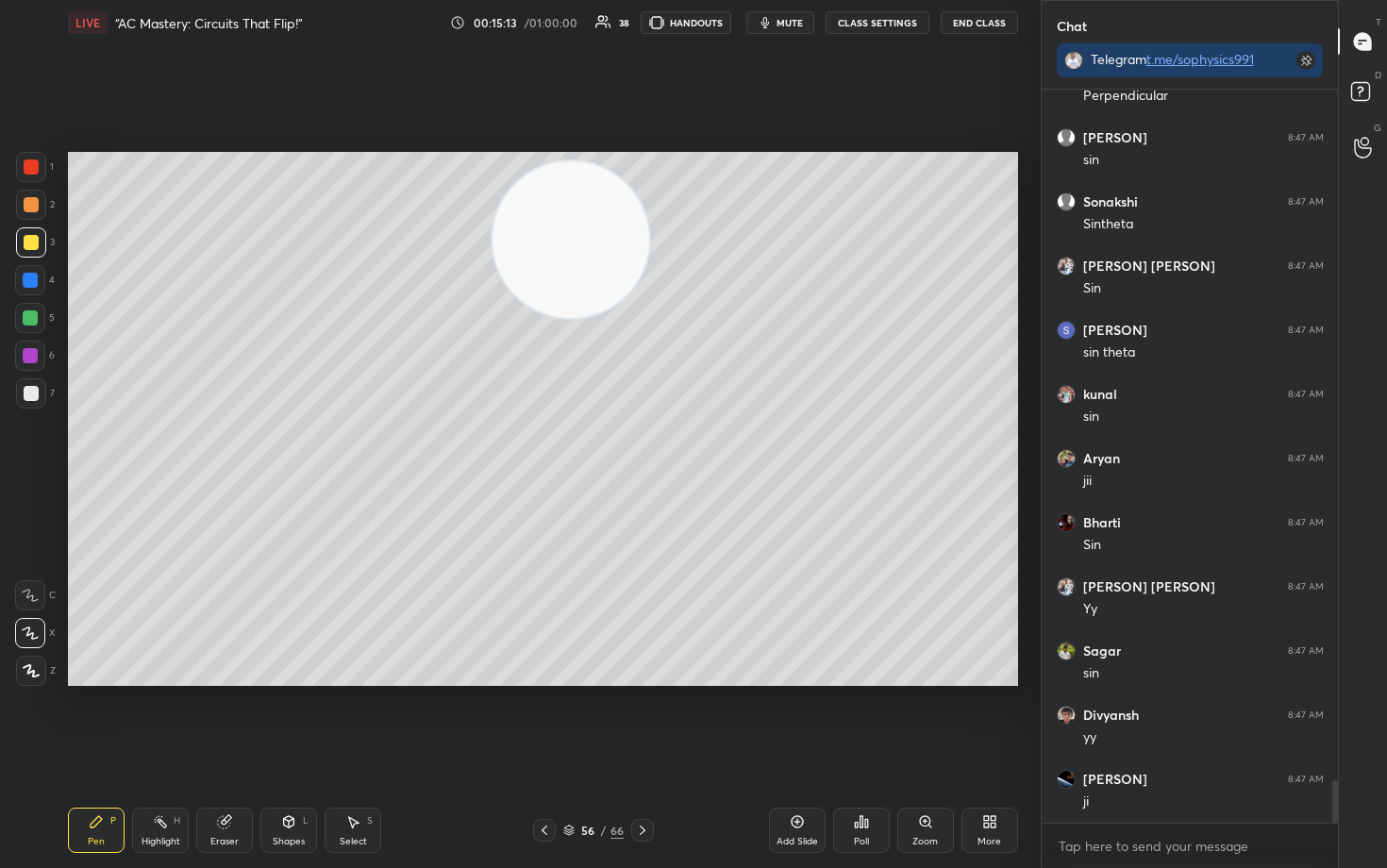 click at bounding box center (31, 205) 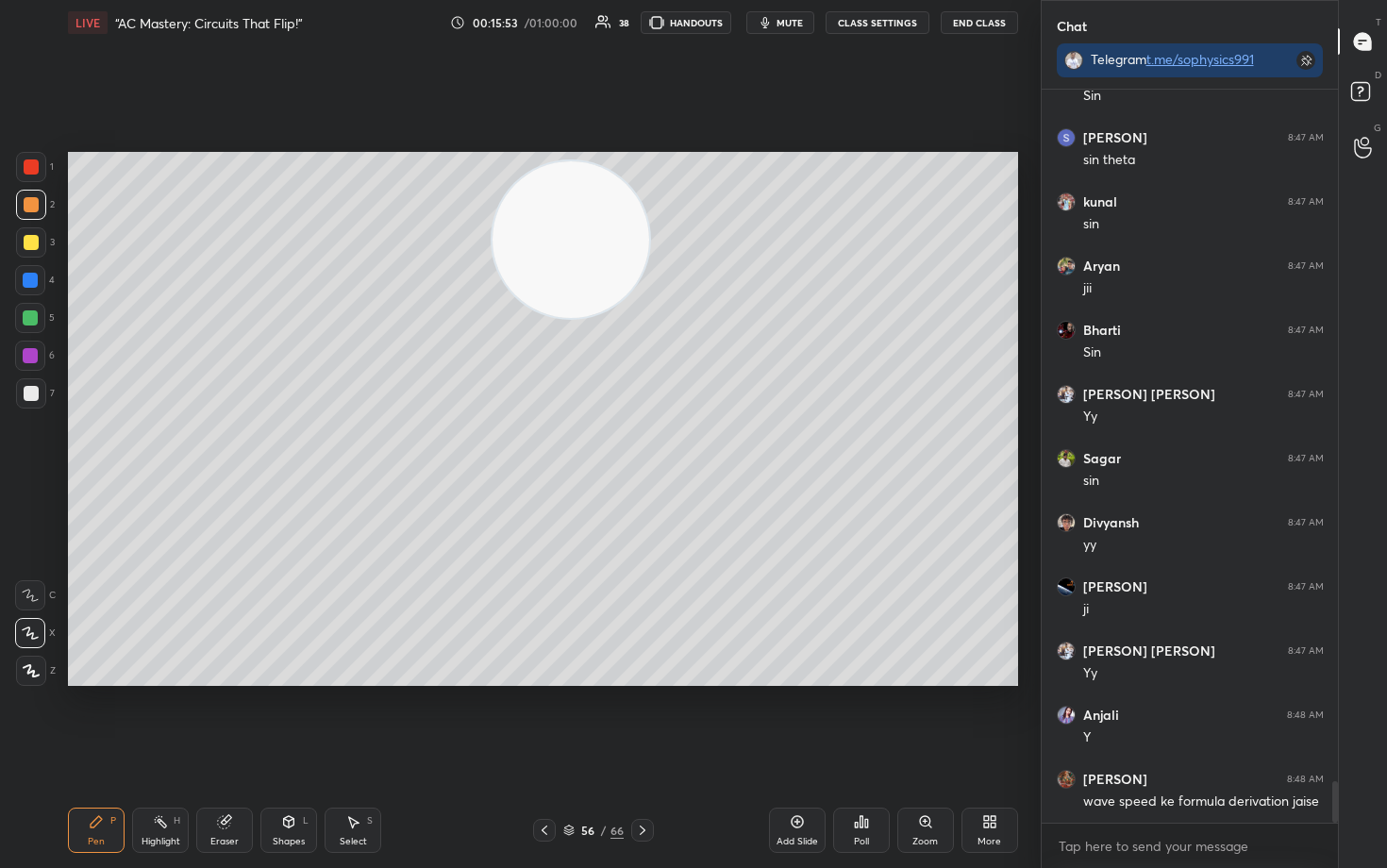 scroll, scrollTop: 12071, scrollLeft: 0, axis: vertical 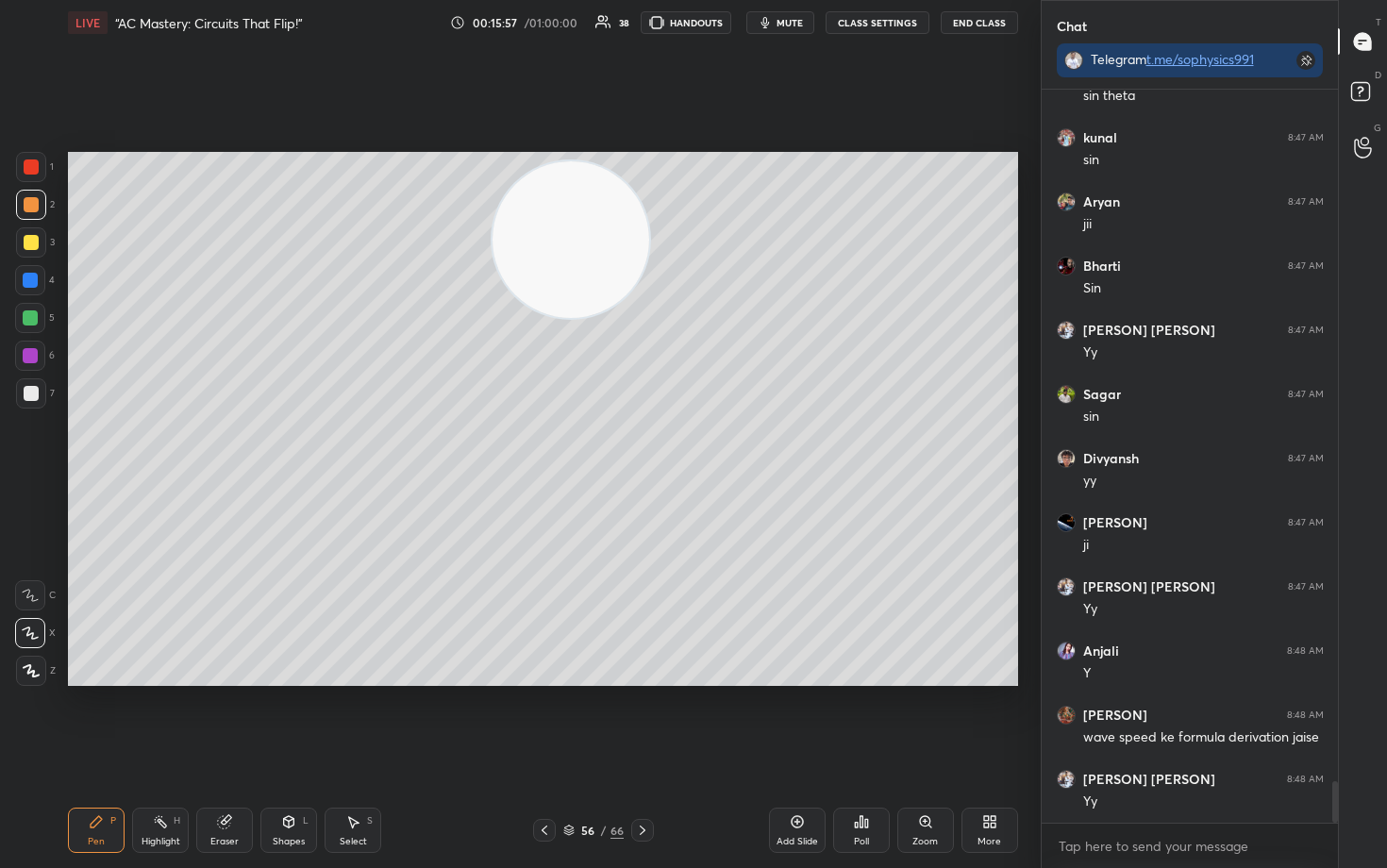 drag, startPoint x: 791, startPoint y: 820, endPoint x: 781, endPoint y: 769, distance: 51.97115 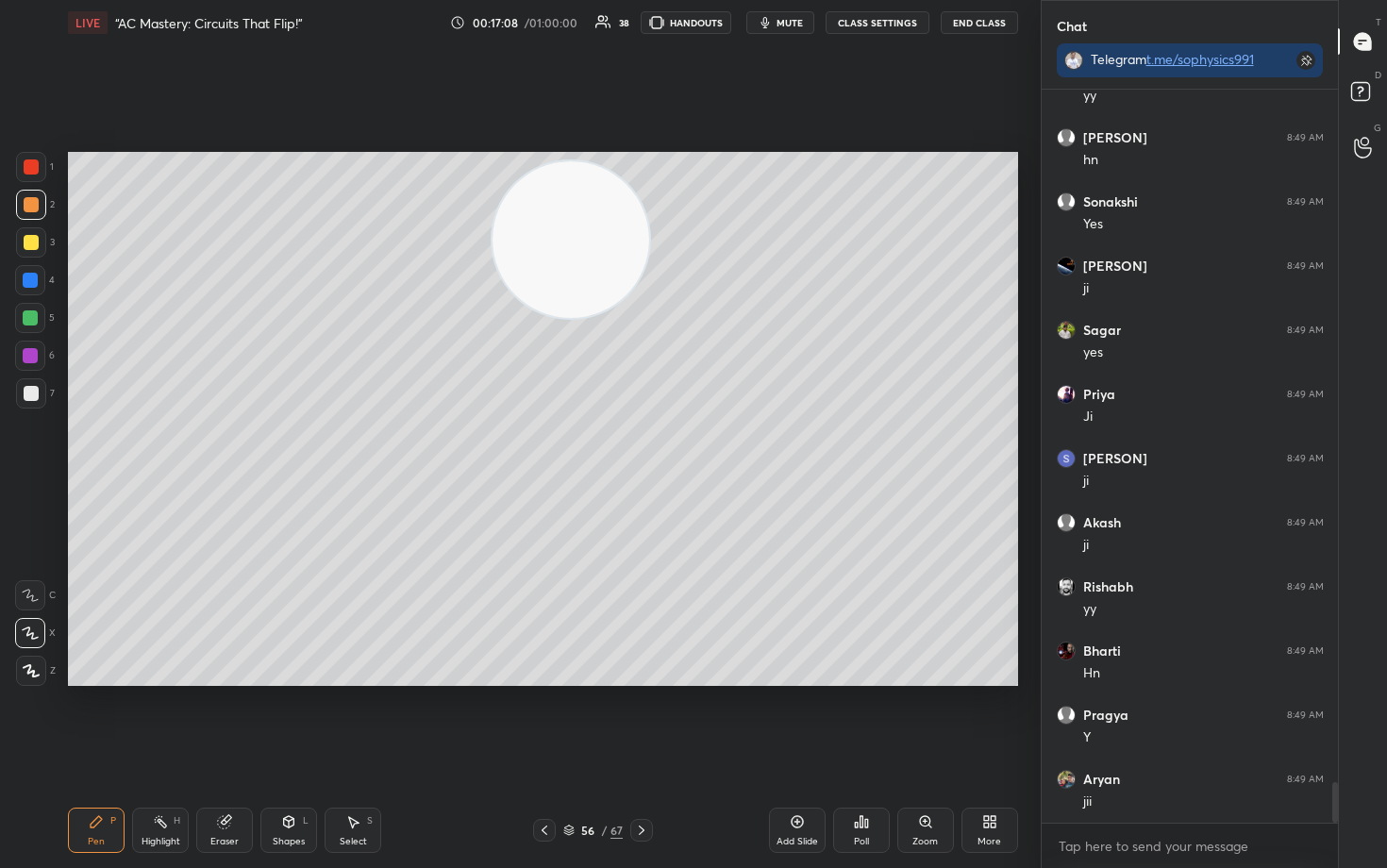 scroll, scrollTop: 12654, scrollLeft: 0, axis: vertical 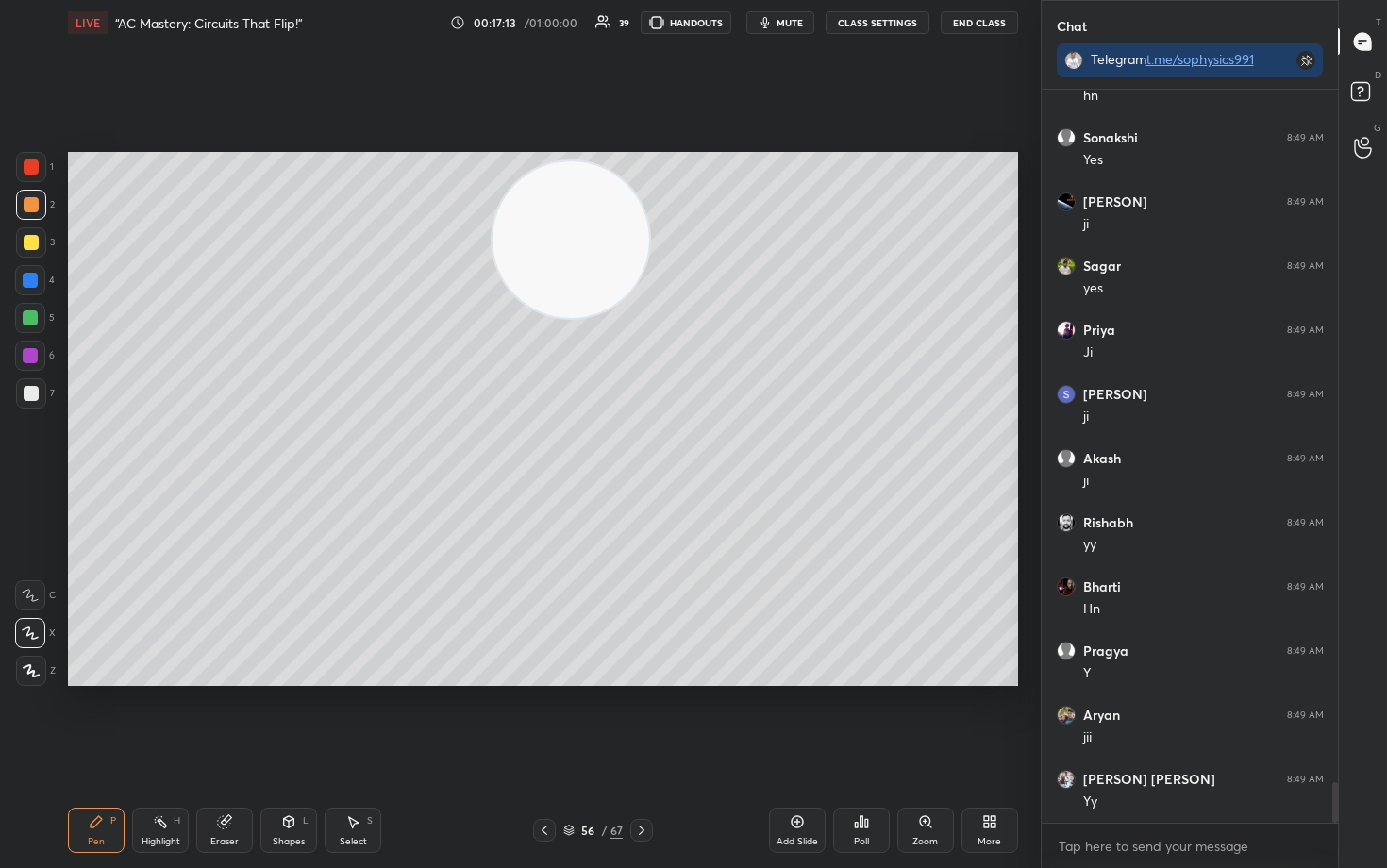click at bounding box center (31, 393) 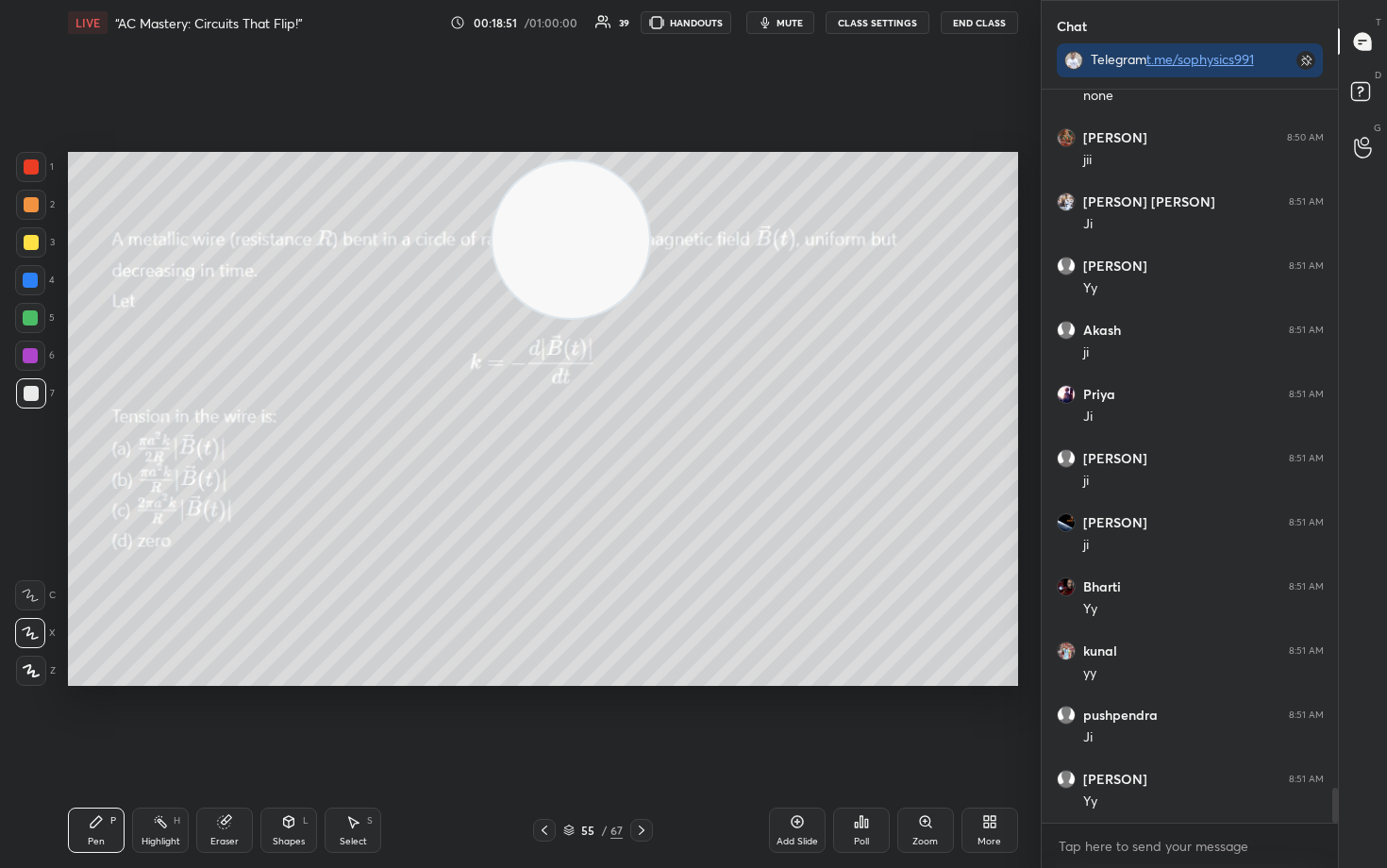 scroll, scrollTop: 14579, scrollLeft: 0, axis: vertical 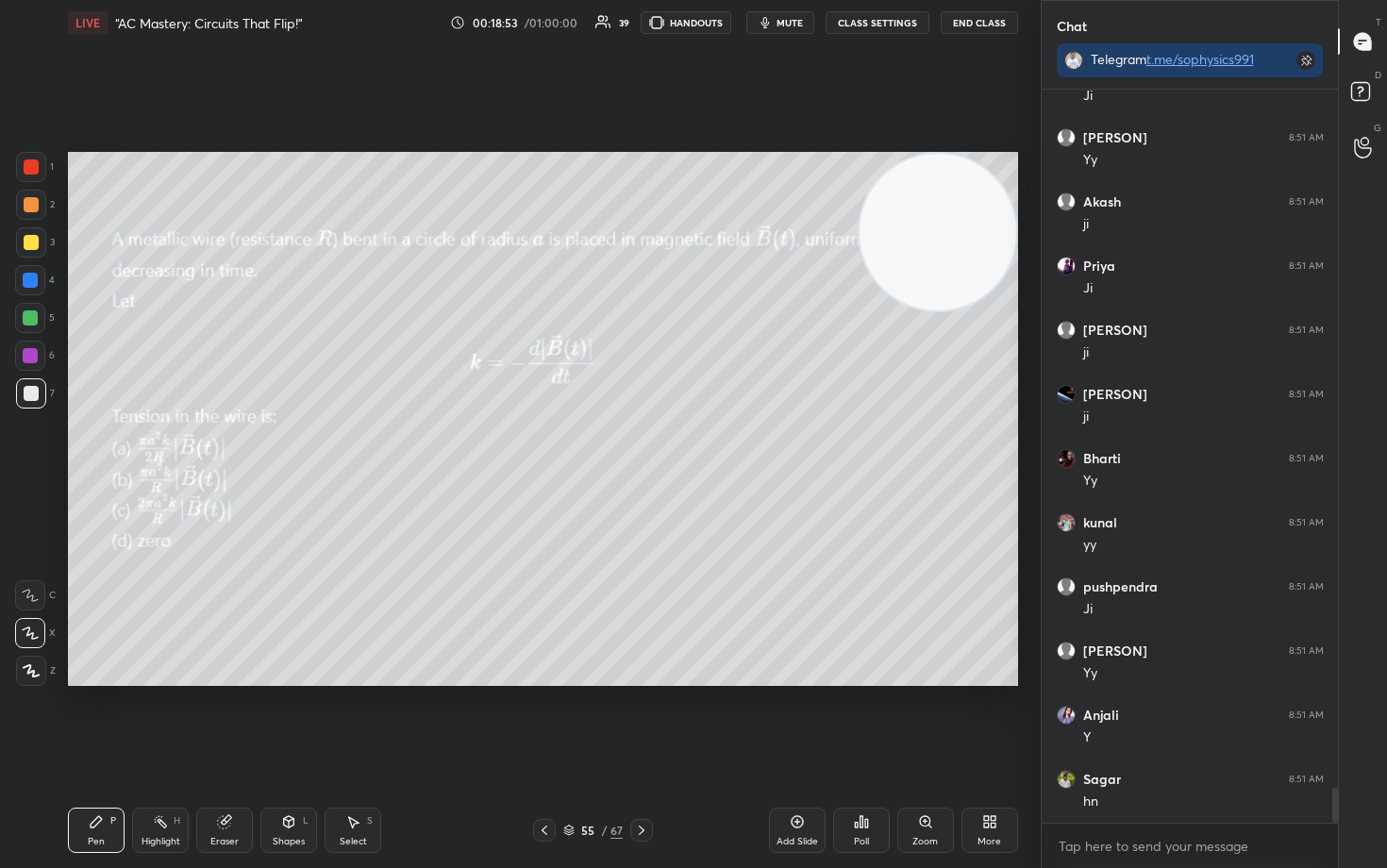 drag, startPoint x: 564, startPoint y: 270, endPoint x: 979, endPoint y: 157, distance: 430.10929 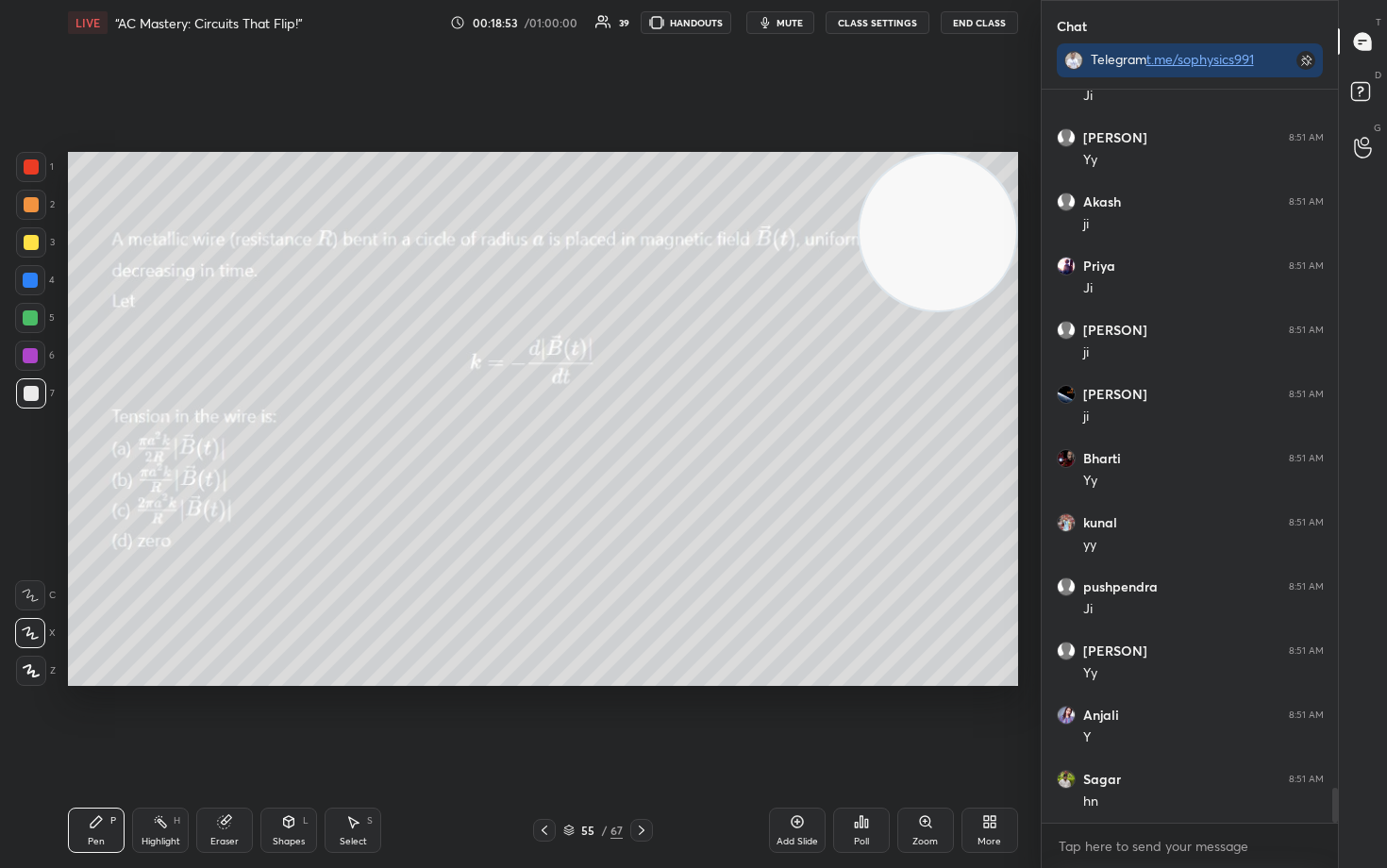 click at bounding box center [938, 232] 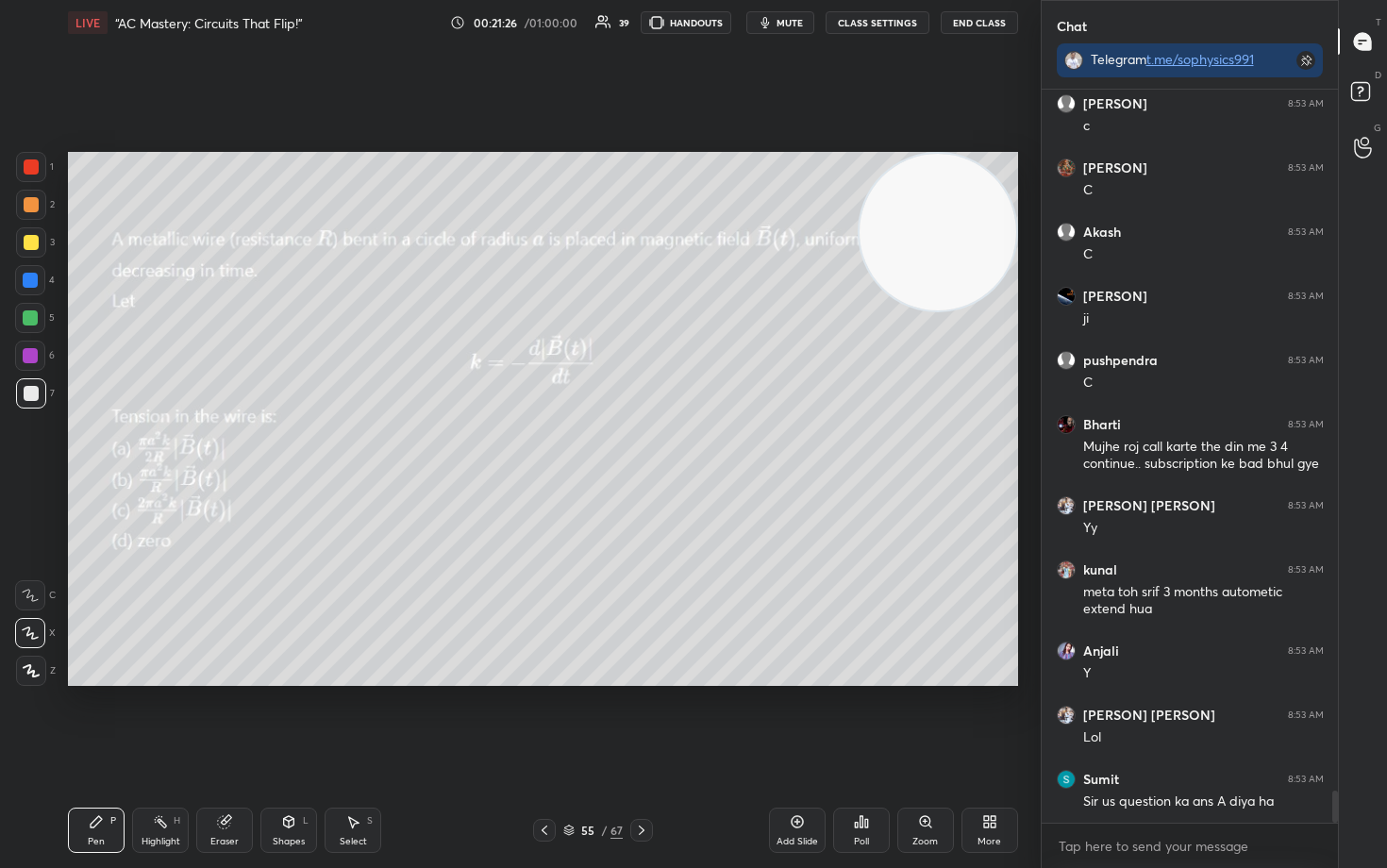 scroll, scrollTop: 16089, scrollLeft: 0, axis: vertical 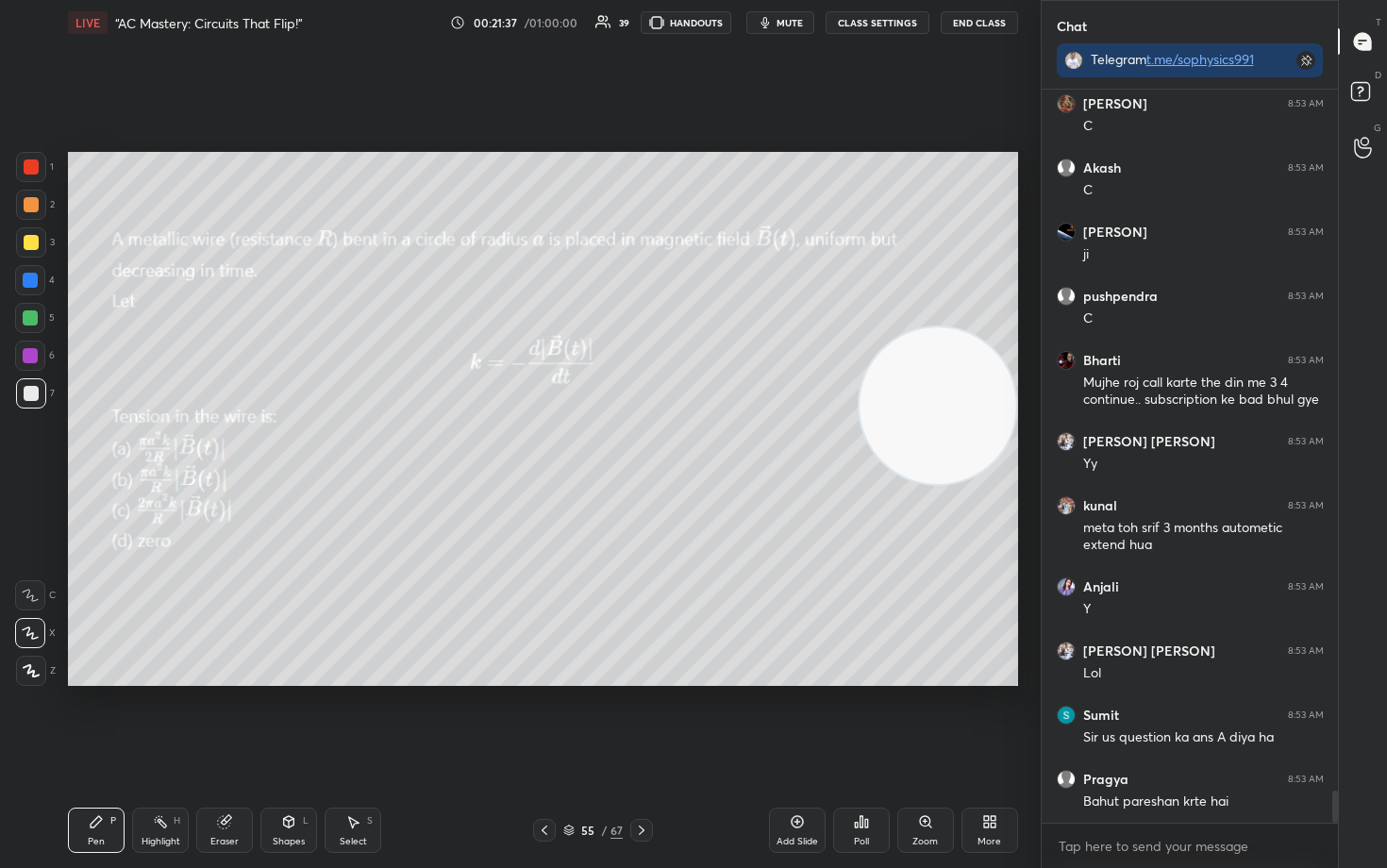 drag, startPoint x: 950, startPoint y: 259, endPoint x: 950, endPoint y: 432, distance: 173 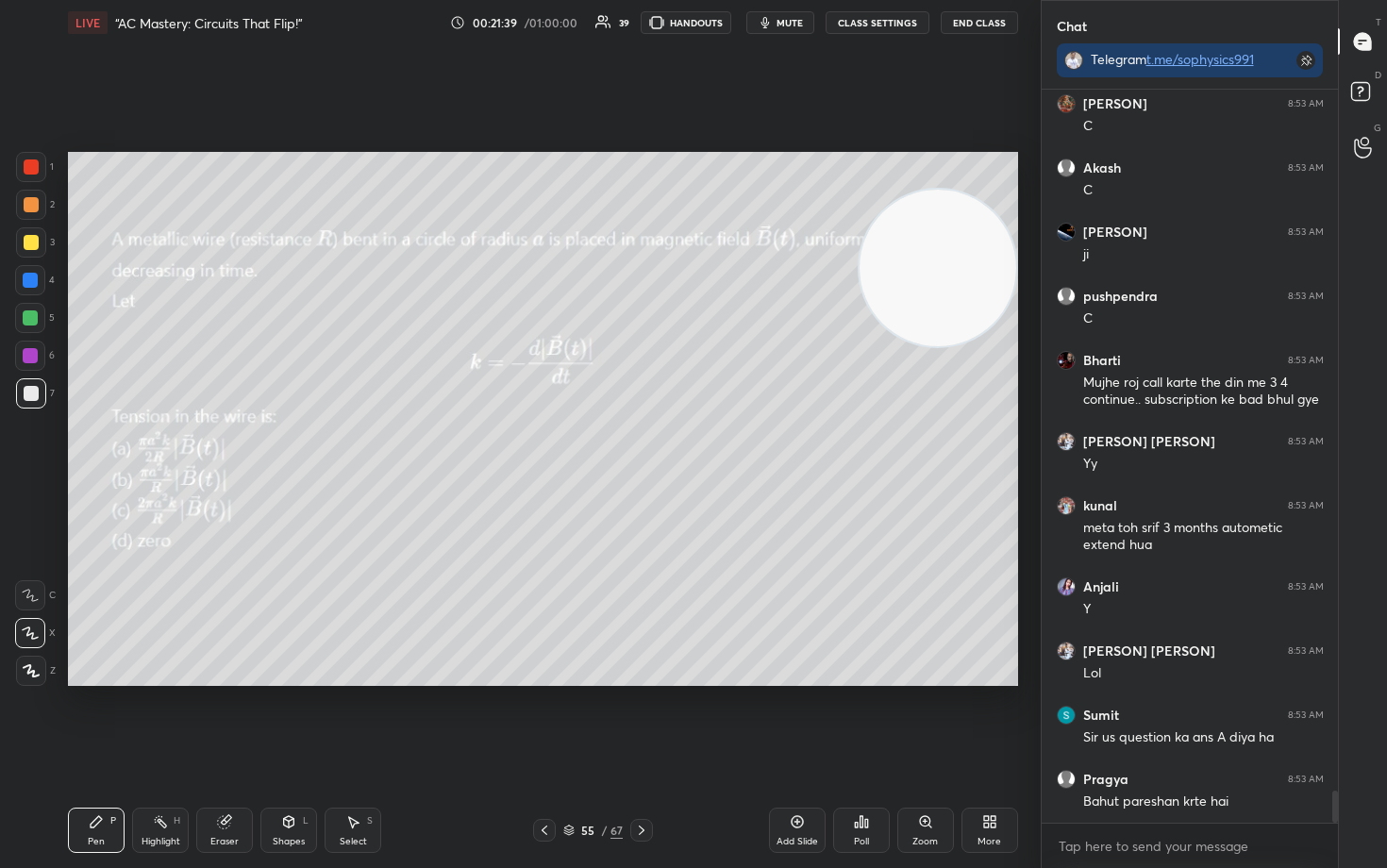 drag, startPoint x: 950, startPoint y: 432, endPoint x: 967, endPoint y: 288, distance: 145 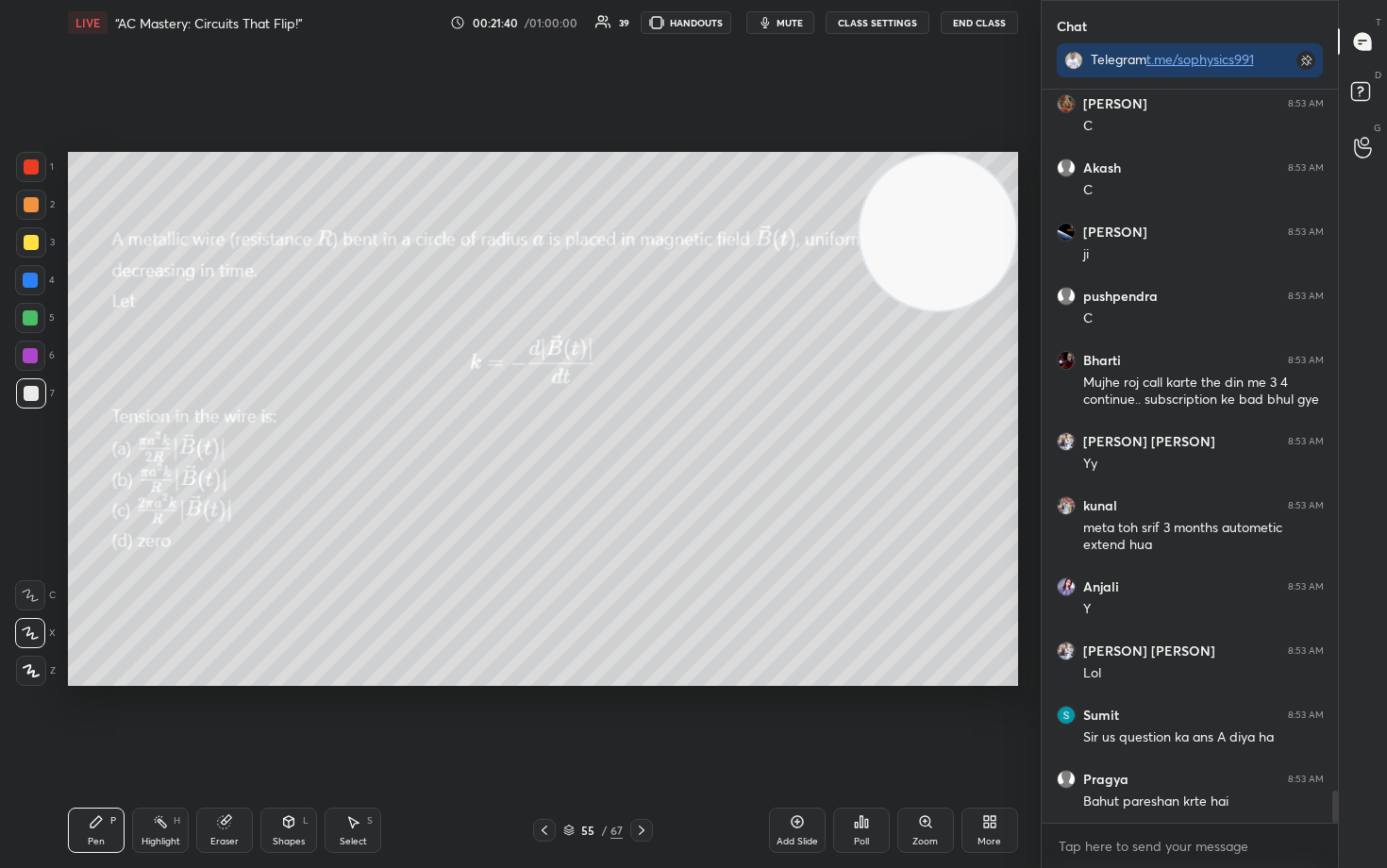 drag, startPoint x: 967, startPoint y: 288, endPoint x: 967, endPoint y: 252, distance: 36 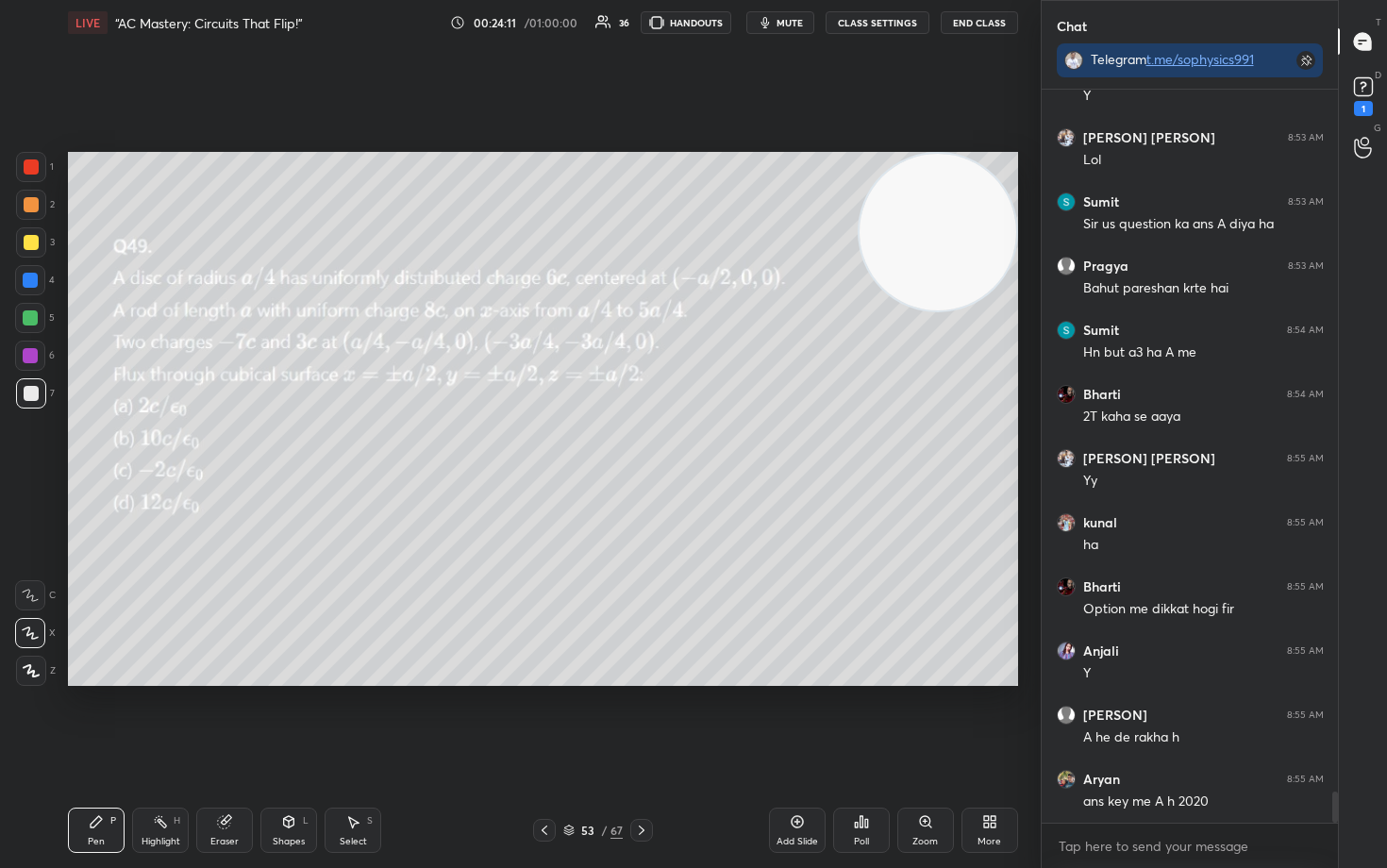 scroll, scrollTop: 16684, scrollLeft: 0, axis: vertical 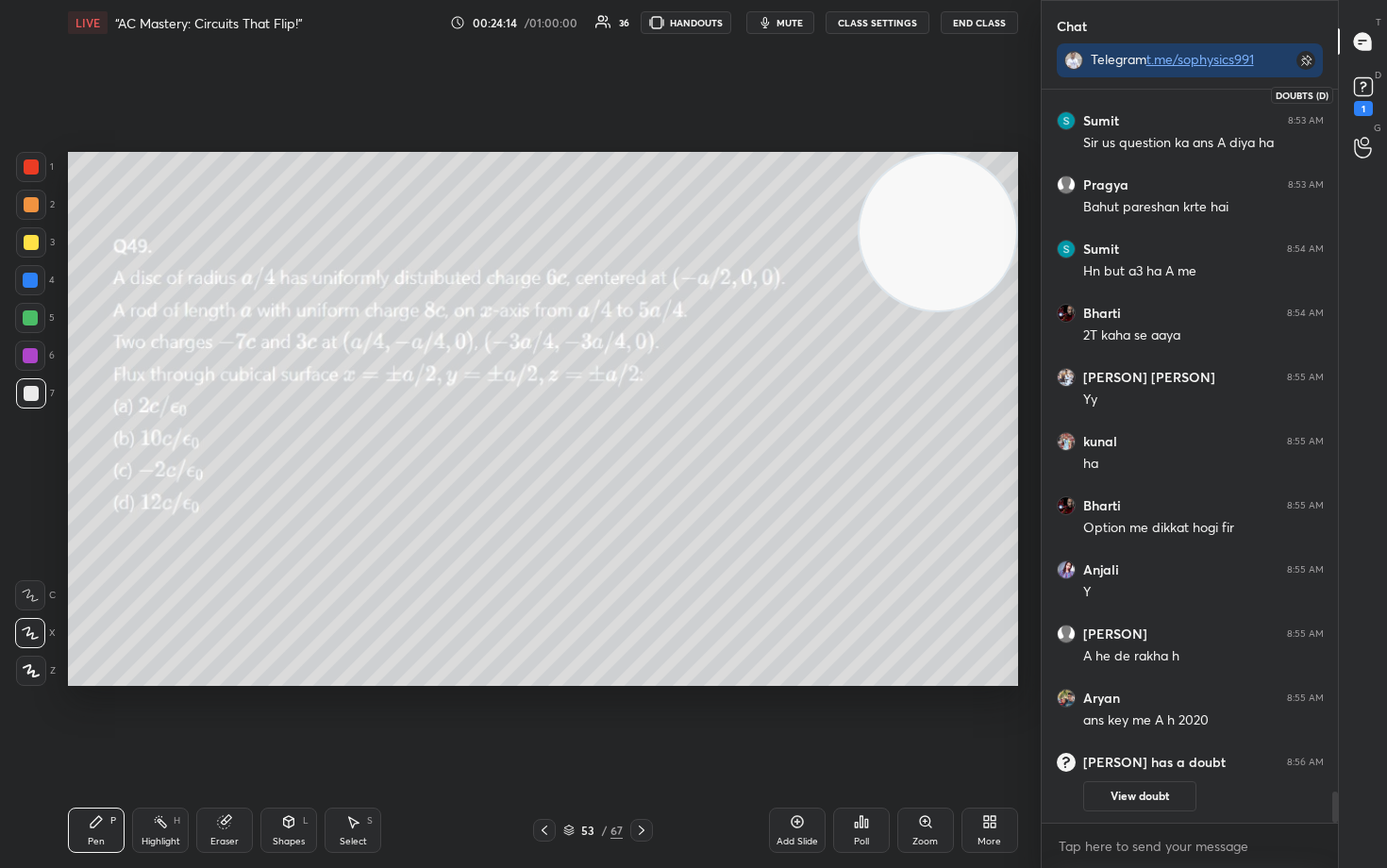click 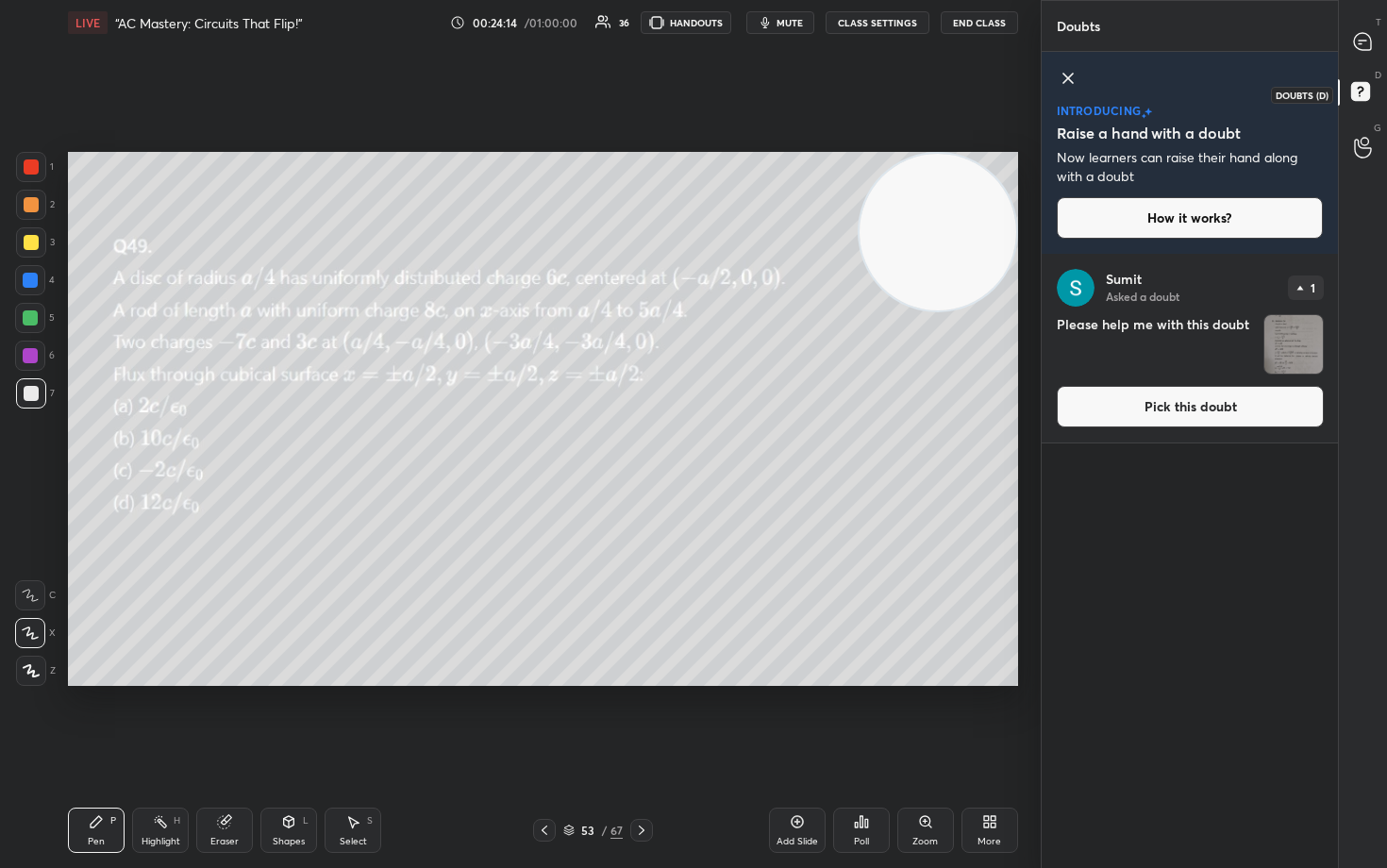 scroll, scrollTop: 6, scrollLeft: 7, axis: both 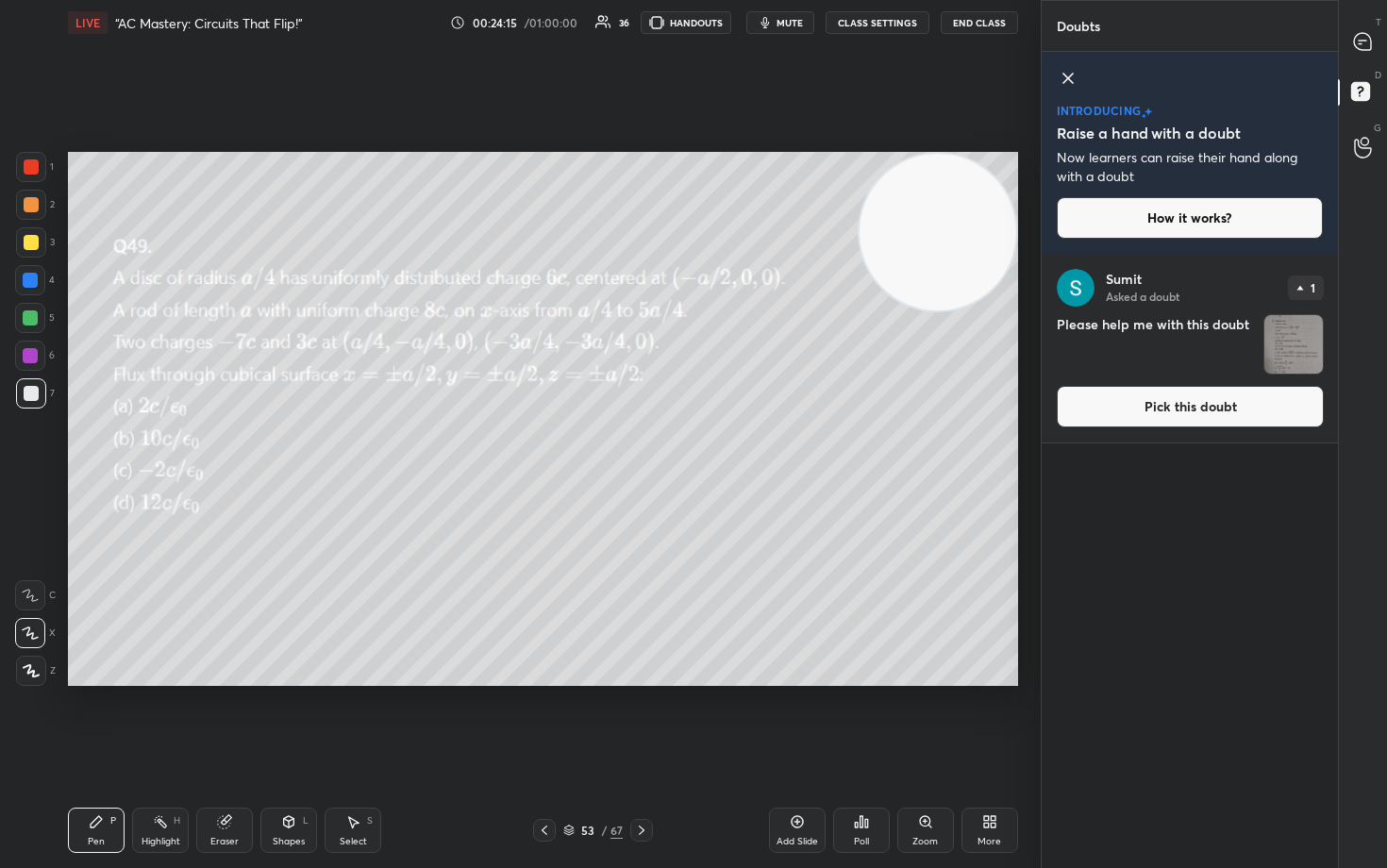 click on "Pick this doubt" at bounding box center [1190, 407] 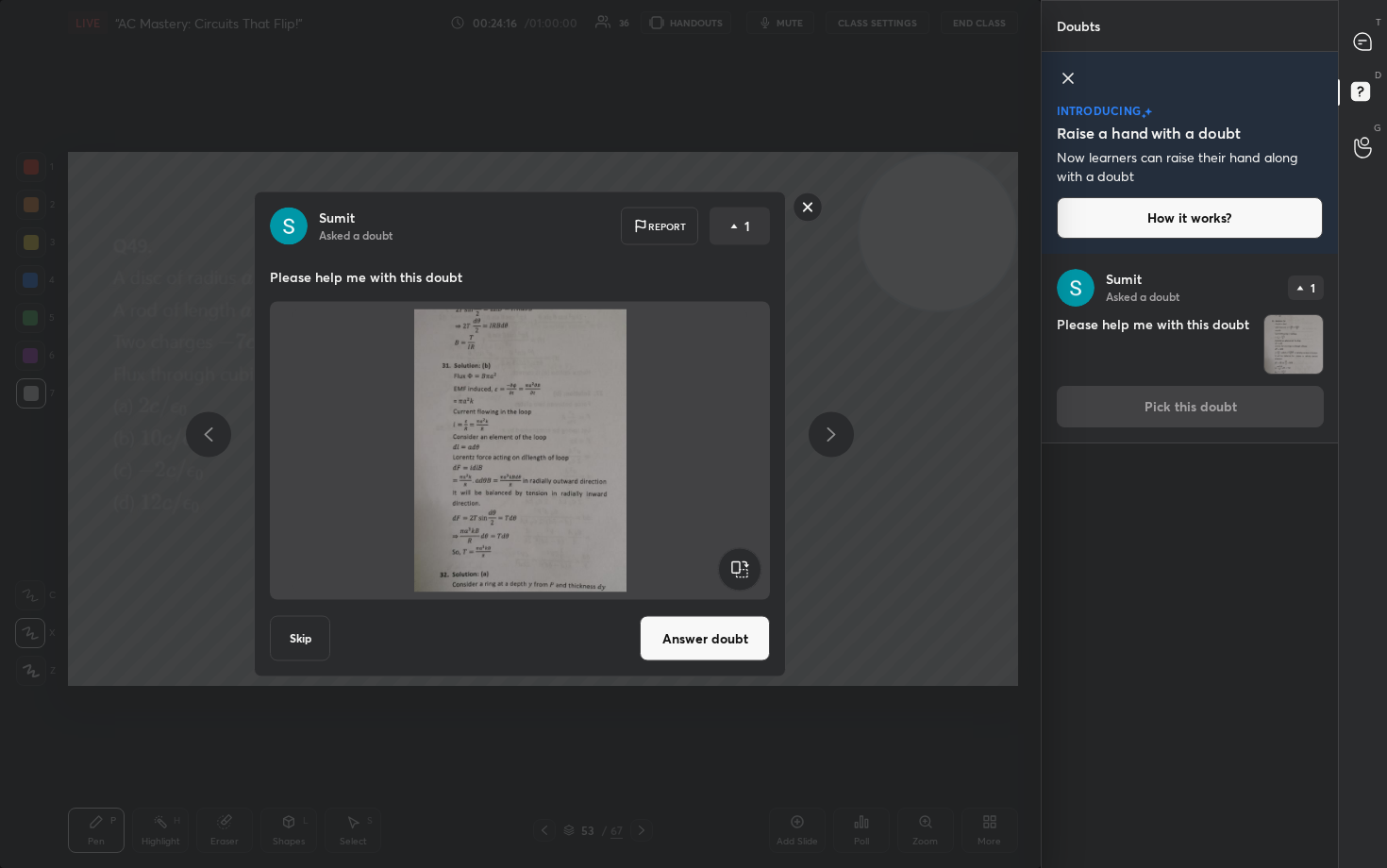click on "Answer doubt" at bounding box center [705, 639] 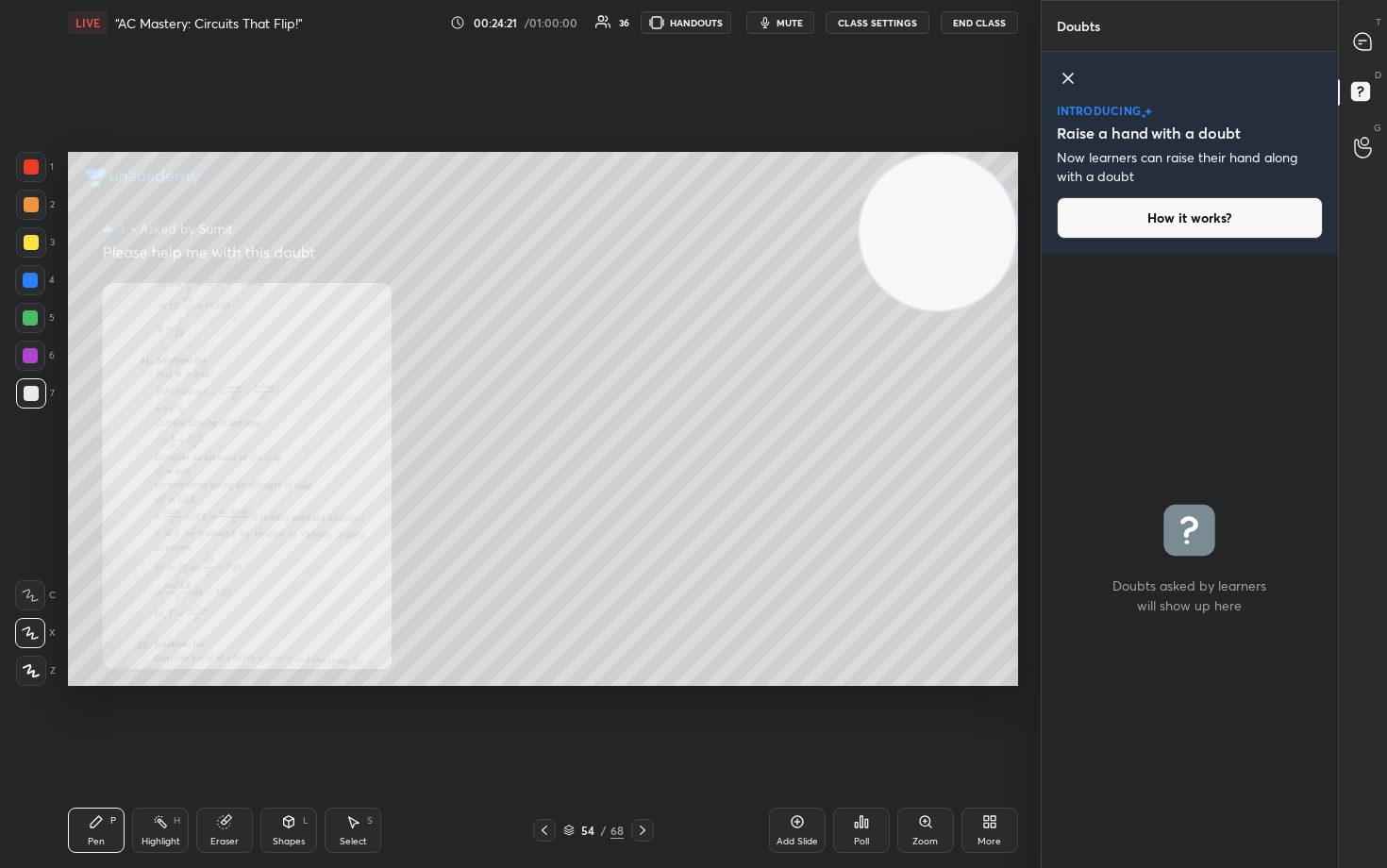 click 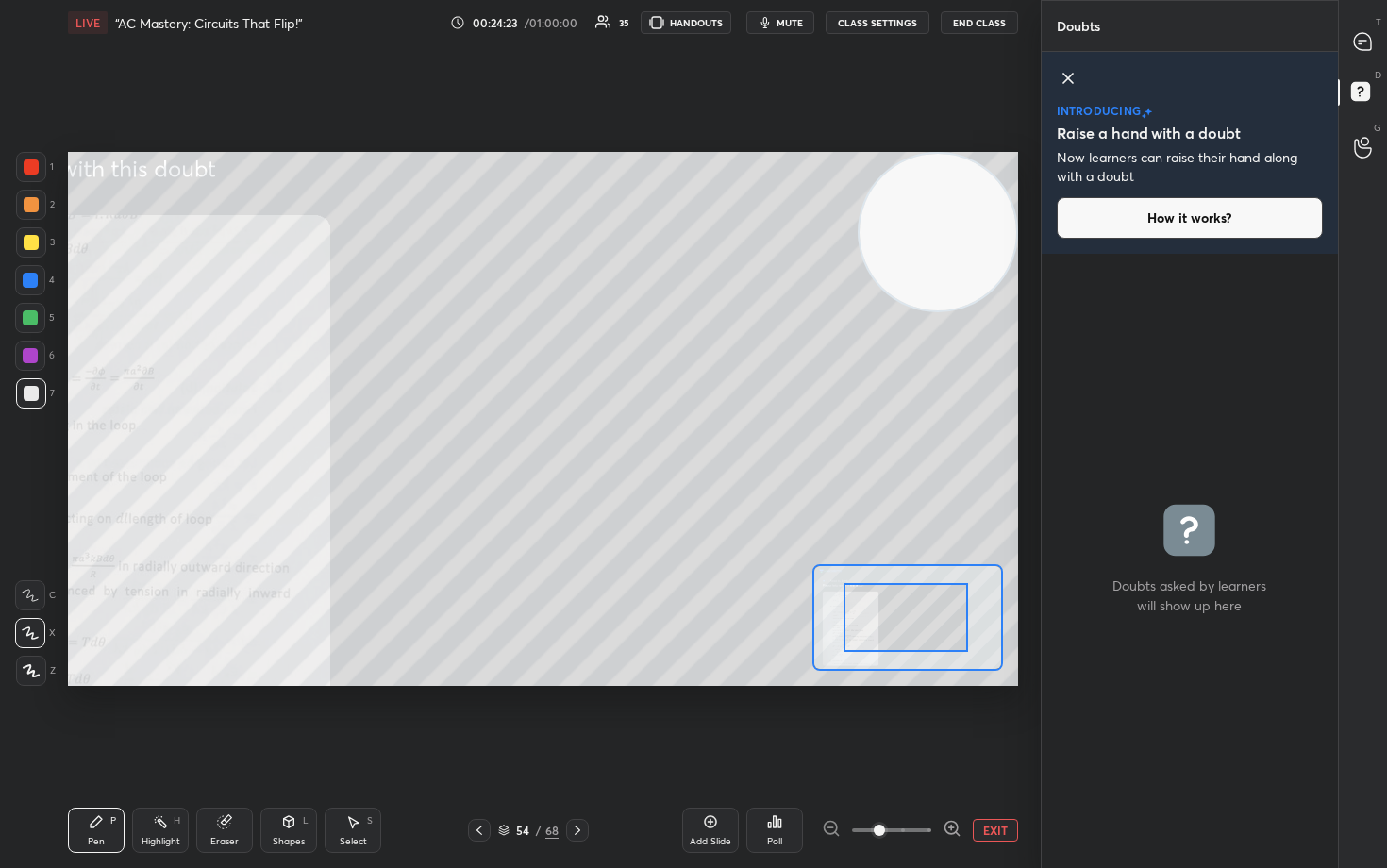 drag, startPoint x: 930, startPoint y: 622, endPoint x: 897, endPoint y: 622, distance: 33 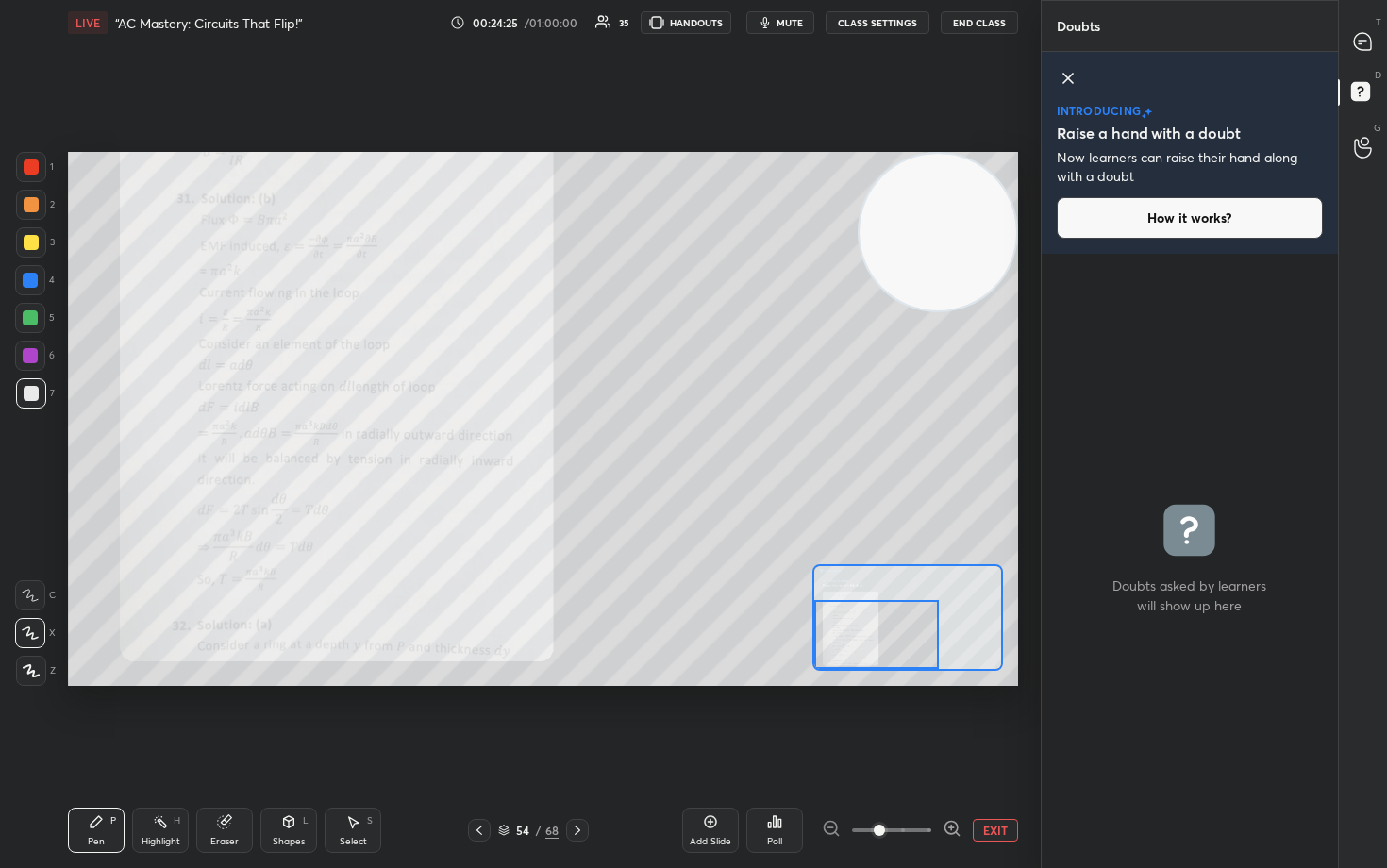 drag, startPoint x: 934, startPoint y: 613, endPoint x: 897, endPoint y: 630, distance: 40.718546 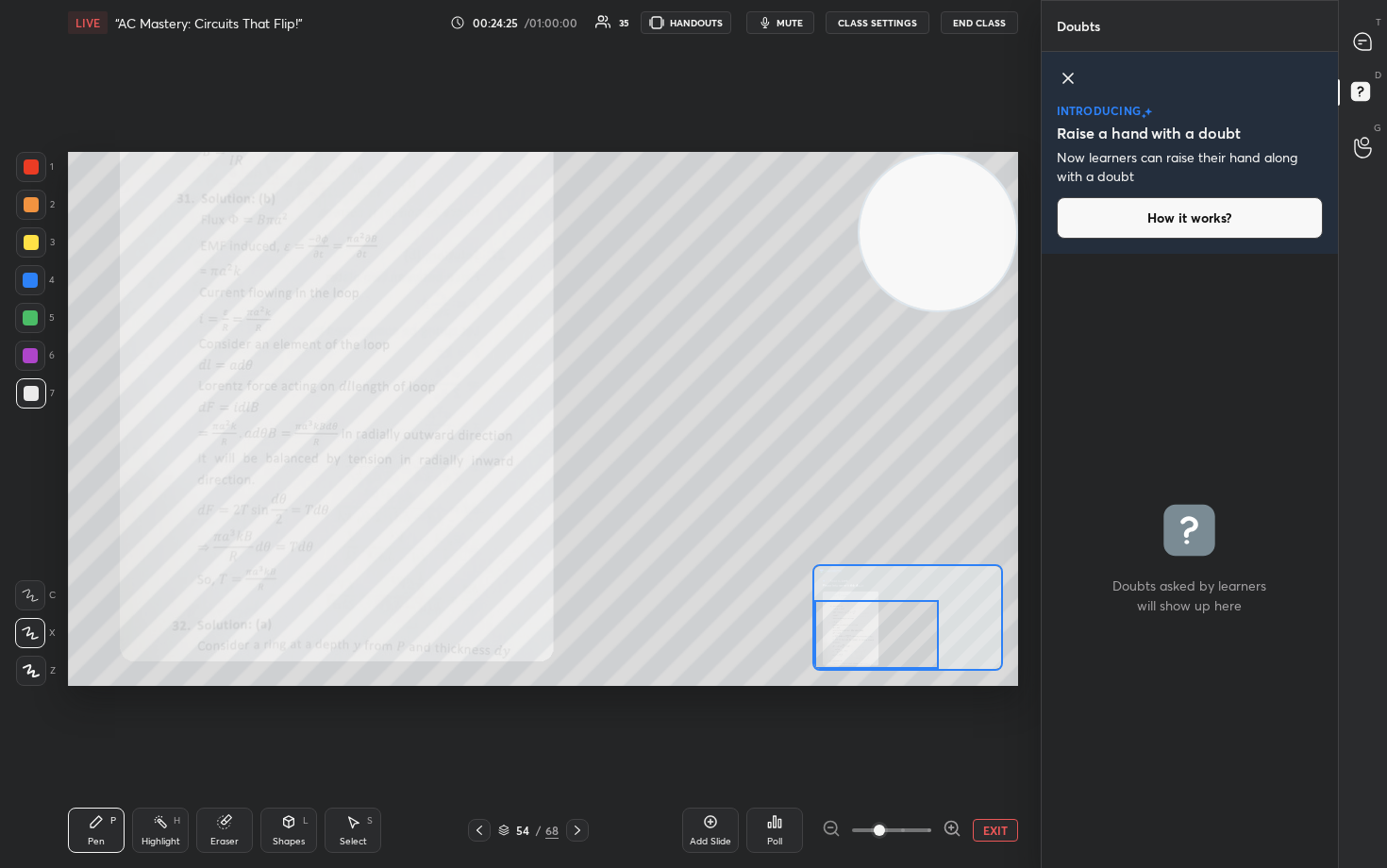 click at bounding box center [877, 634] 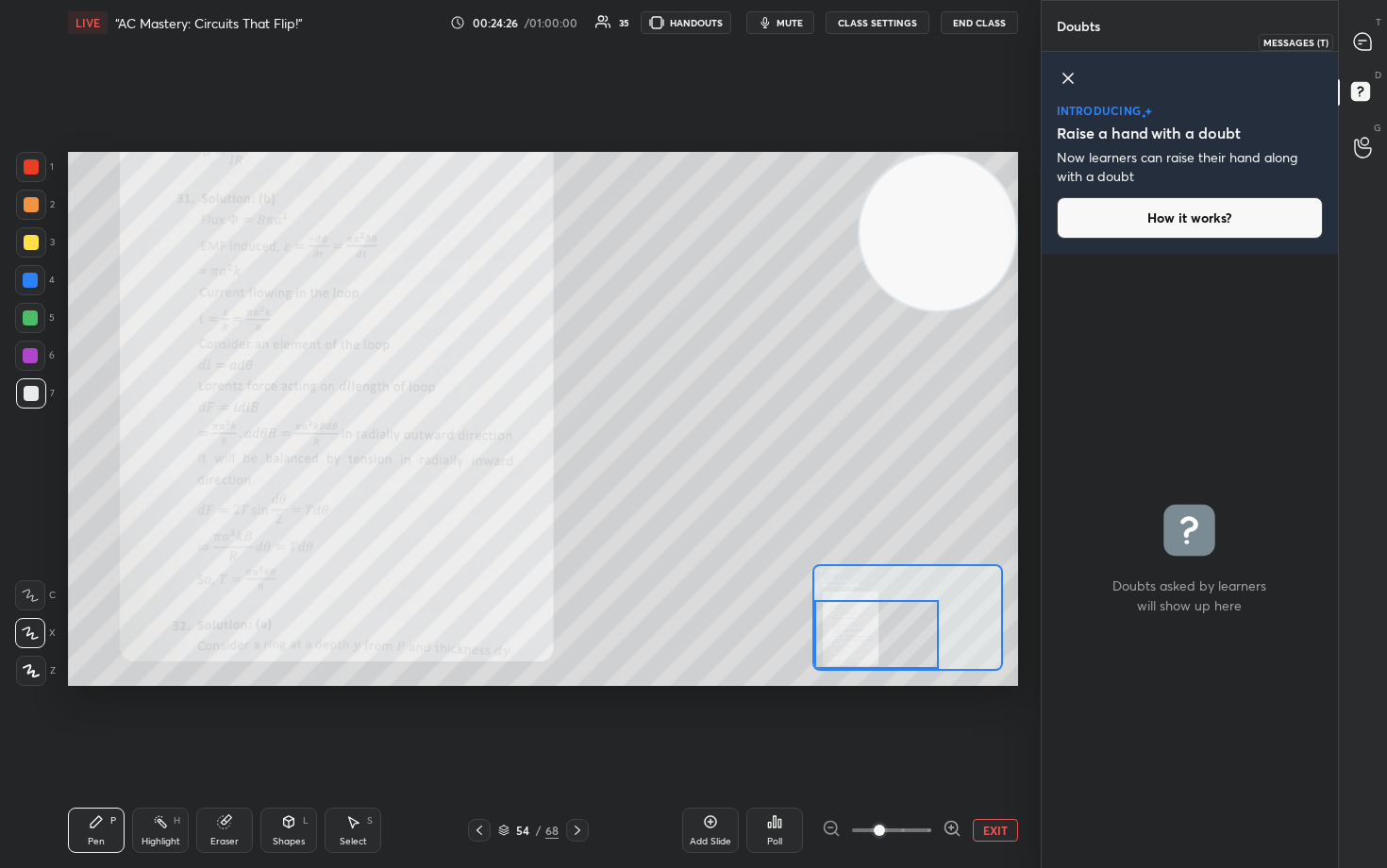 click 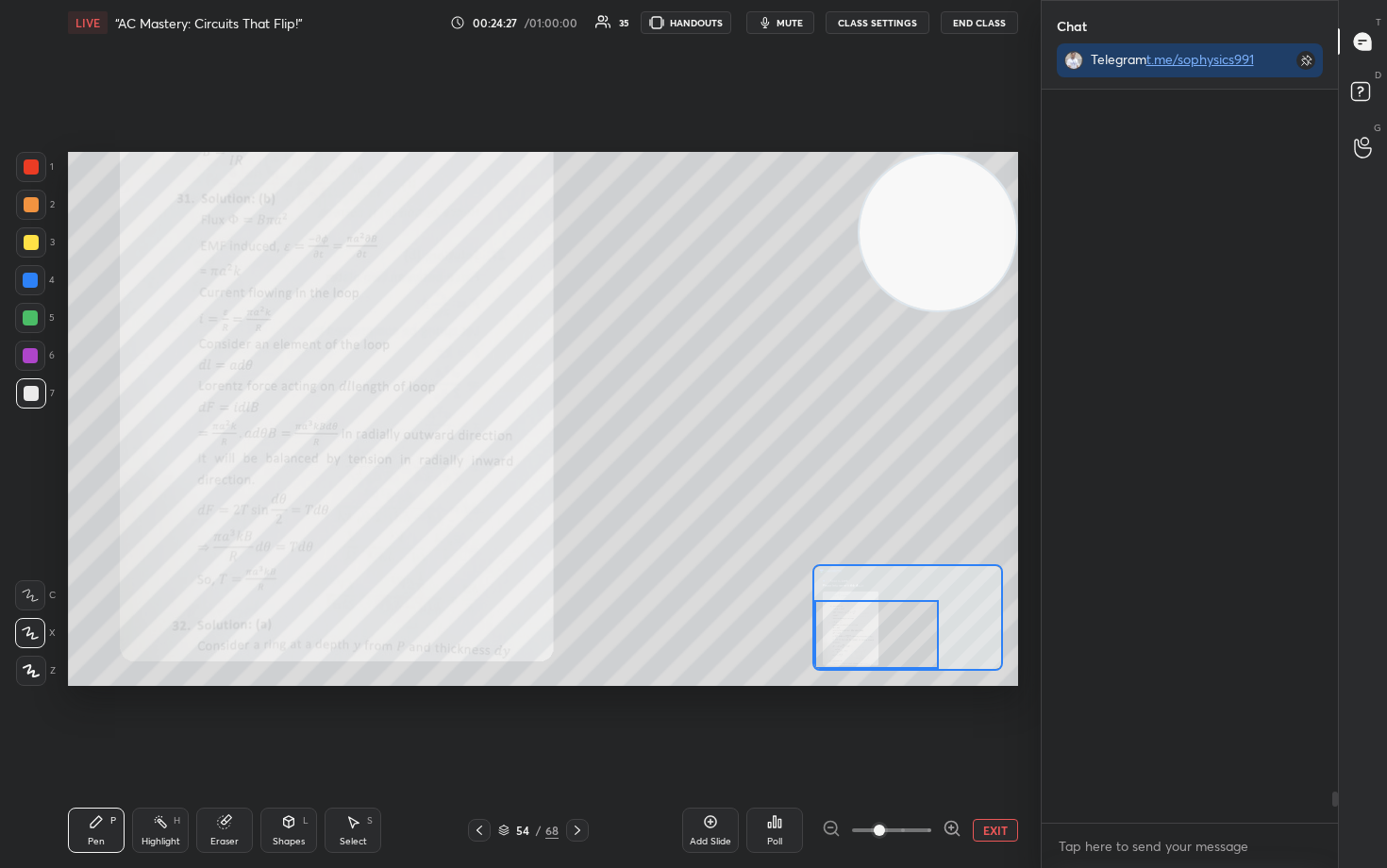scroll, scrollTop: 570, scrollLeft: 291, axis: both 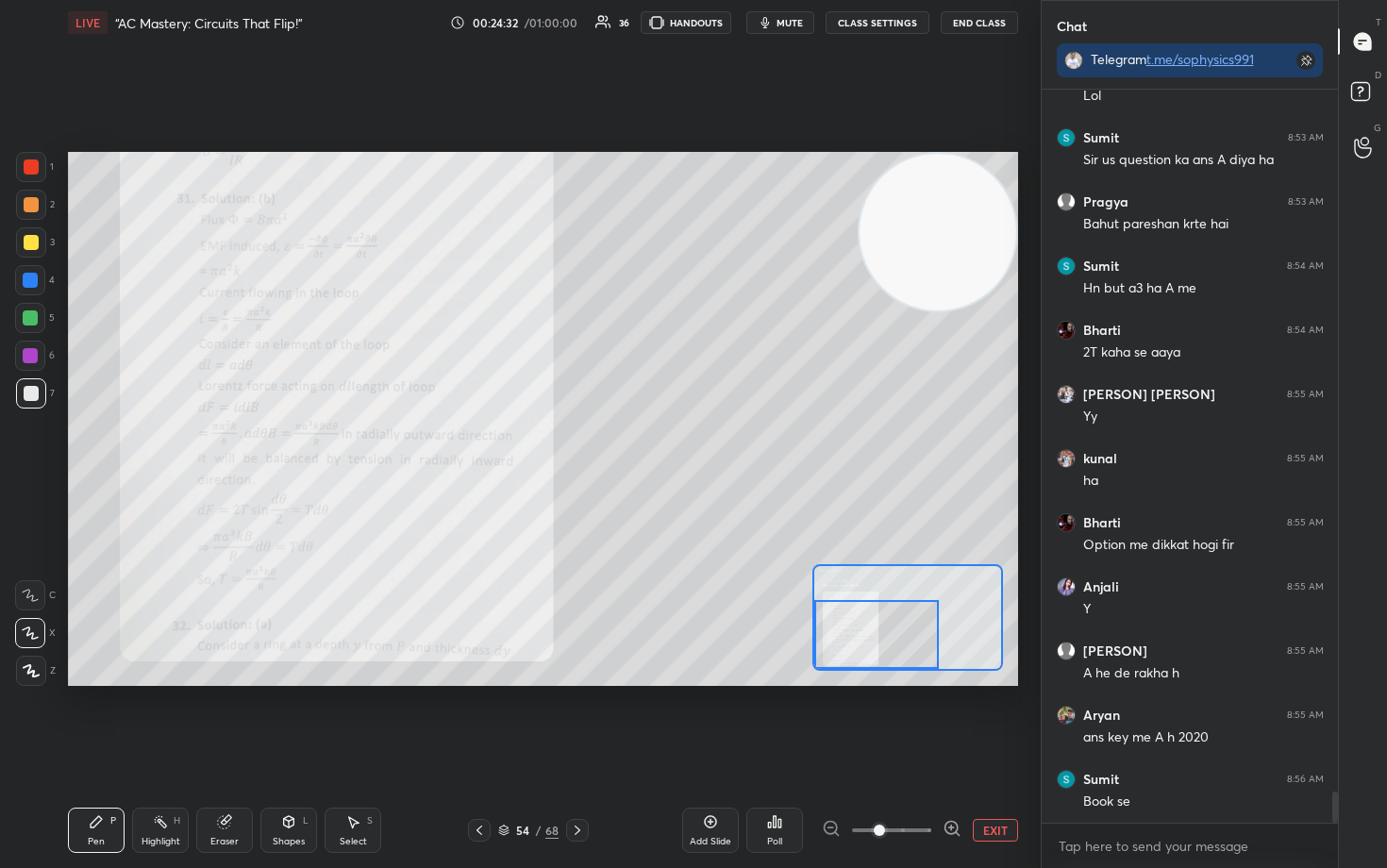 drag, startPoint x: 29, startPoint y: 164, endPoint x: 64, endPoint y: 259, distance: 101.24228 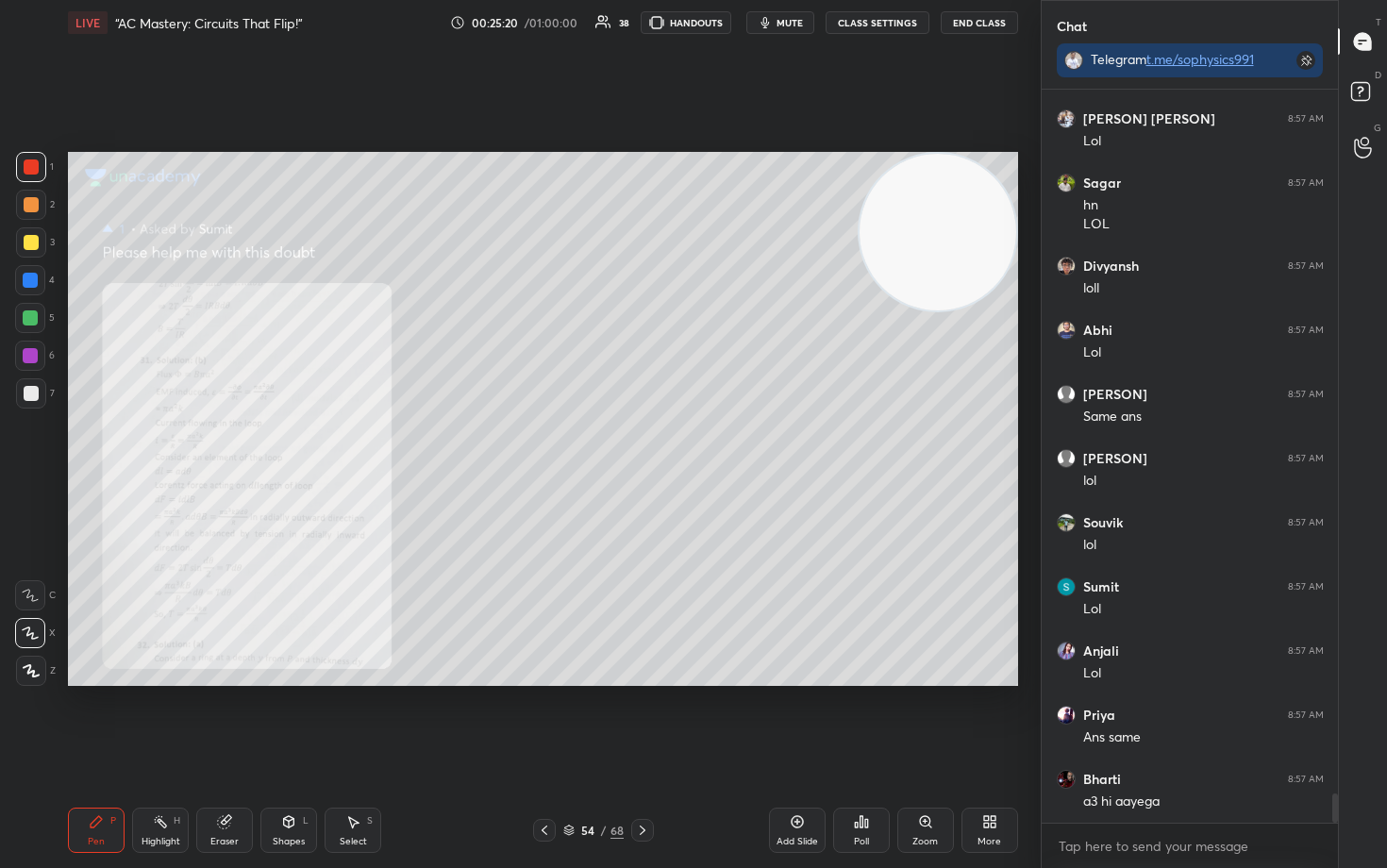 scroll, scrollTop: 17596, scrollLeft: 0, axis: vertical 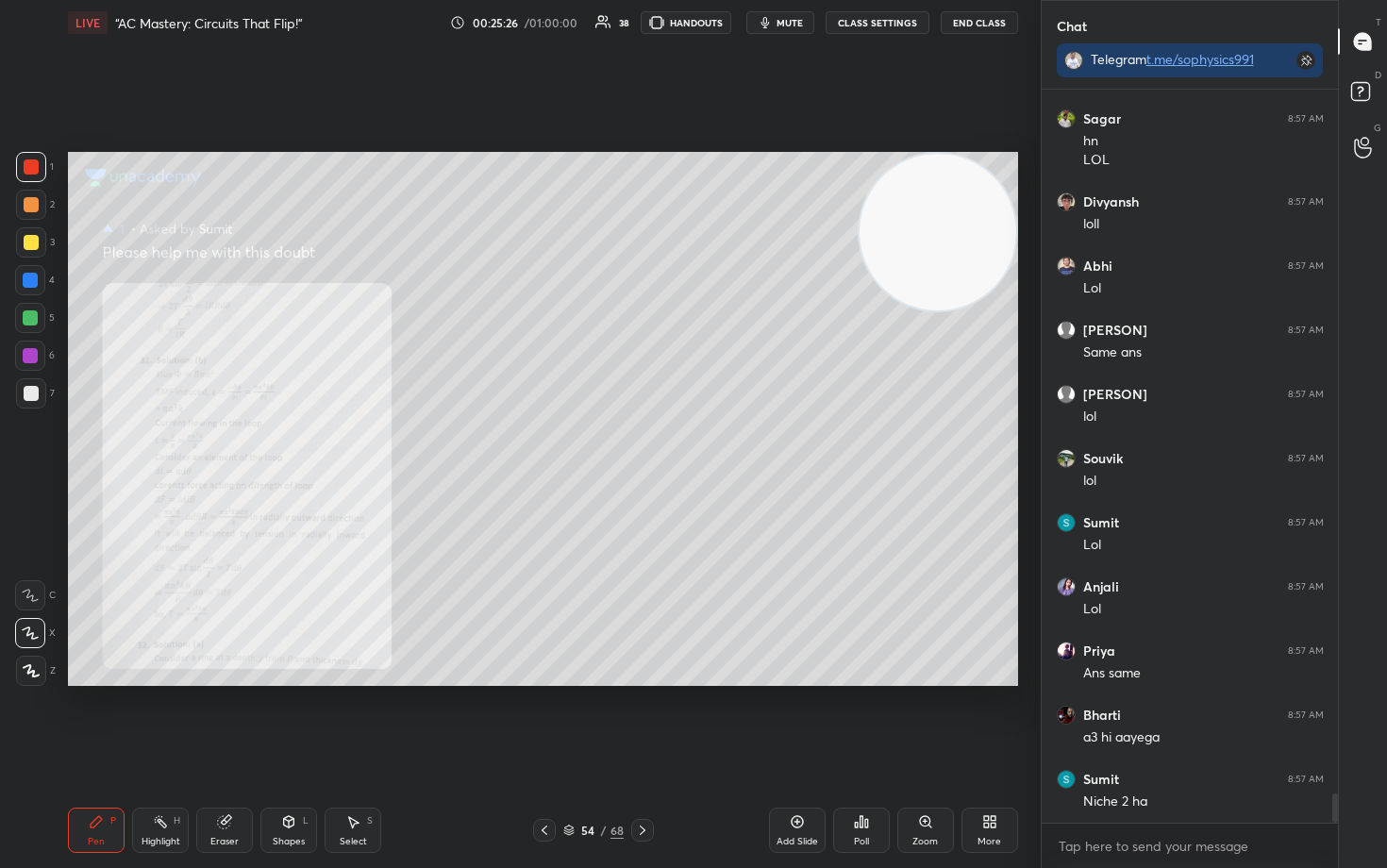 drag, startPoint x: 231, startPoint y: 832, endPoint x: 180, endPoint y: 795, distance: 63.00794 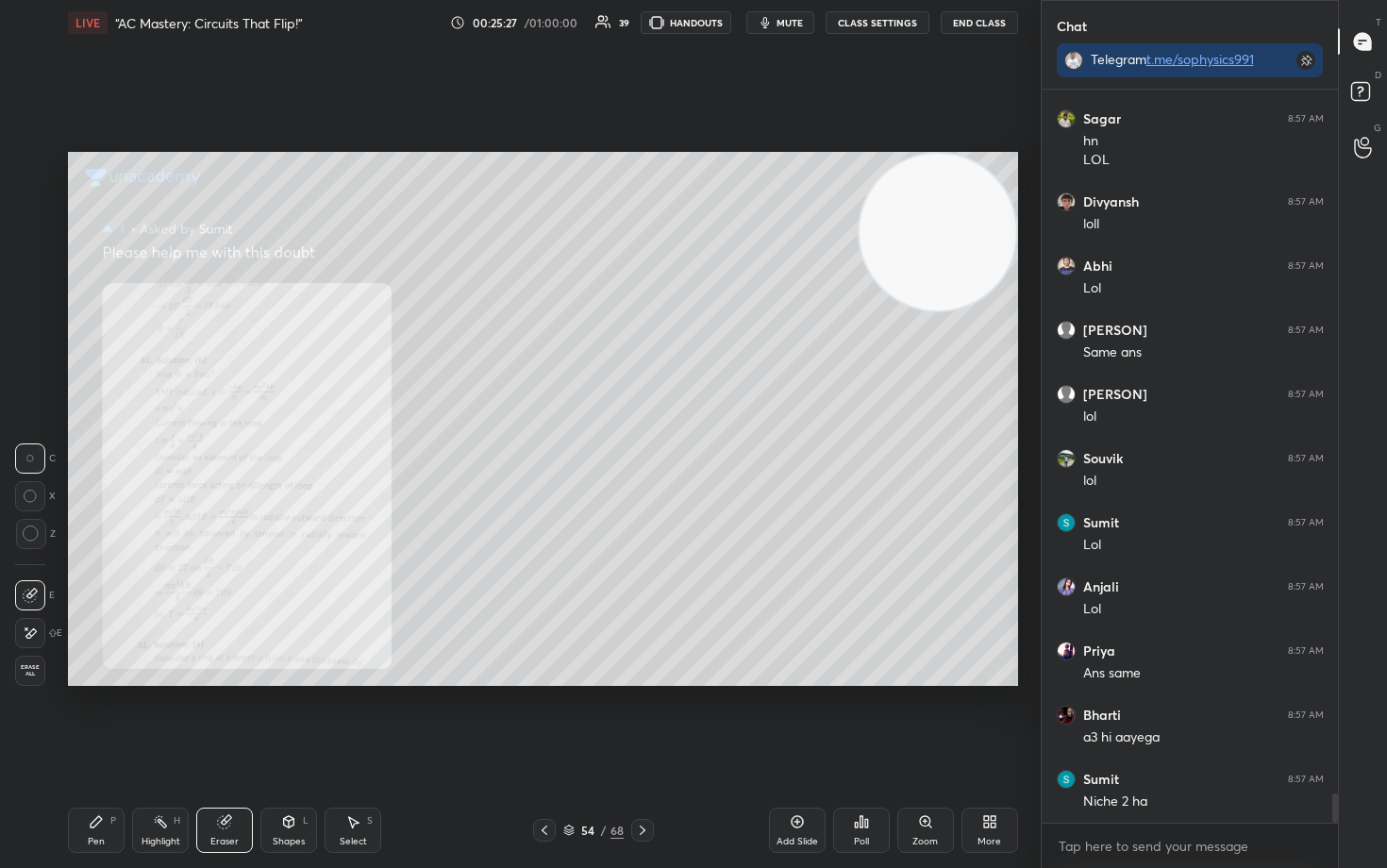 click on "Erase all" at bounding box center (30, 671) 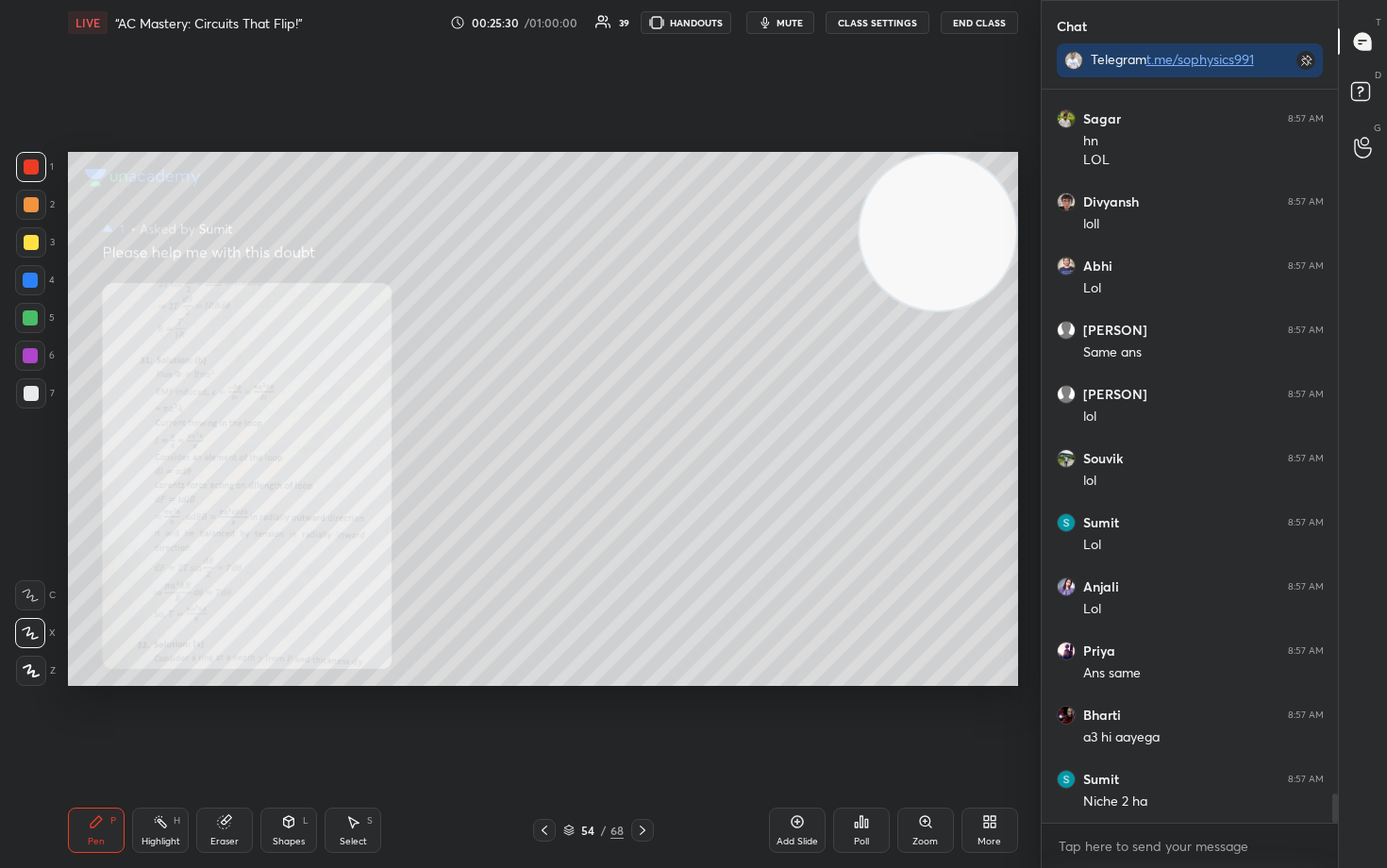 click 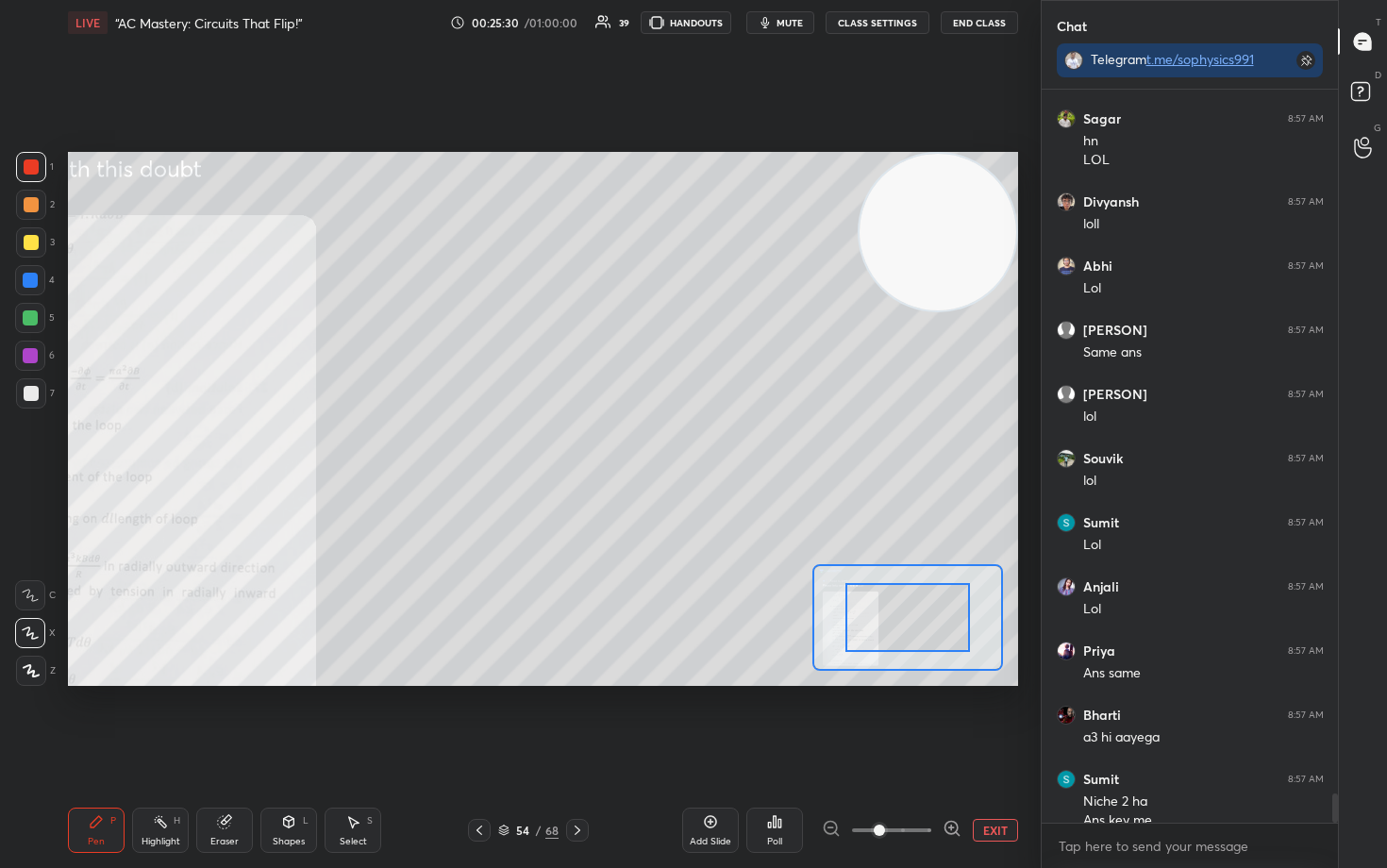 scroll, scrollTop: 17615, scrollLeft: 0, axis: vertical 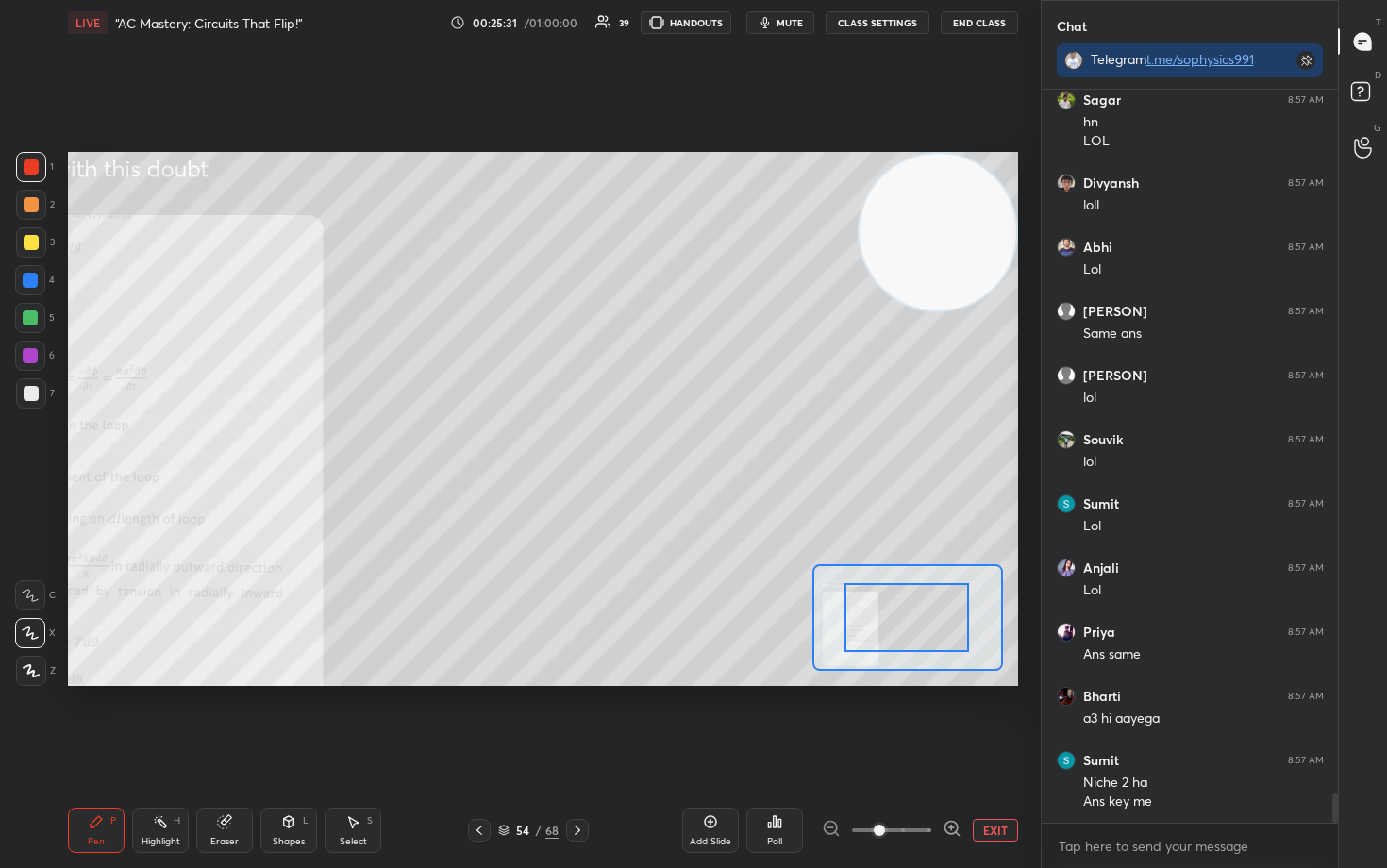 drag, startPoint x: 927, startPoint y: 623, endPoint x: 867, endPoint y: 633, distance: 60.82763 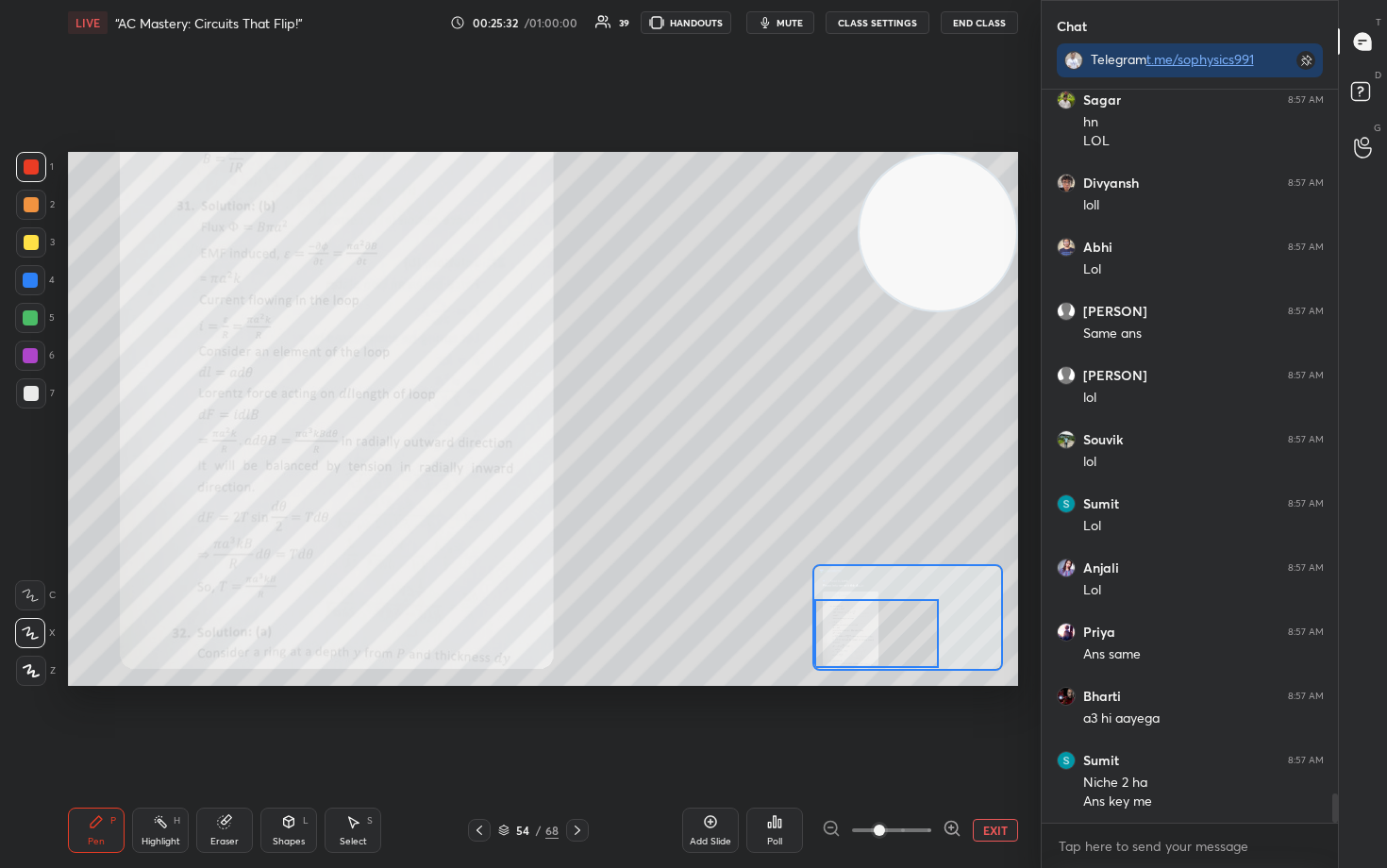 drag, startPoint x: 864, startPoint y: 634, endPoint x: 823, endPoint y: 645, distance: 42.449971 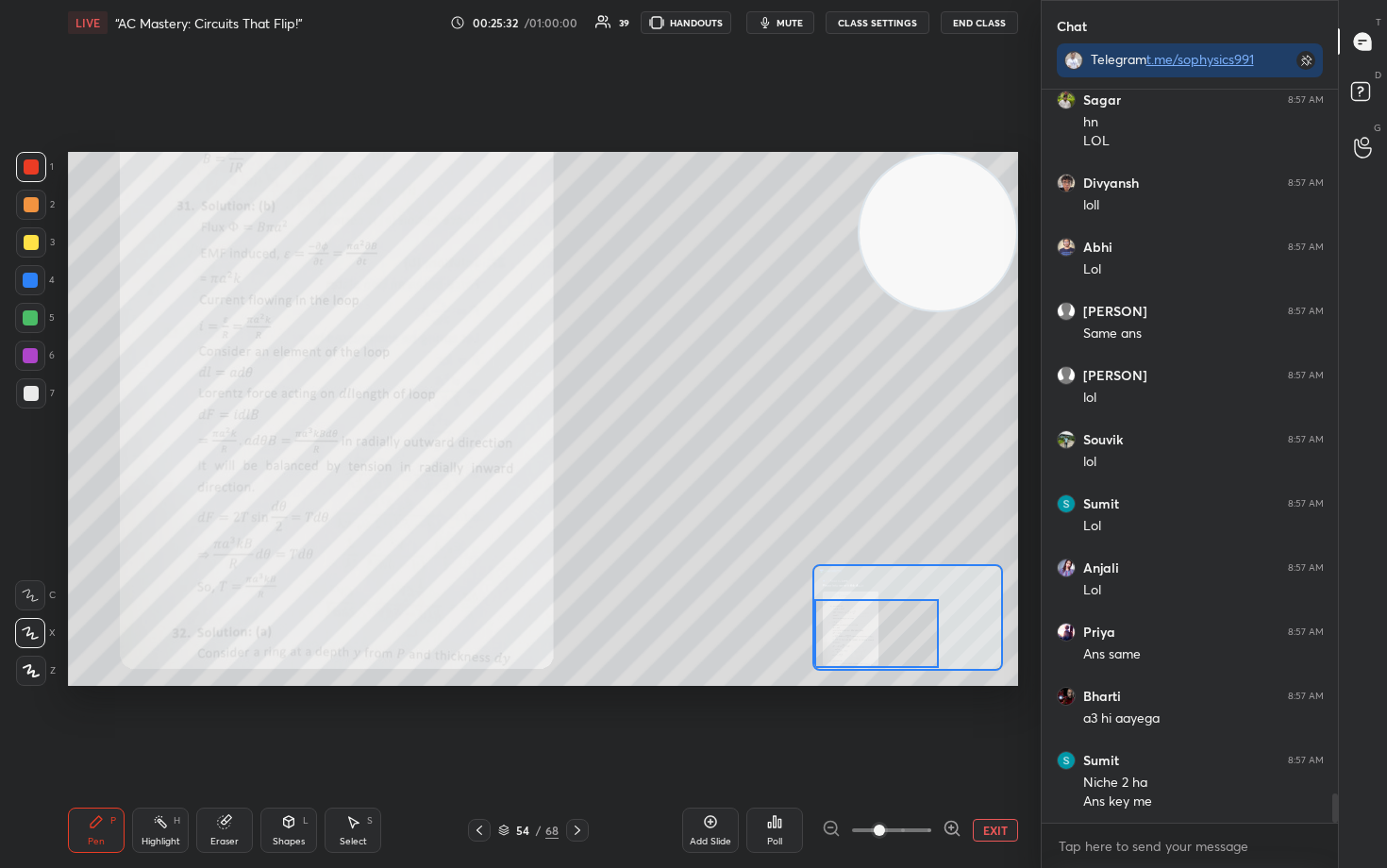click at bounding box center [877, 633] 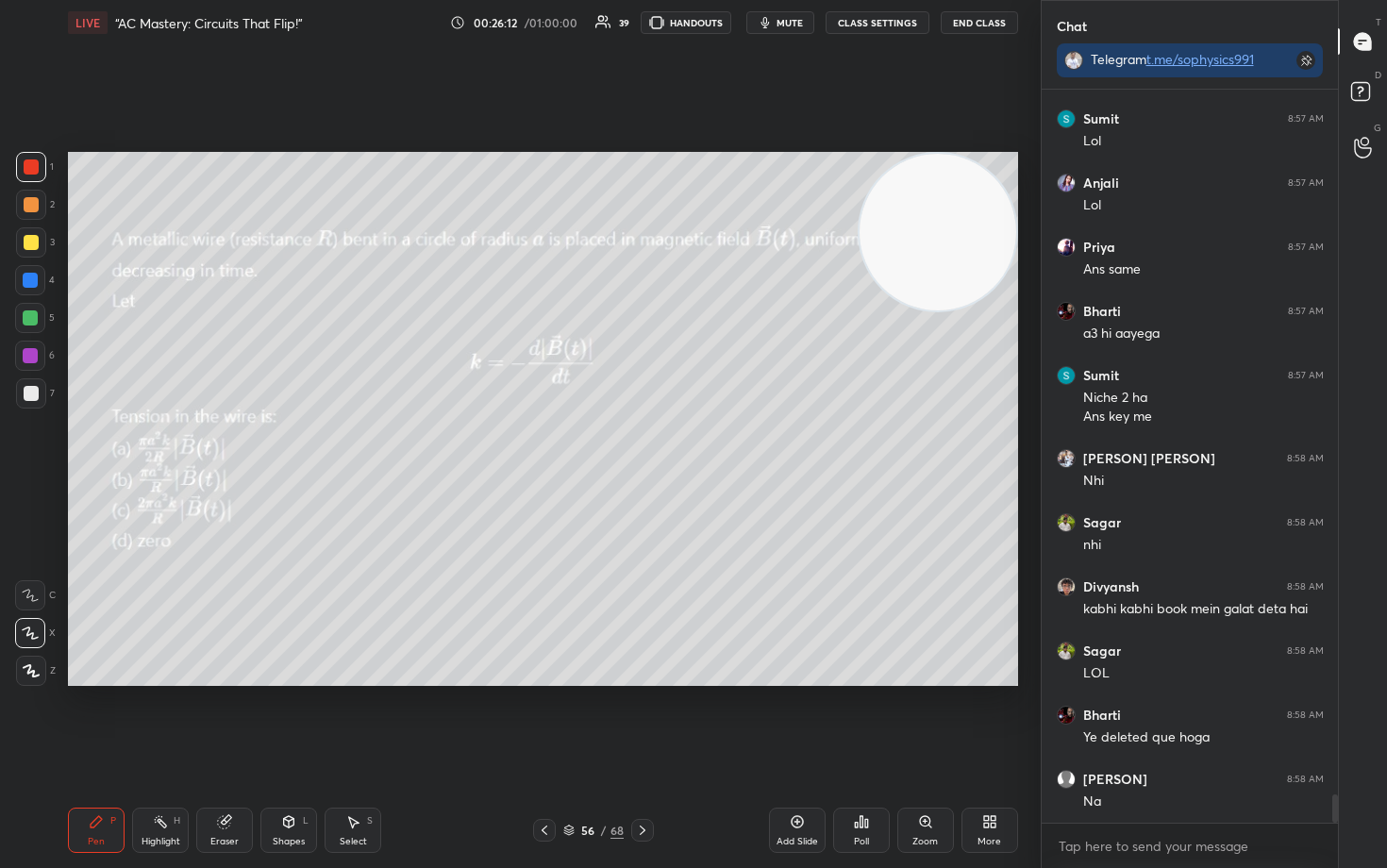 scroll, scrollTop: 18081, scrollLeft: 0, axis: vertical 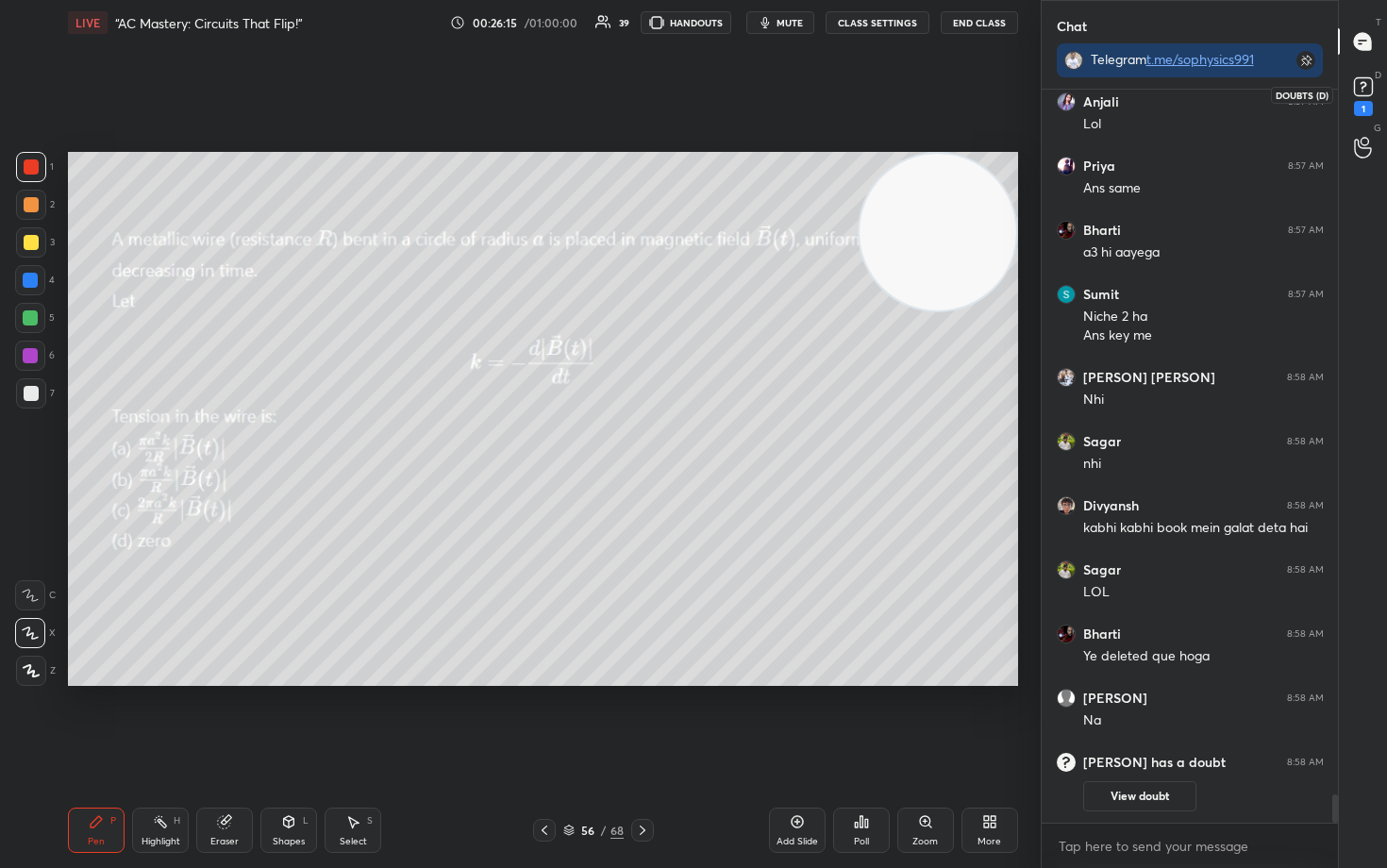 click 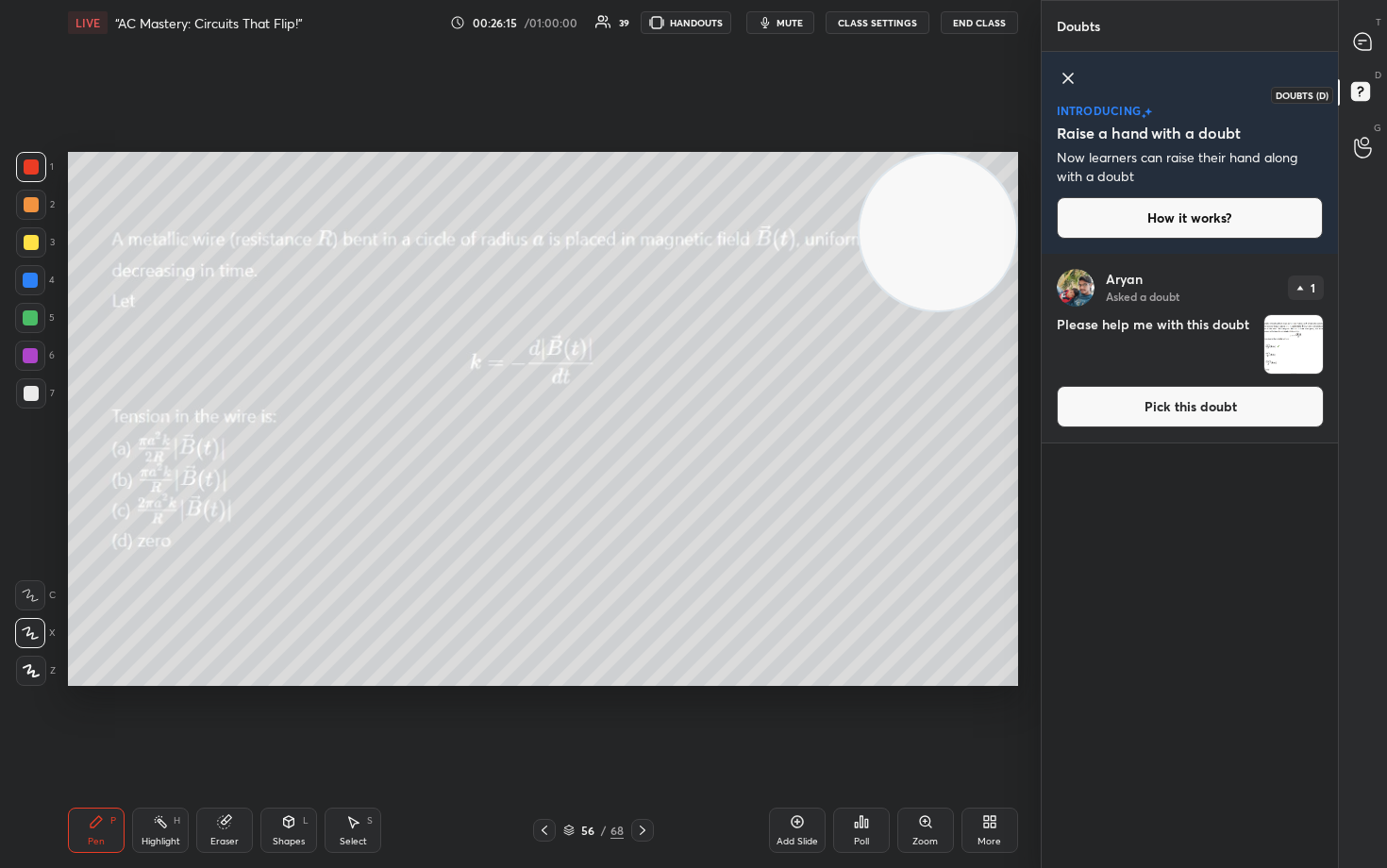 scroll, scrollTop: 6, scrollLeft: 7, axis: both 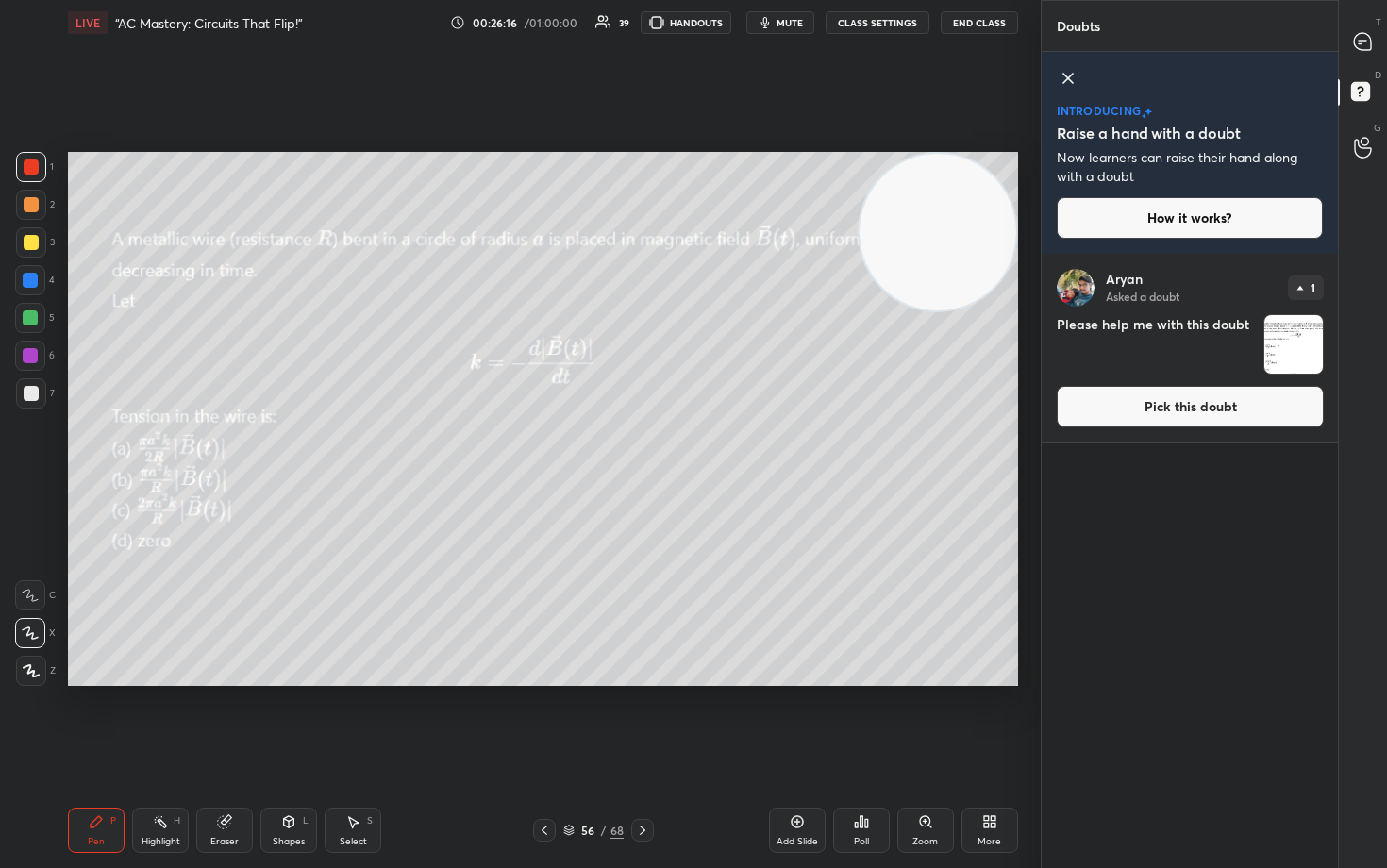 drag, startPoint x: 1253, startPoint y: 414, endPoint x: 1242, endPoint y: 416, distance: 11.18034 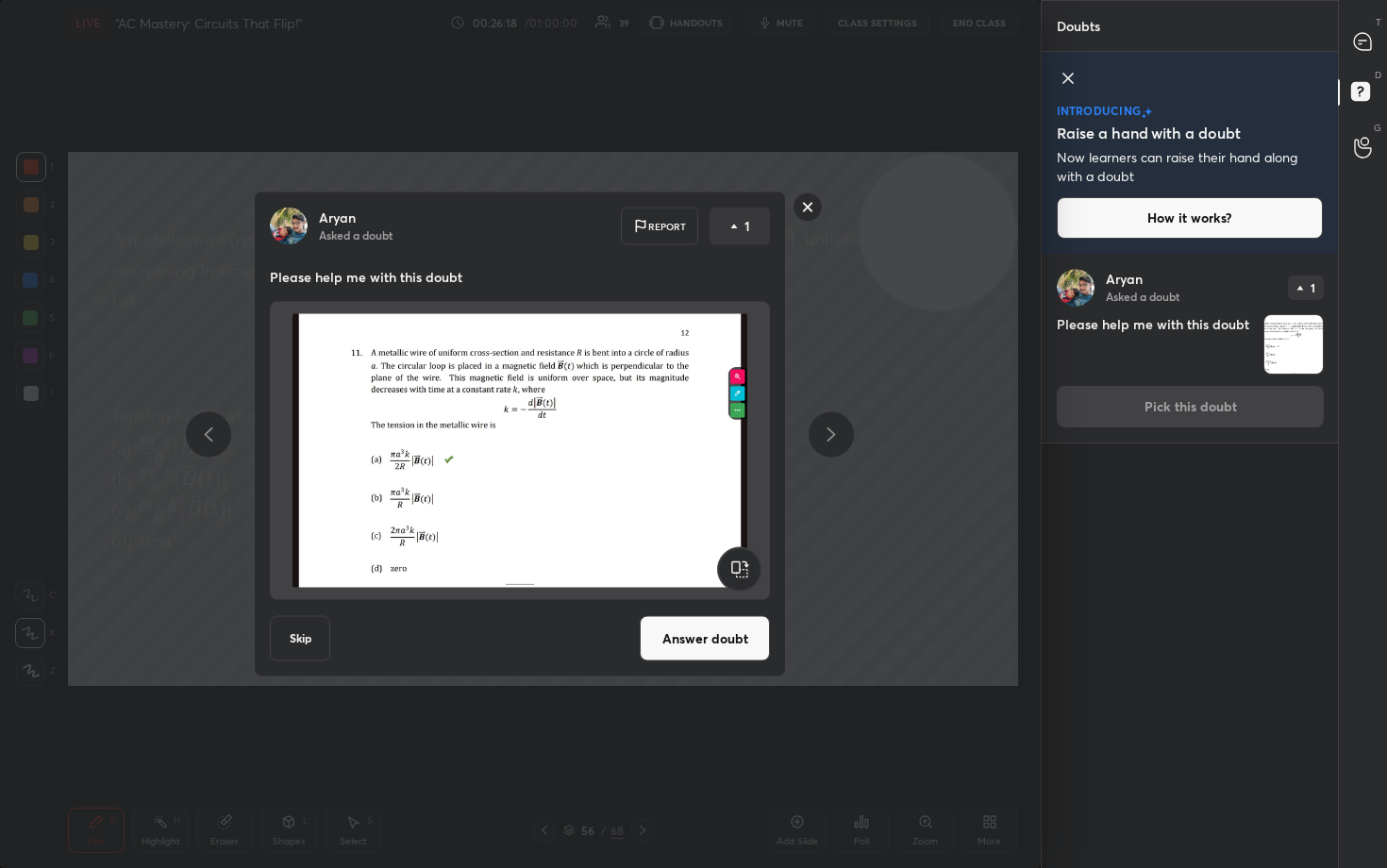 drag, startPoint x: 711, startPoint y: 644, endPoint x: 721, endPoint y: 639, distance: 11.18034 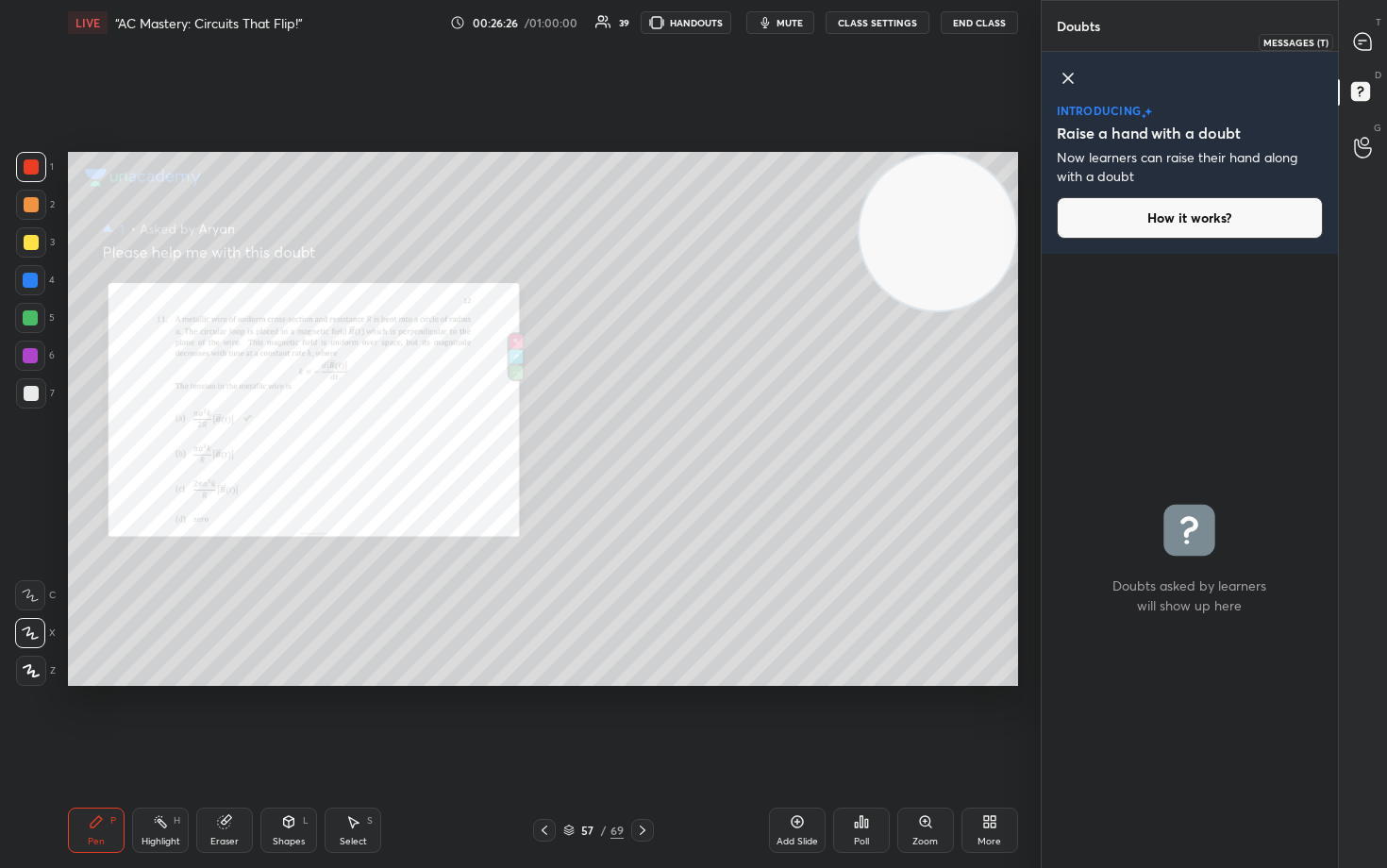 click 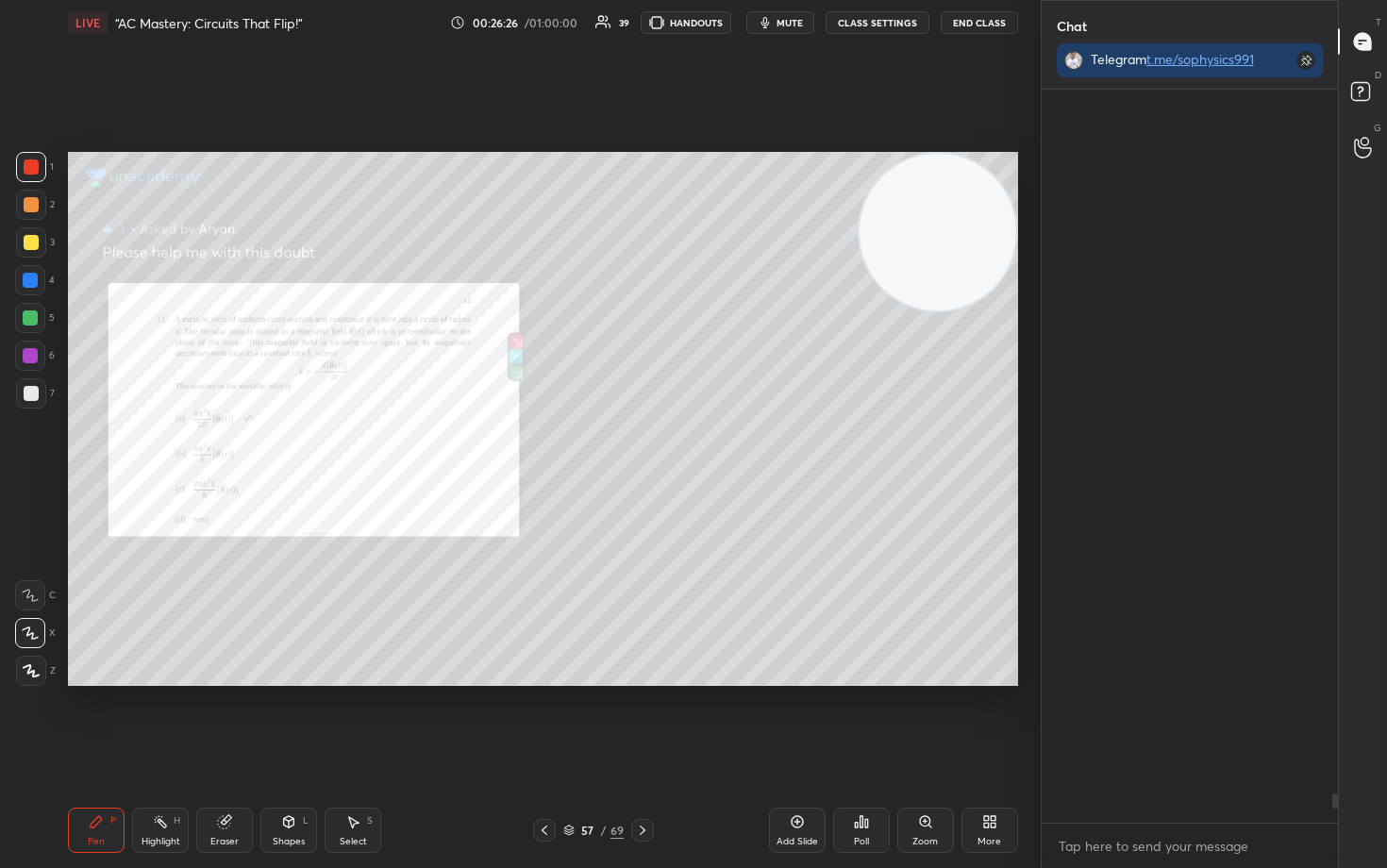 scroll, scrollTop: 17590, scrollLeft: 0, axis: vertical 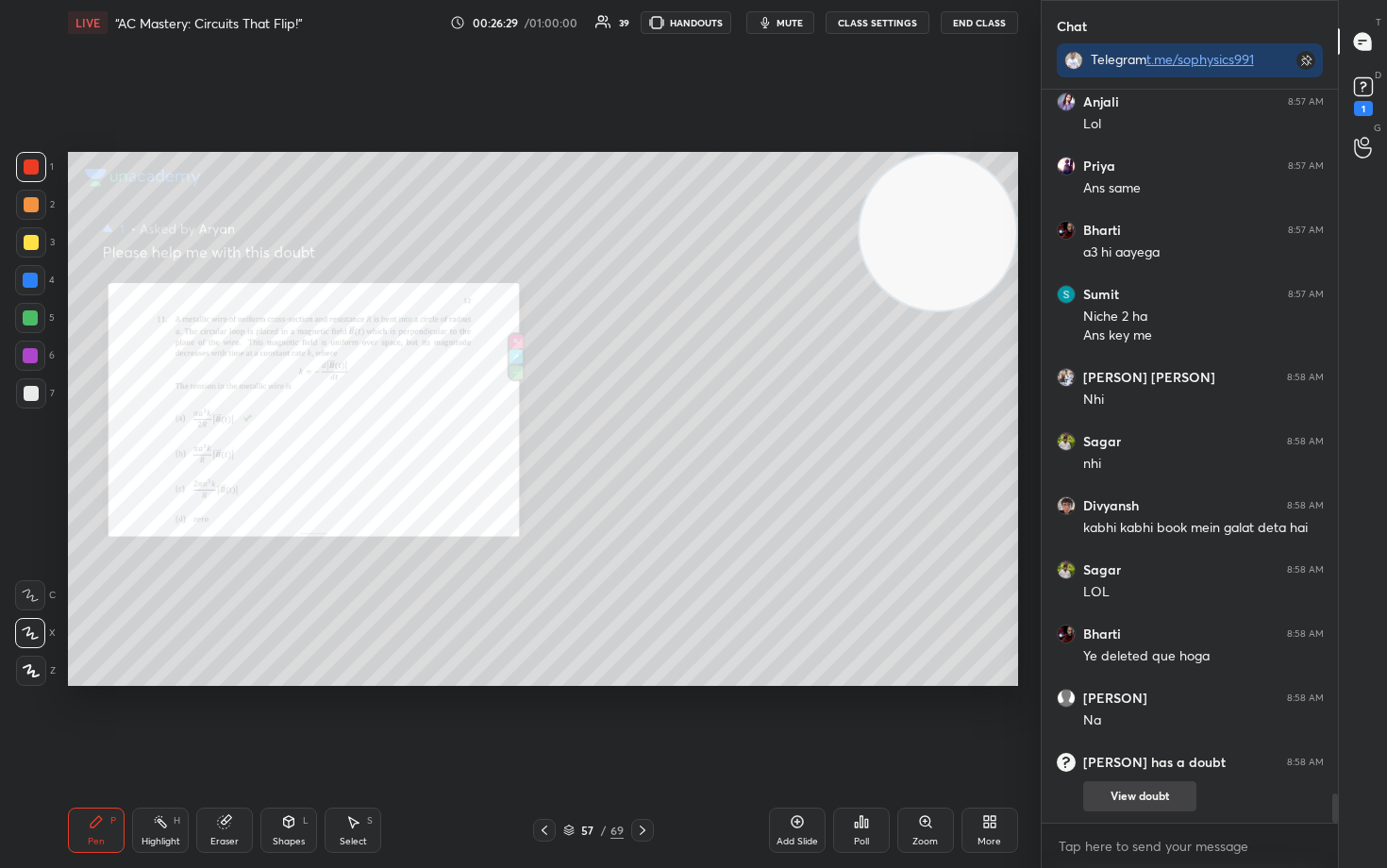 click on "View doubt" at bounding box center [1140, 796] 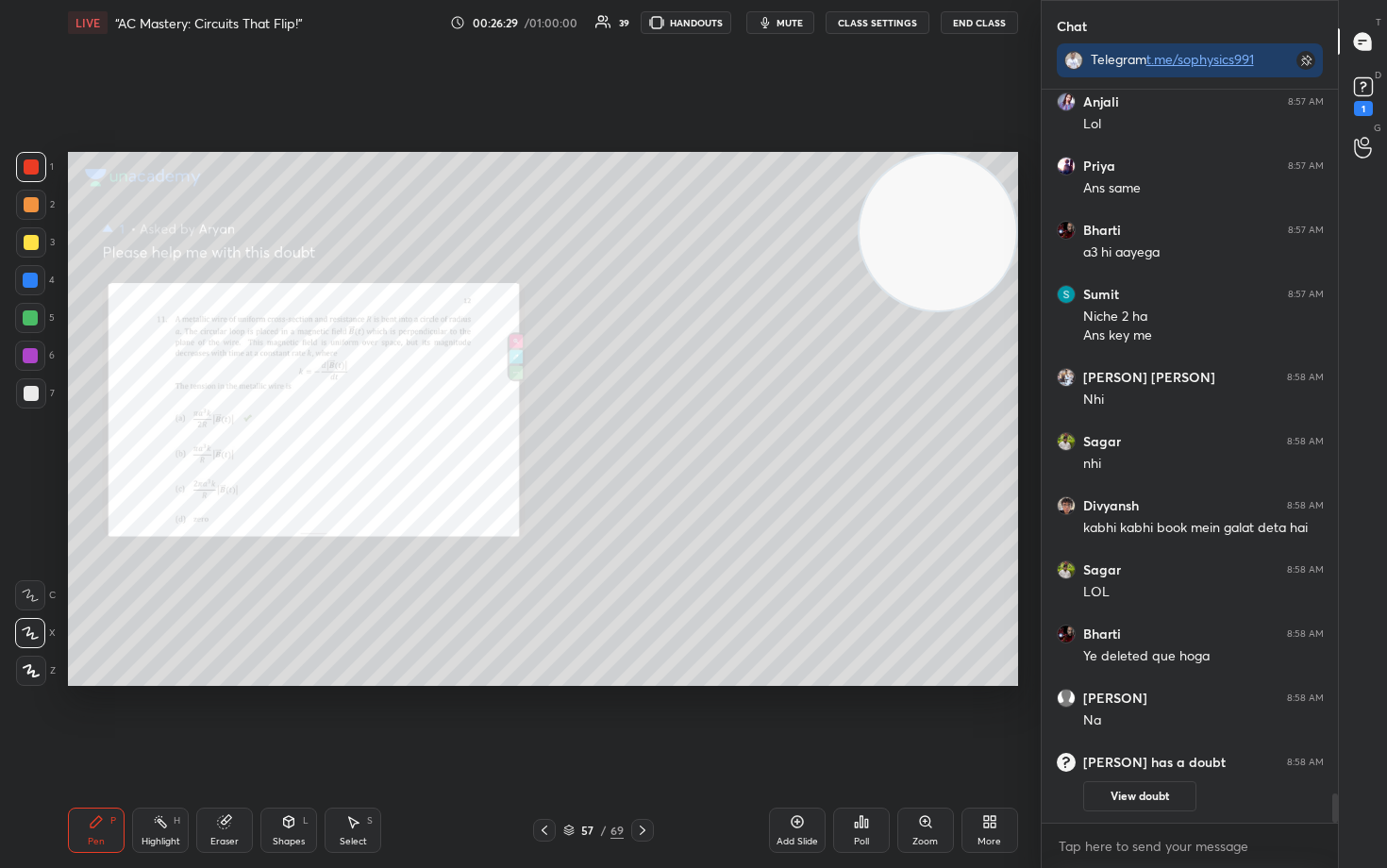 scroll, scrollTop: 6, scrollLeft: 7, axis: both 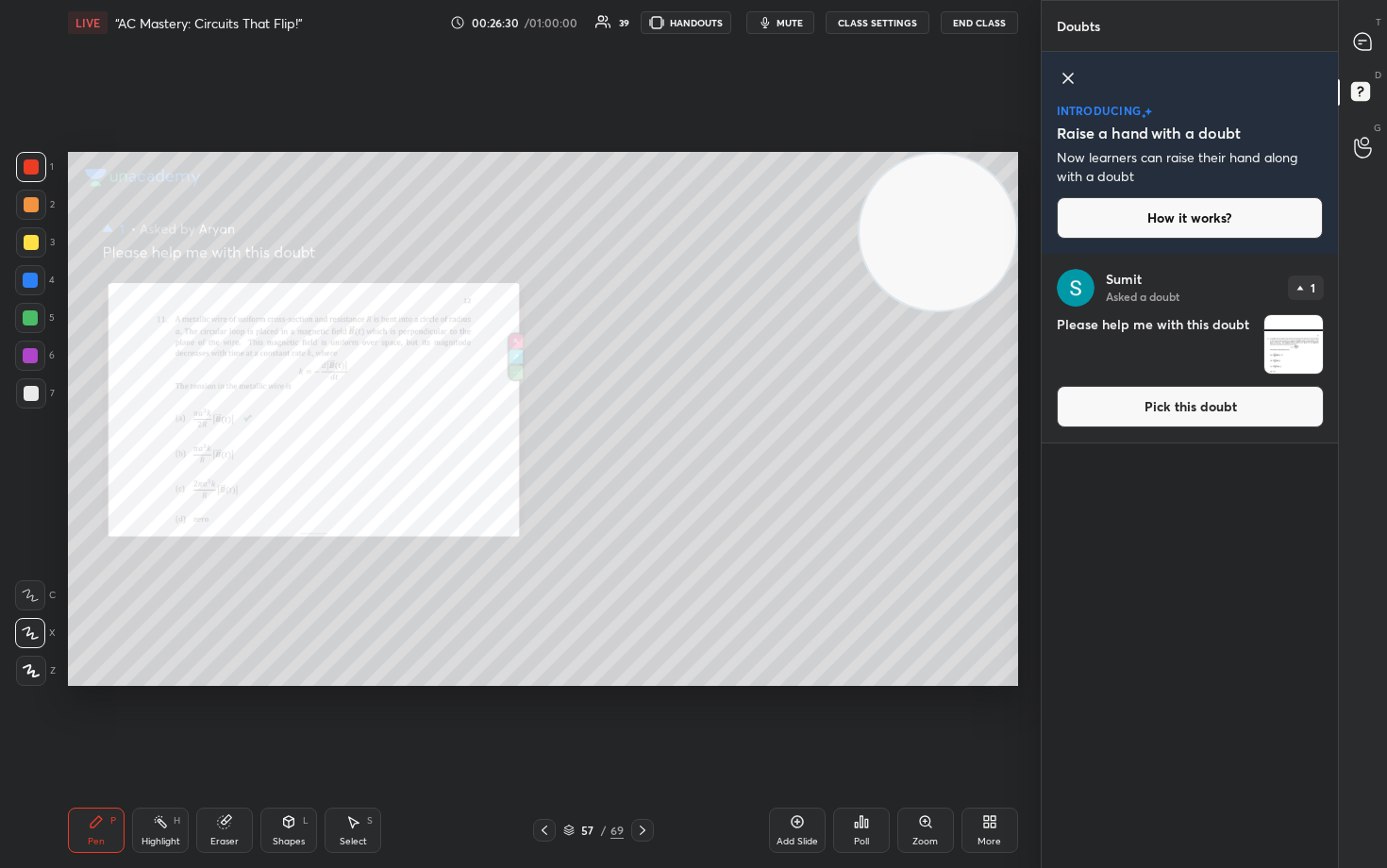 drag, startPoint x: 1208, startPoint y: 419, endPoint x: 1197, endPoint y: 416, distance: 11.401754 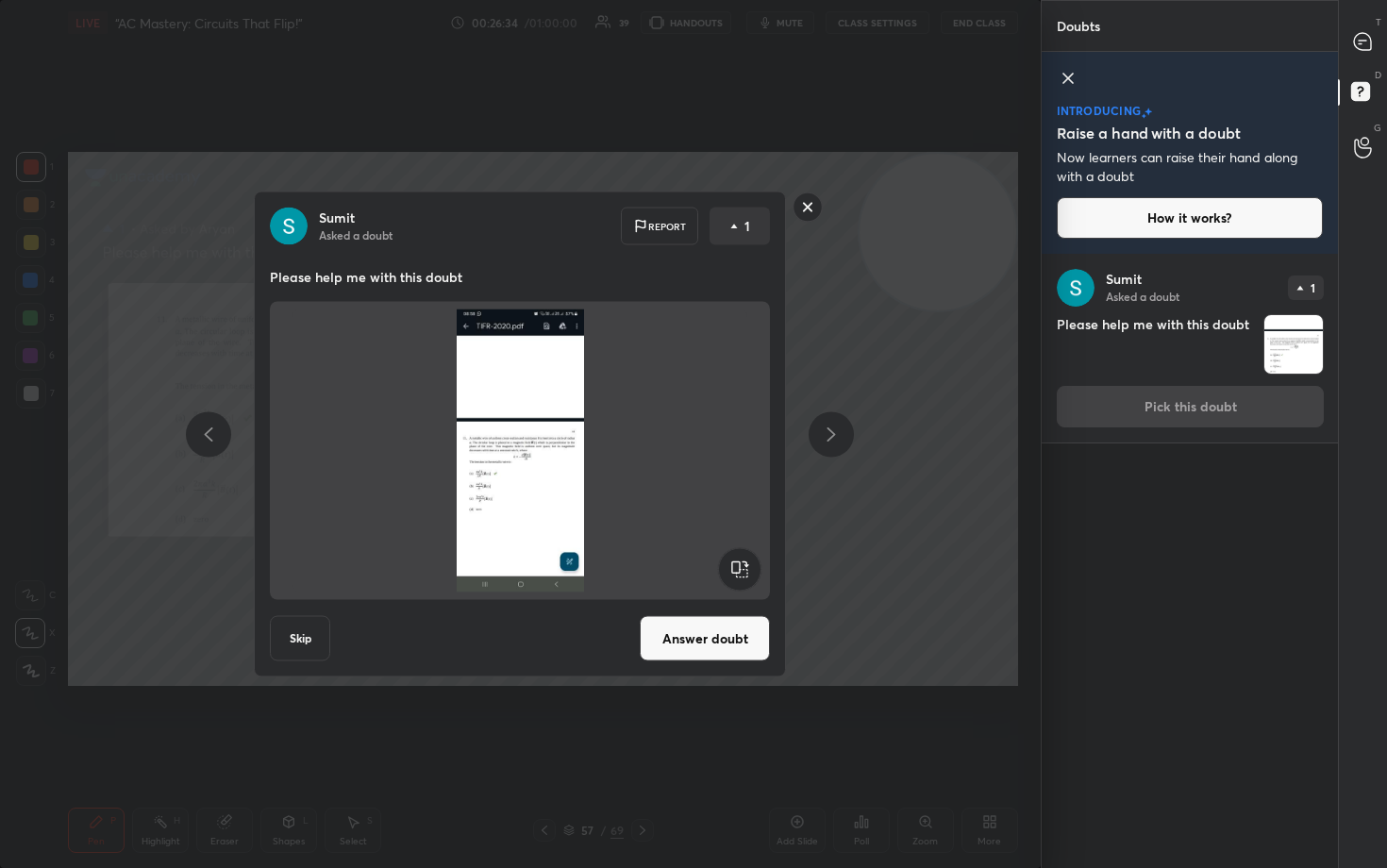 click 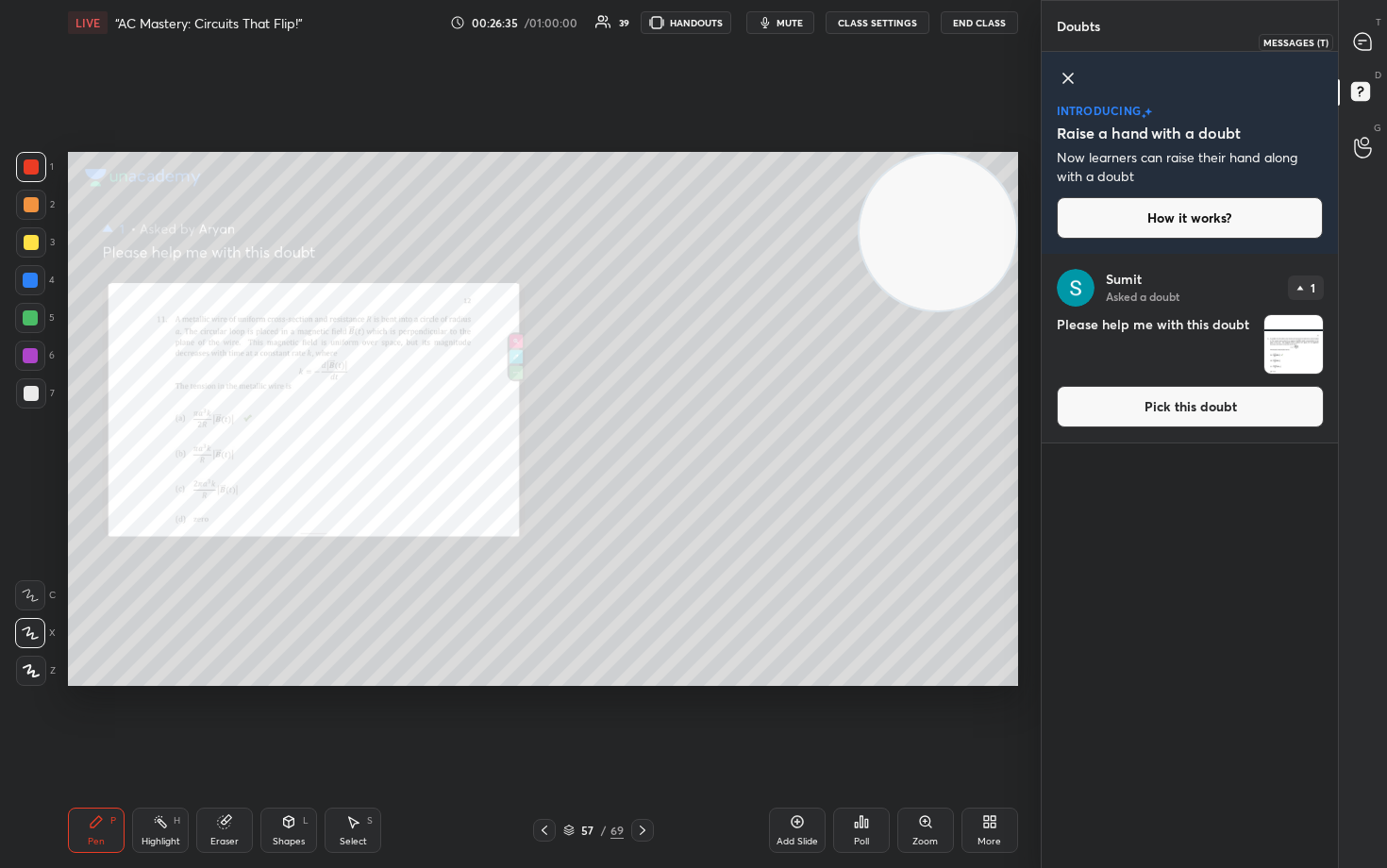 click at bounding box center [1363, 42] 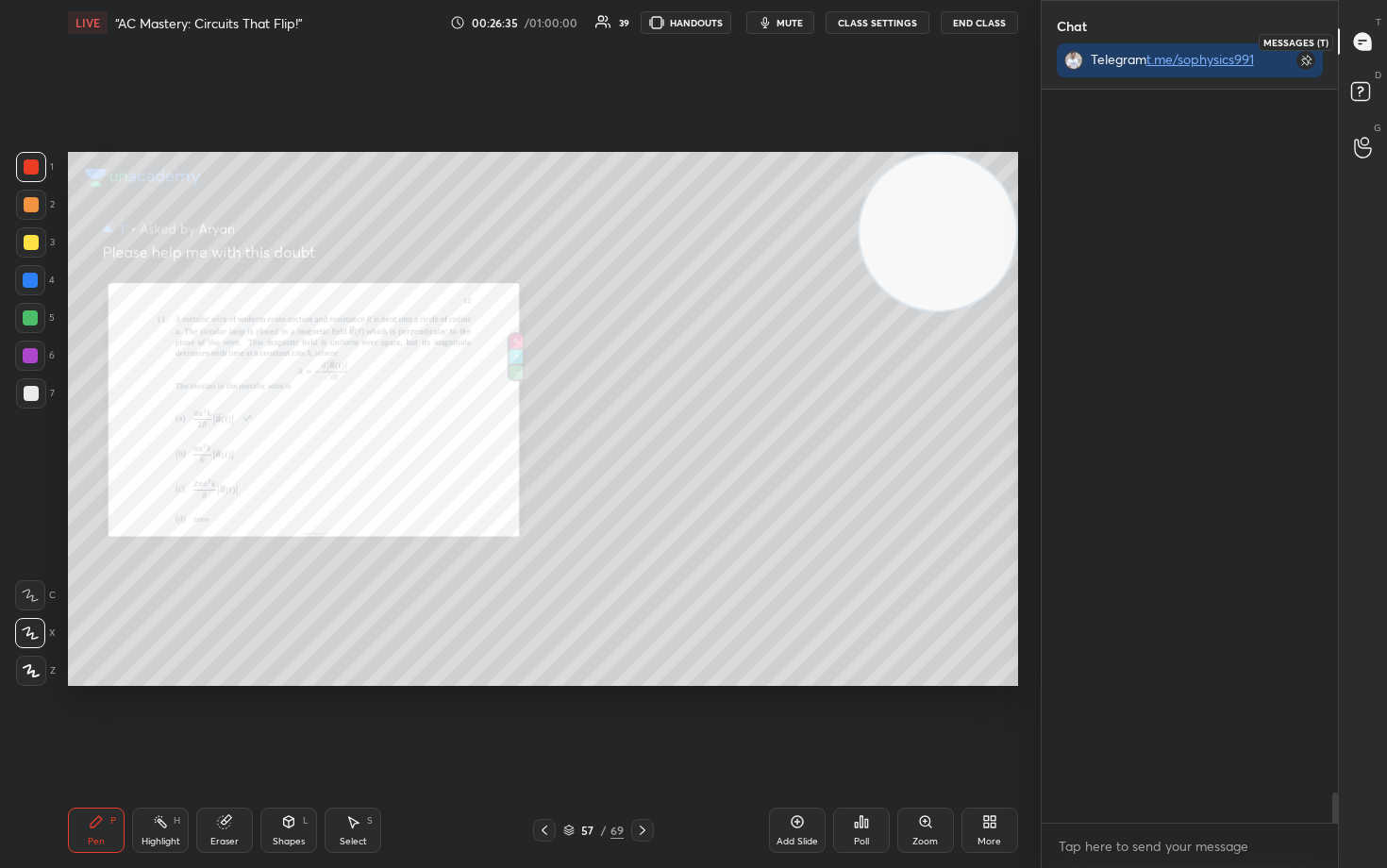 scroll, scrollTop: 17800, scrollLeft: 0, axis: vertical 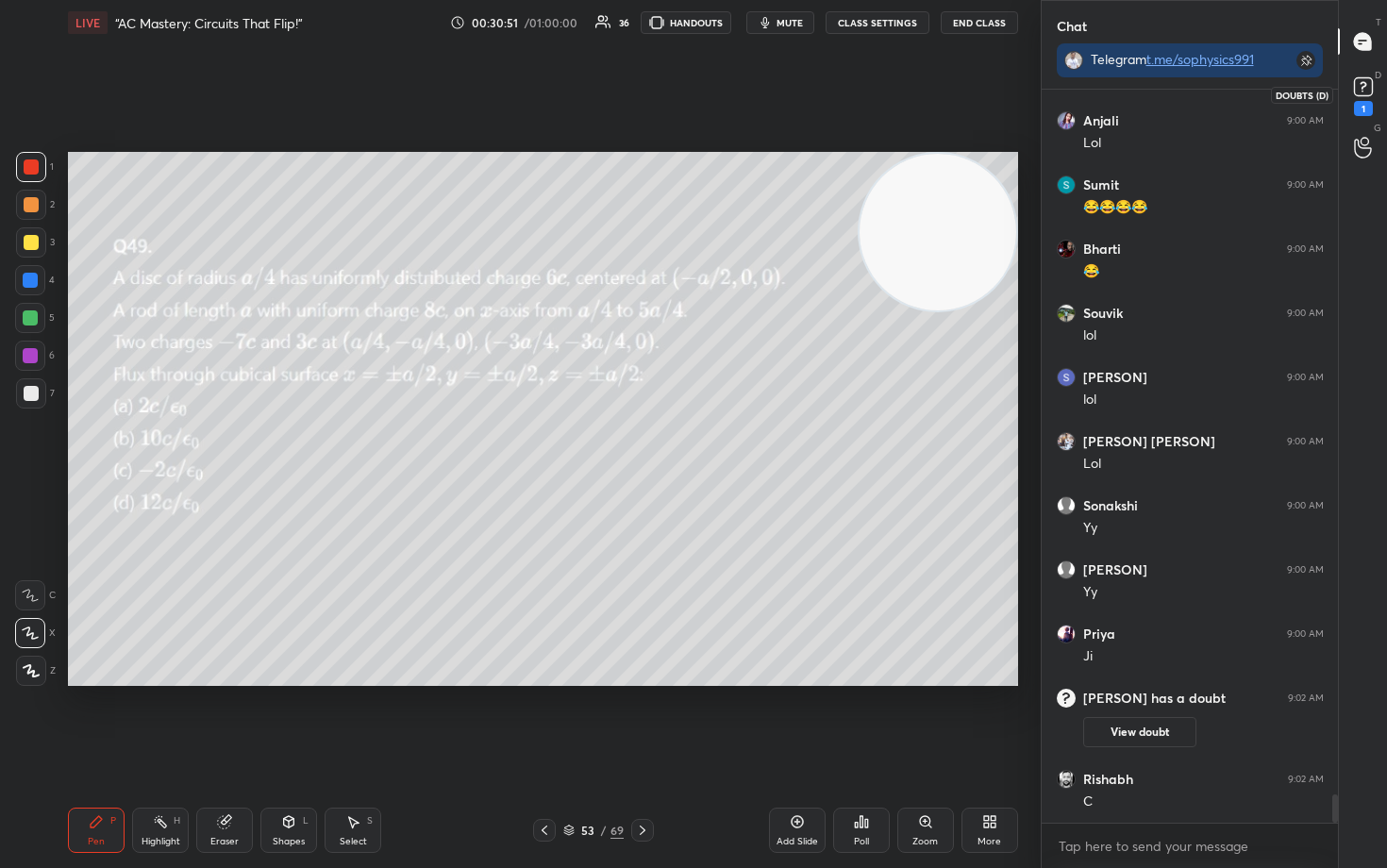 click 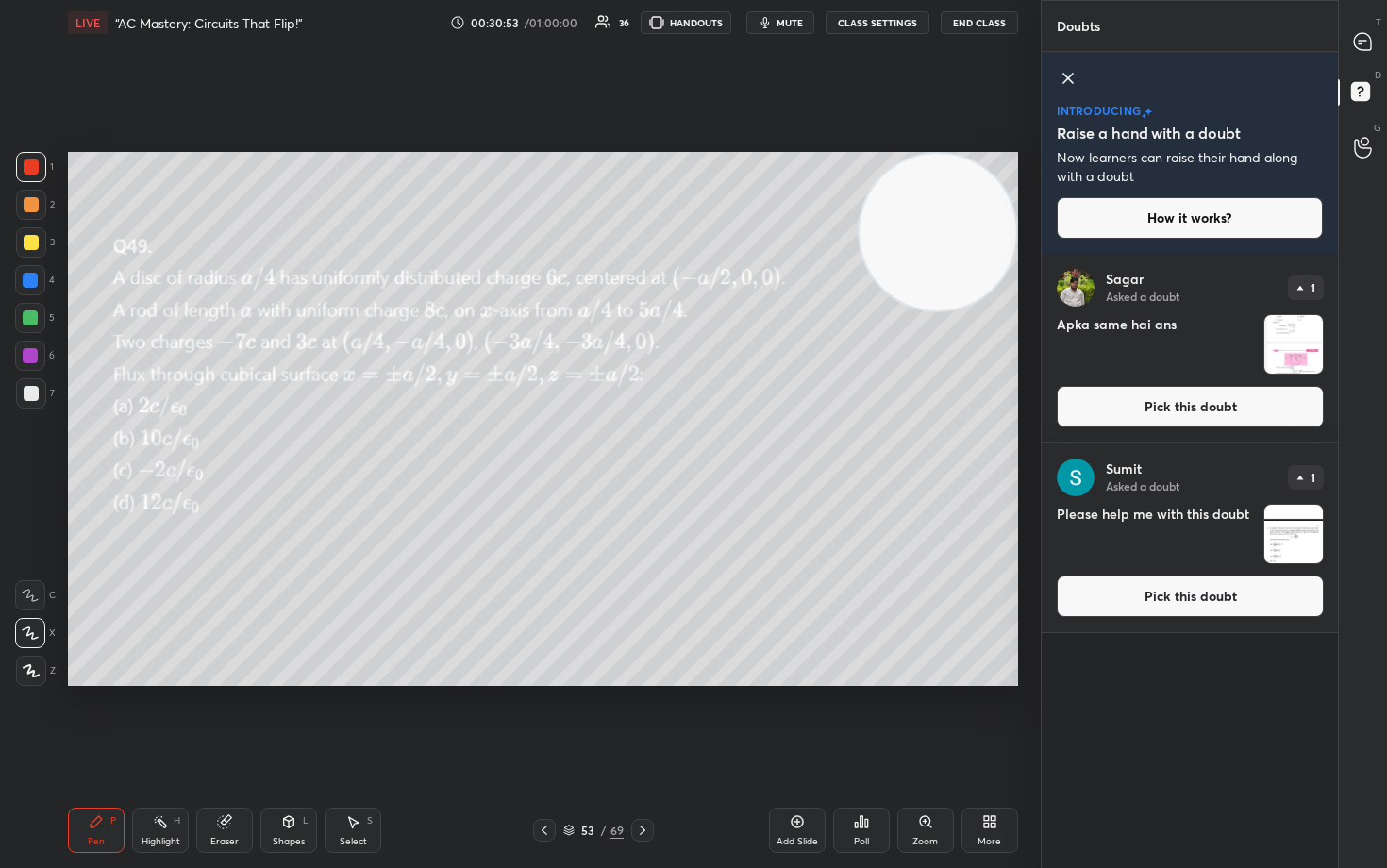 click on "Pick this doubt" at bounding box center [1190, 407] 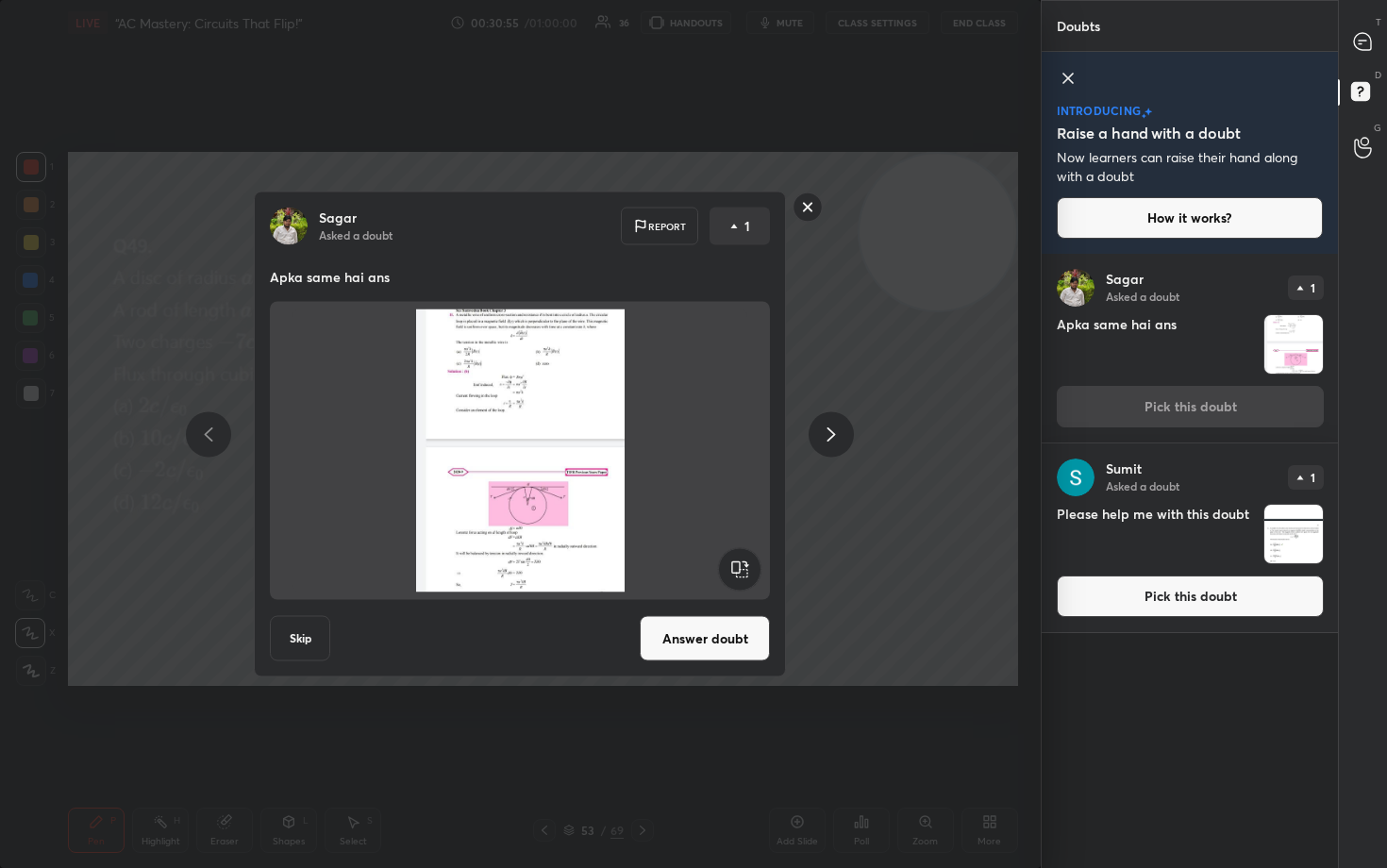click on "Answer doubt" at bounding box center (705, 639) 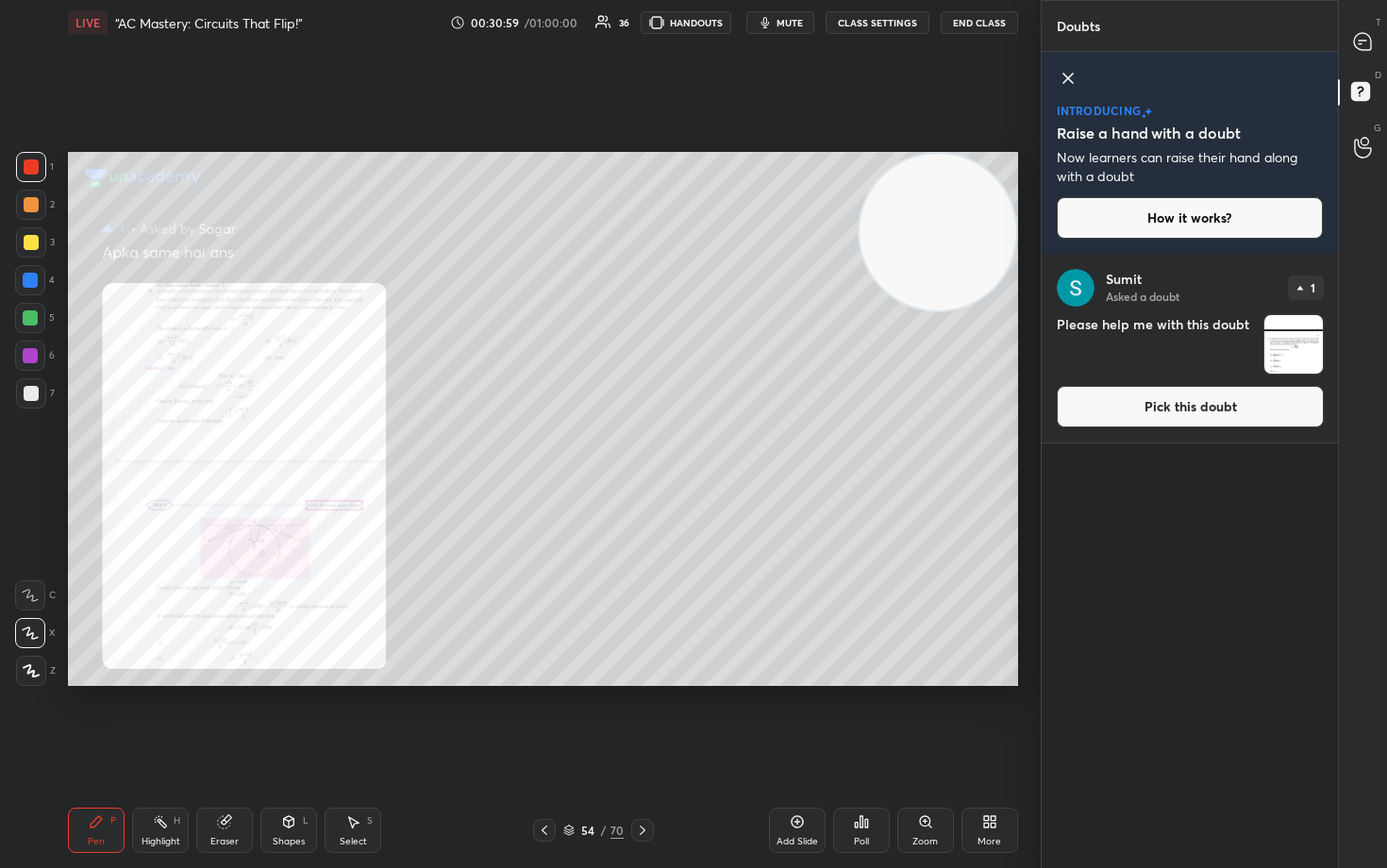 click on "Zoom" at bounding box center [926, 830] 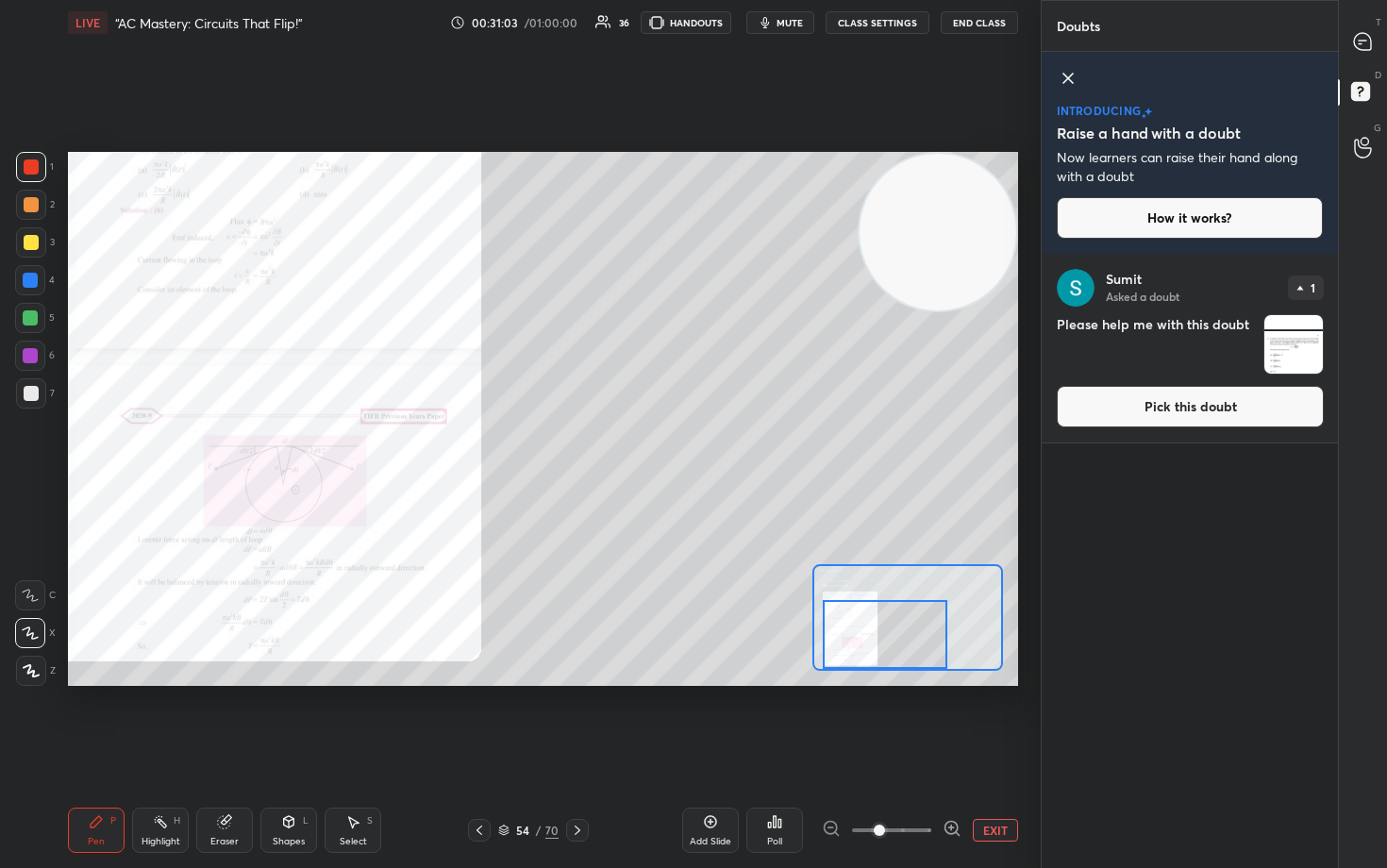 drag, startPoint x: 909, startPoint y: 598, endPoint x: 887, endPoint y: 647, distance: 53.712196 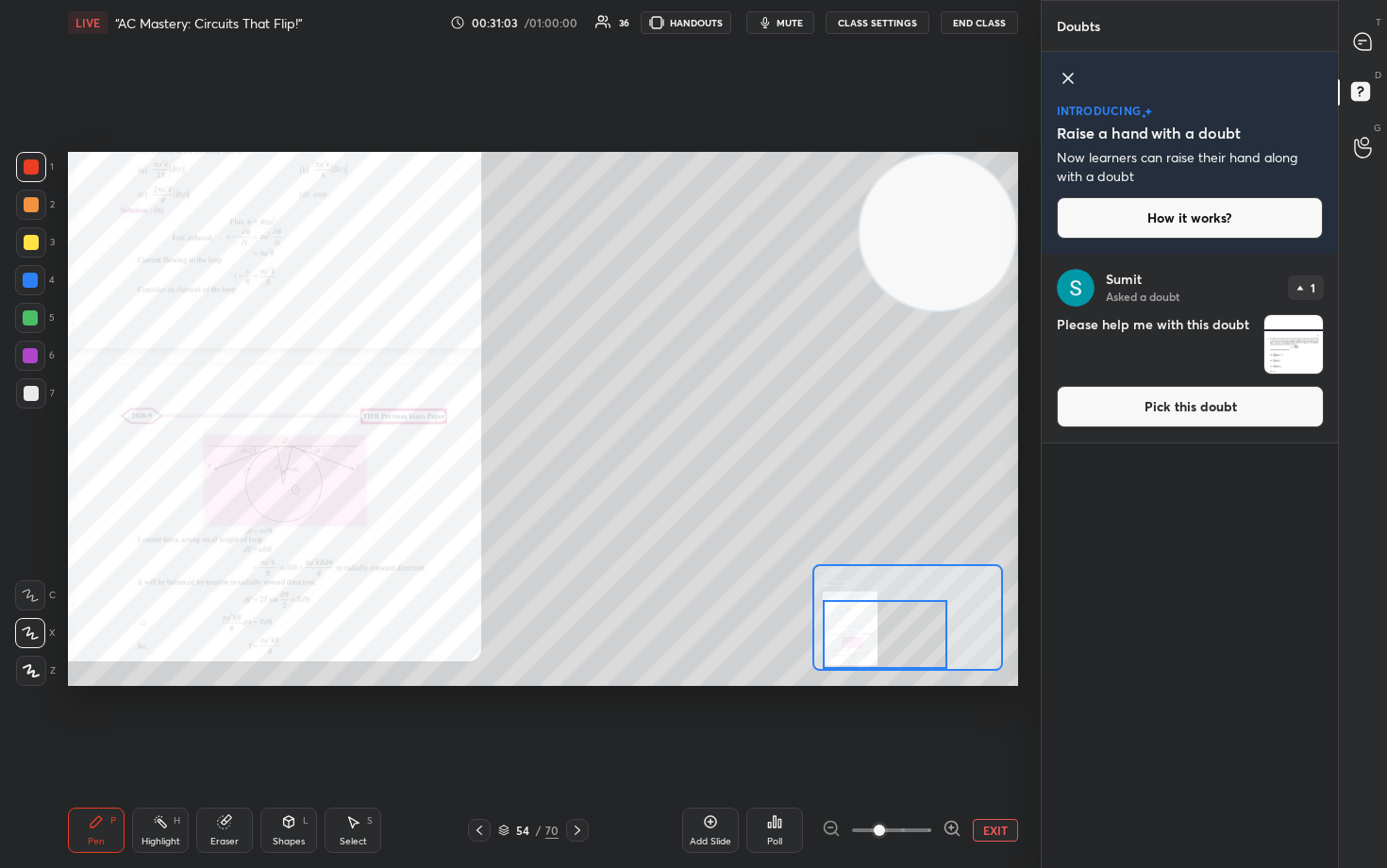 click at bounding box center [885, 634] 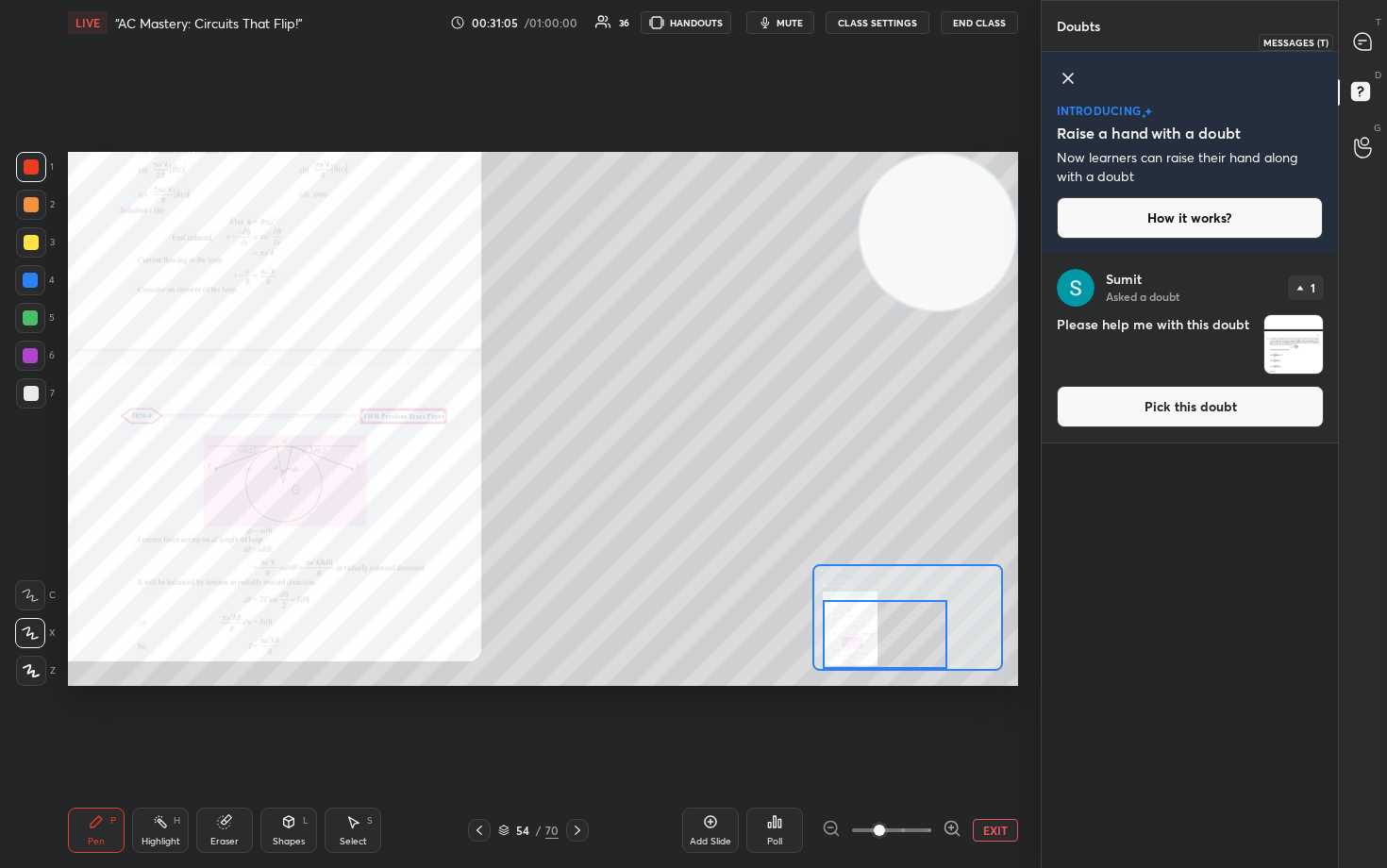 click 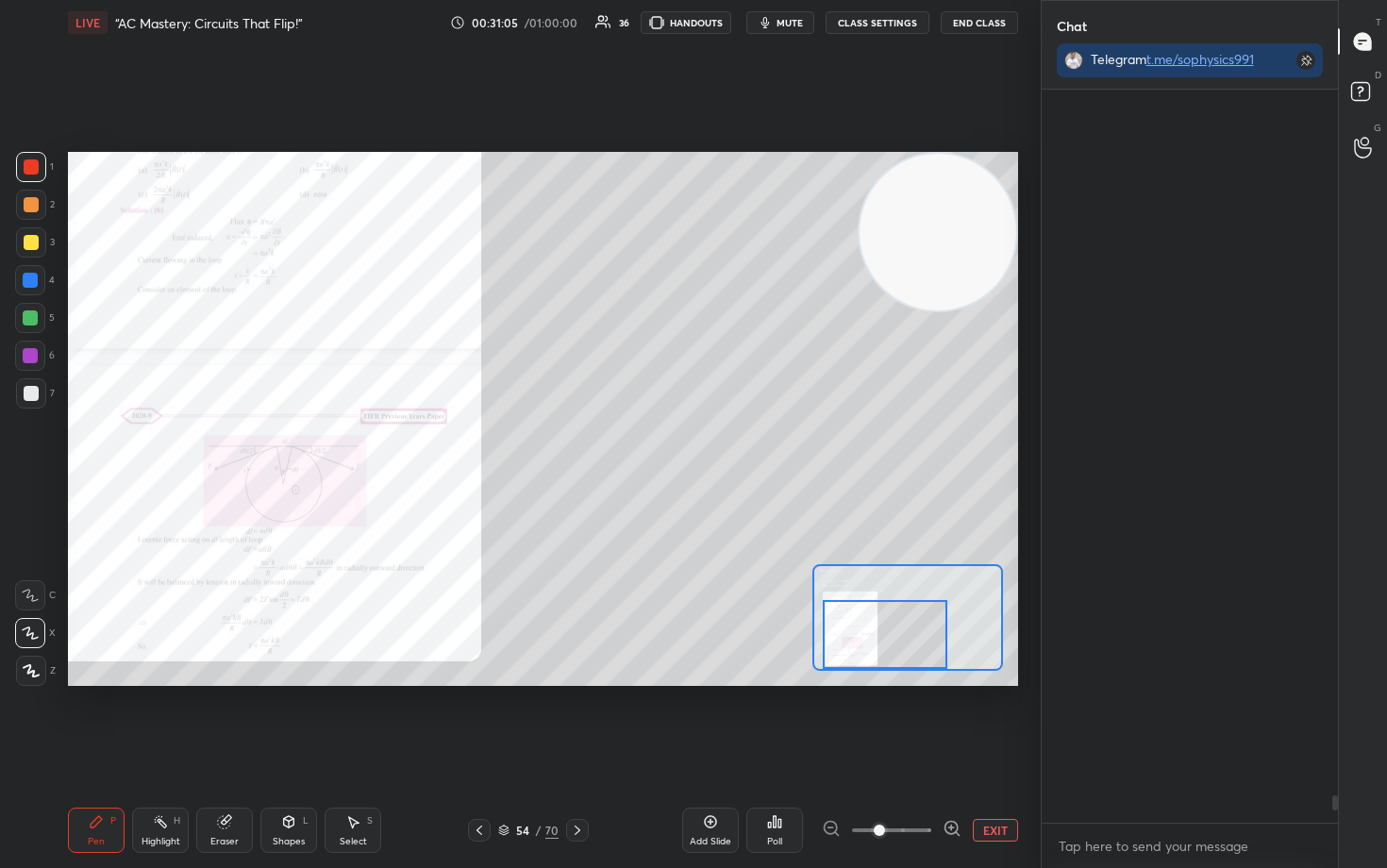 scroll, scrollTop: 18890, scrollLeft: 0, axis: vertical 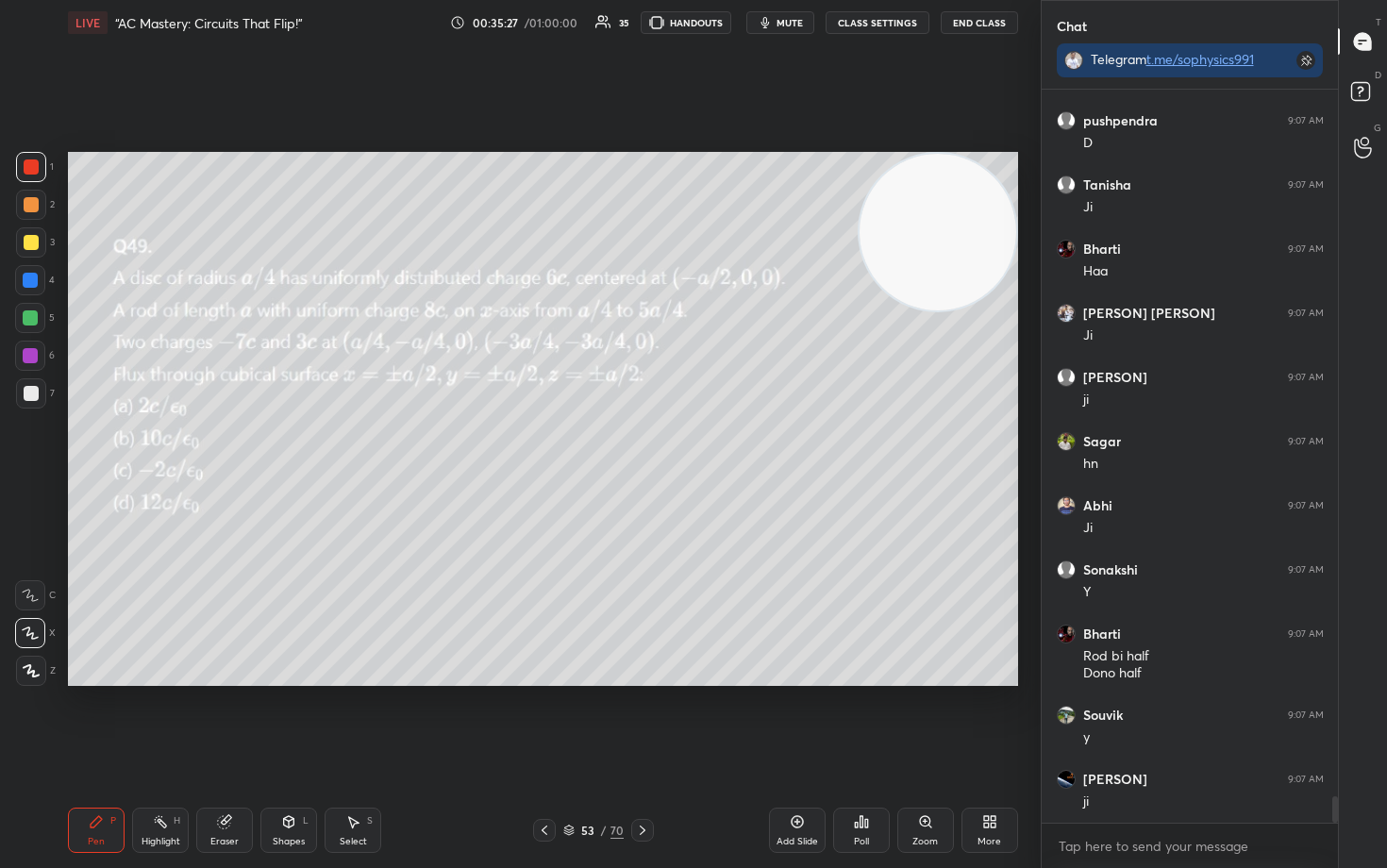 click at bounding box center (31, 393) 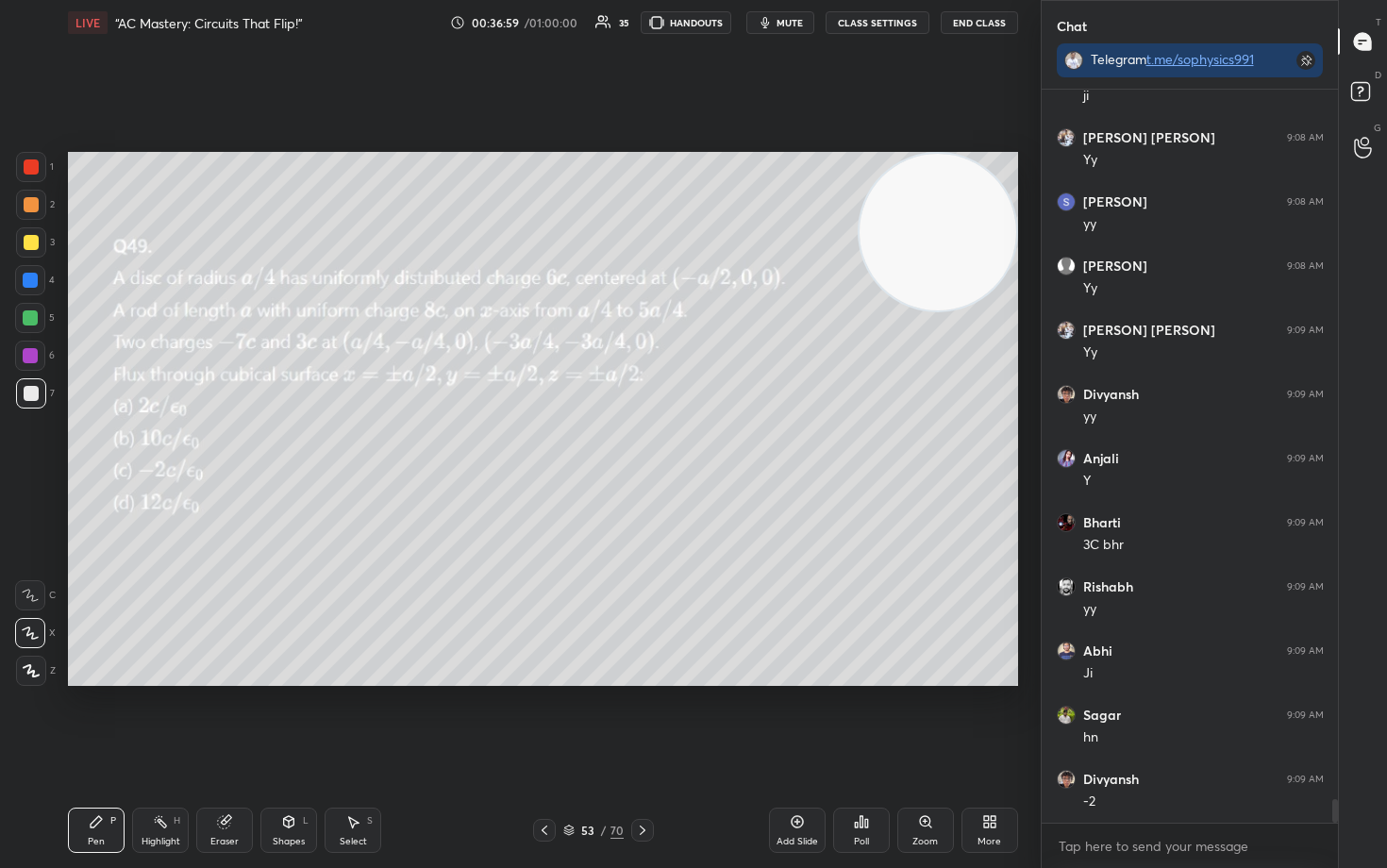 scroll, scrollTop: 21753, scrollLeft: 0, axis: vertical 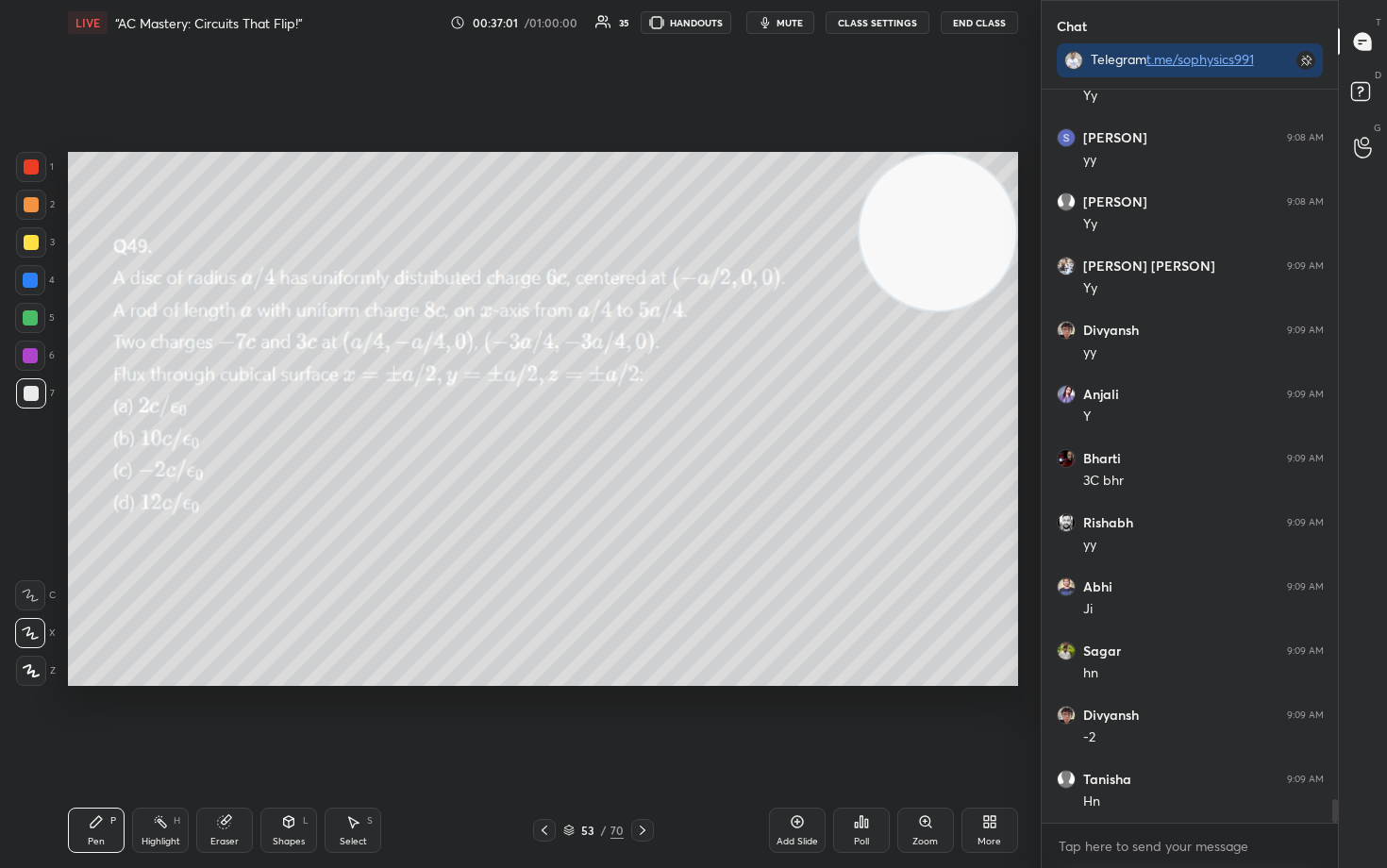 click on "Setting up your live class Poll for   secs No correct answer Start poll" at bounding box center [543, 419] 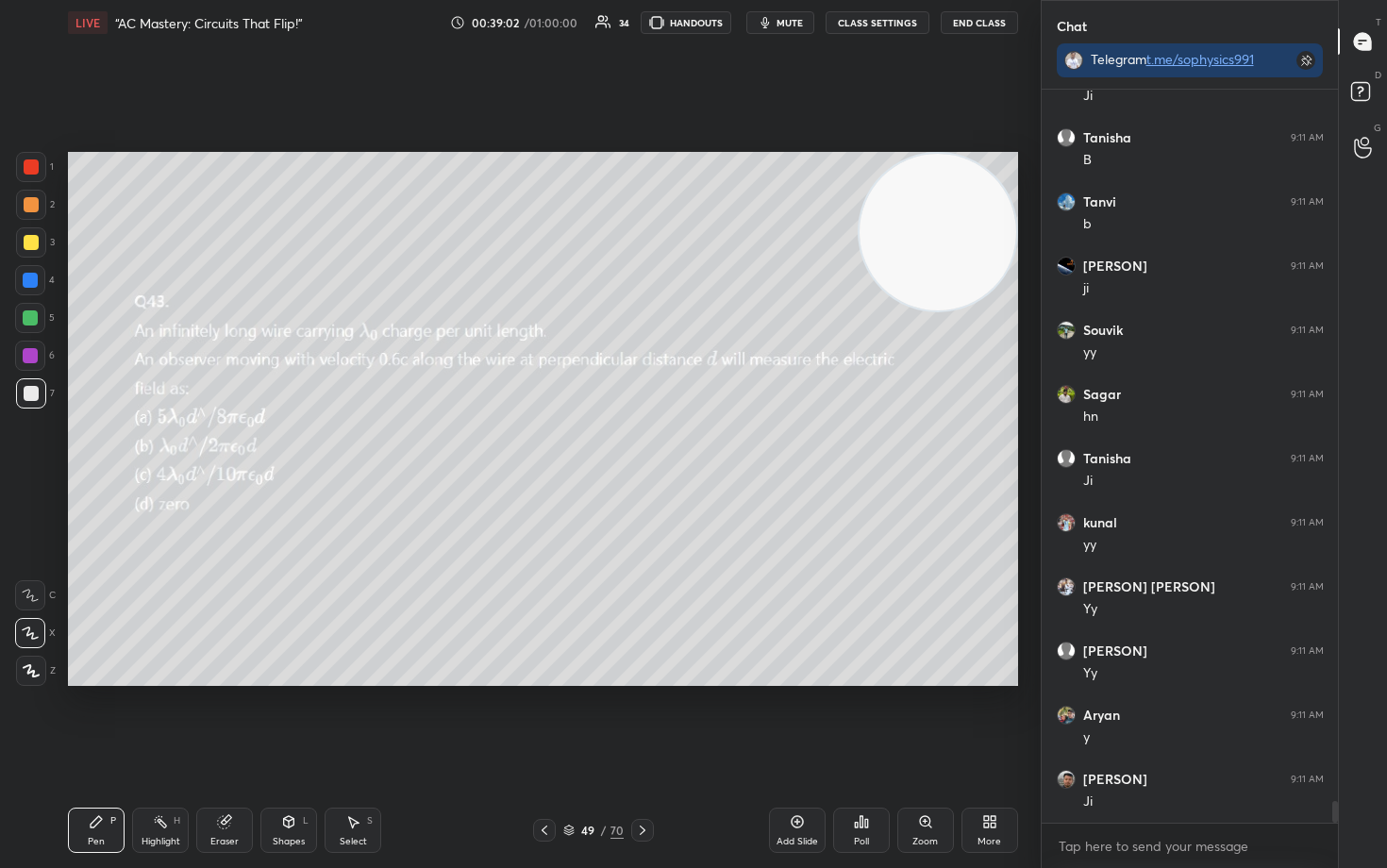 scroll, scrollTop: 23996, scrollLeft: 0, axis: vertical 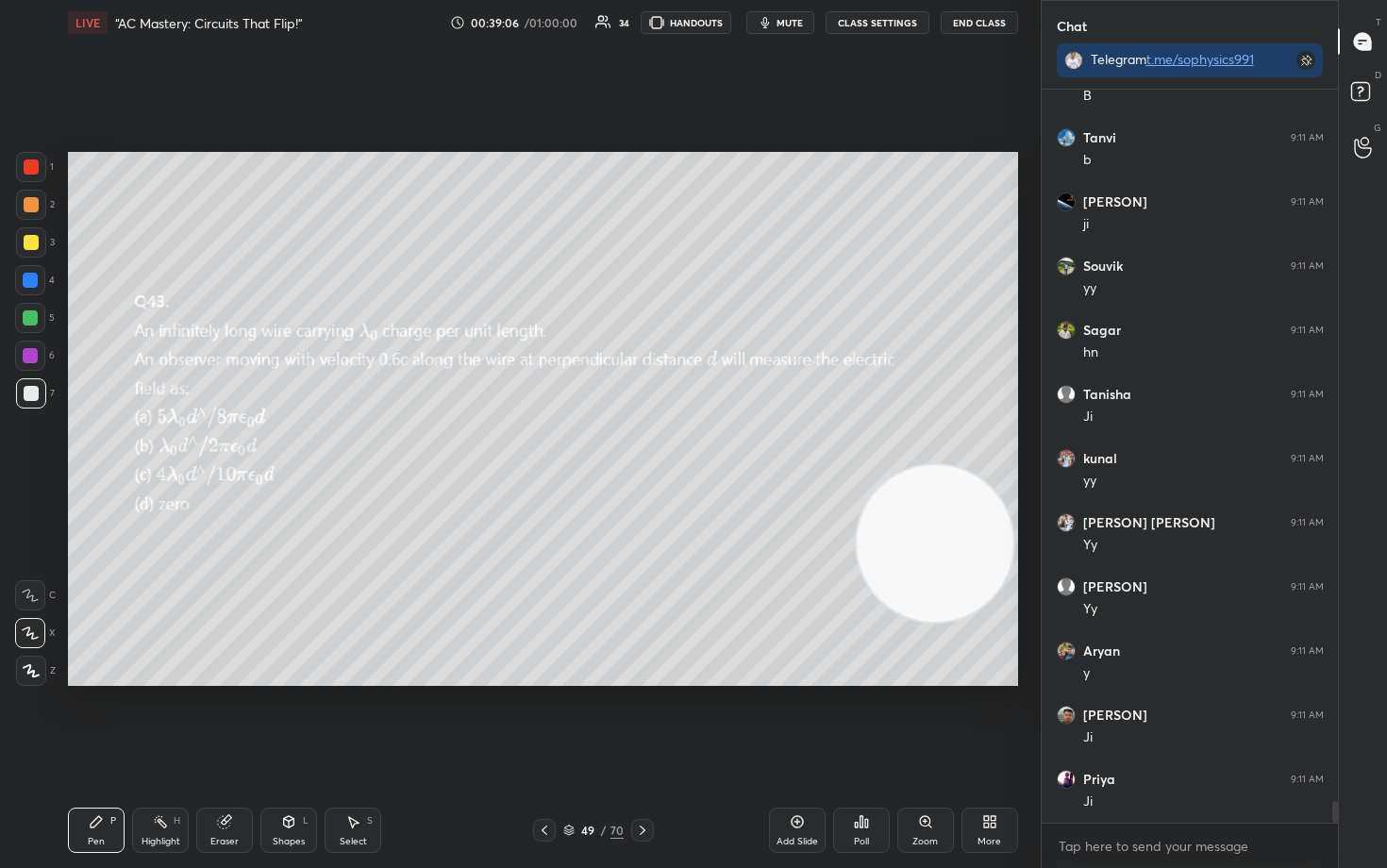 drag, startPoint x: 945, startPoint y: 248, endPoint x: 944, endPoint y: 552, distance: 304.00164 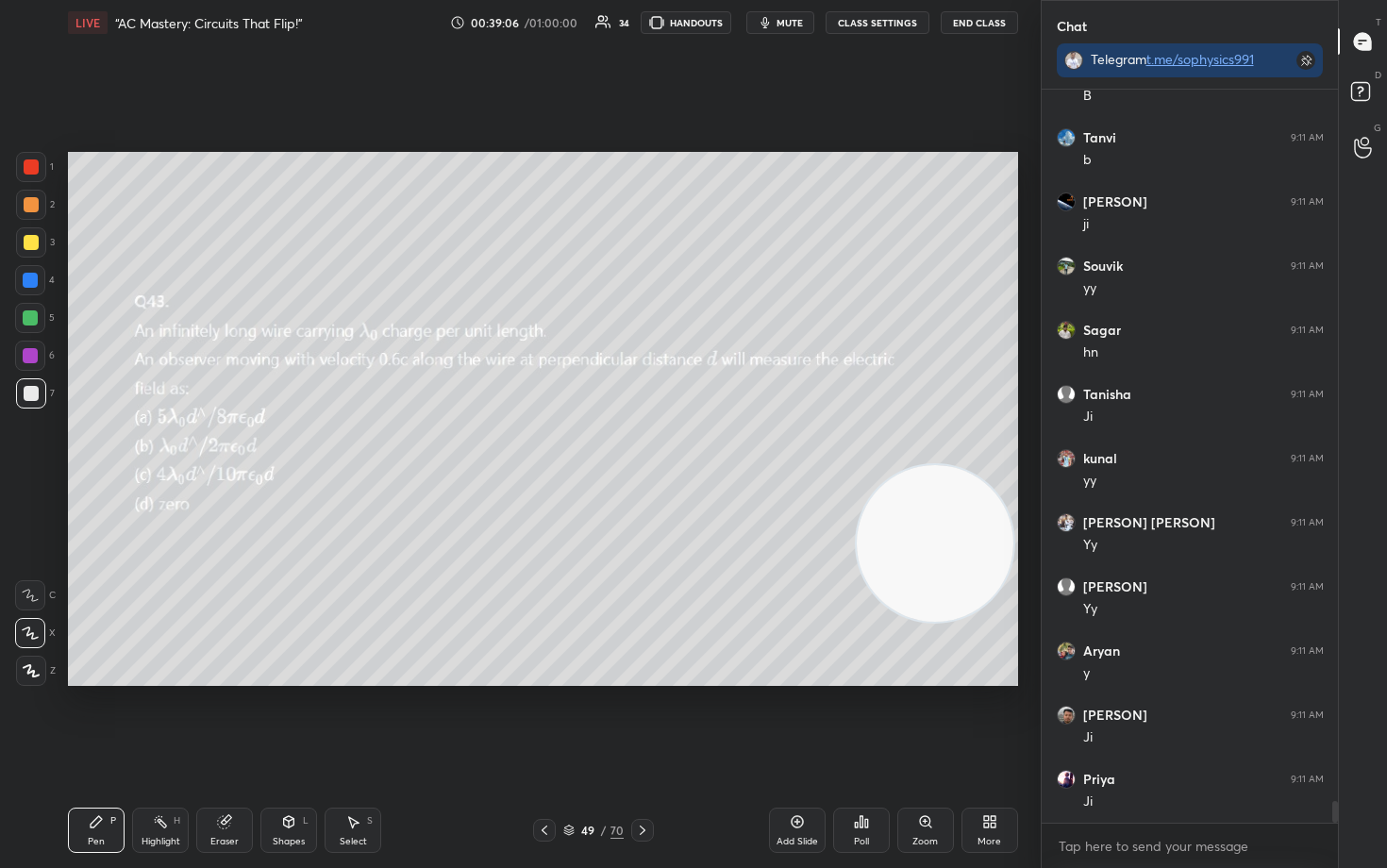 click at bounding box center [935, 543] 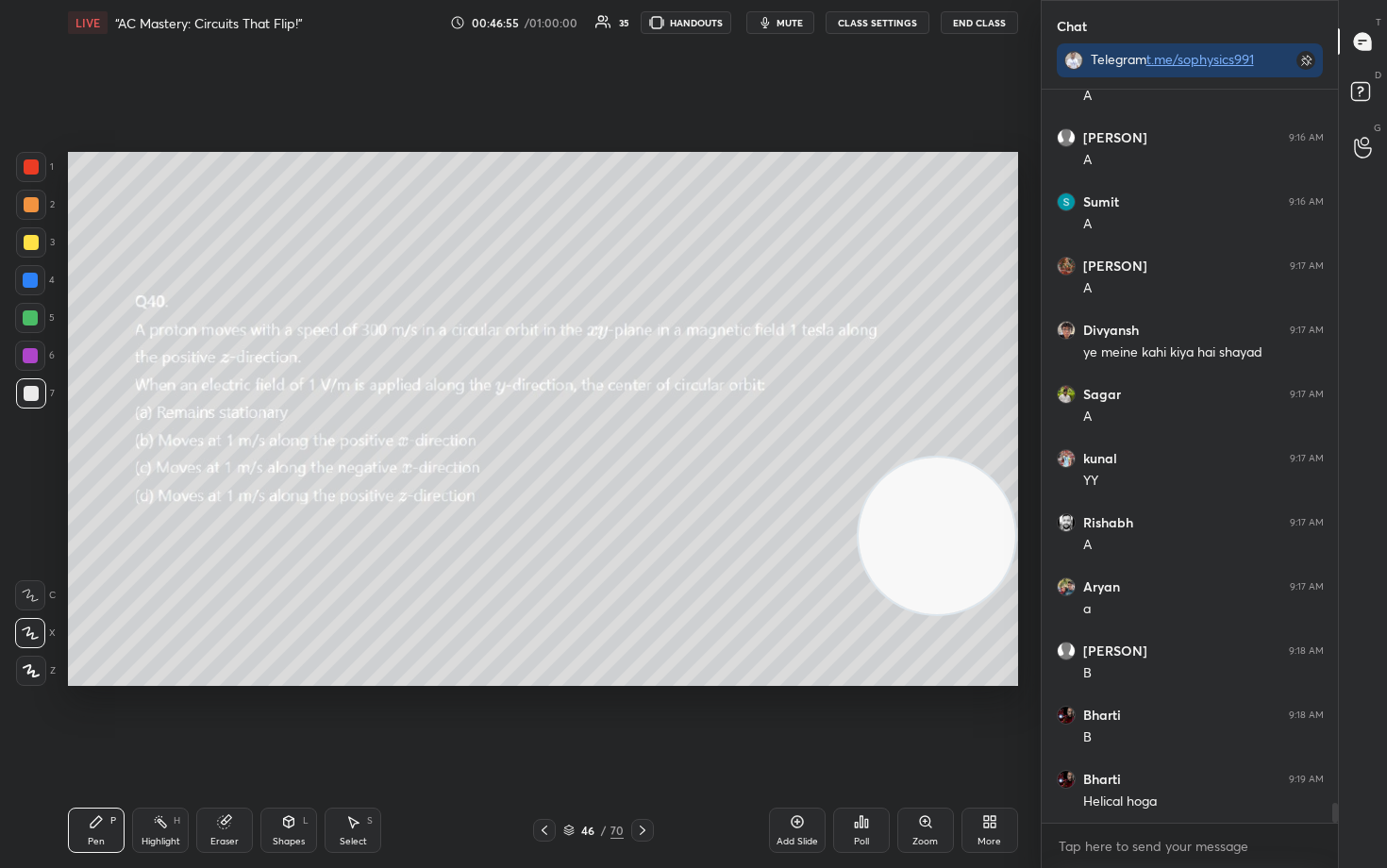 scroll, scrollTop: 26617, scrollLeft: 0, axis: vertical 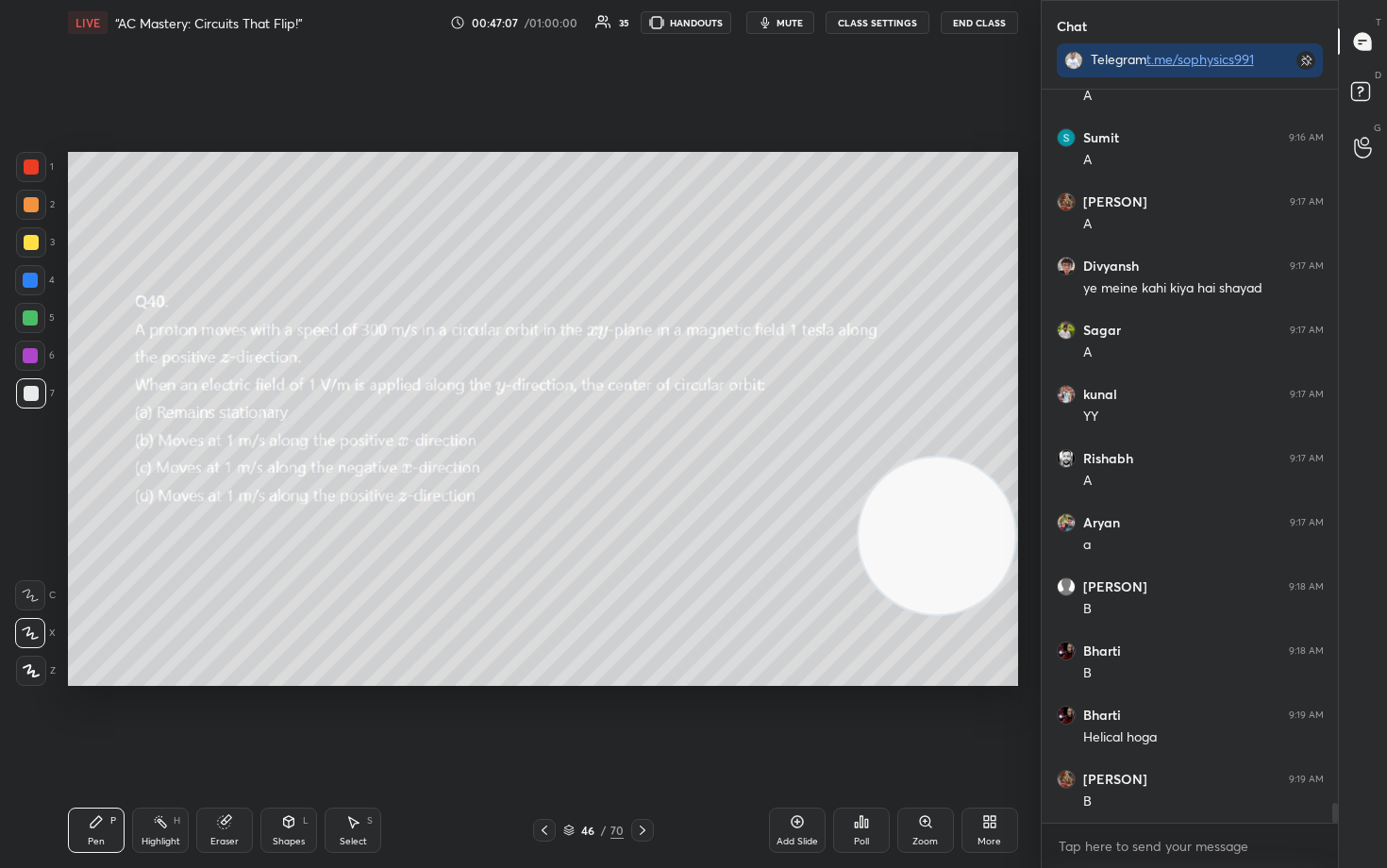drag, startPoint x: 954, startPoint y: 568, endPoint x: 935, endPoint y: 209, distance: 359.50243 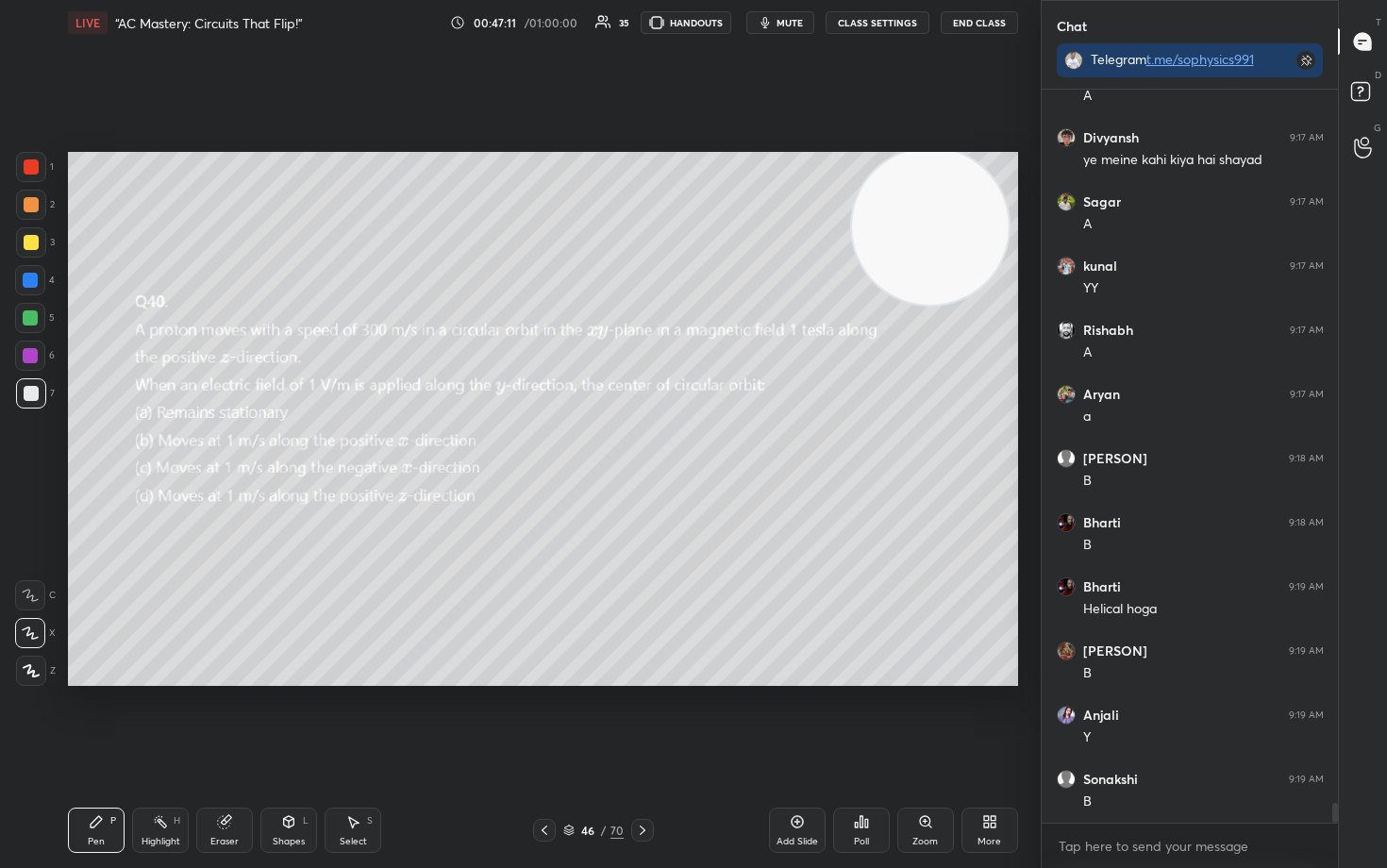 scroll, scrollTop: 26810, scrollLeft: 0, axis: vertical 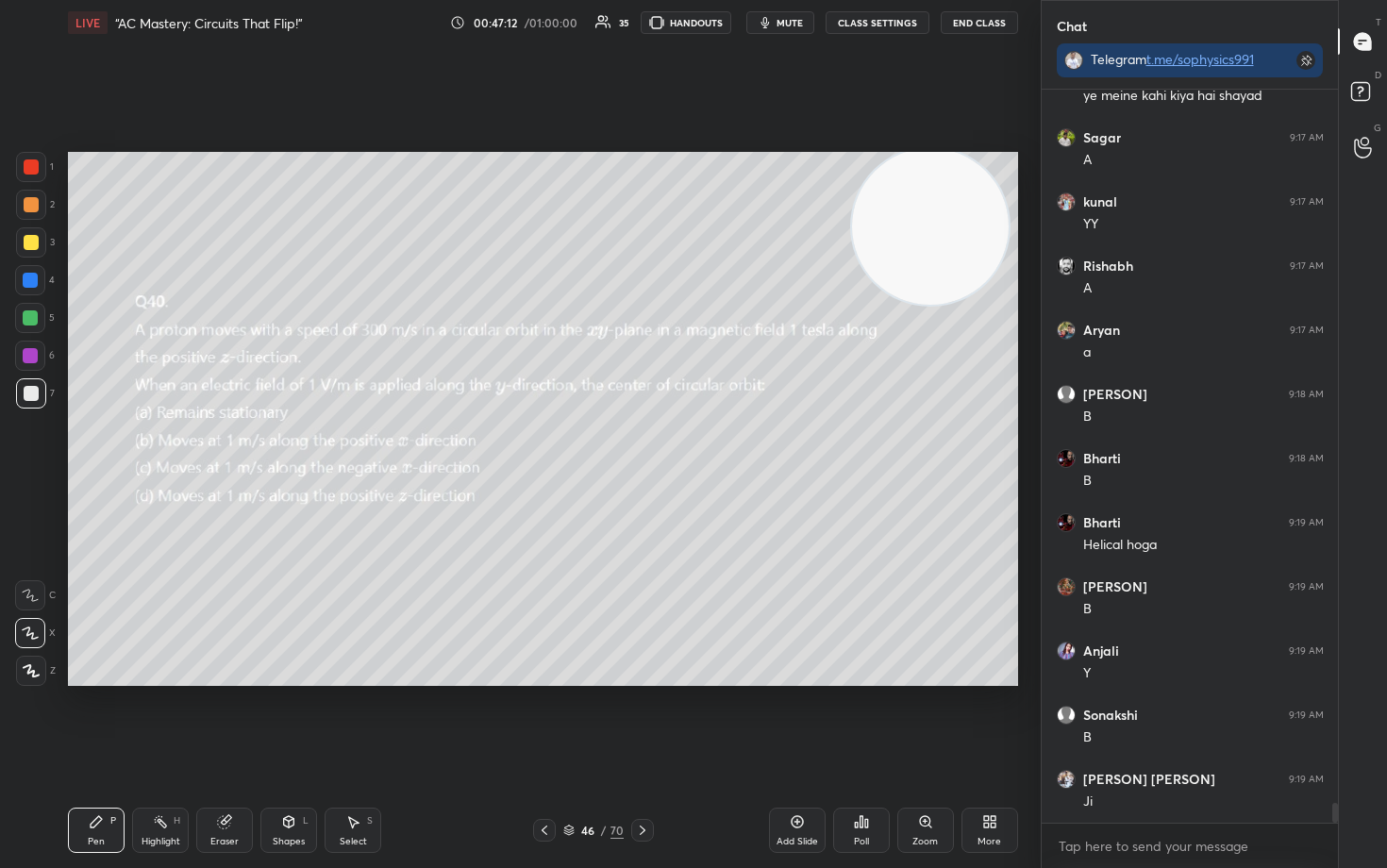 drag, startPoint x: 215, startPoint y: 830, endPoint x: 246, endPoint y: 798, distance: 44.55334 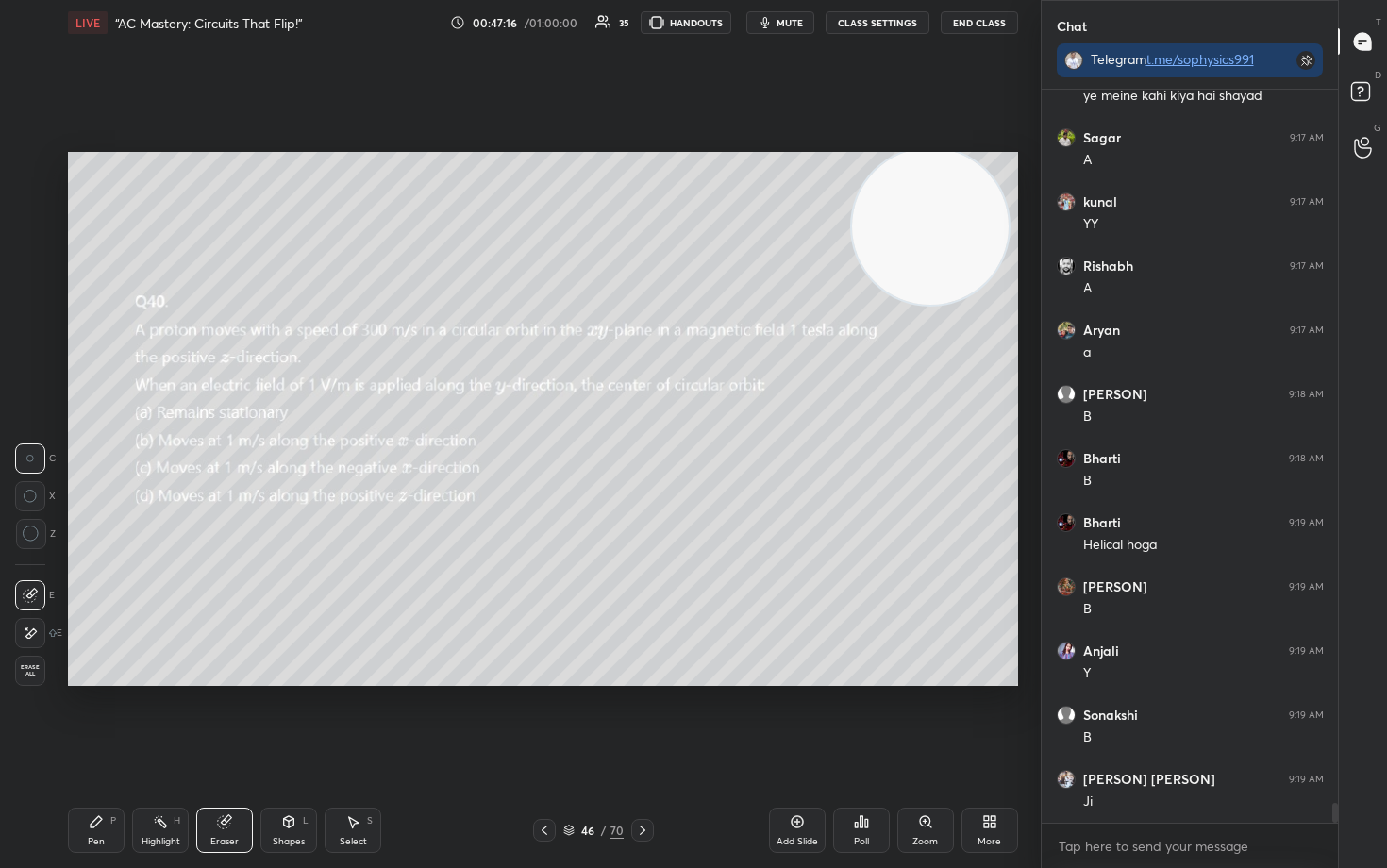 click on "Pen P" at bounding box center (96, 830) 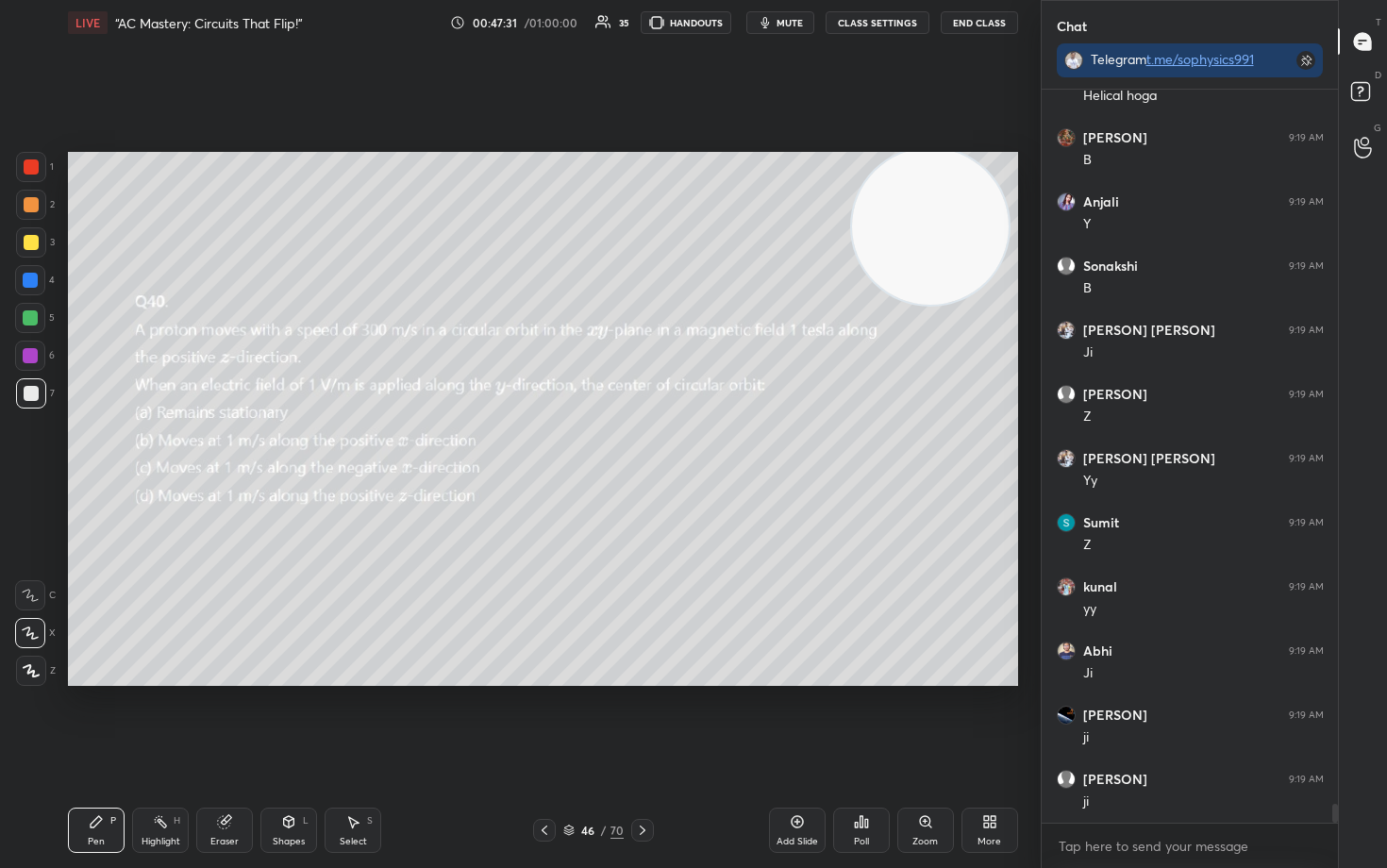 scroll, scrollTop: 27323, scrollLeft: 0, axis: vertical 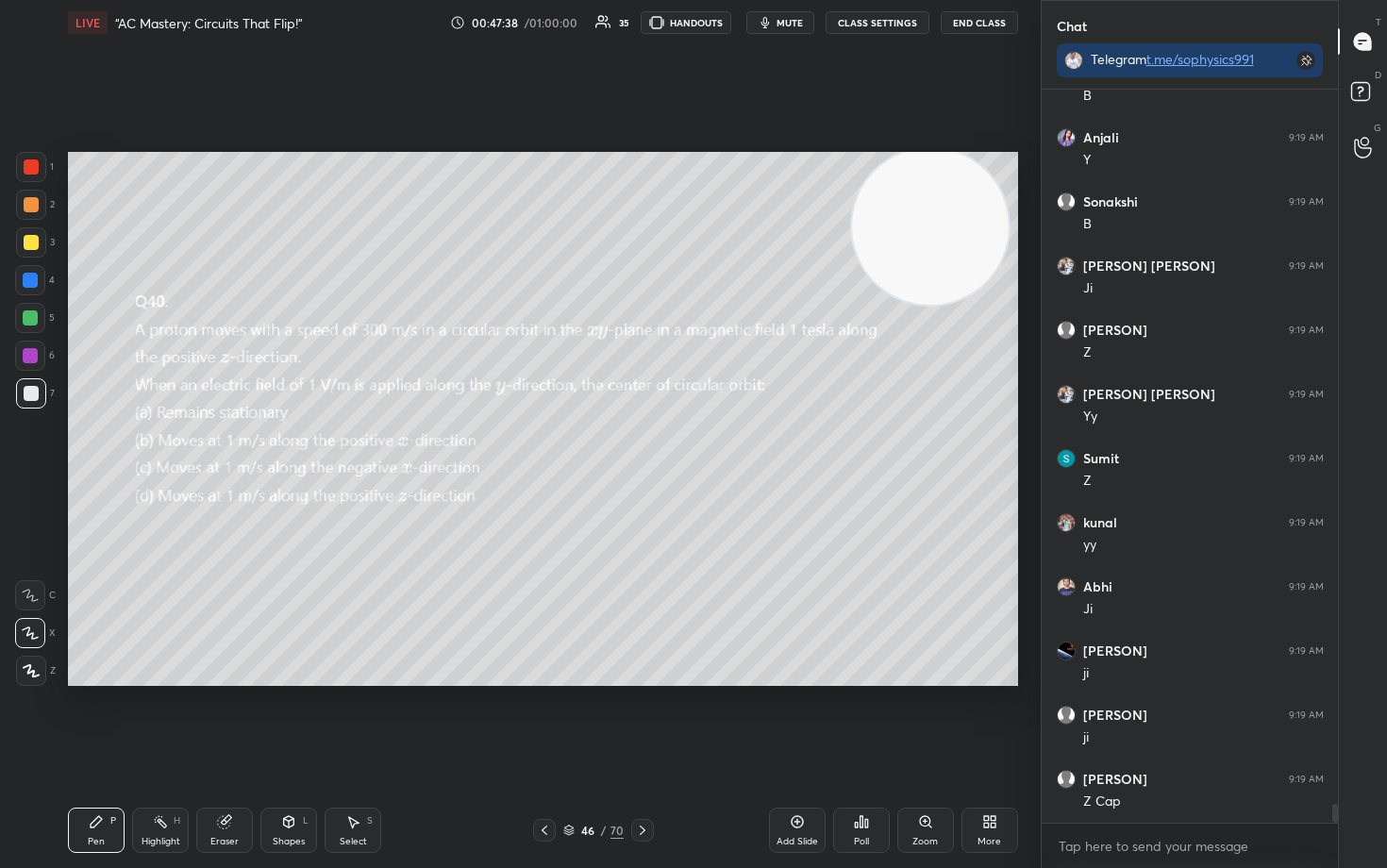 click at bounding box center [31, 242] 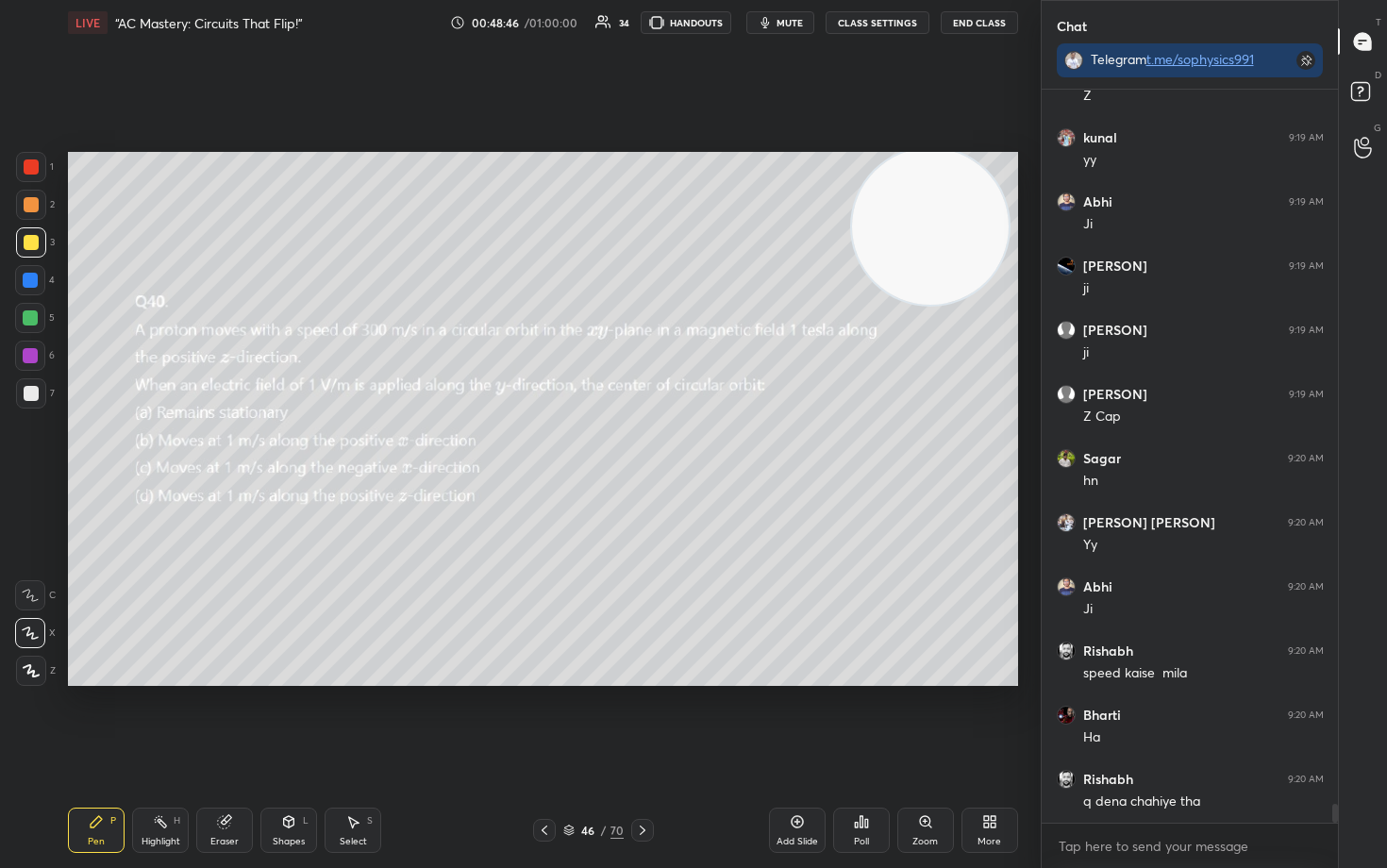 scroll, scrollTop: 27772, scrollLeft: 0, axis: vertical 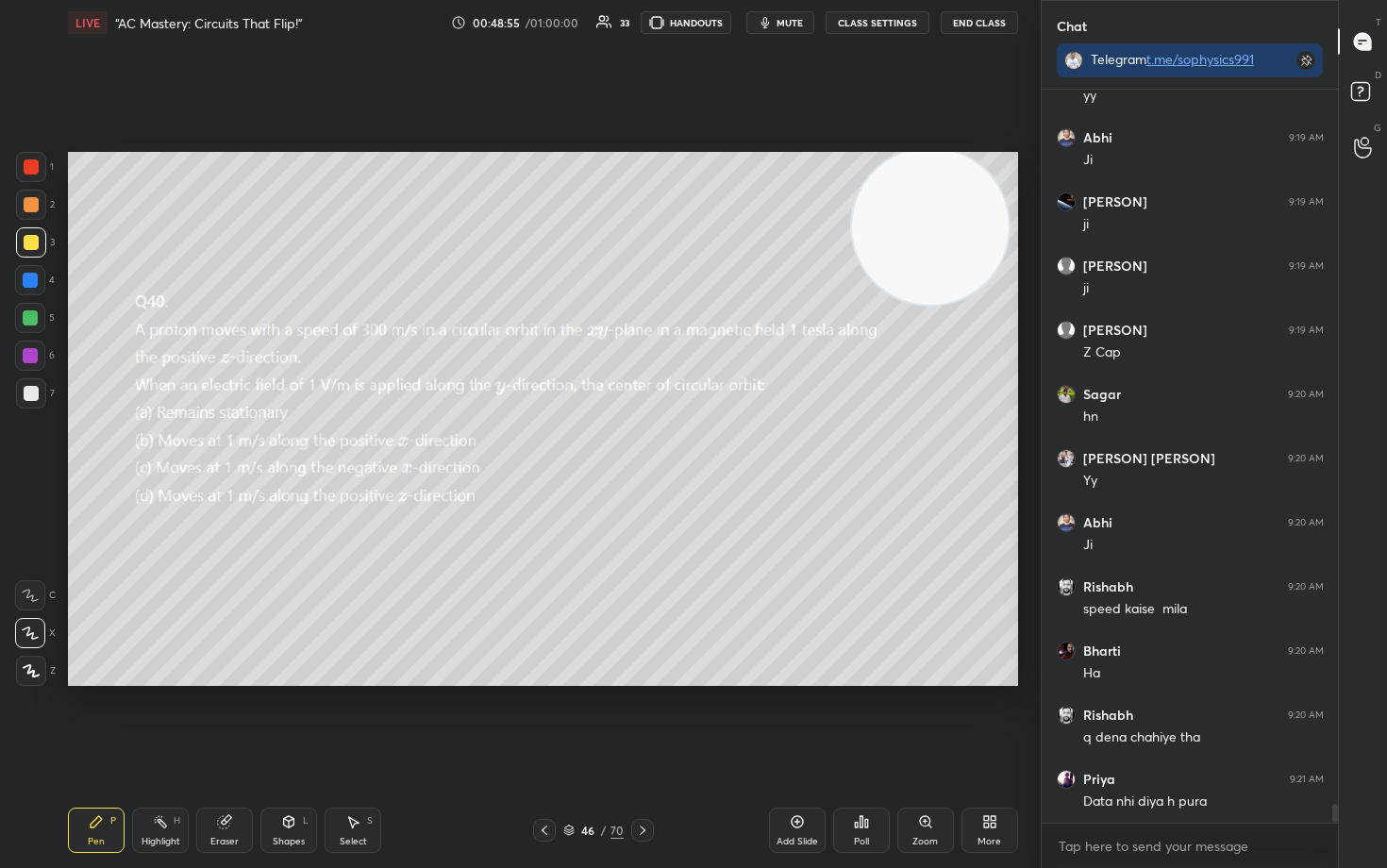click on "Eraser" at bounding box center (225, 830) 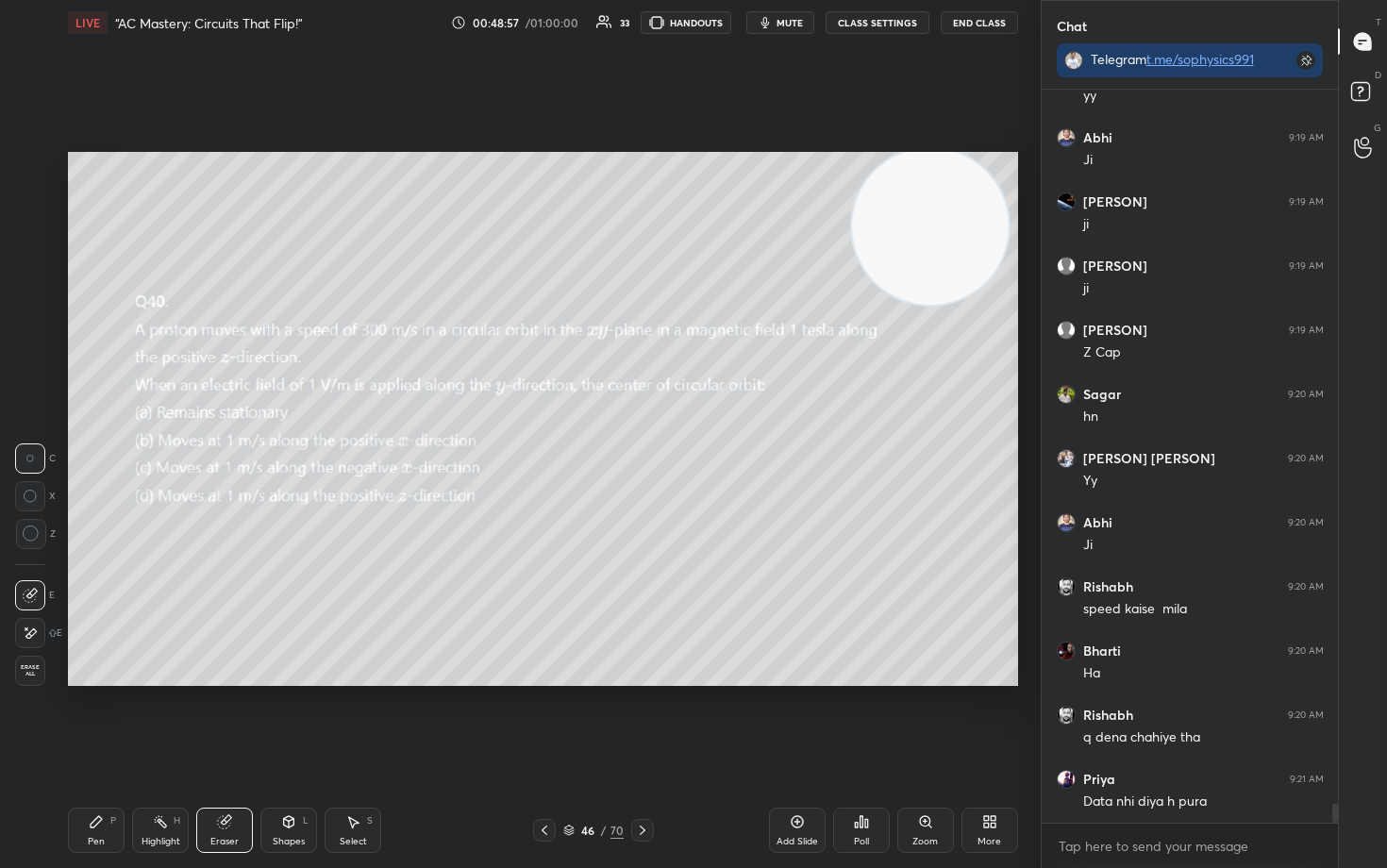 click 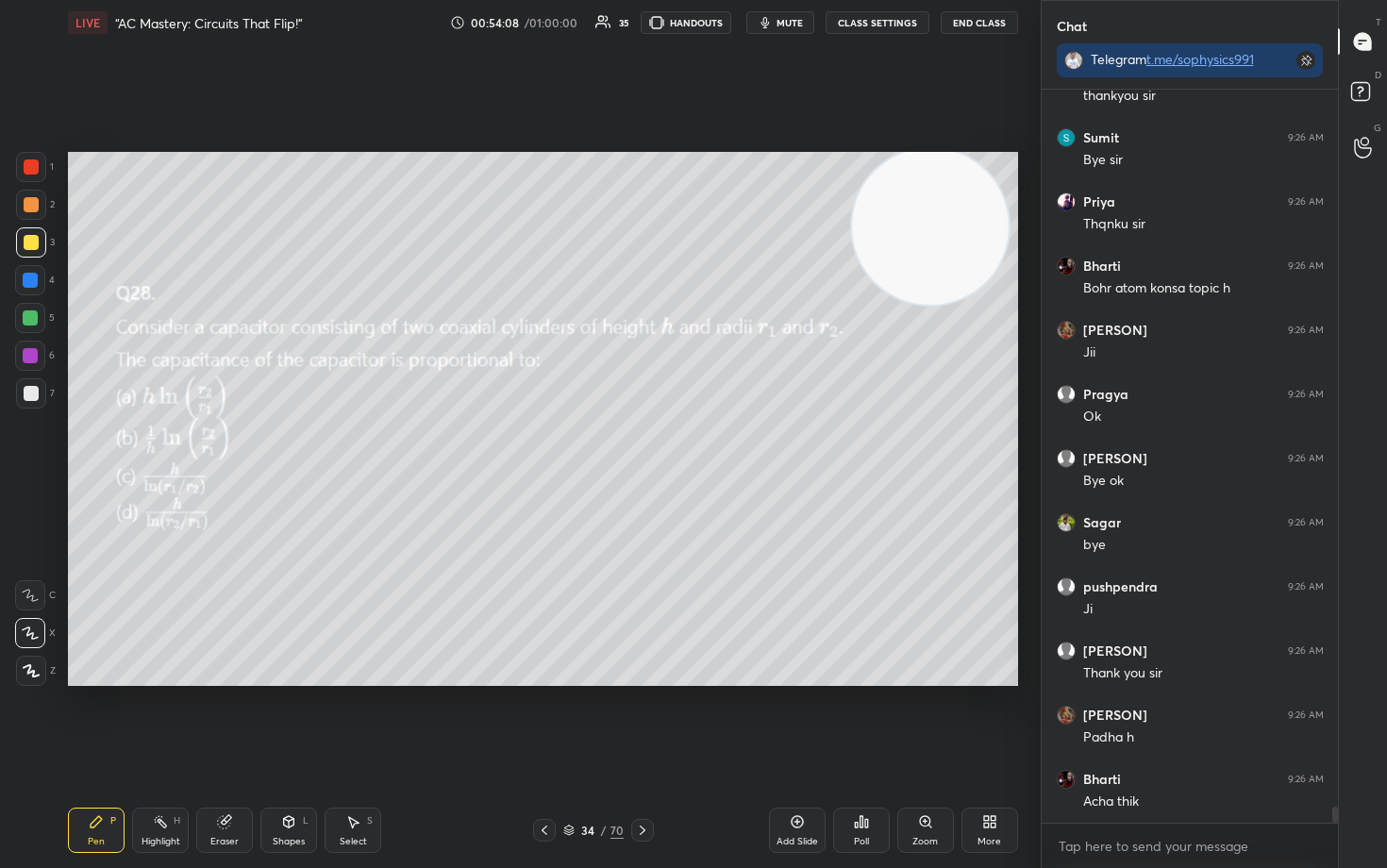 scroll, scrollTop: 32135, scrollLeft: 0, axis: vertical 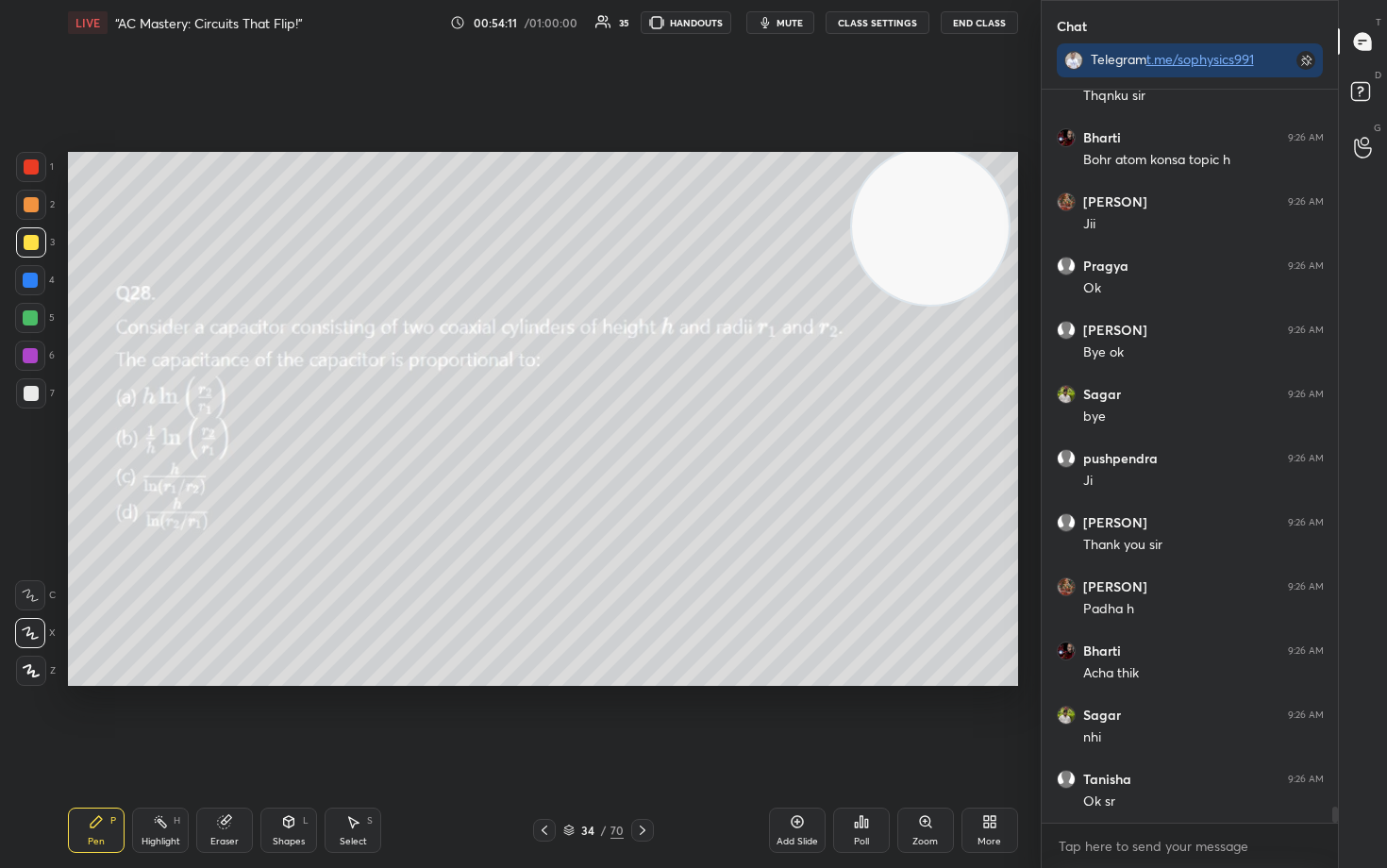 click on "End Class" at bounding box center (979, 23) 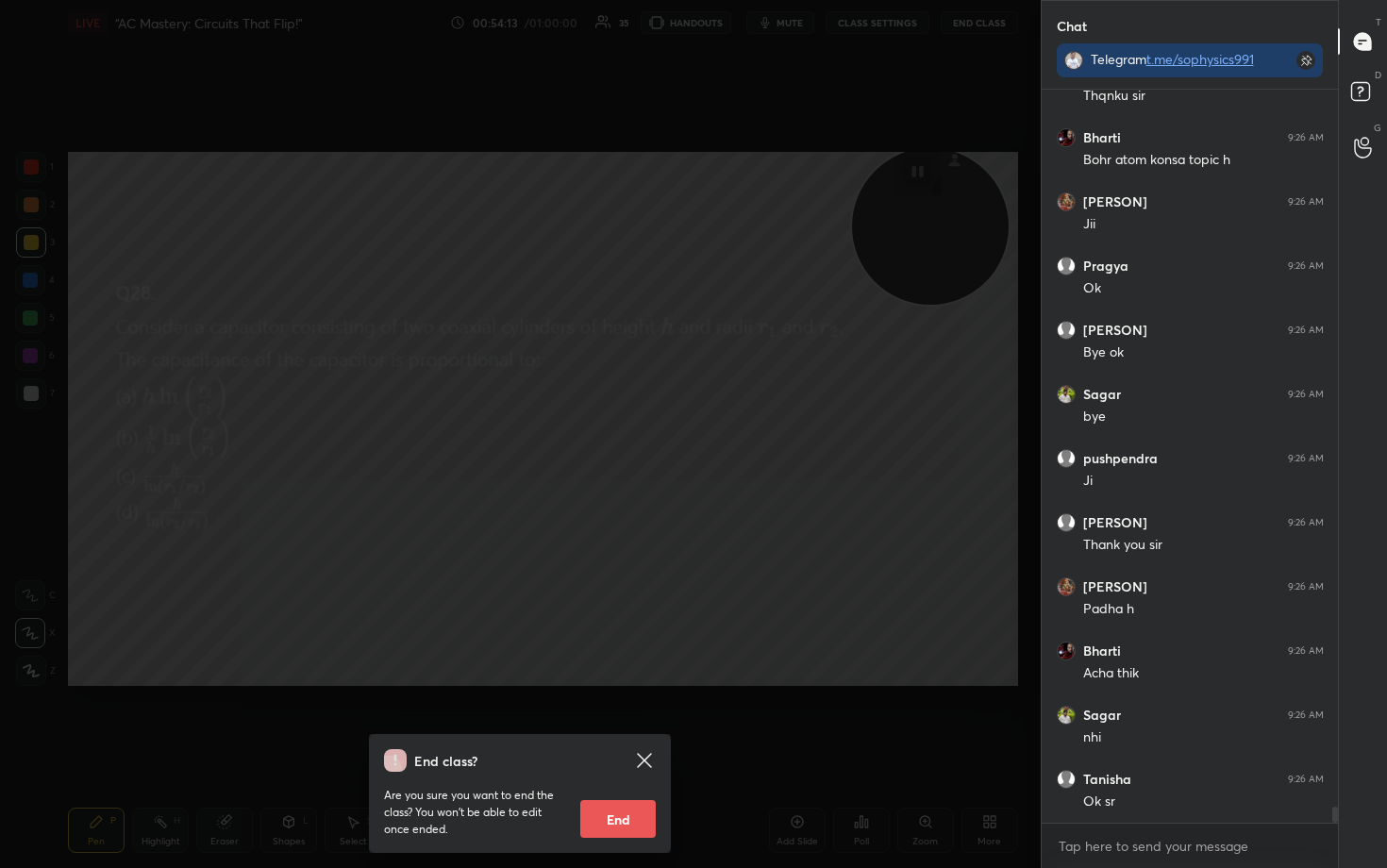 click on "End" at bounding box center (618, 819) 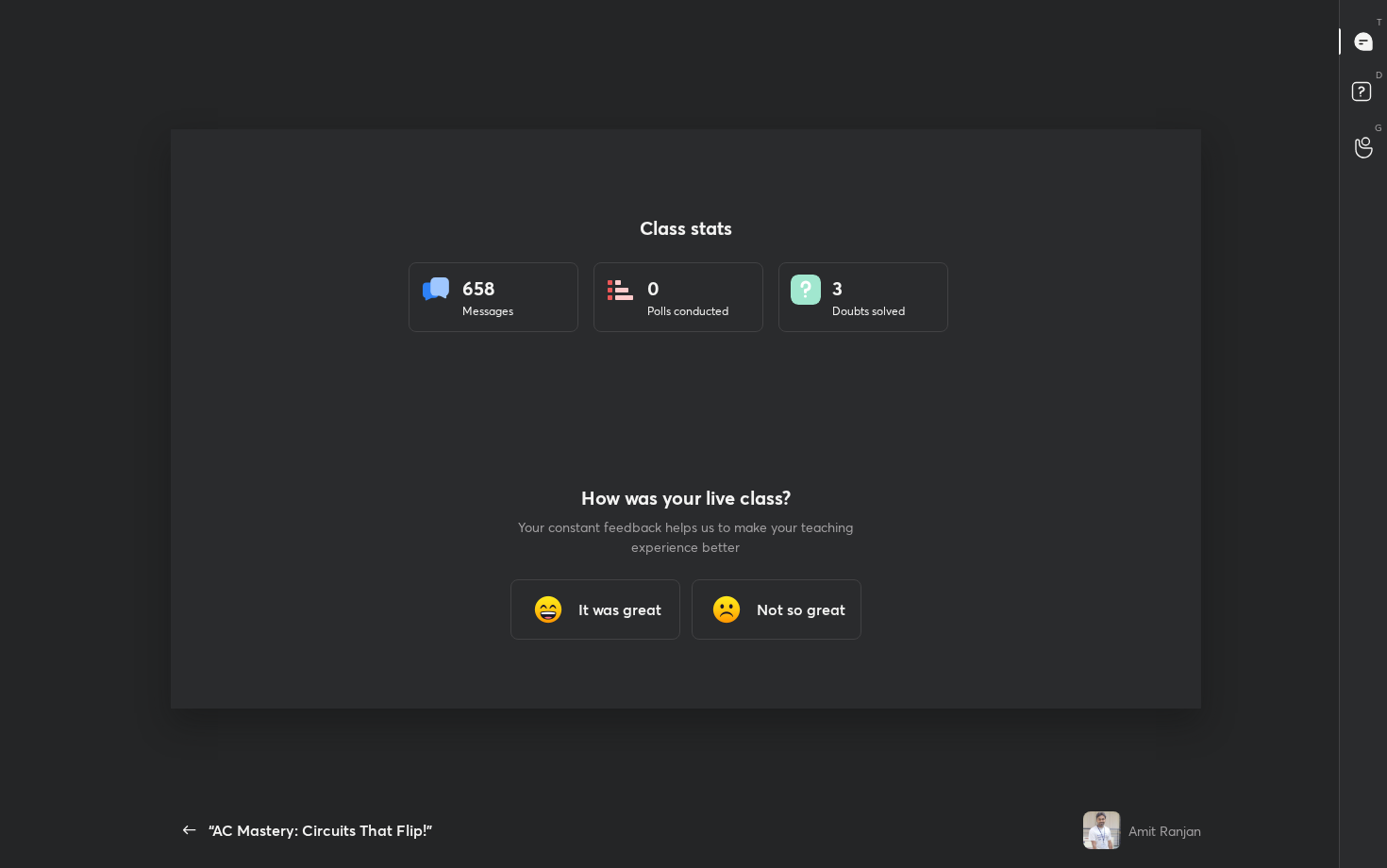 scroll, scrollTop: 93601, scrollLeft: 93213, axis: both 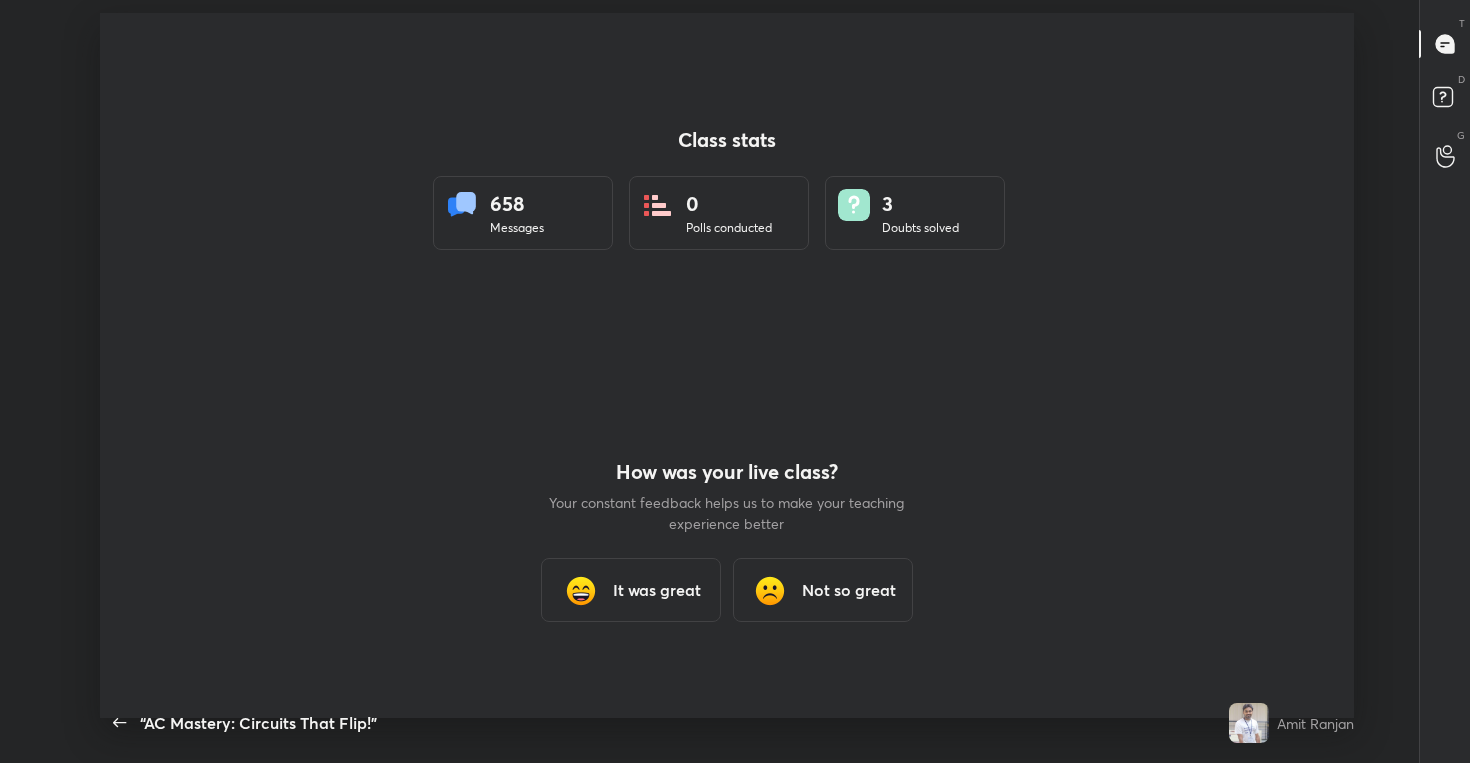type on "x" 